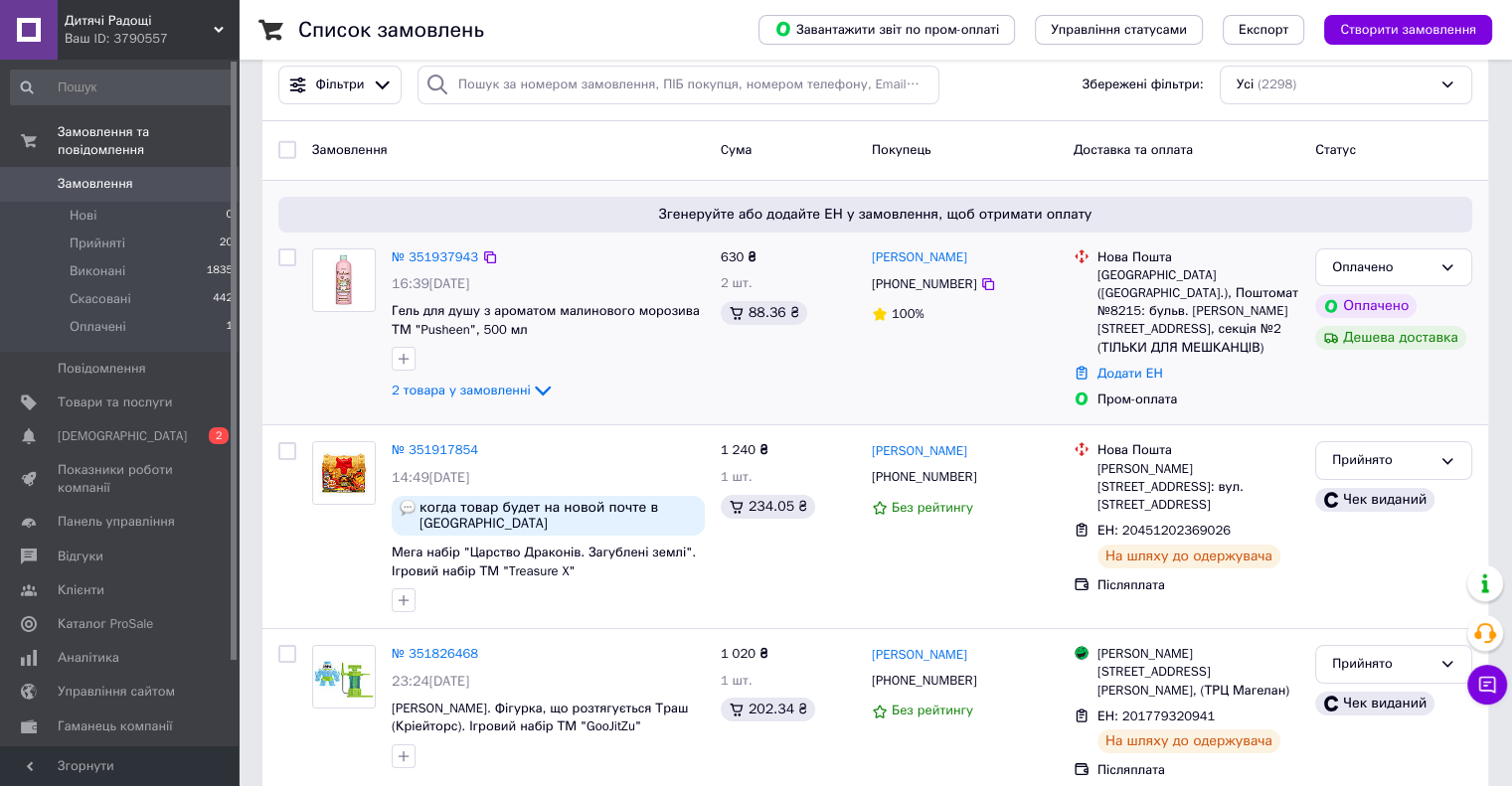 scroll, scrollTop: 0, scrollLeft: 0, axis: both 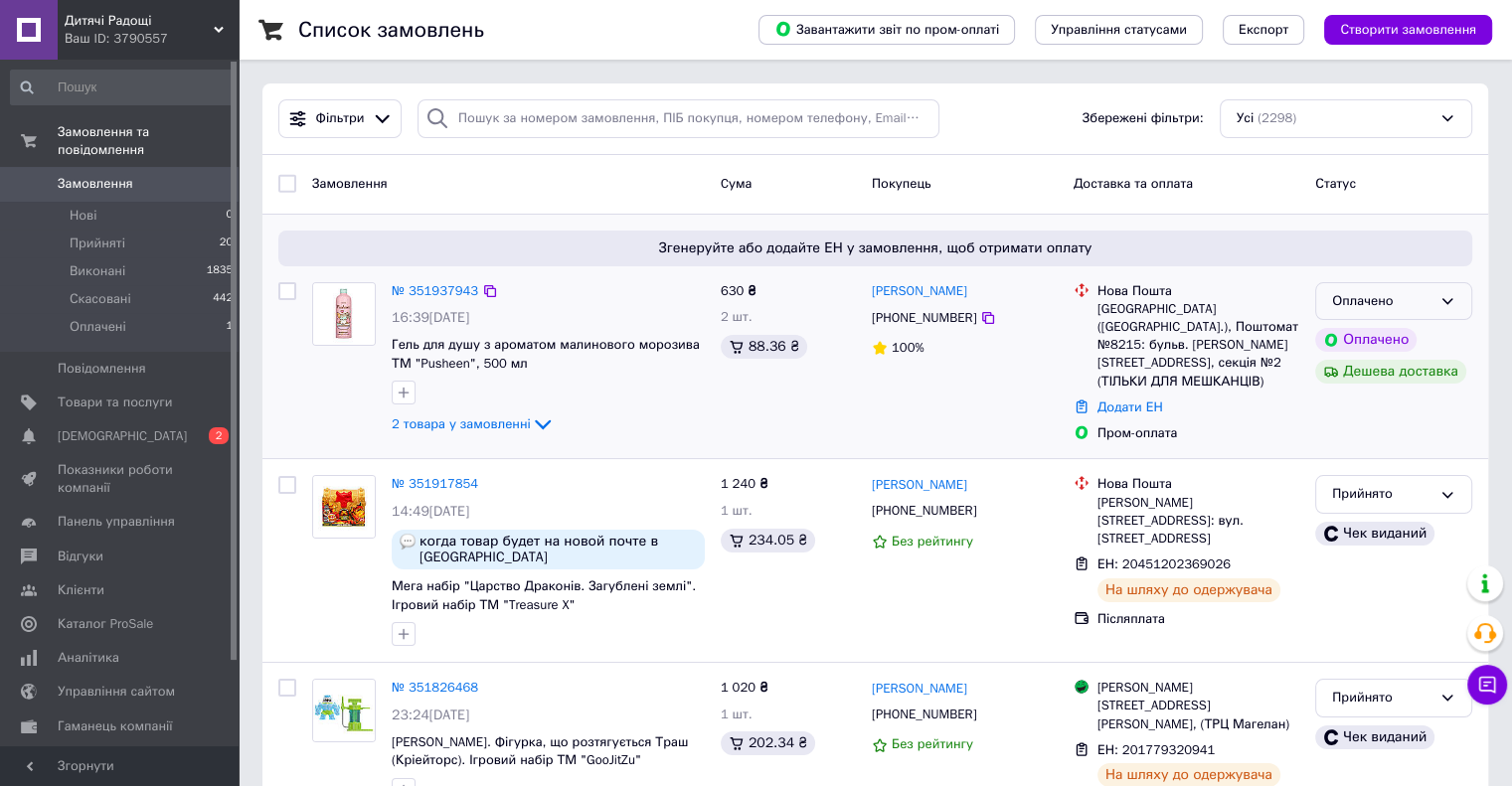 click 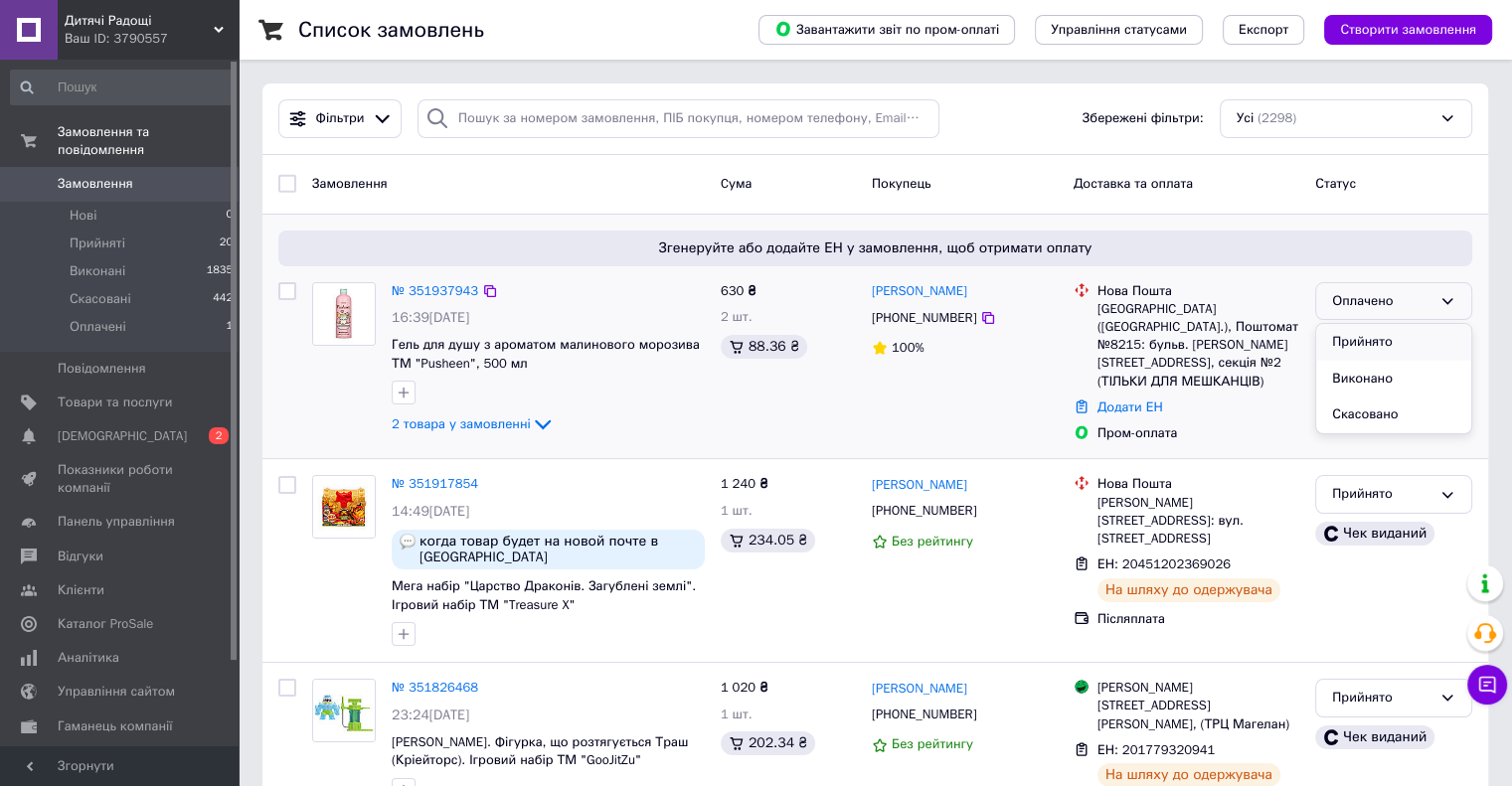 click on "Прийнято" at bounding box center [1394, 342] 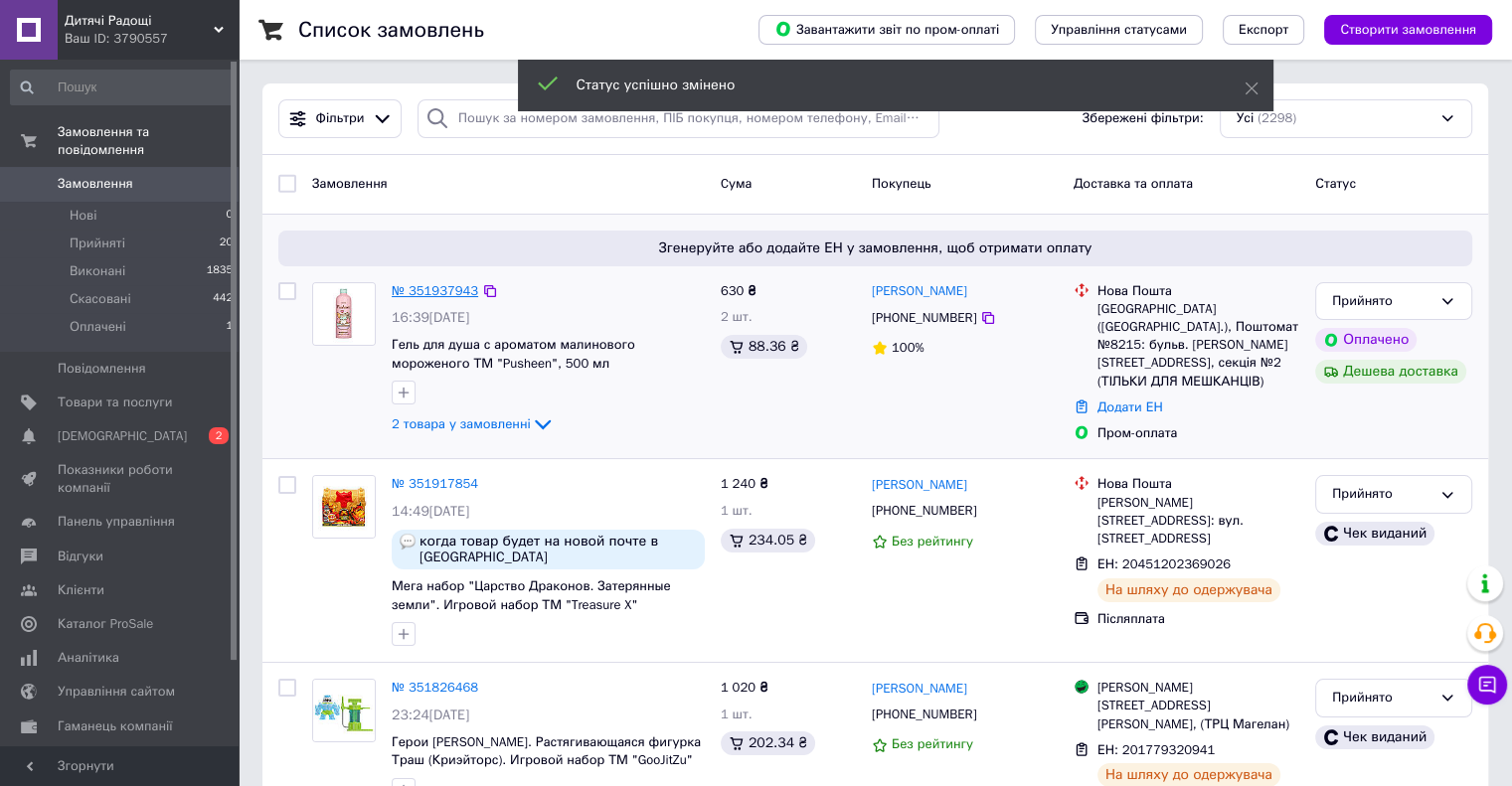 click on "№ 351937943" at bounding box center (434, 290) 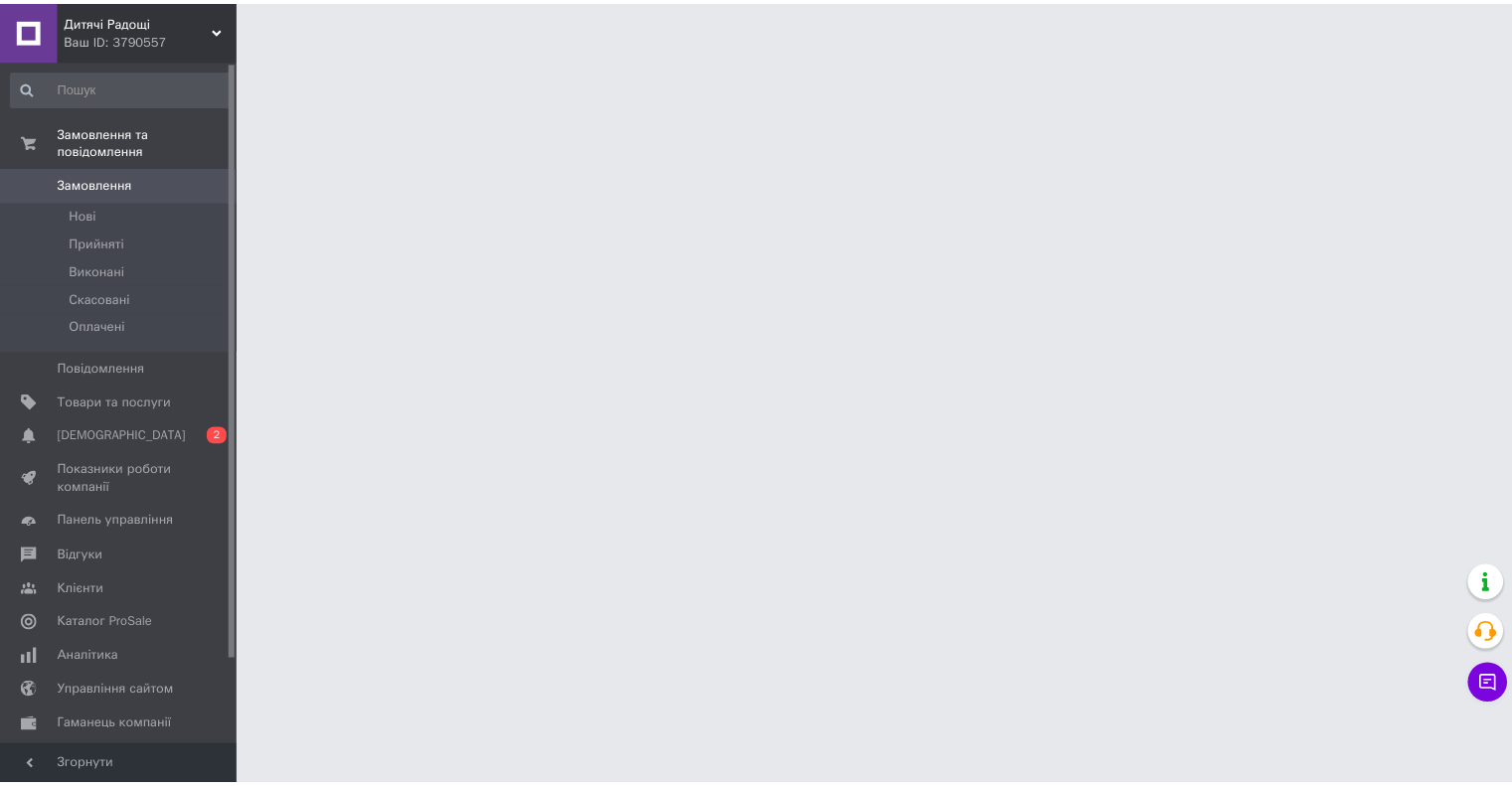 scroll, scrollTop: 0, scrollLeft: 0, axis: both 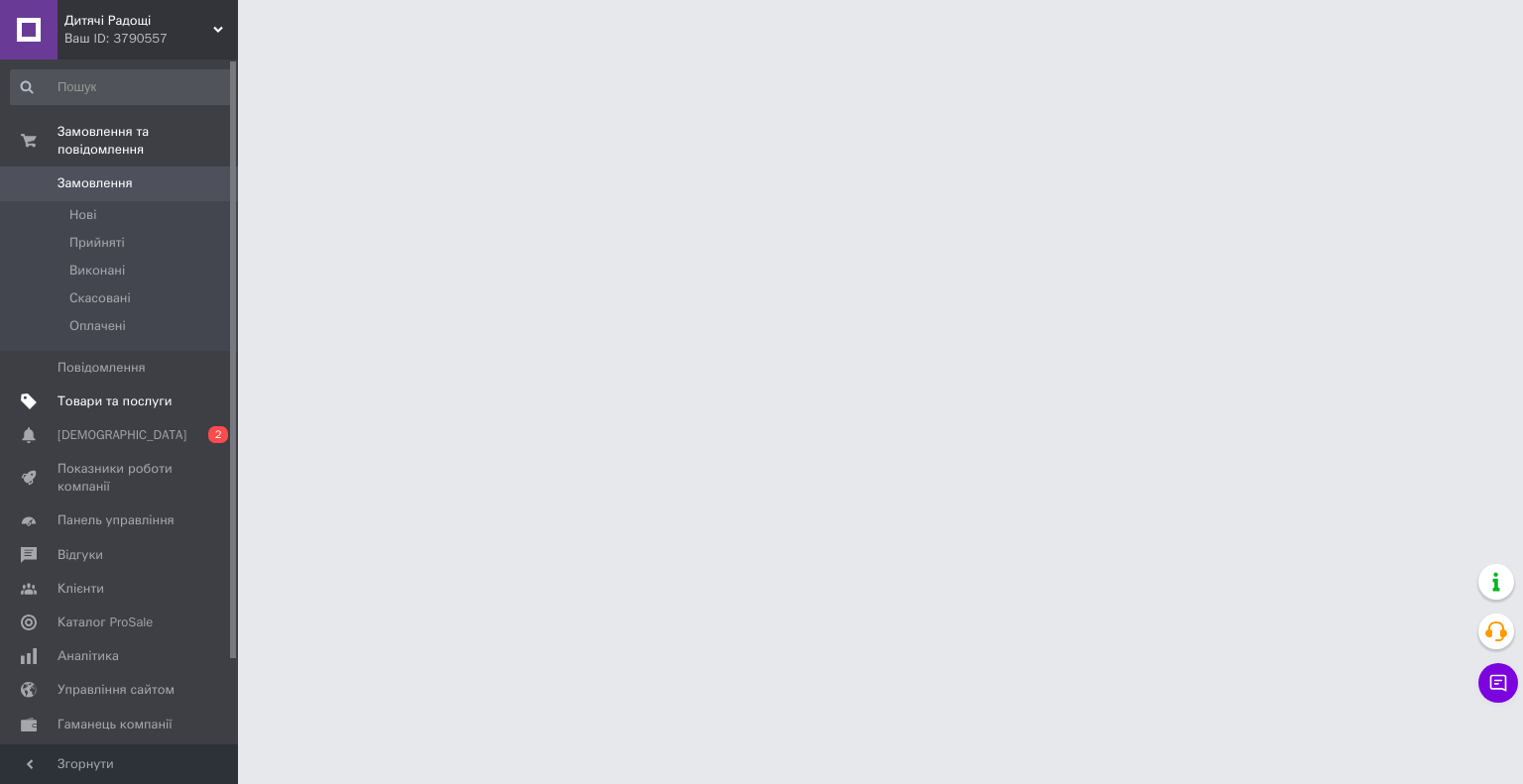 click on "Товари та послуги" at bounding box center [114, 401] 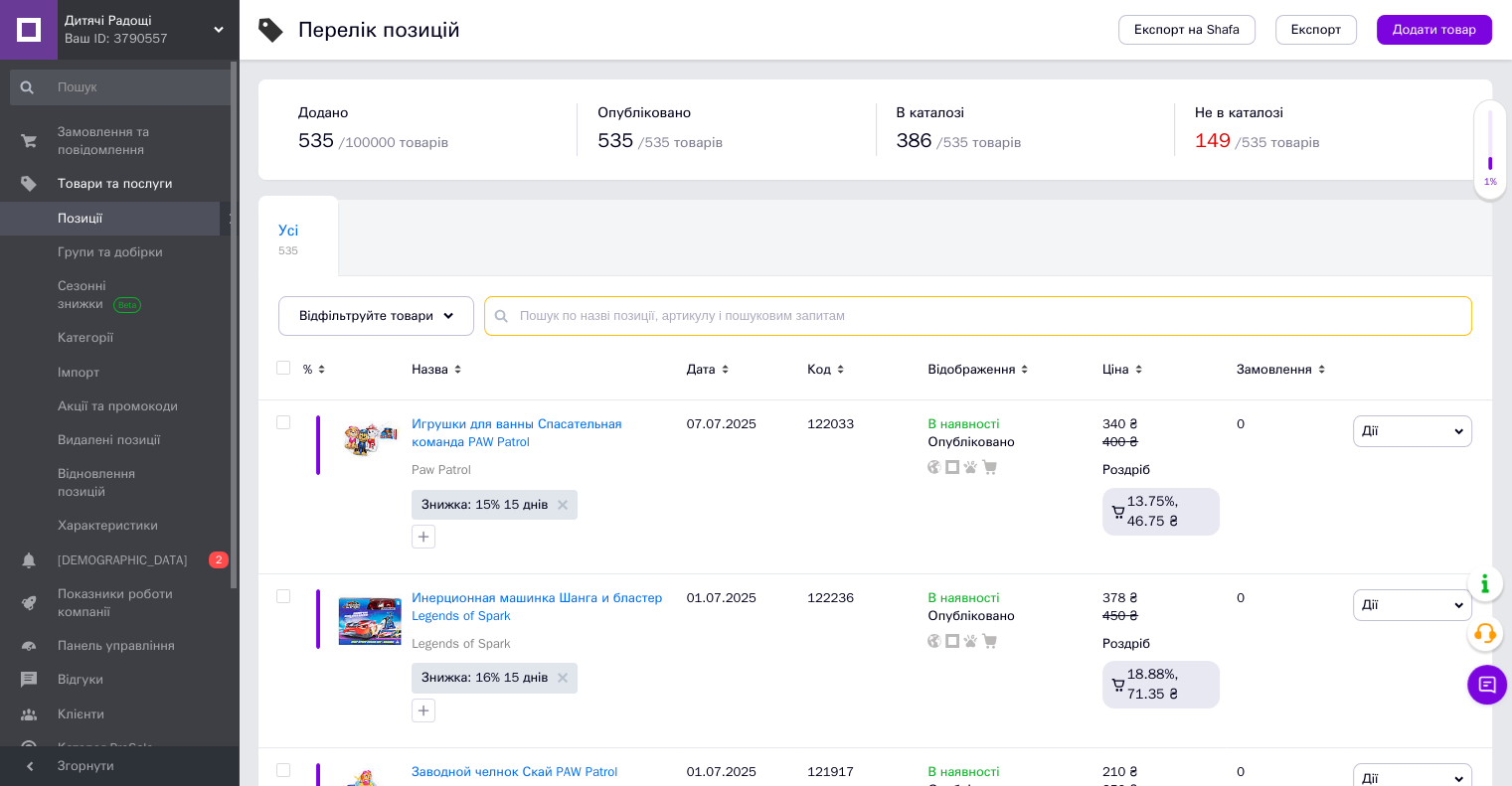 click at bounding box center [978, 316] 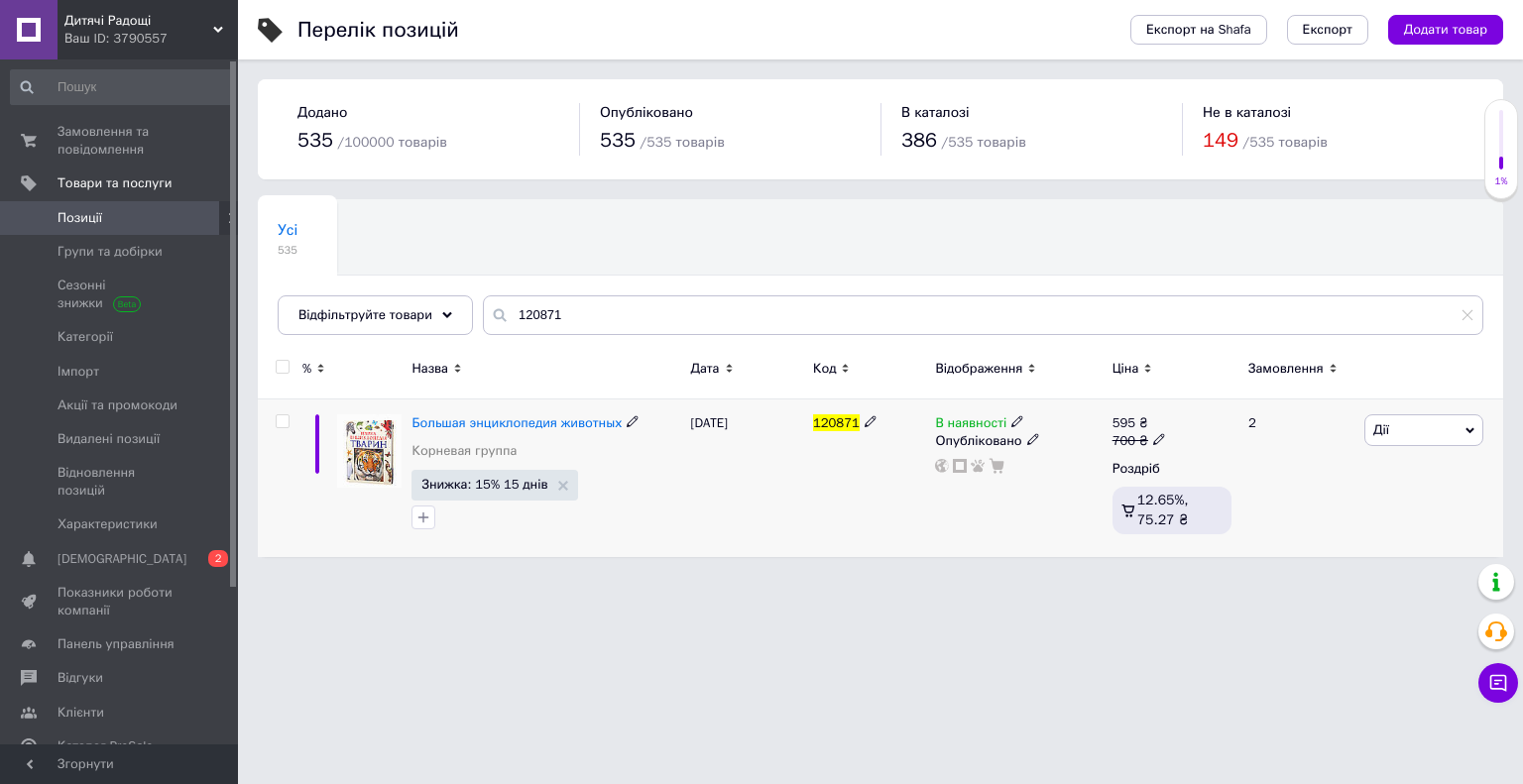 click 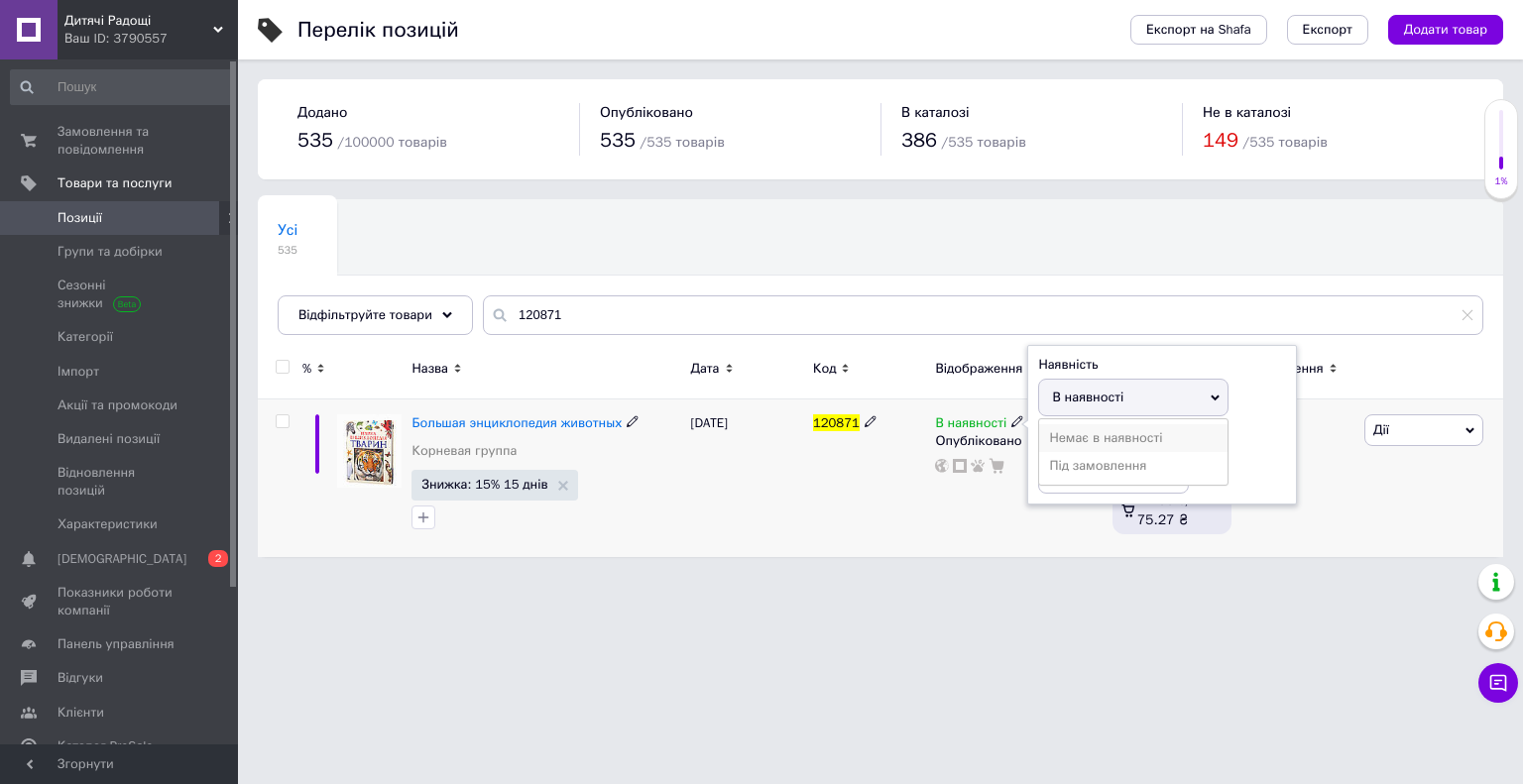 click on "Немає в наявності" at bounding box center (1133, 438) 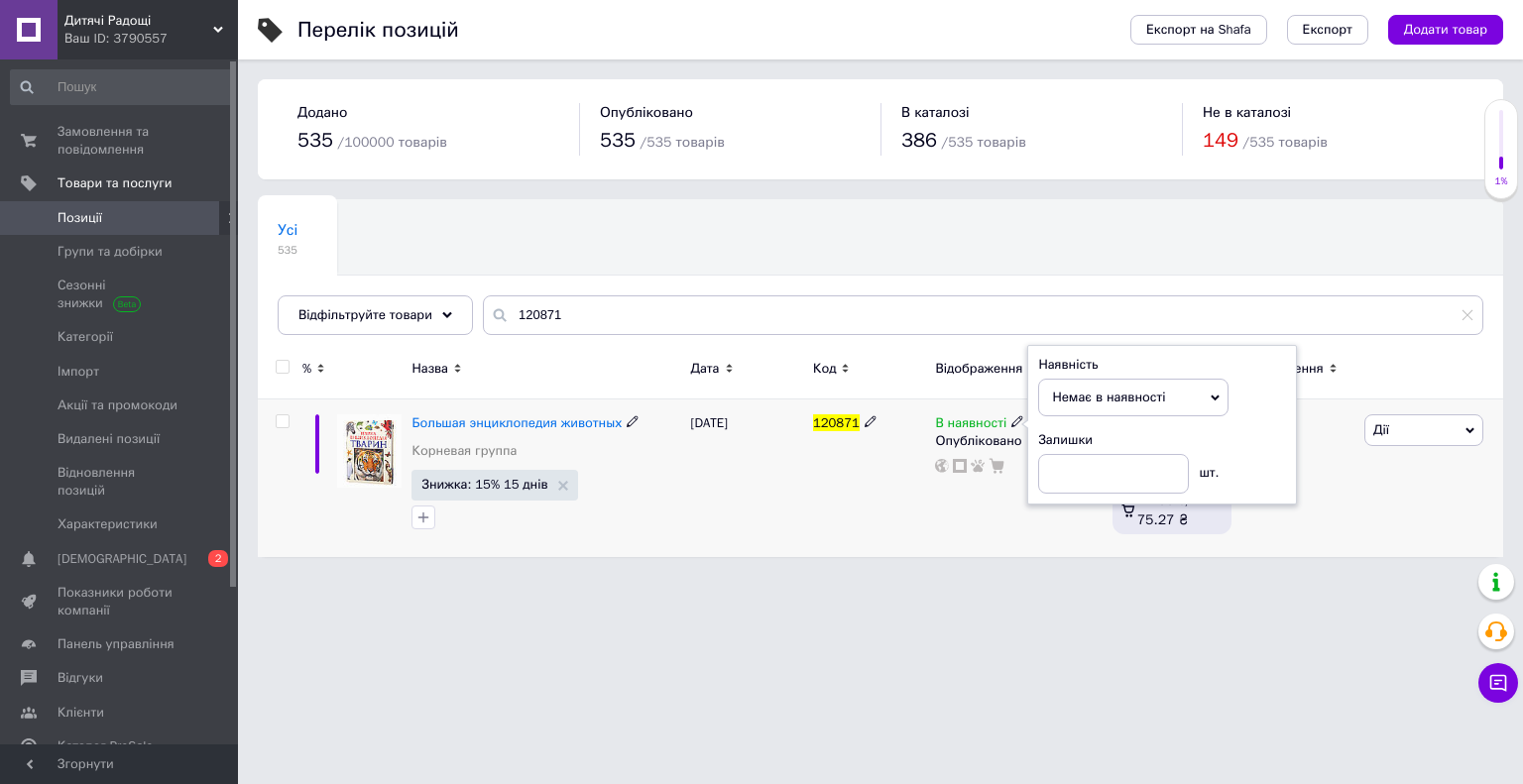 click on "20.06.2025" at bounding box center [747, 478] 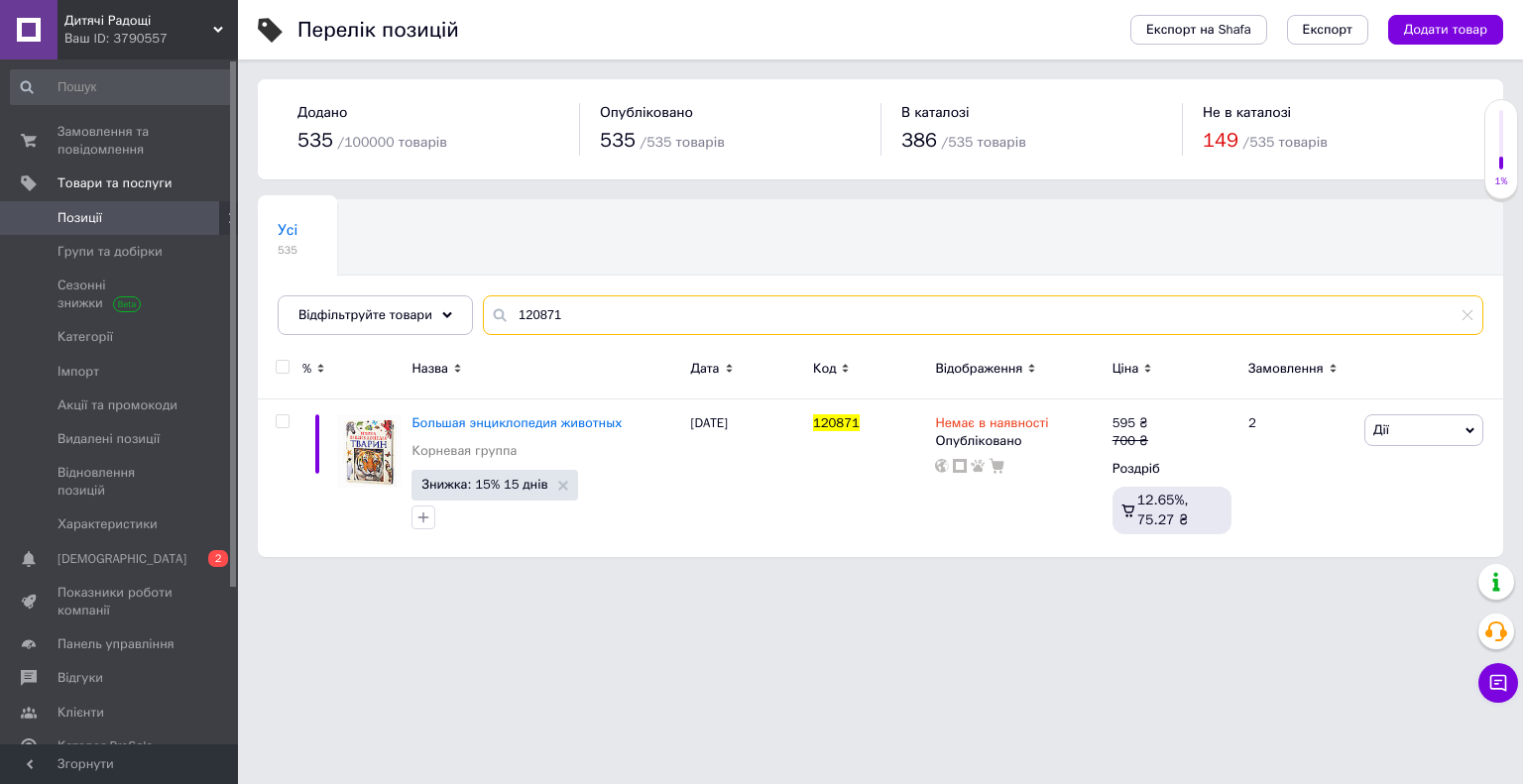 click on "120871" at bounding box center (983, 315) 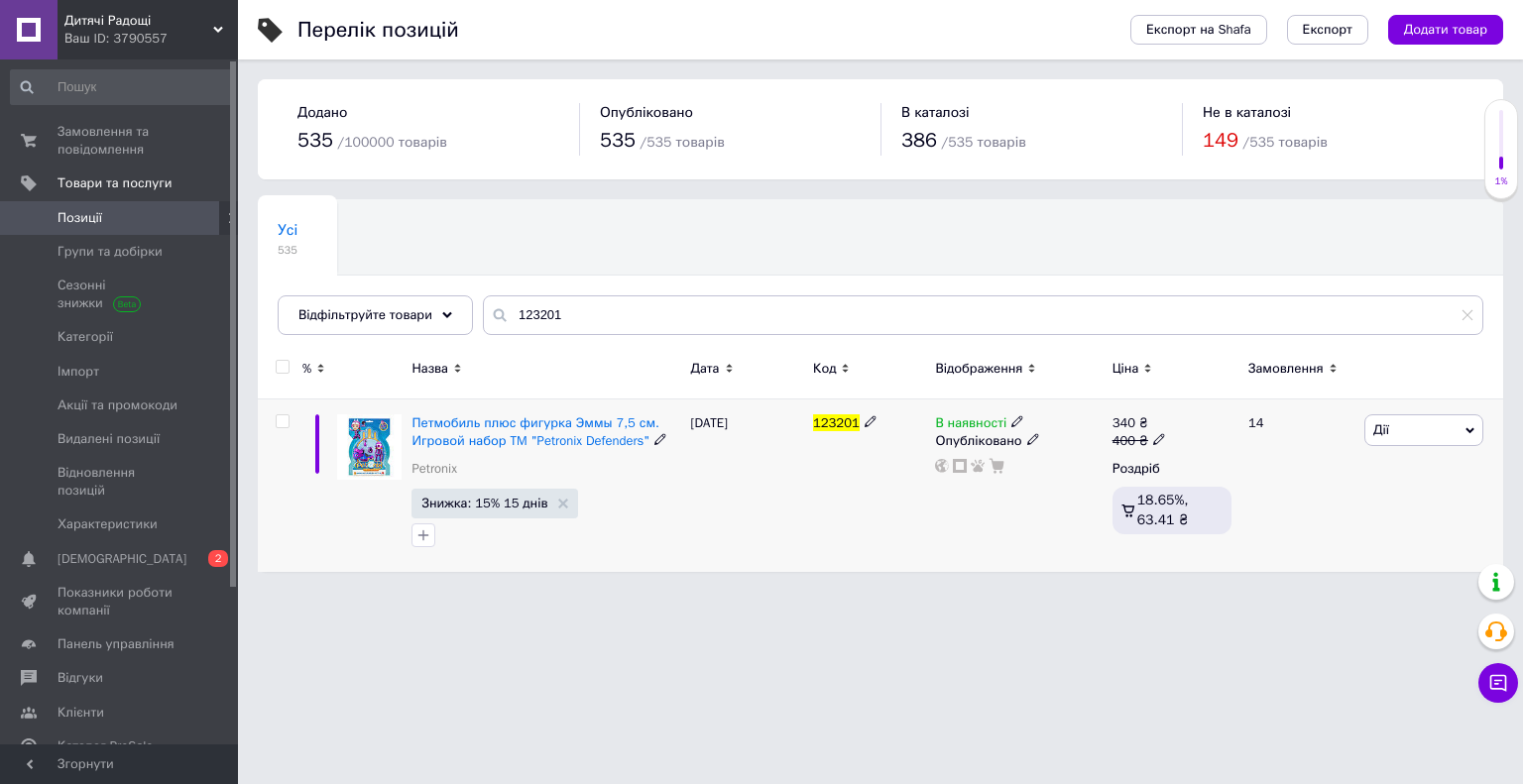 click 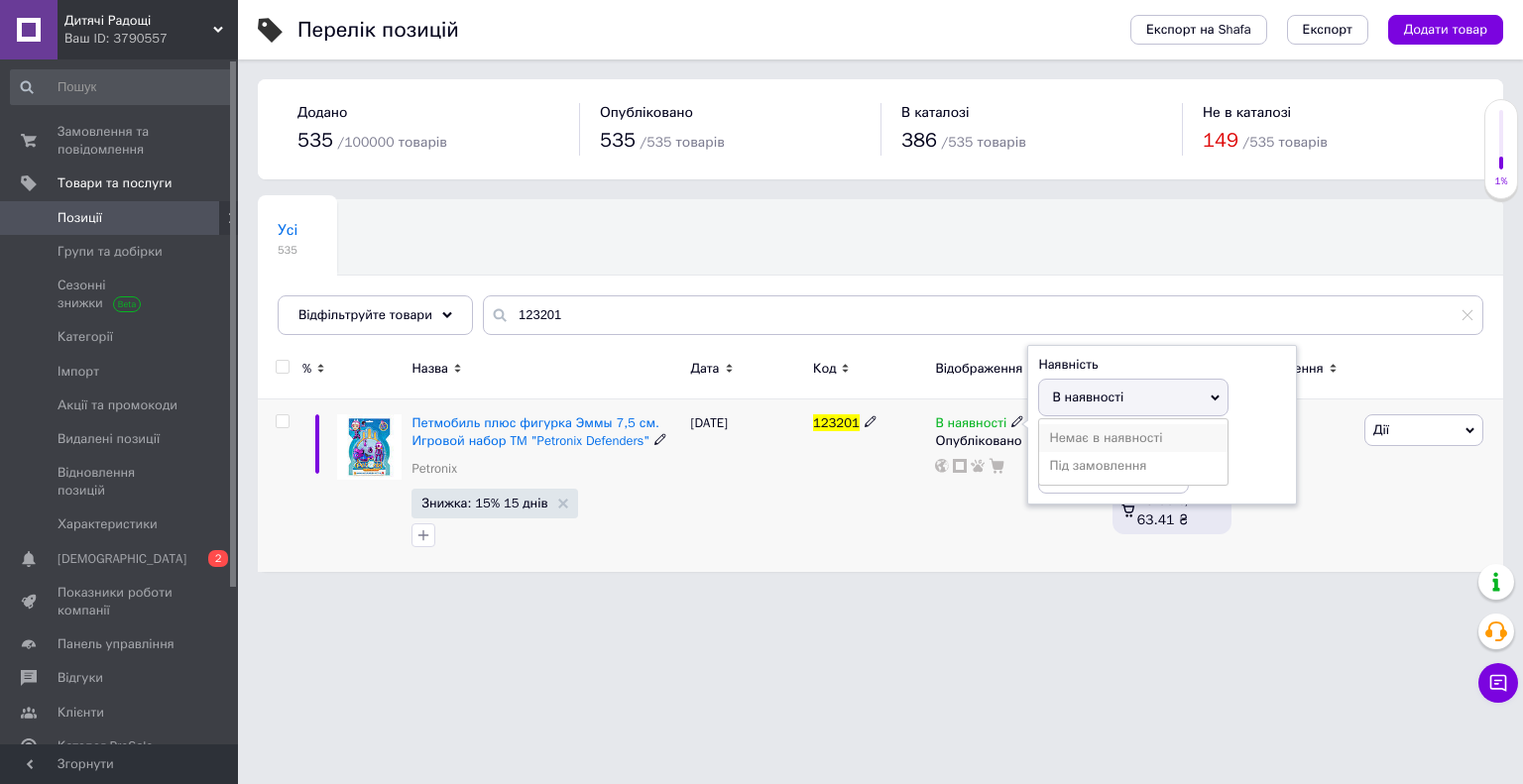 click on "Немає в наявності" at bounding box center [1133, 438] 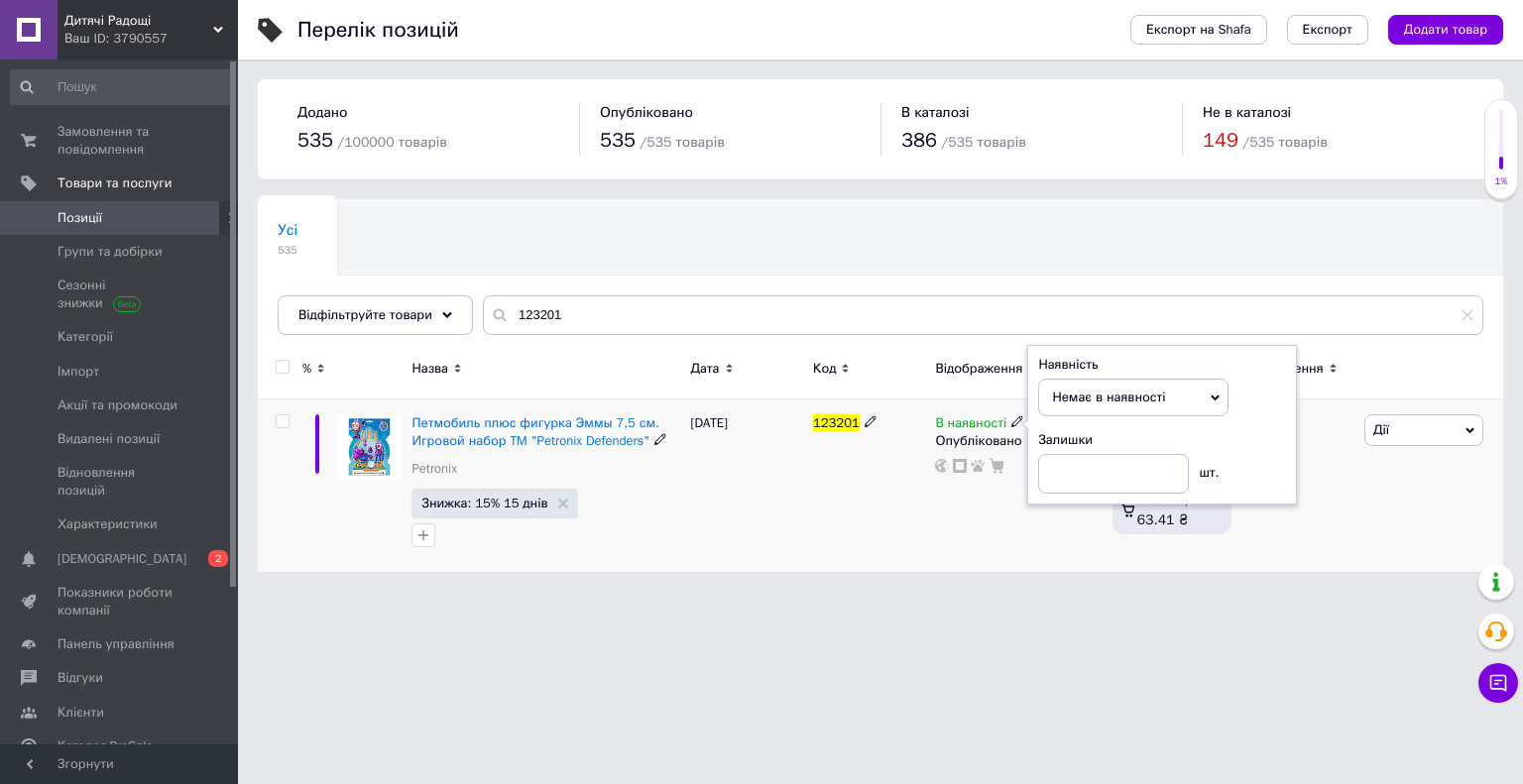 click on "17.06.2025" at bounding box center (747, 486) 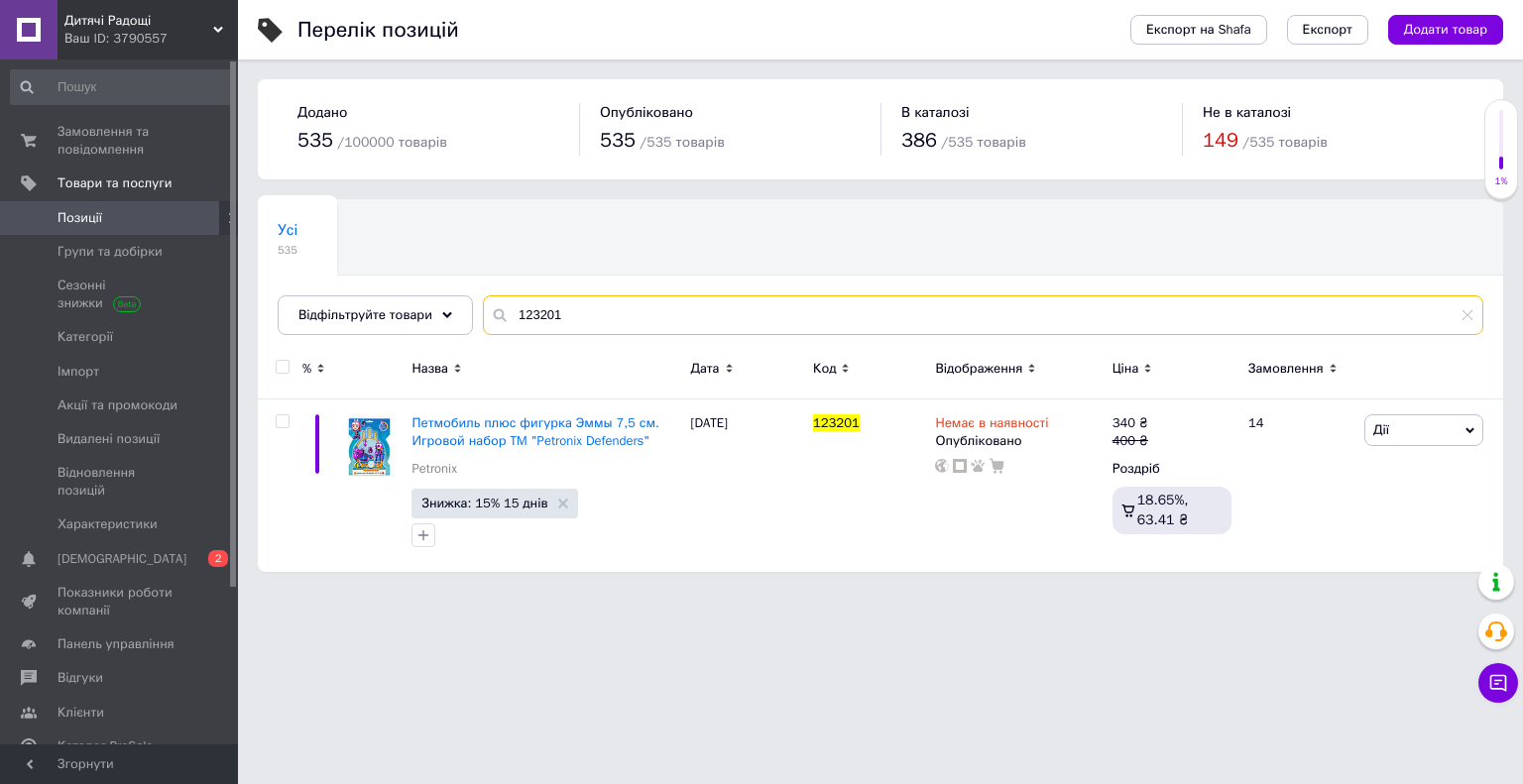 click on "123201" at bounding box center [983, 315] 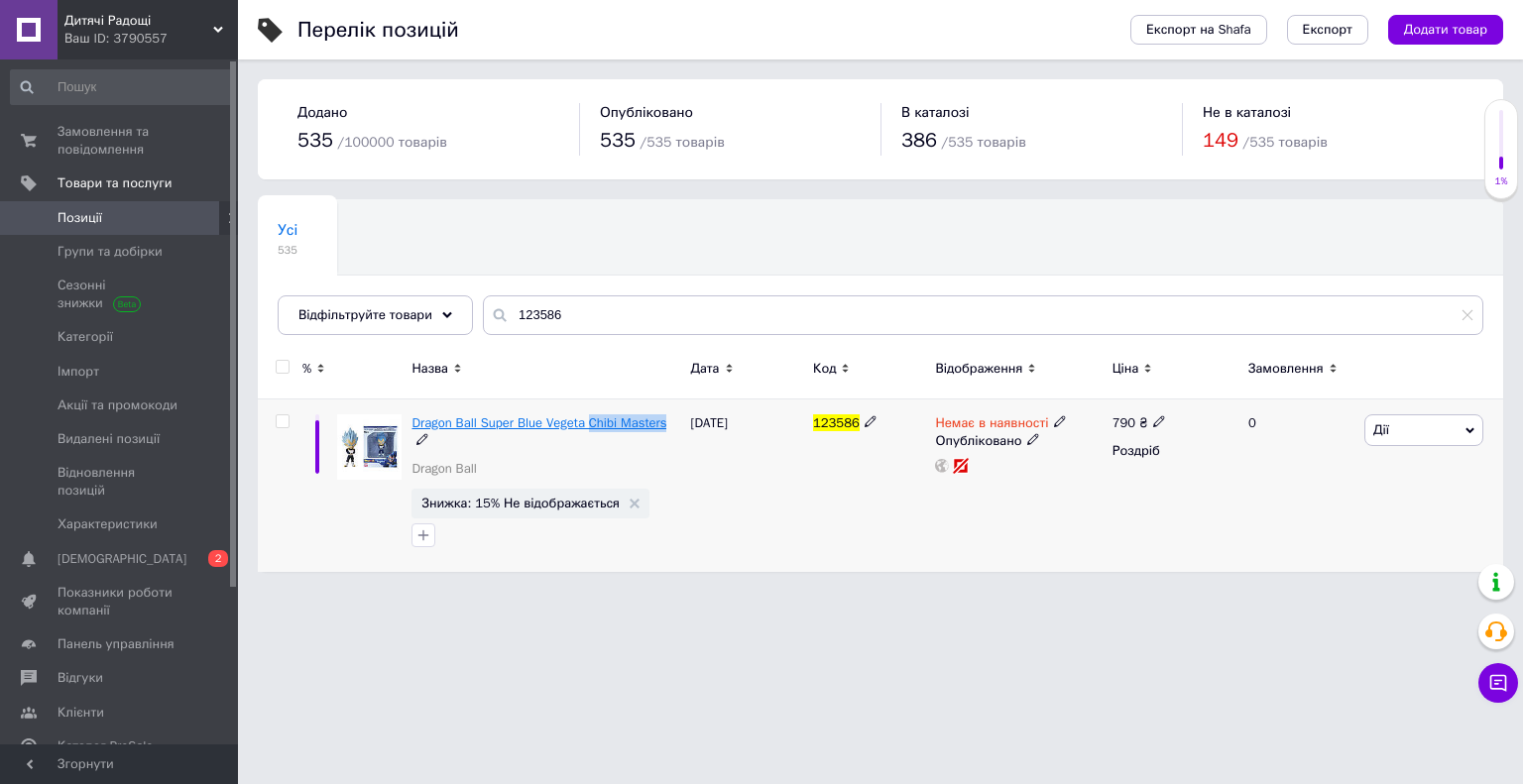 drag, startPoint x: 670, startPoint y: 422, endPoint x: 591, endPoint y: 429, distance: 79.30952 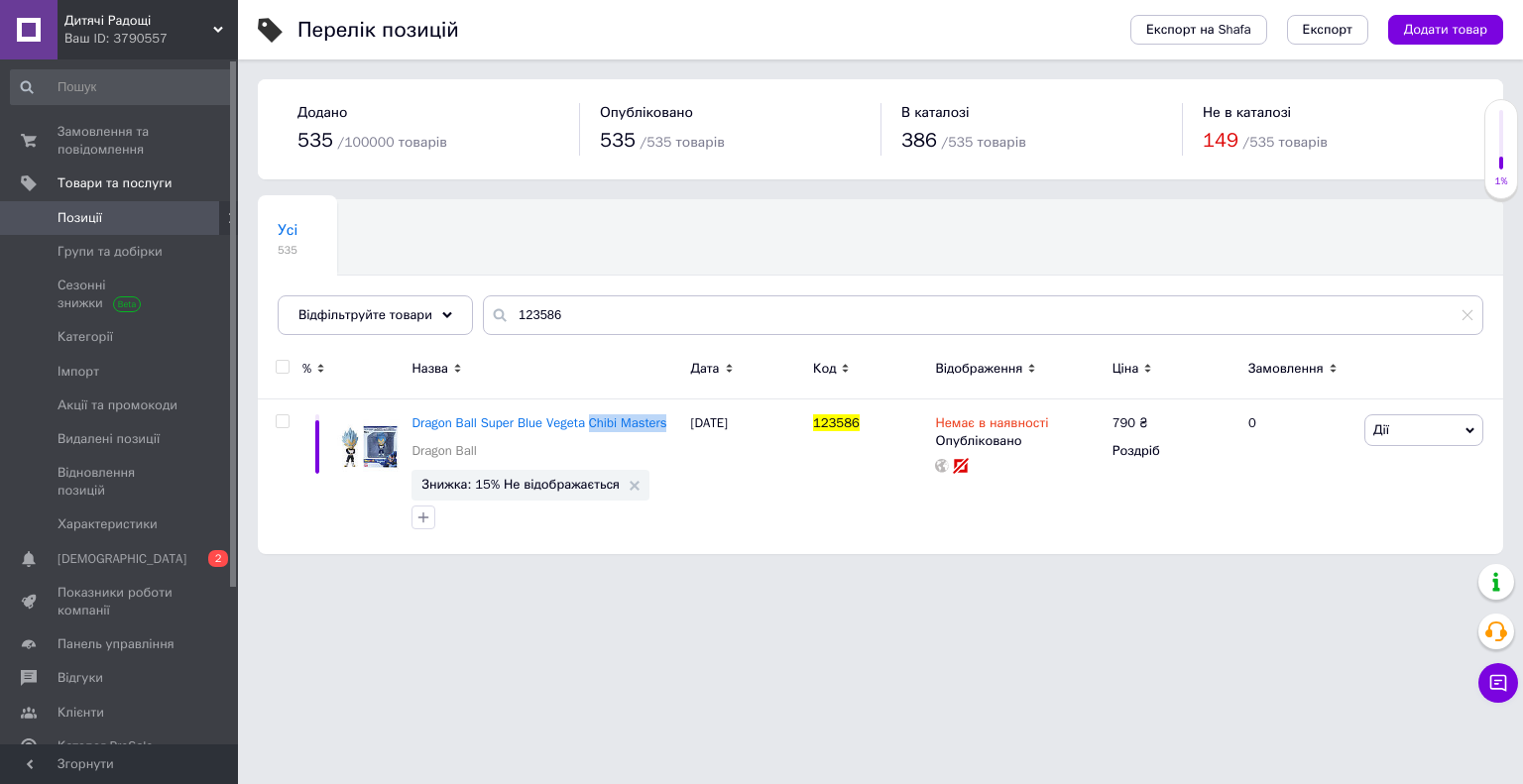 copy on "Chibi Masters" 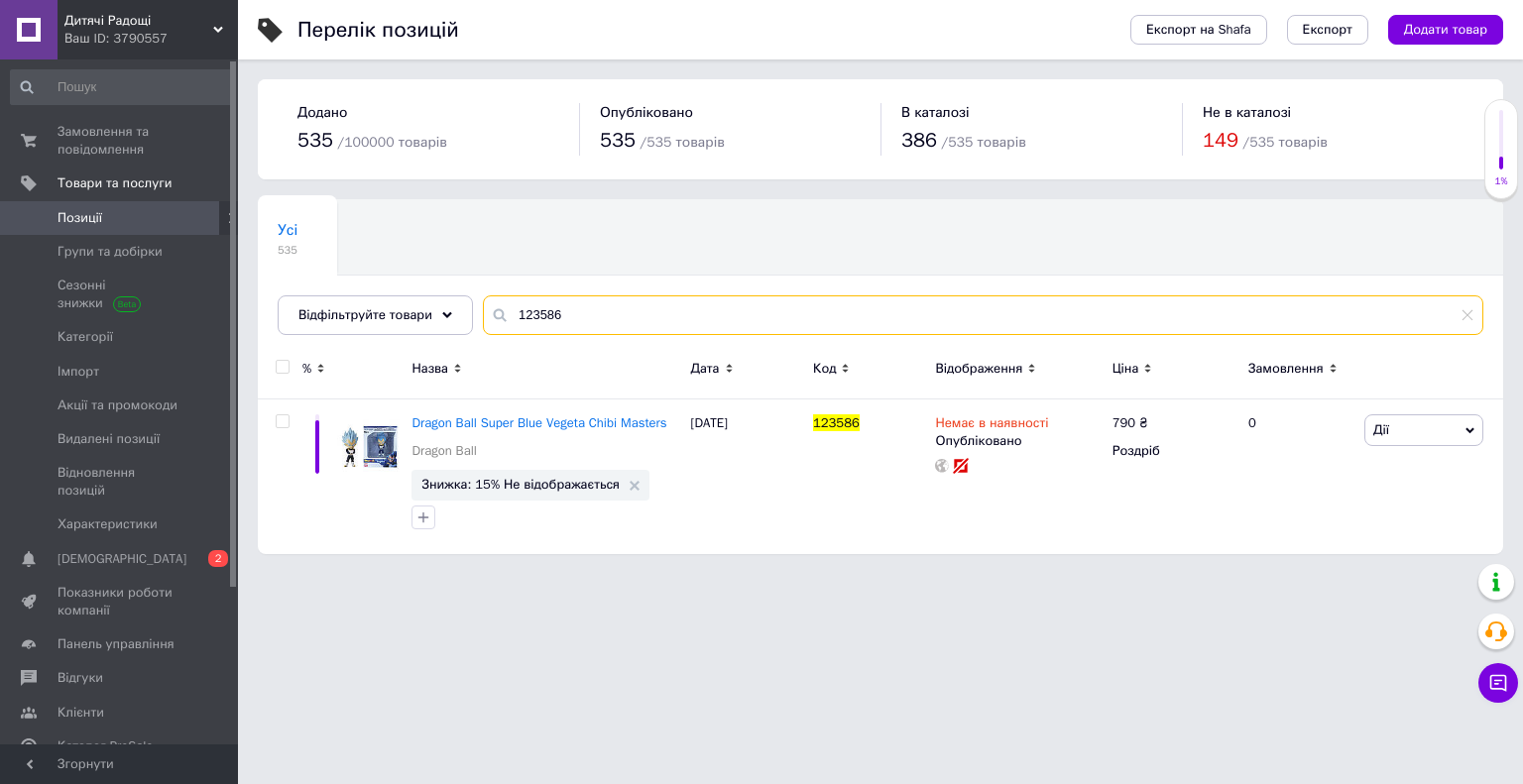 click on "123586" at bounding box center [983, 315] 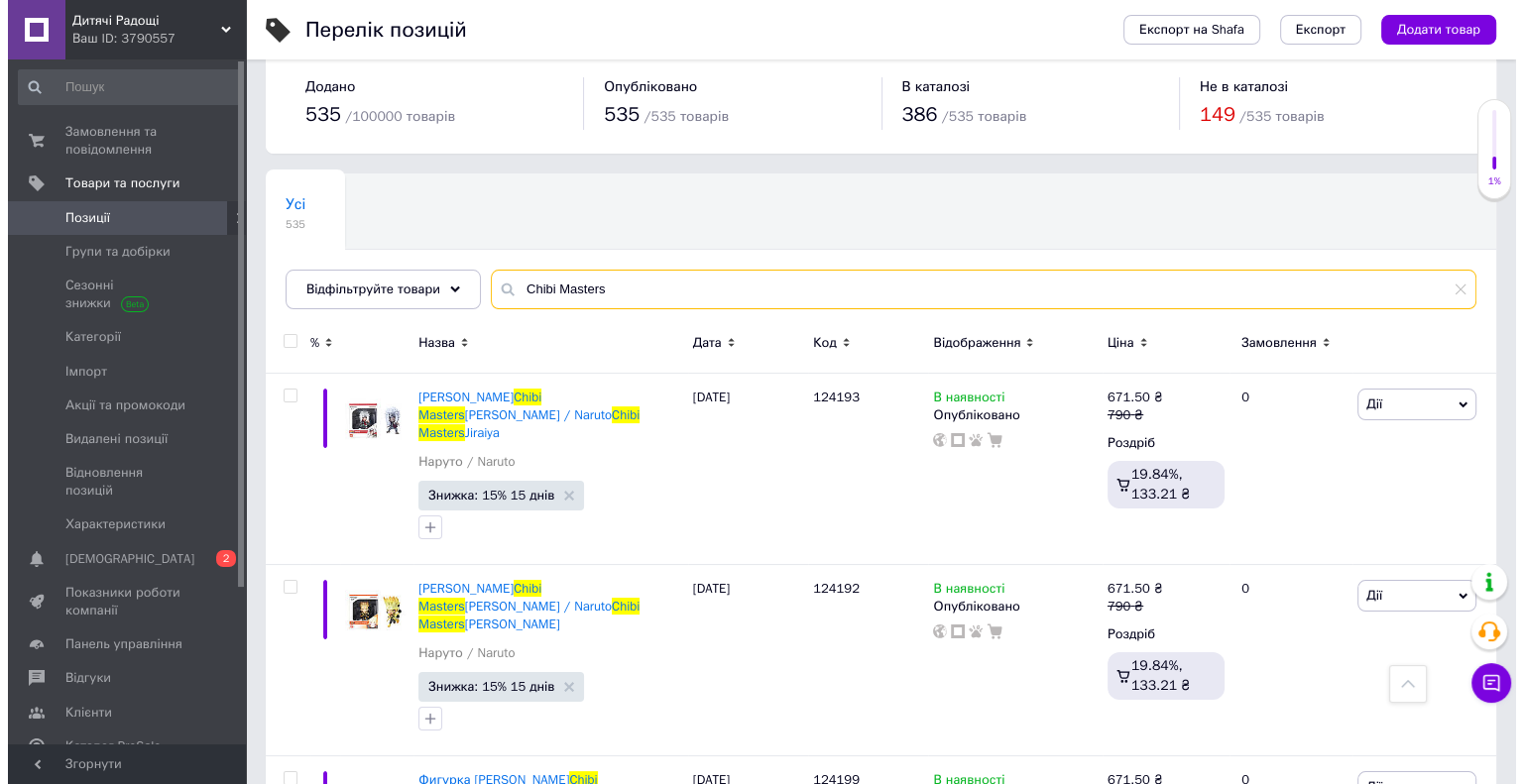 scroll, scrollTop: 0, scrollLeft: 0, axis: both 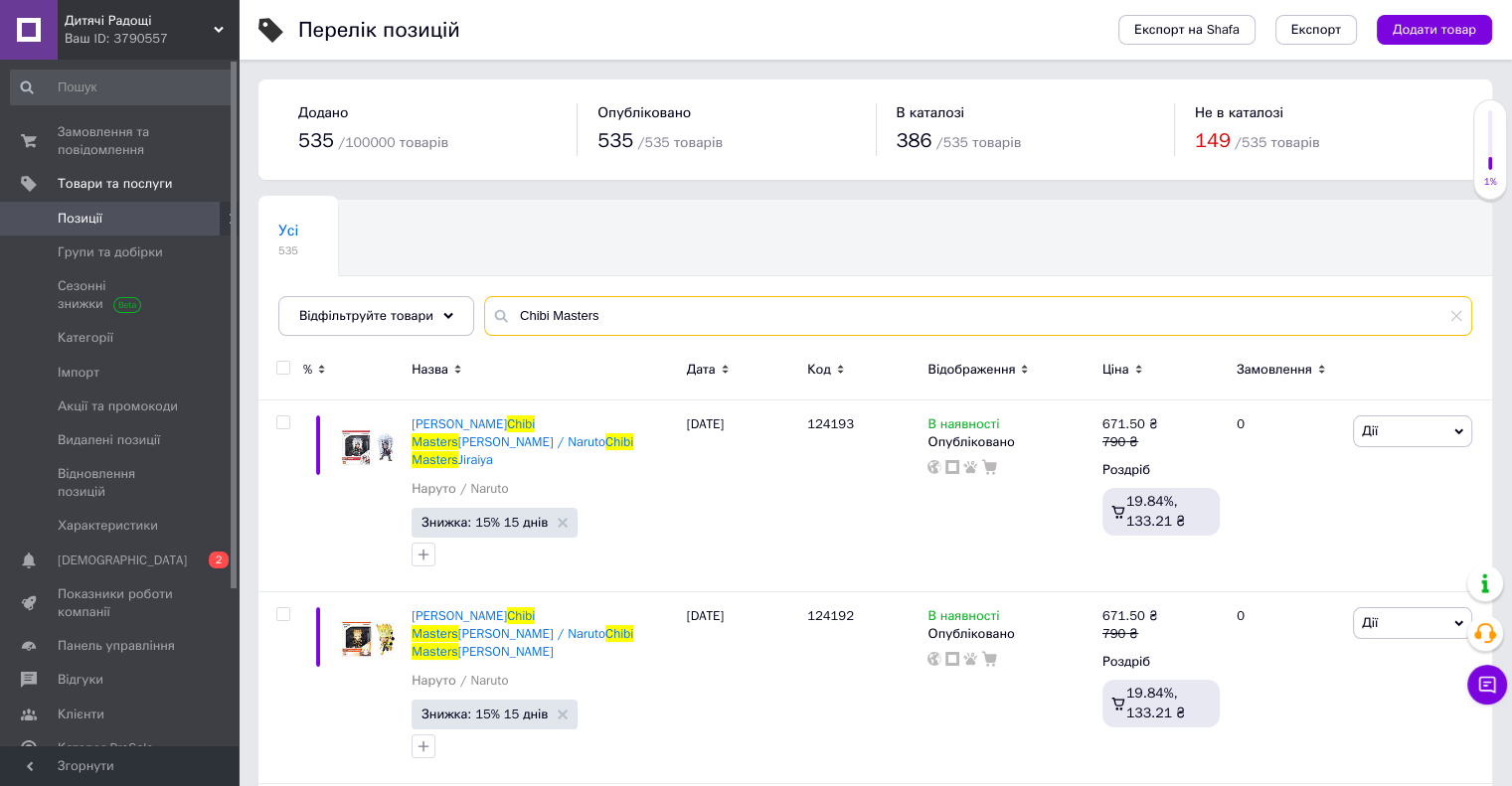 click on "Chibi Masters" at bounding box center [978, 316] 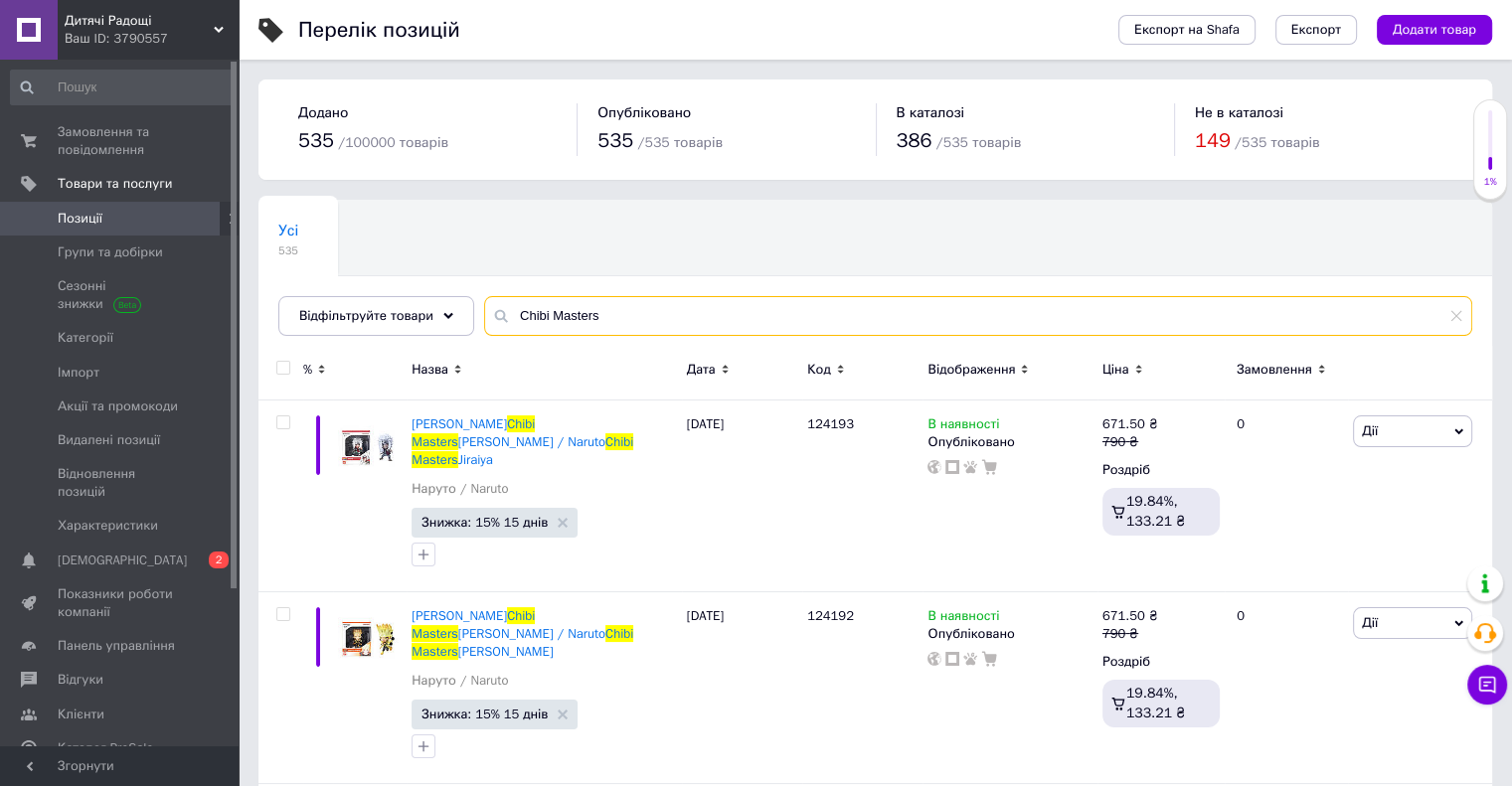 paste on "123586" 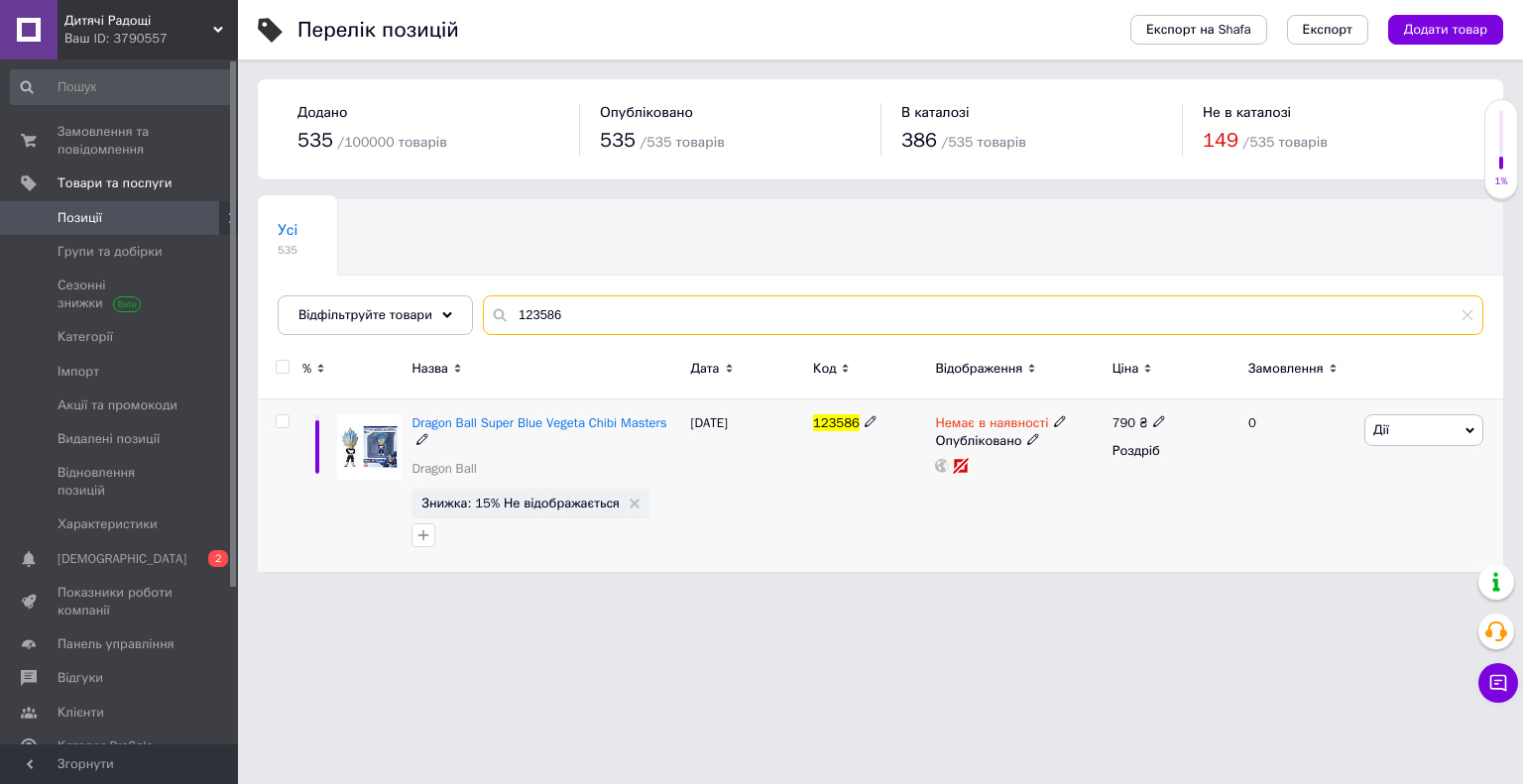 type on "123586" 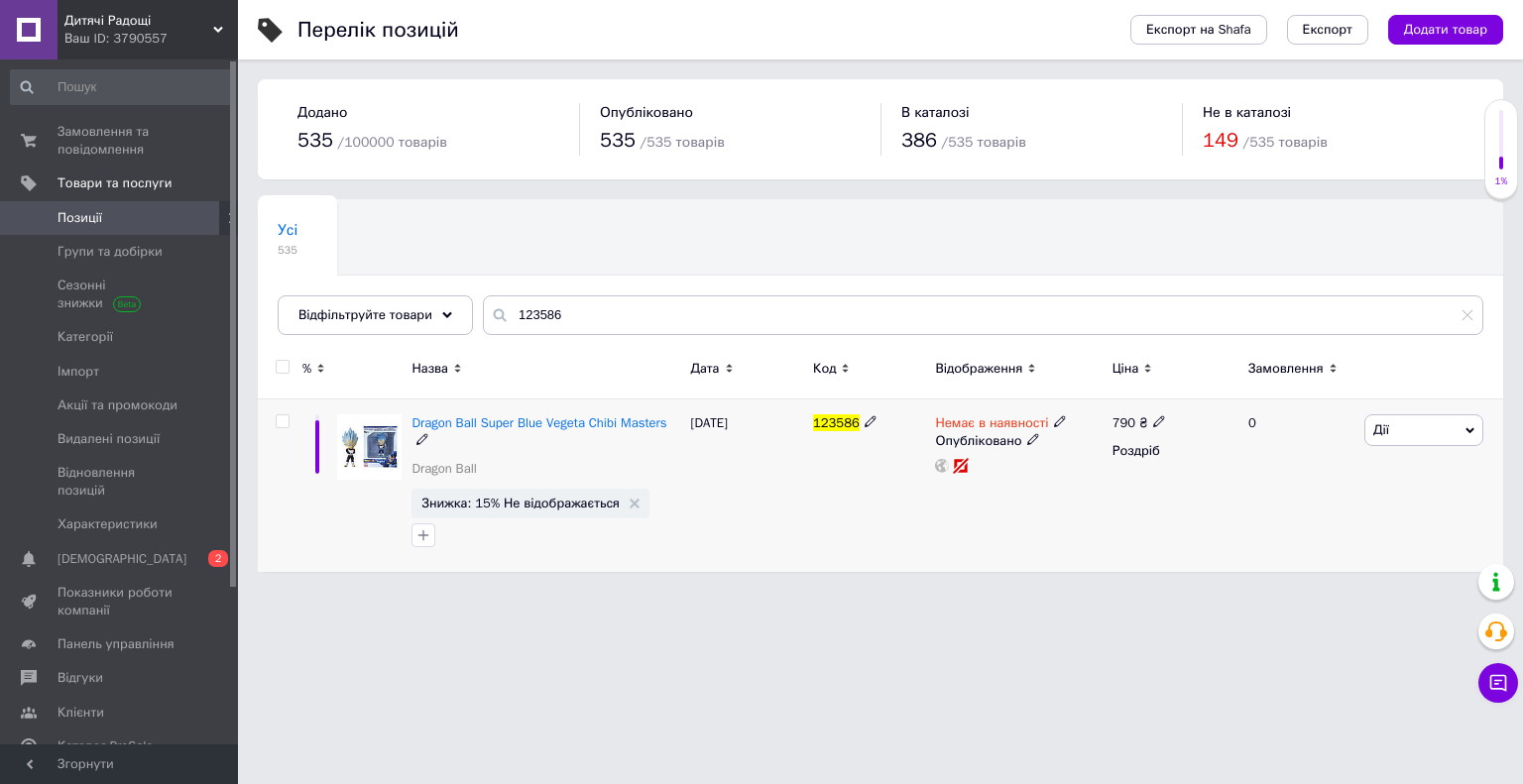 click 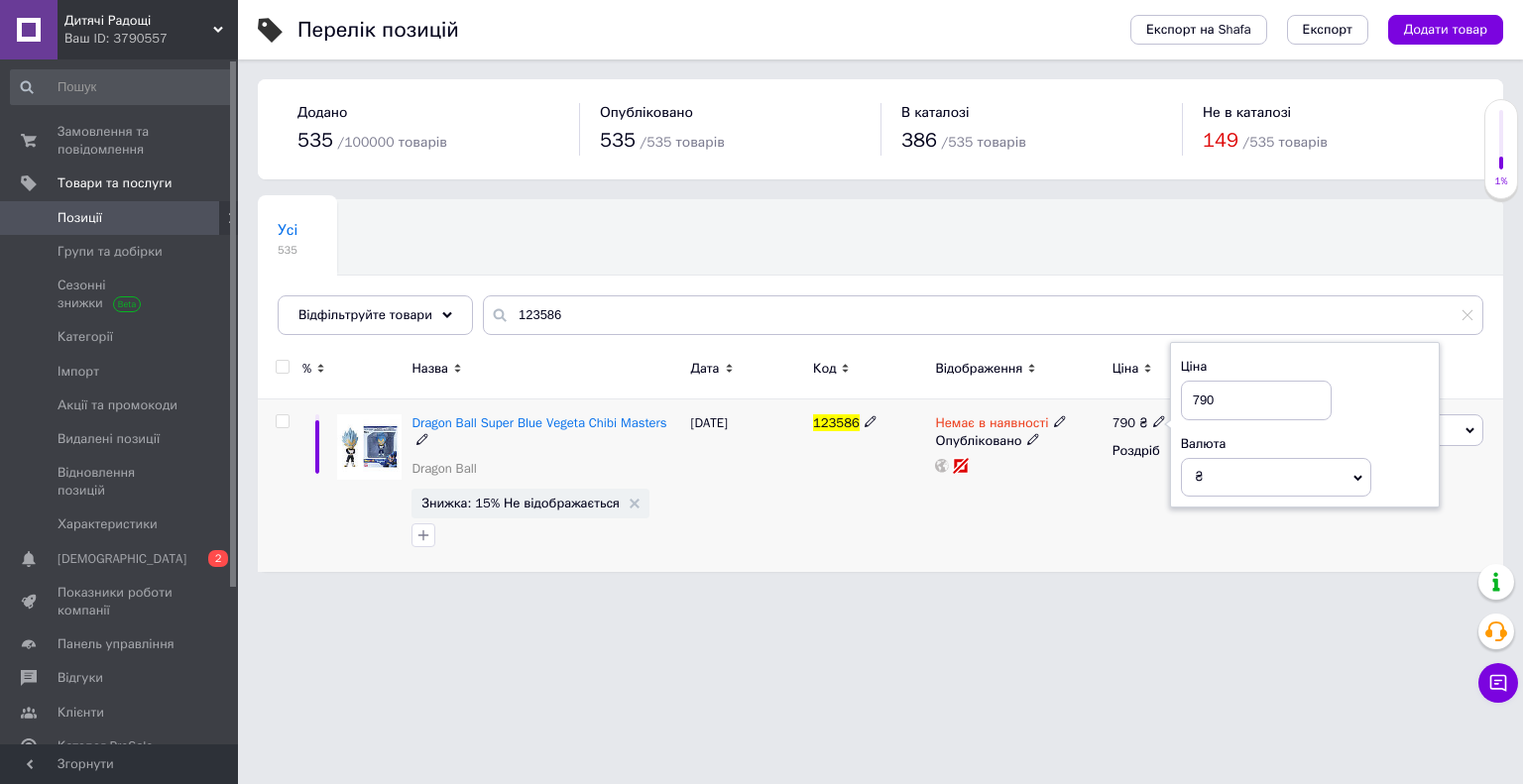 drag, startPoint x: 1197, startPoint y: 397, endPoint x: 1170, endPoint y: 411, distance: 30.413813 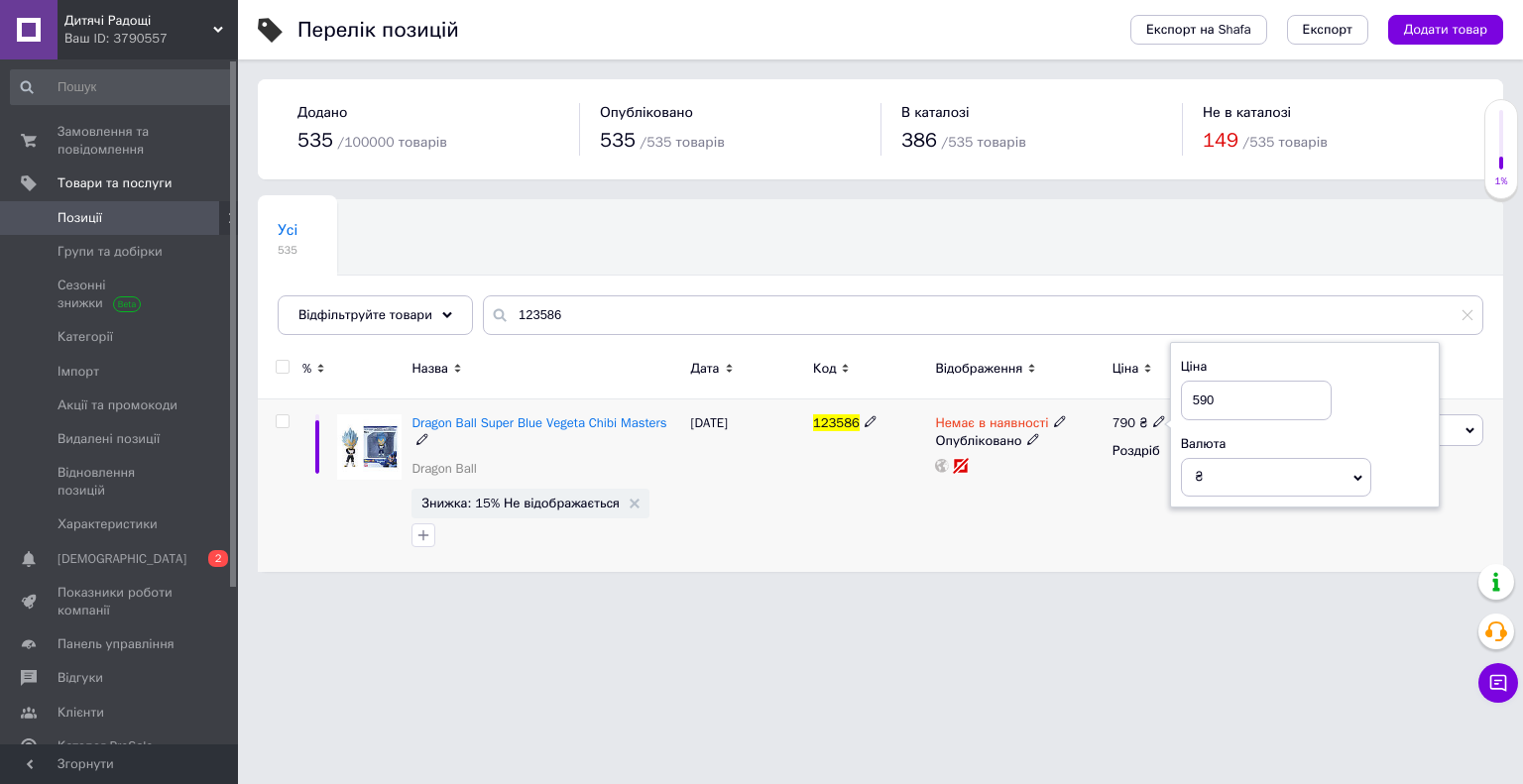type on "590" 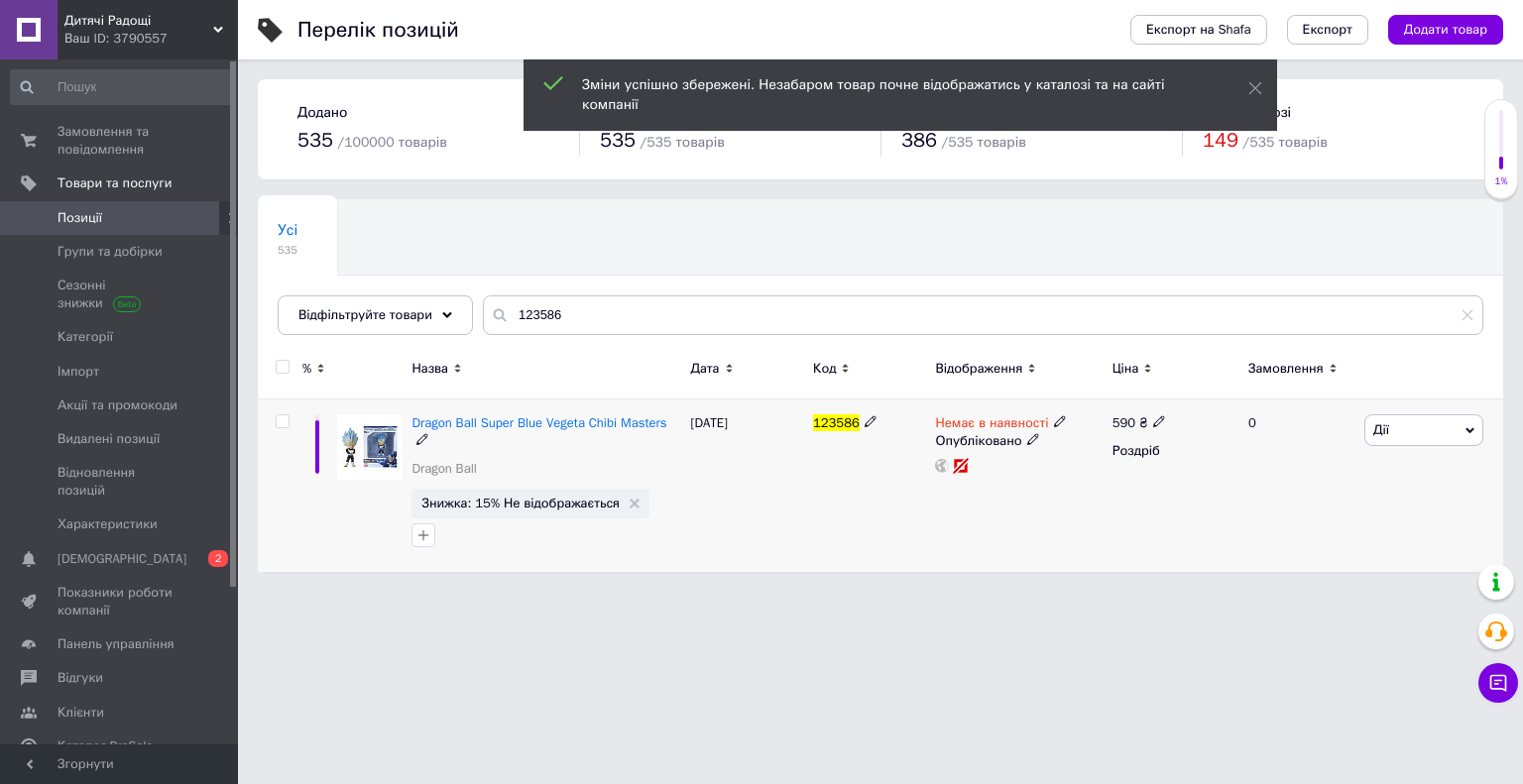 click on "Дії" at bounding box center [1424, 430] 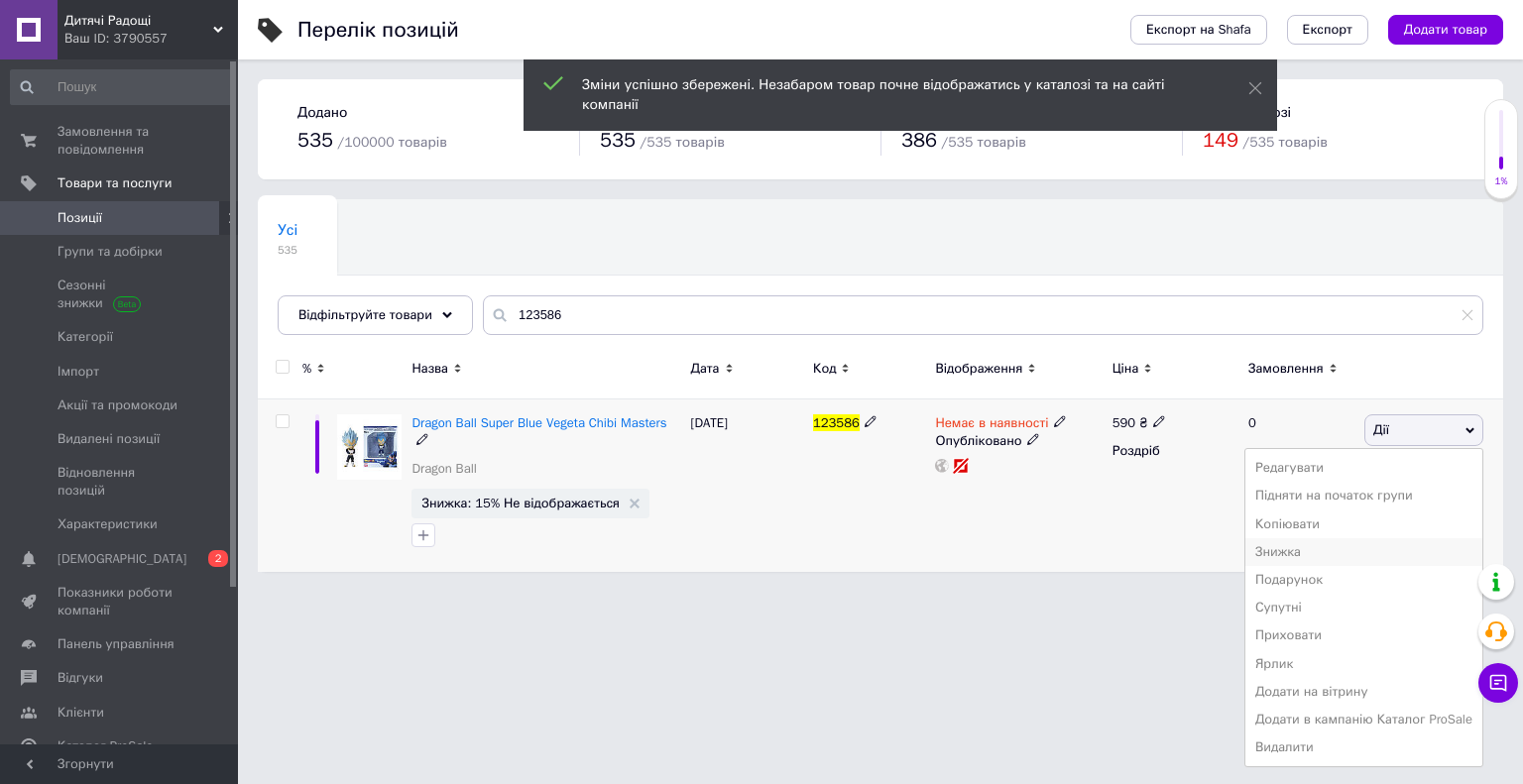 click on "Знижка" at bounding box center (1363, 552) 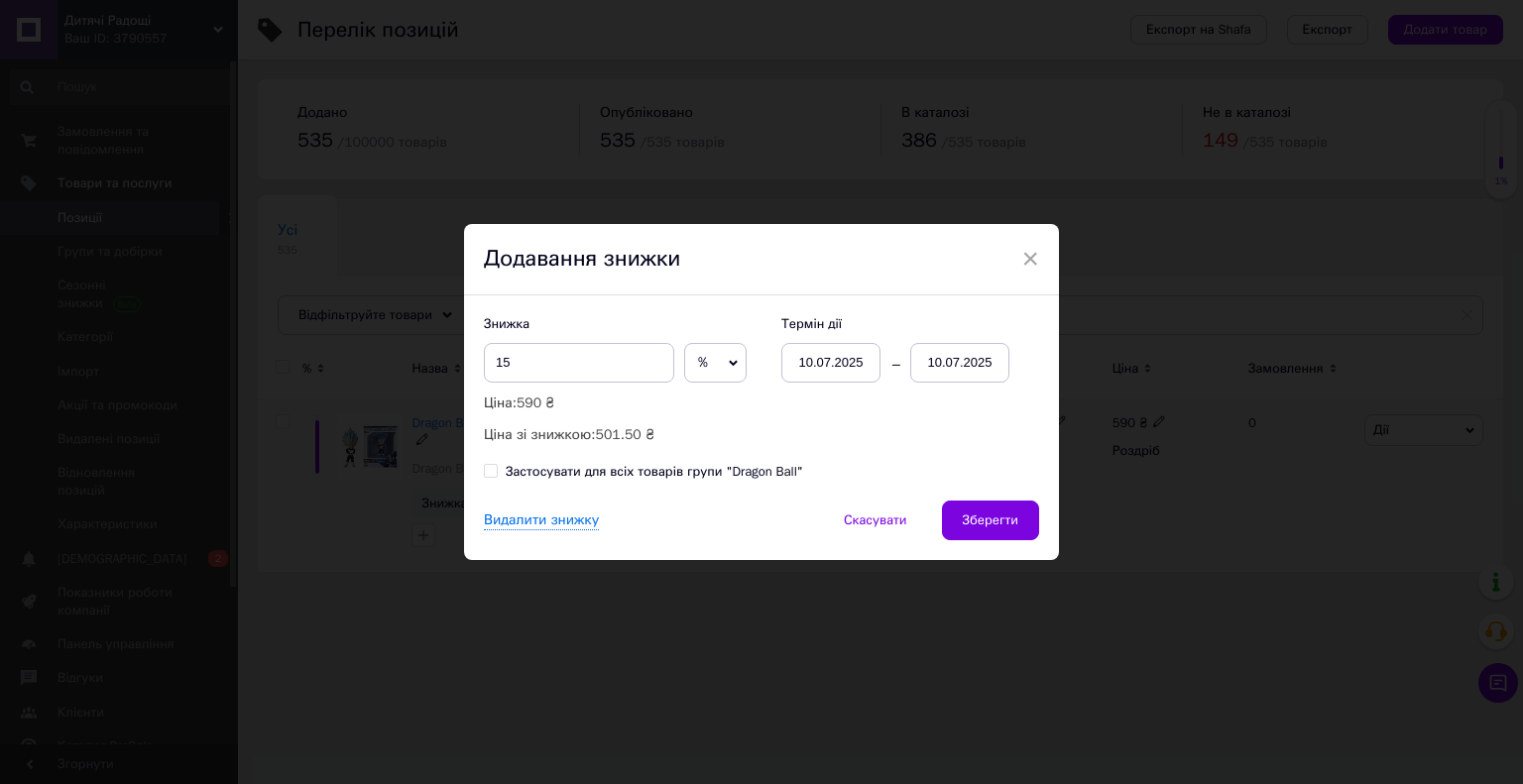 click on "10.07.2025" at bounding box center (960, 363) 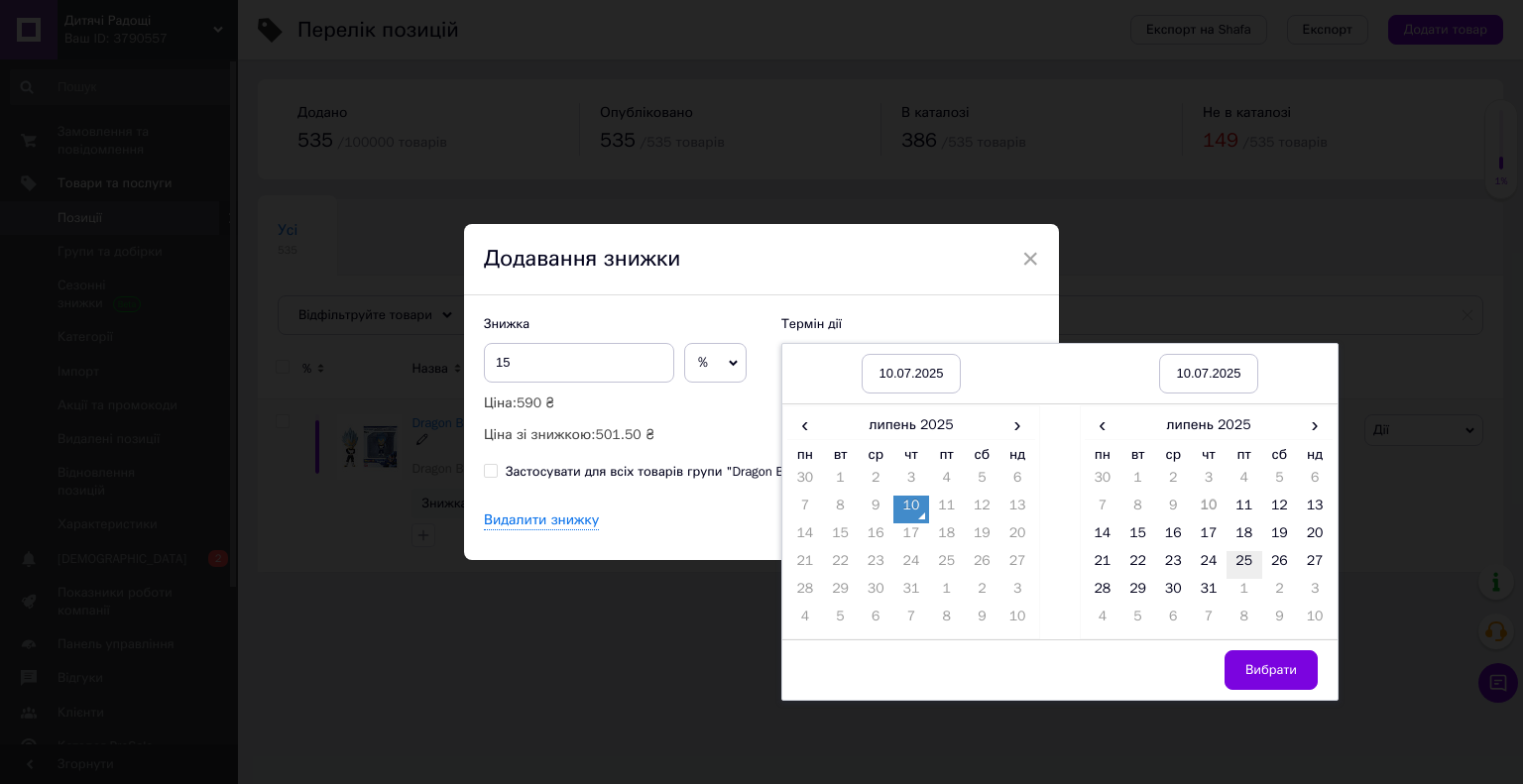 click on "25" at bounding box center [1244, 565] 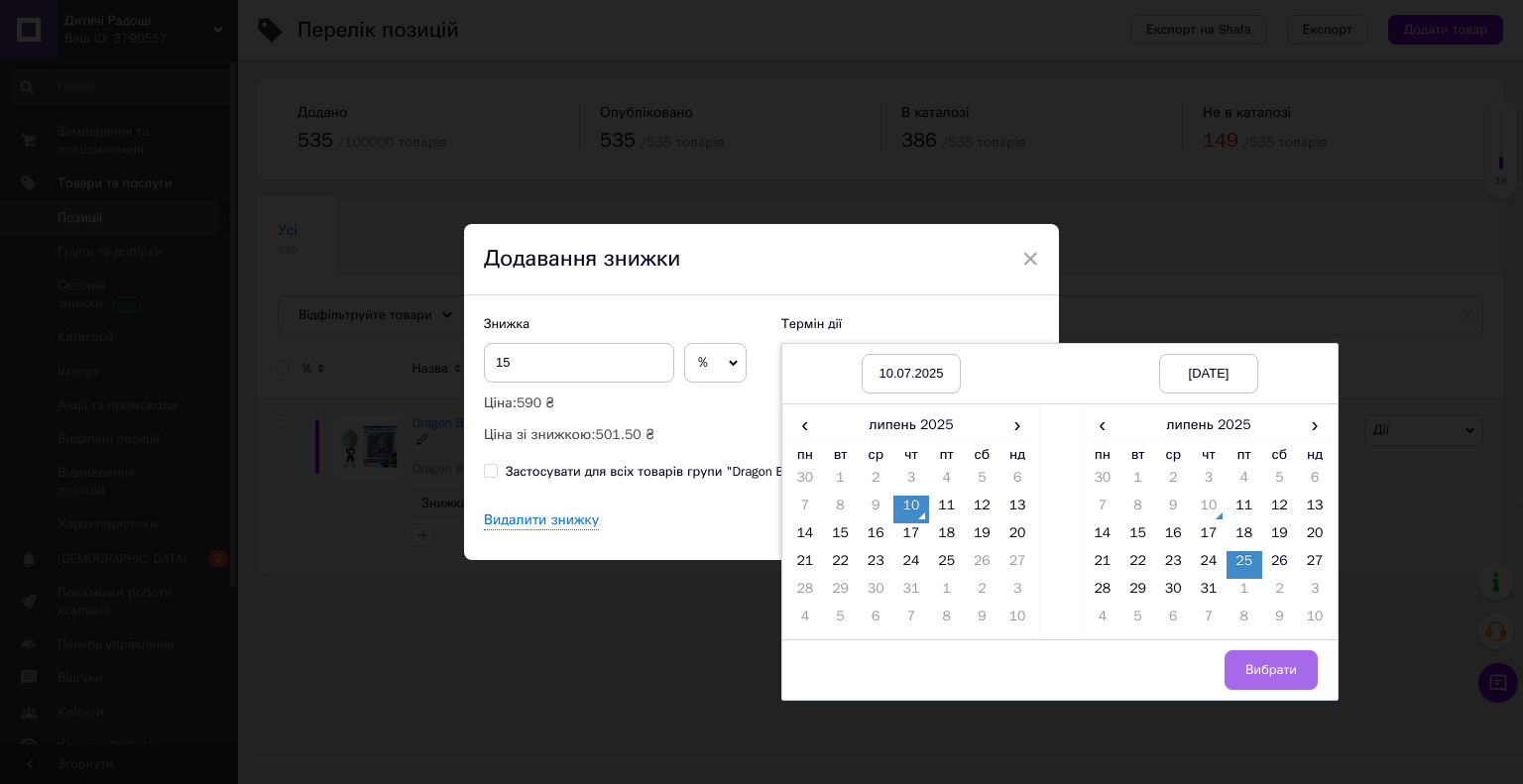 click on "Вибрати" at bounding box center [1271, 670] 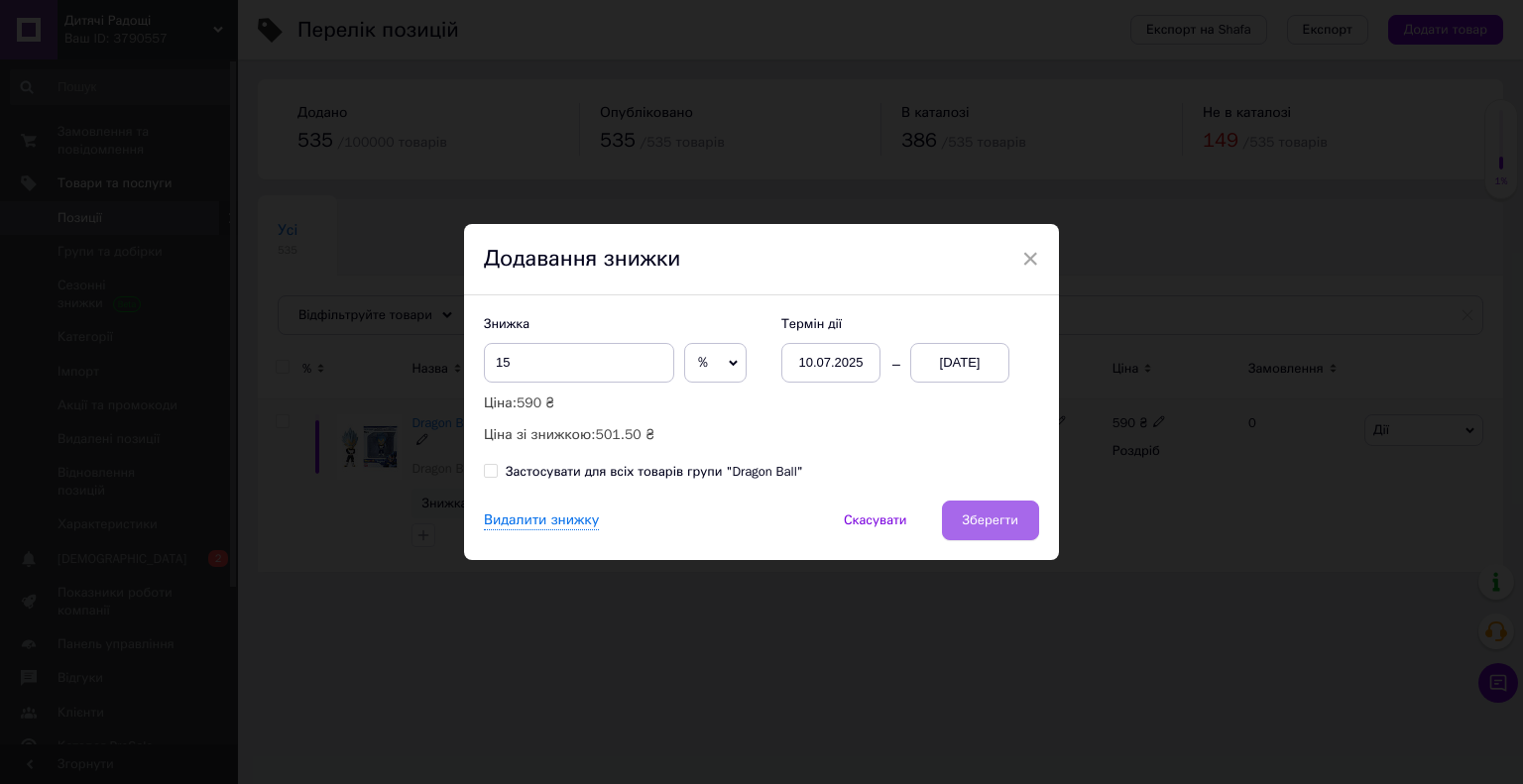 click on "Зберегти" at bounding box center (991, 520) 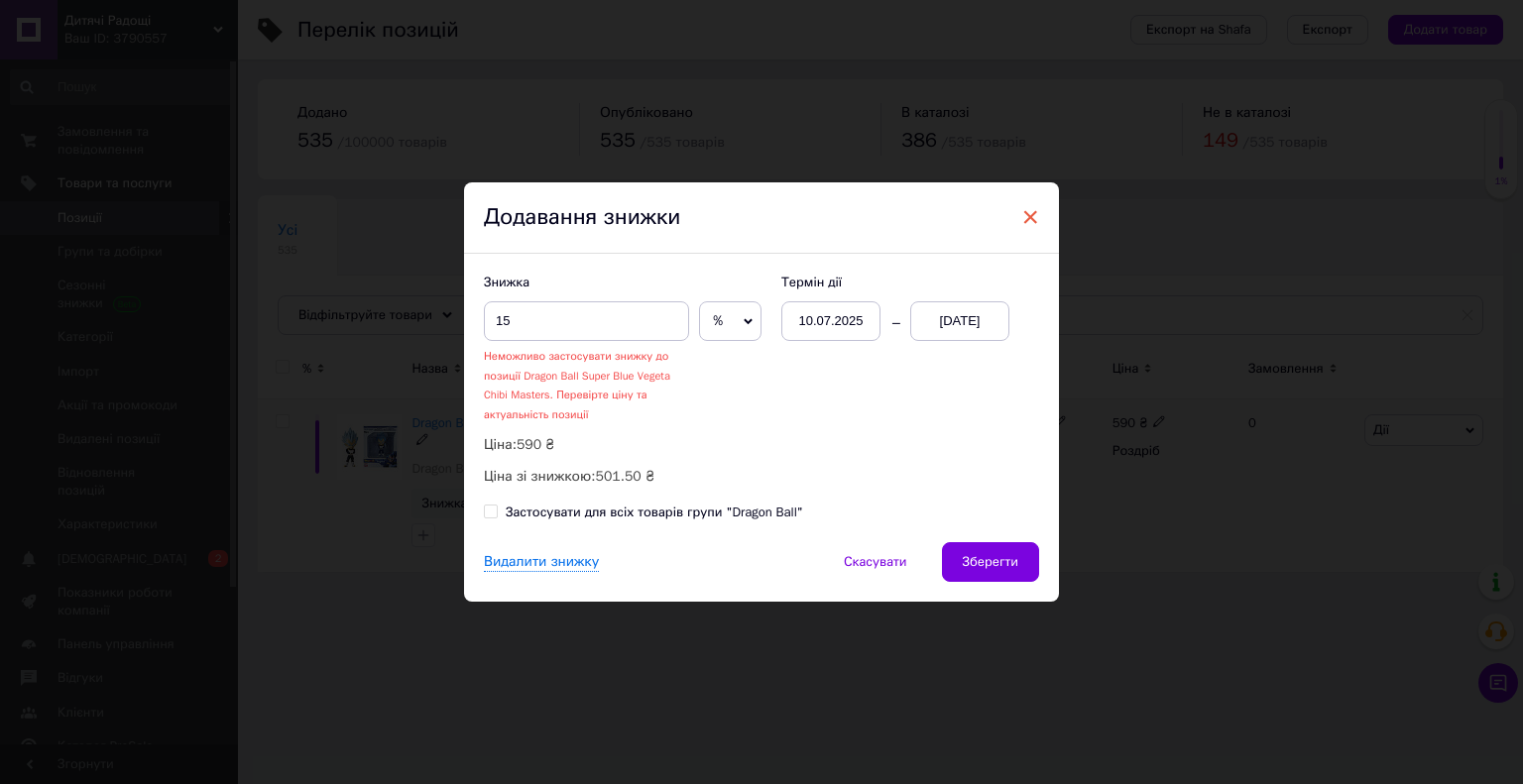 click on "×" at bounding box center [1030, 217] 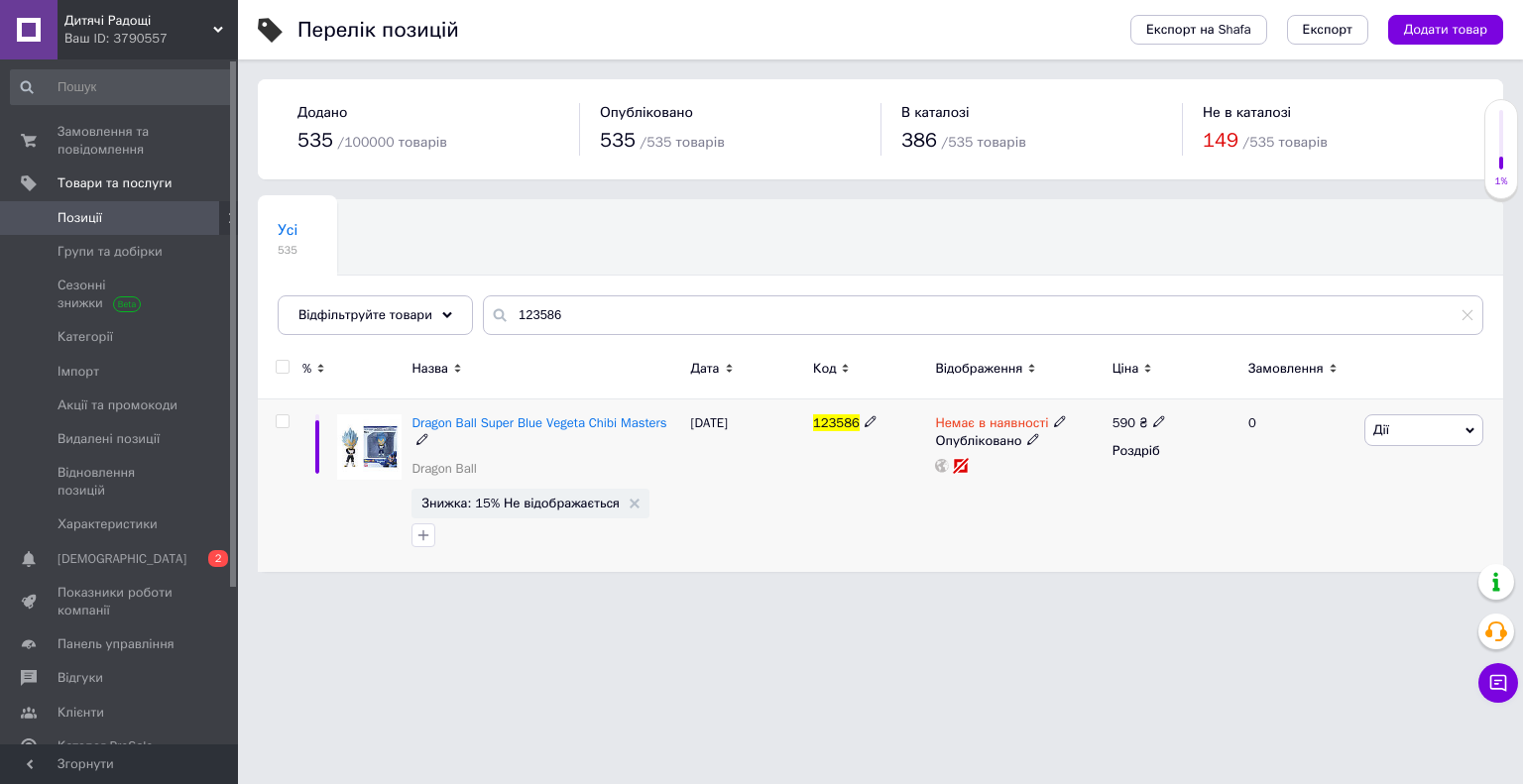 click 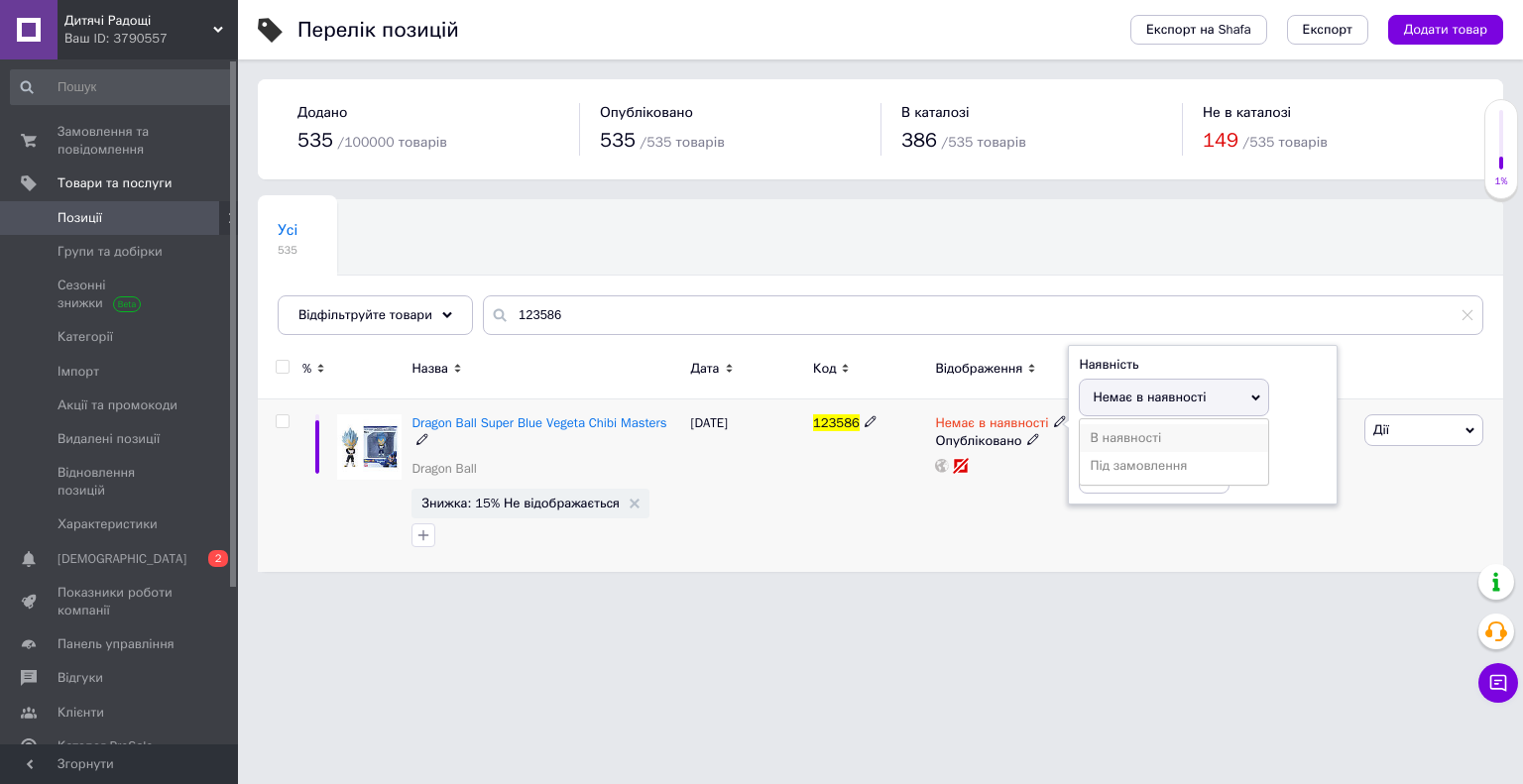 click on "В наявності" at bounding box center (1174, 438) 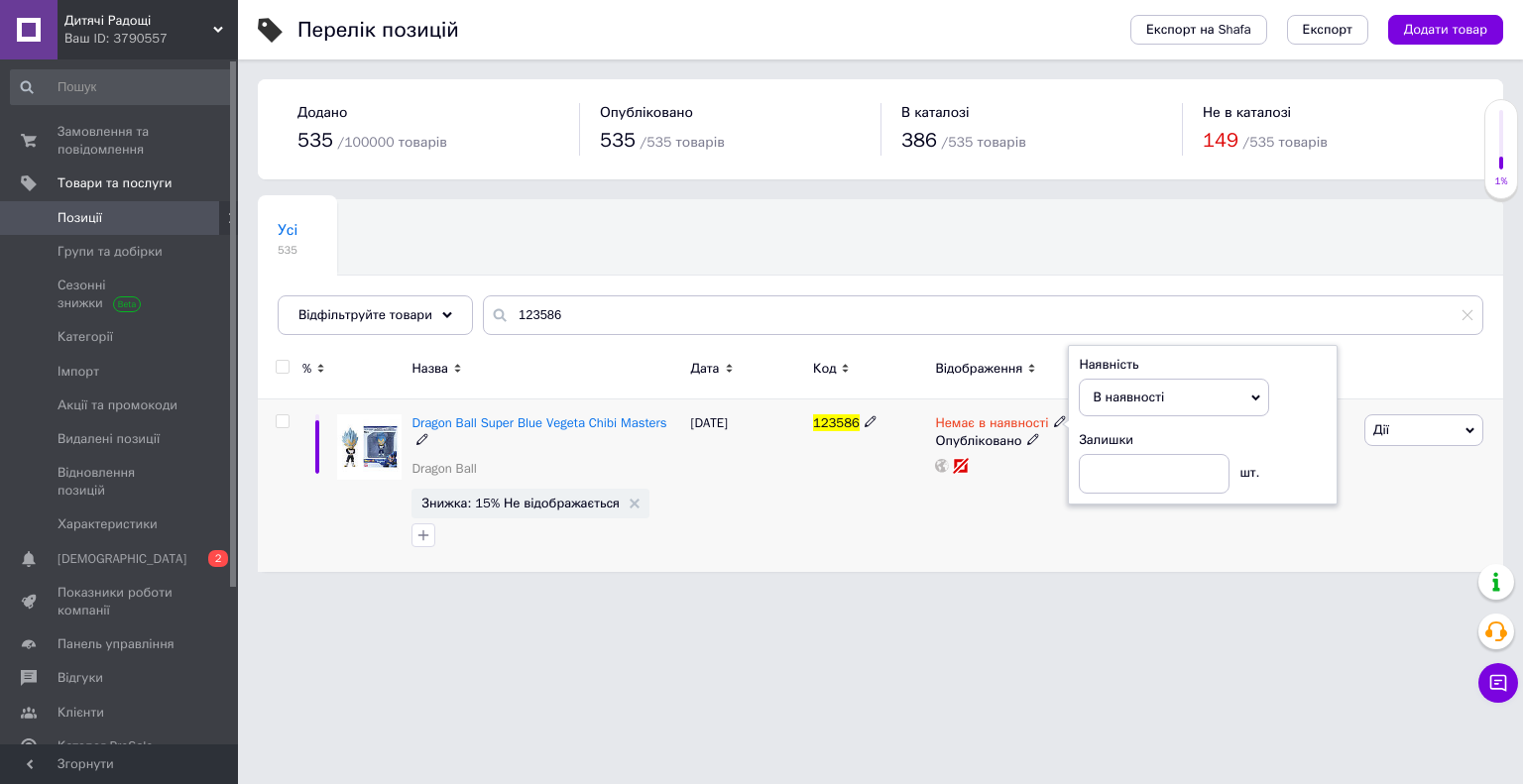 click on "Немає в наявності Наявність В наявності Немає в наявності Під замовлення Залишки шт. Опубліковано" at bounding box center [1018, 486] 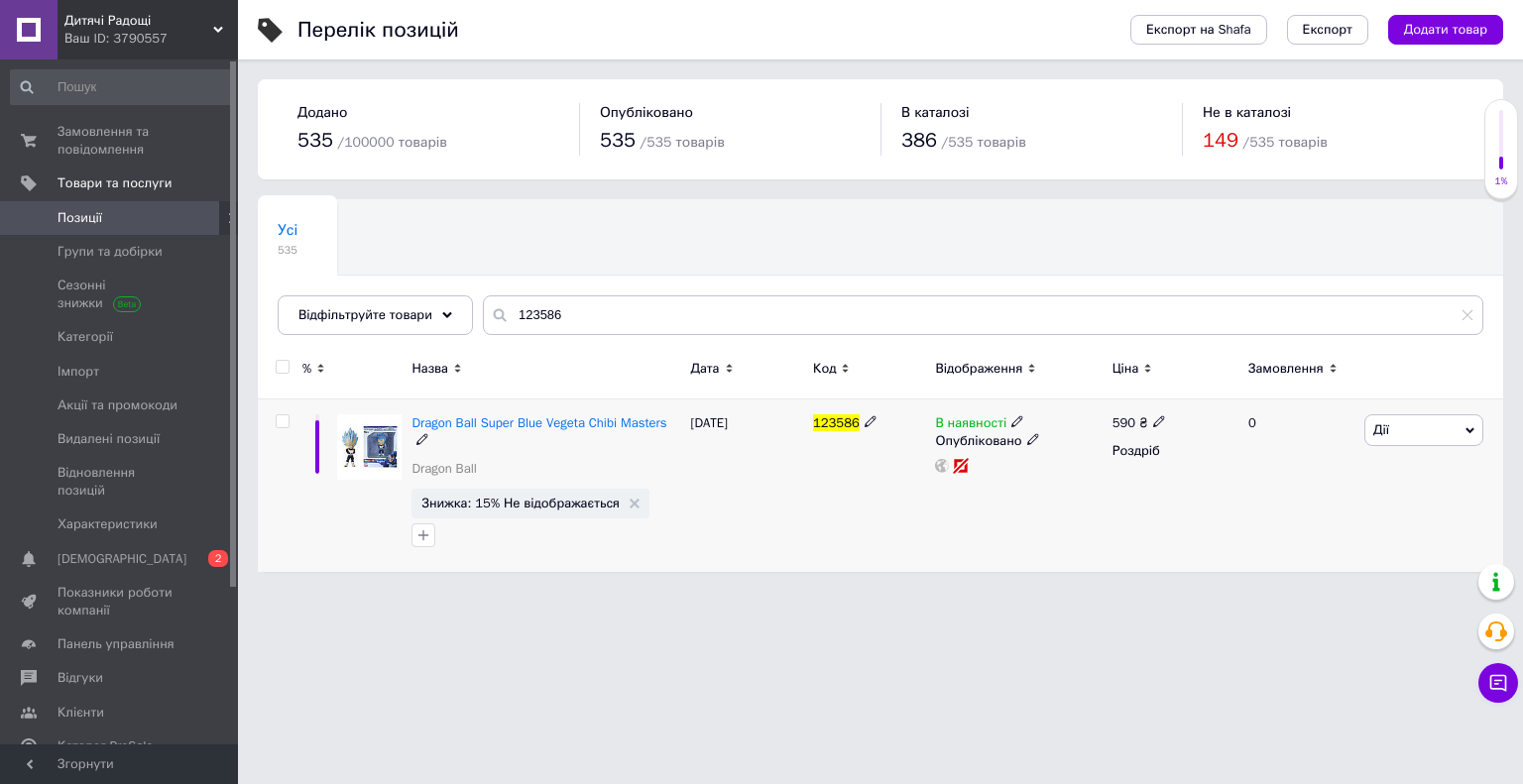 click on "Дії Редагувати Підняти на початок групи Копіювати Знижка Подарунок Супутні Приховати Ярлик Додати на вітрину Додати в кампанію Каталог ProSale Видалити" at bounding box center [1431, 486] 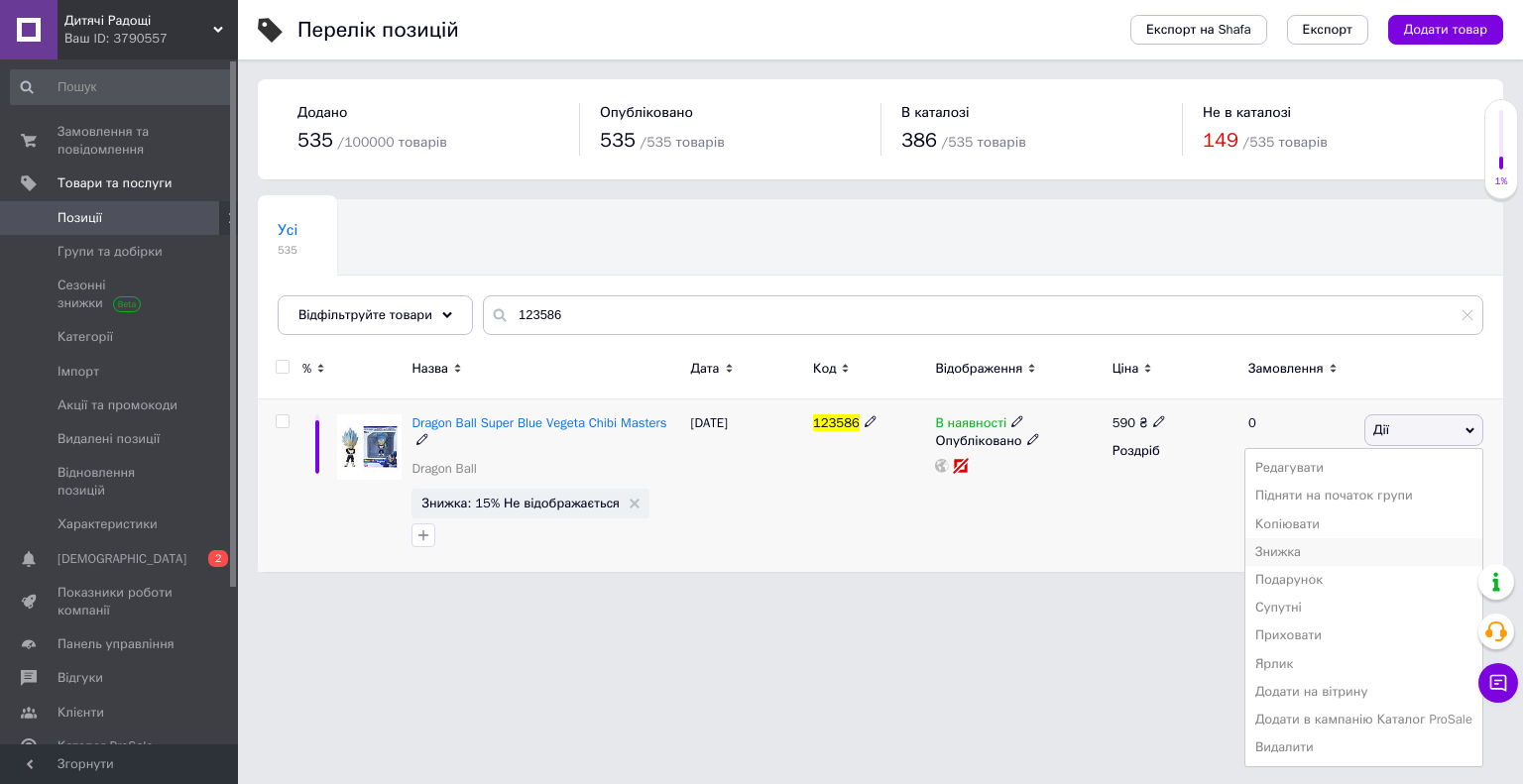 click on "Знижка" at bounding box center [1363, 552] 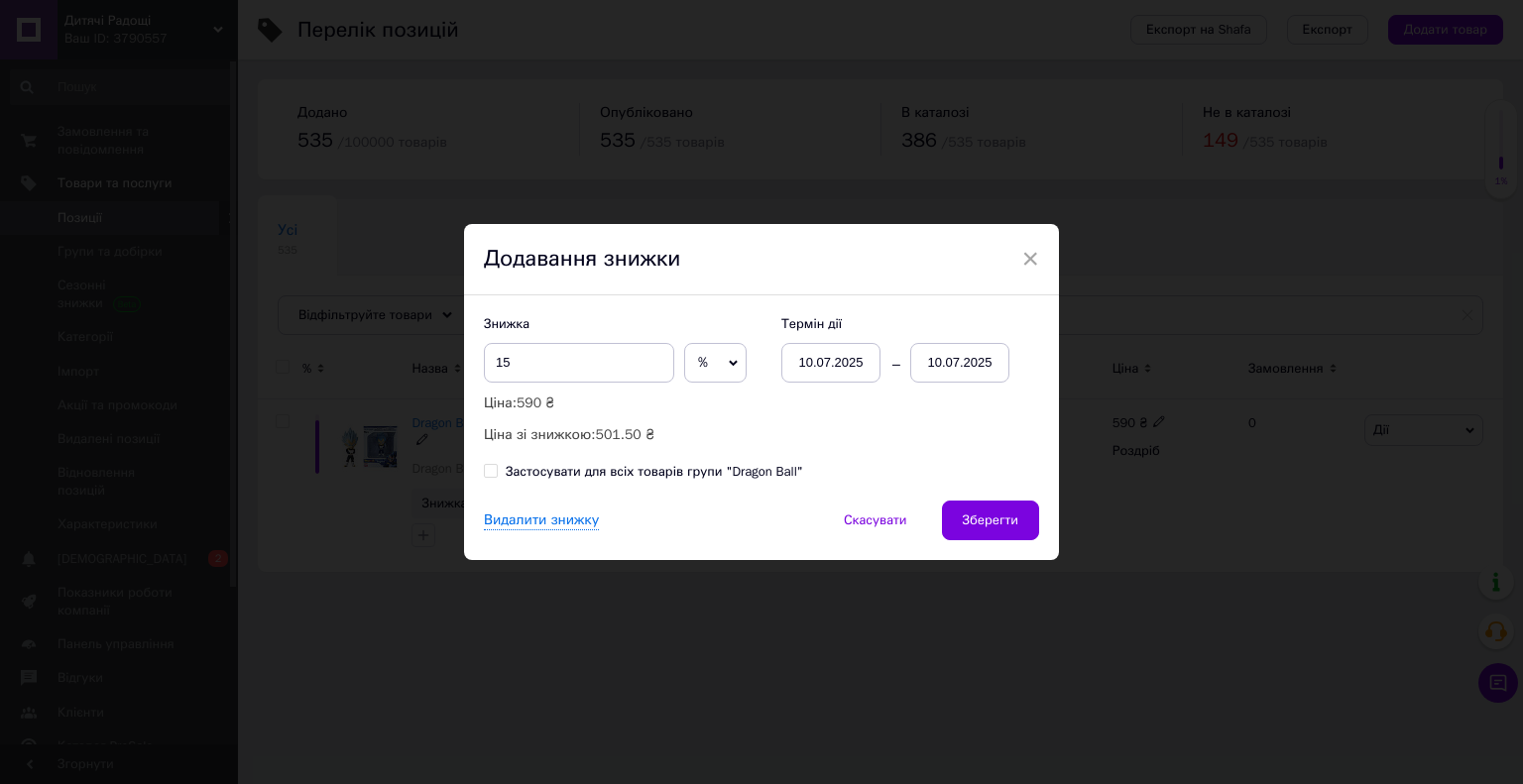 click on "10.07.2025" at bounding box center (960, 363) 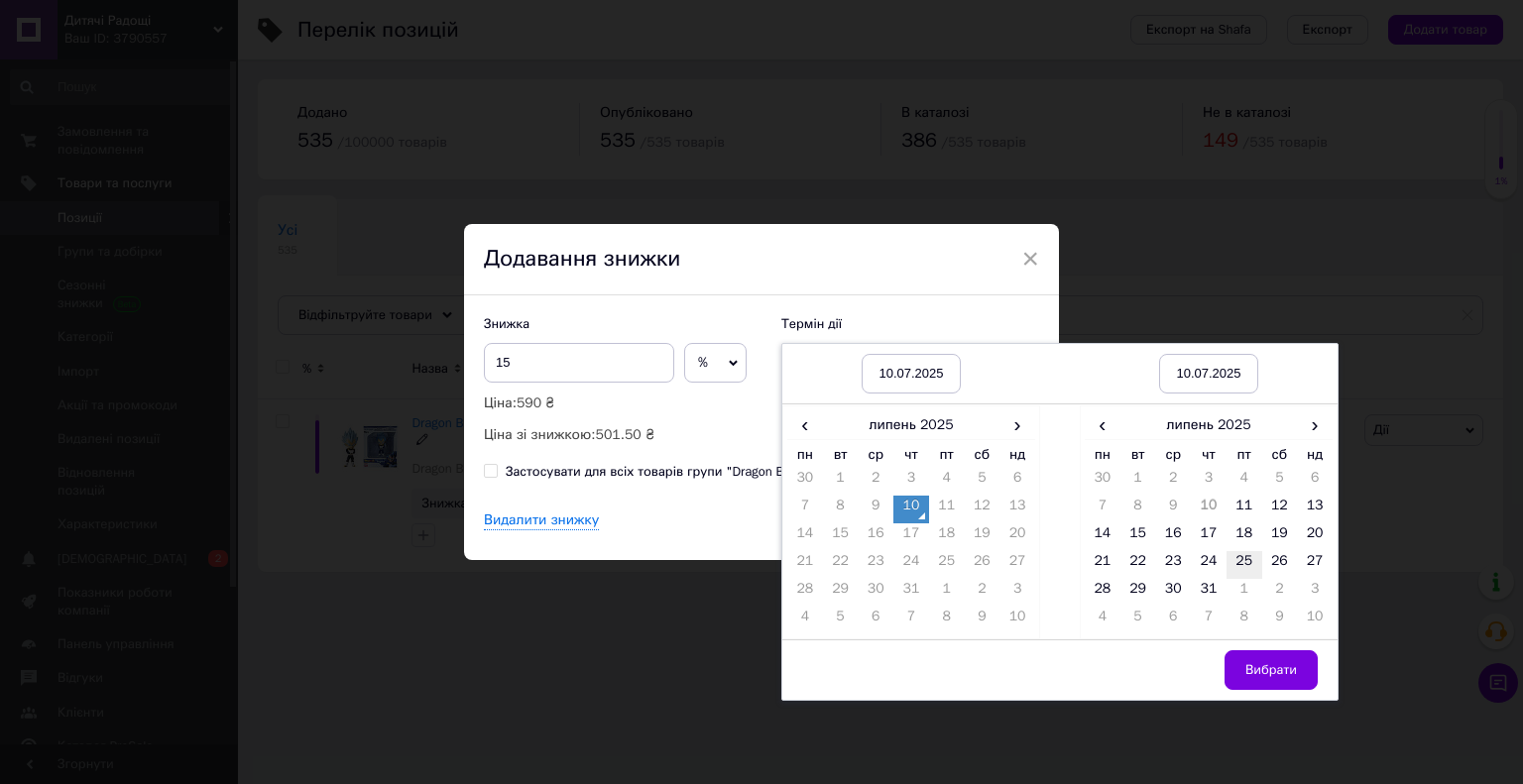 click on "25" at bounding box center [1244, 565] 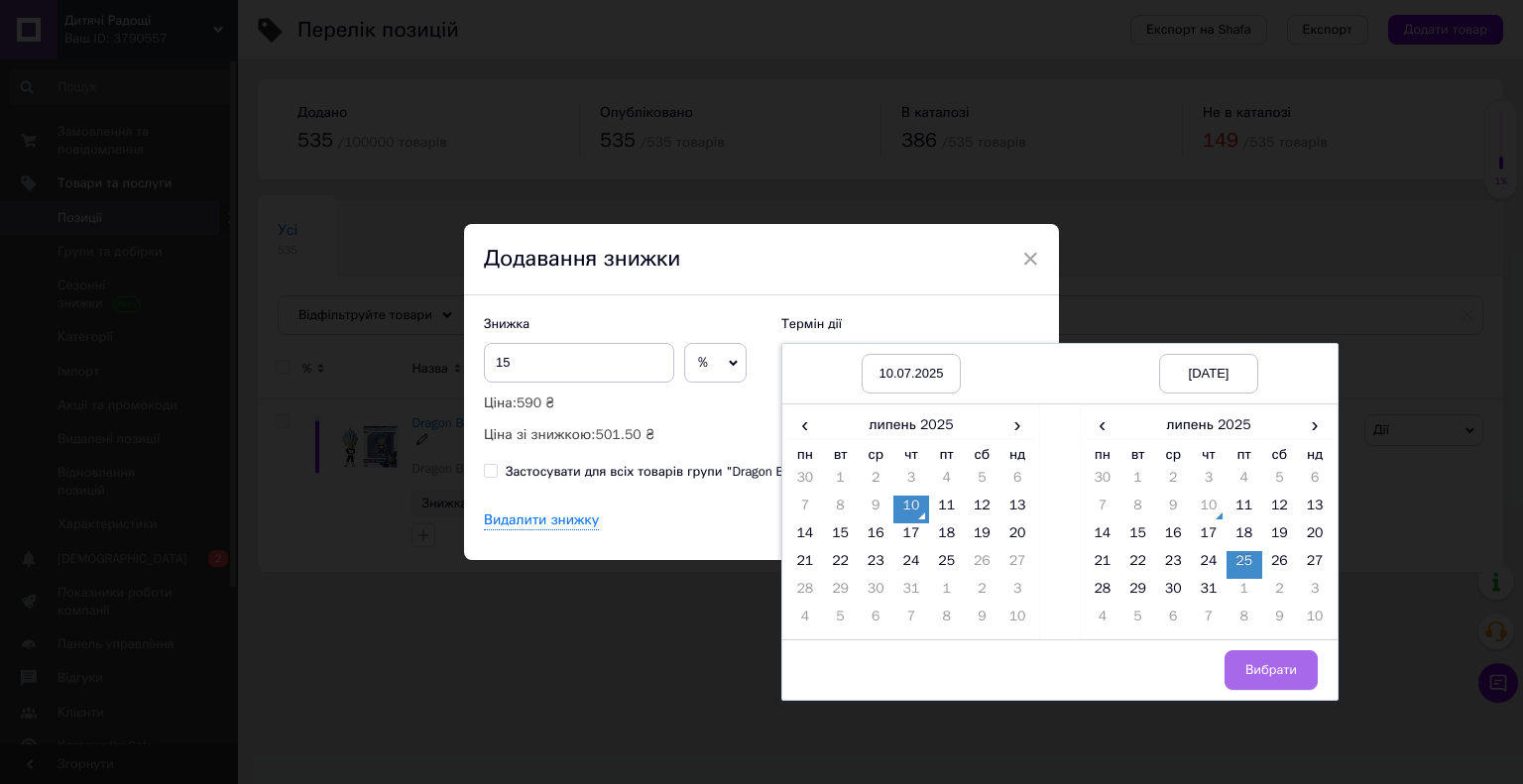 click on "Вибрати" at bounding box center [1271, 670] 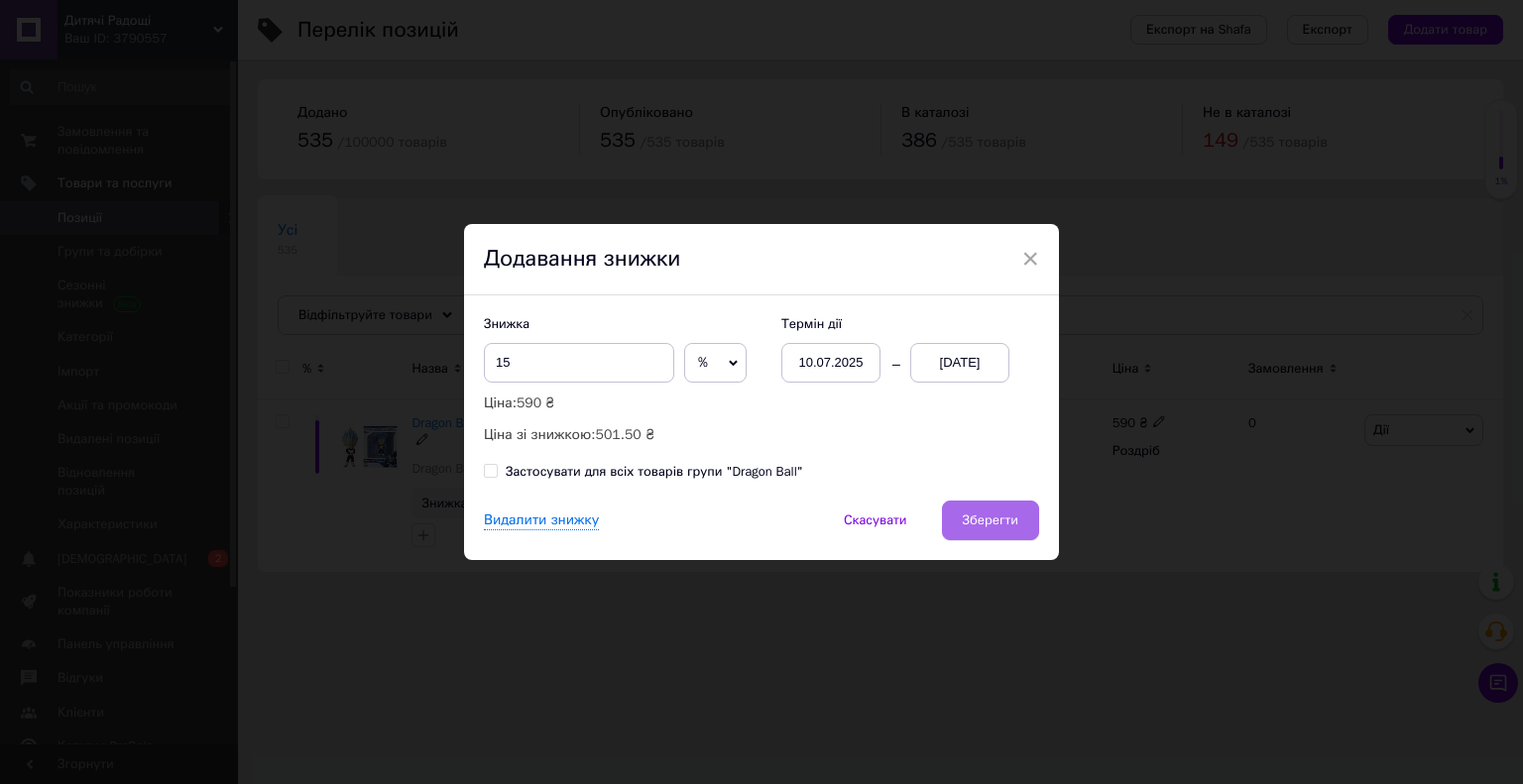 click on "Зберегти" at bounding box center [991, 520] 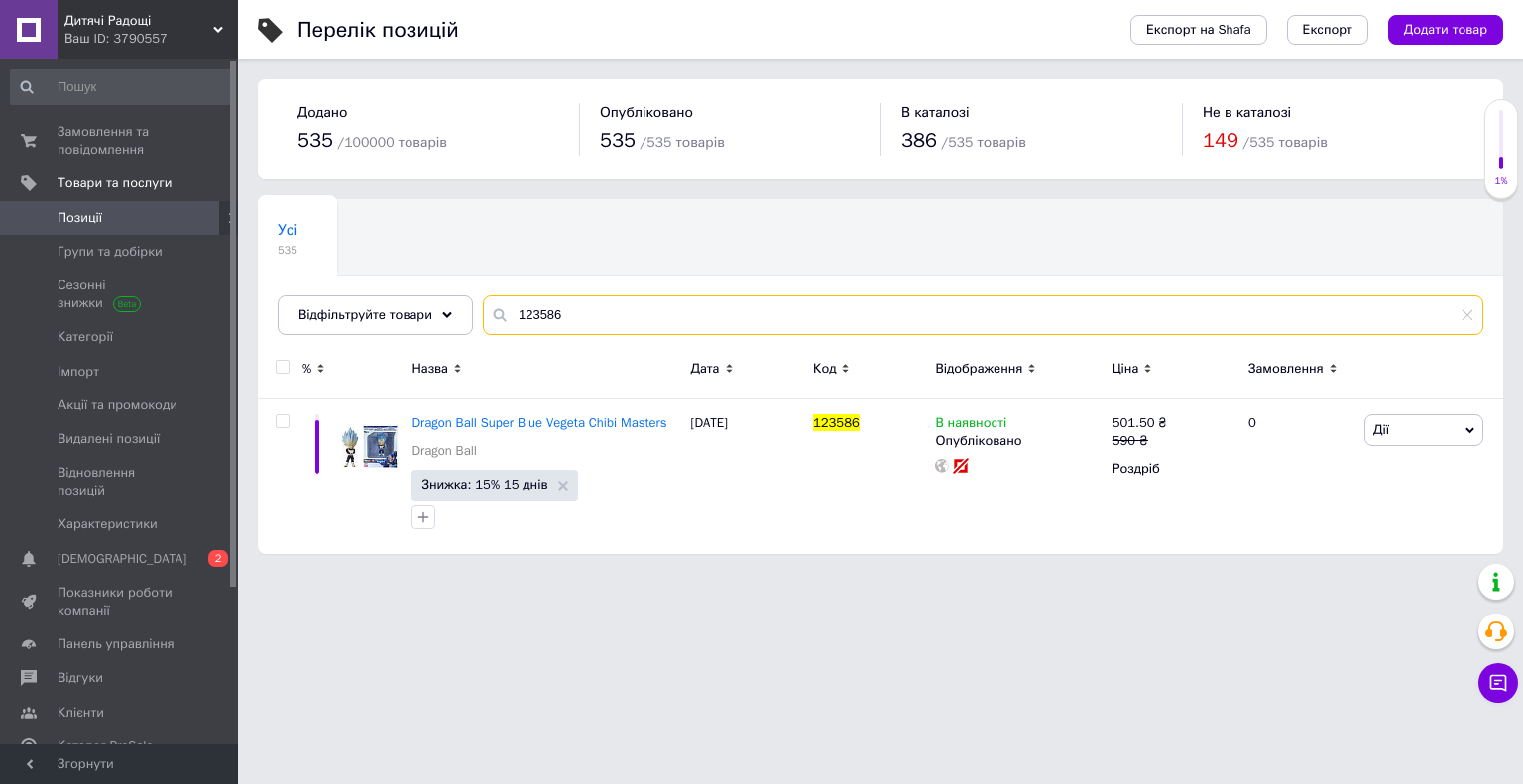 click on "123586" at bounding box center (983, 315) 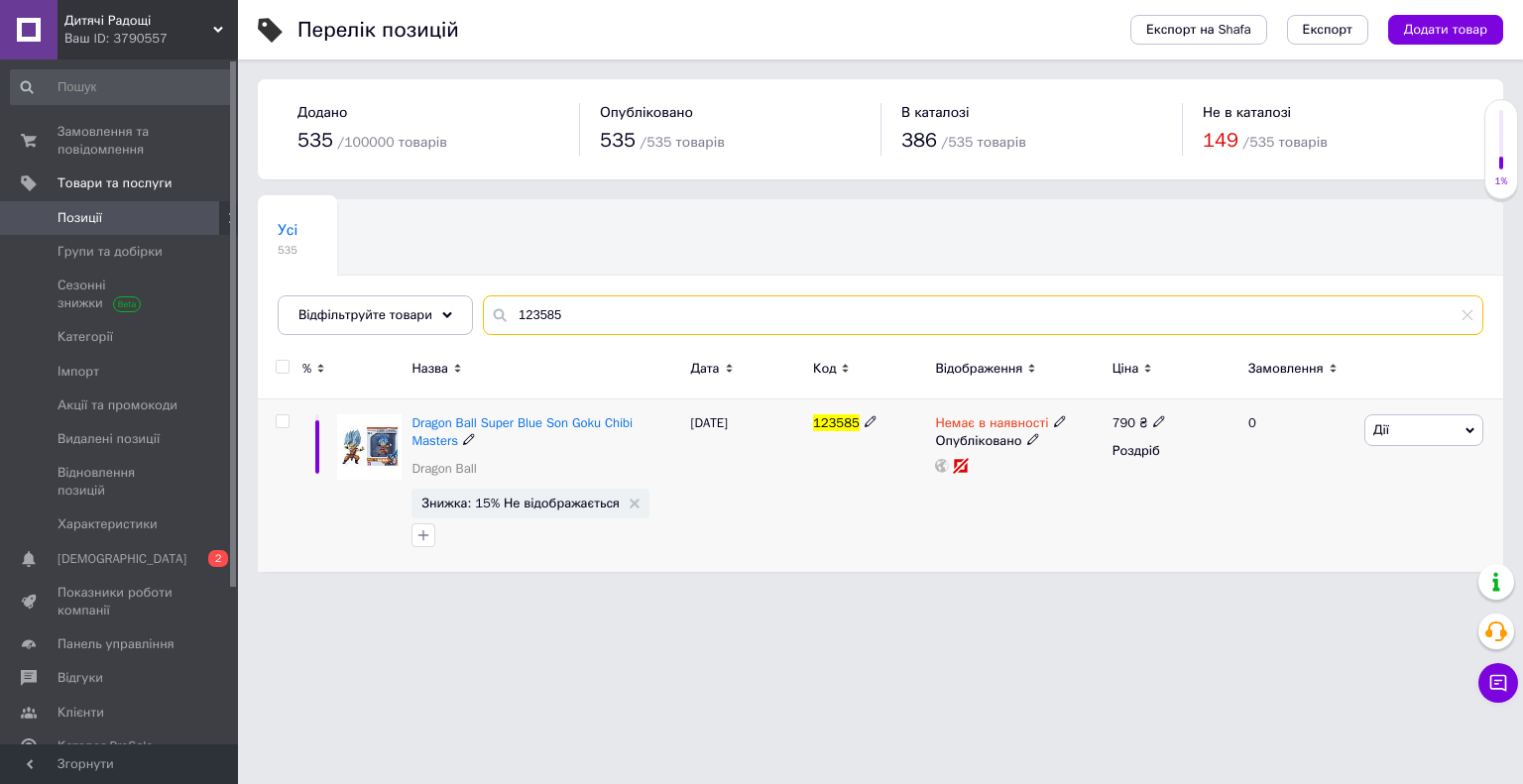 type on "123585" 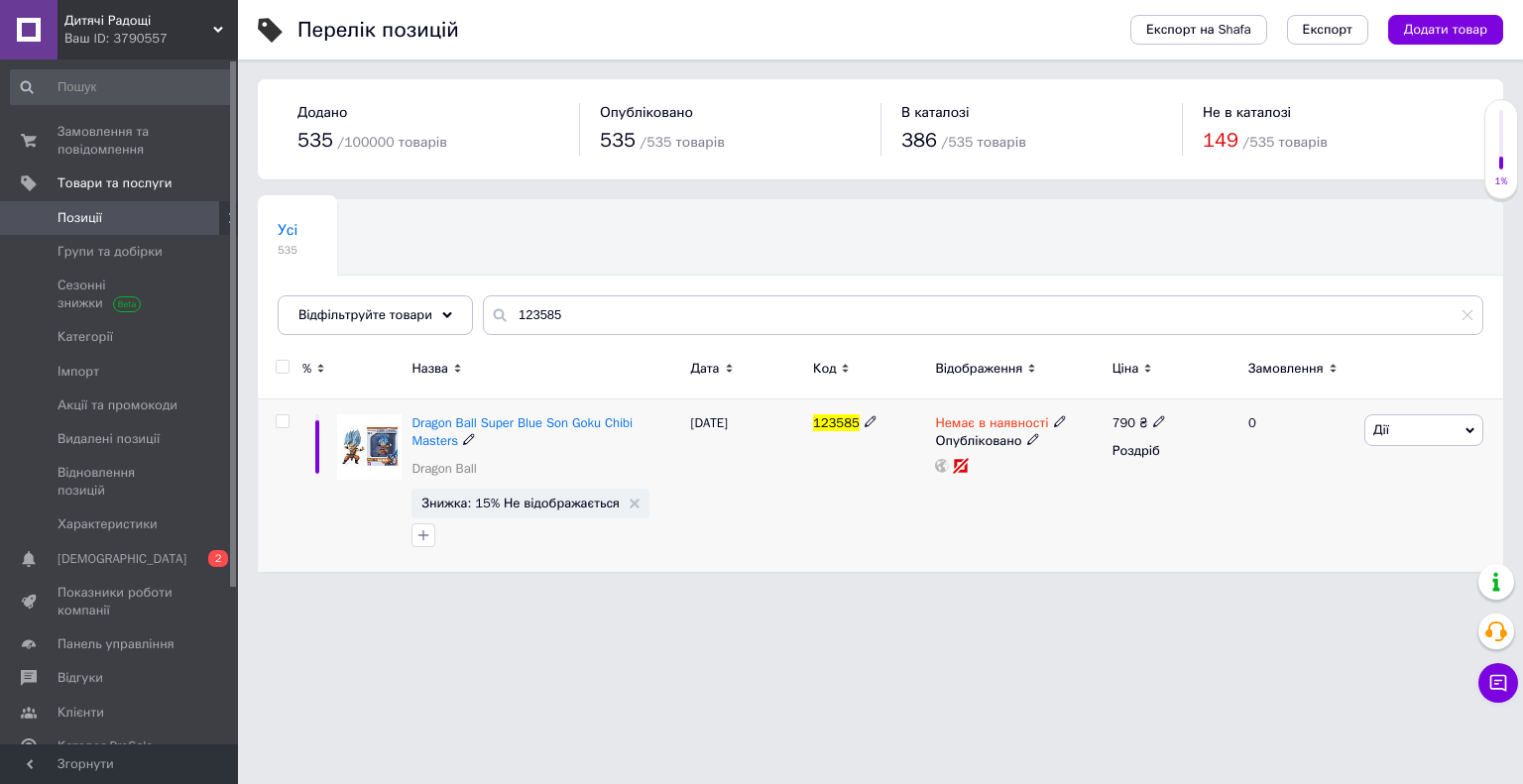 click 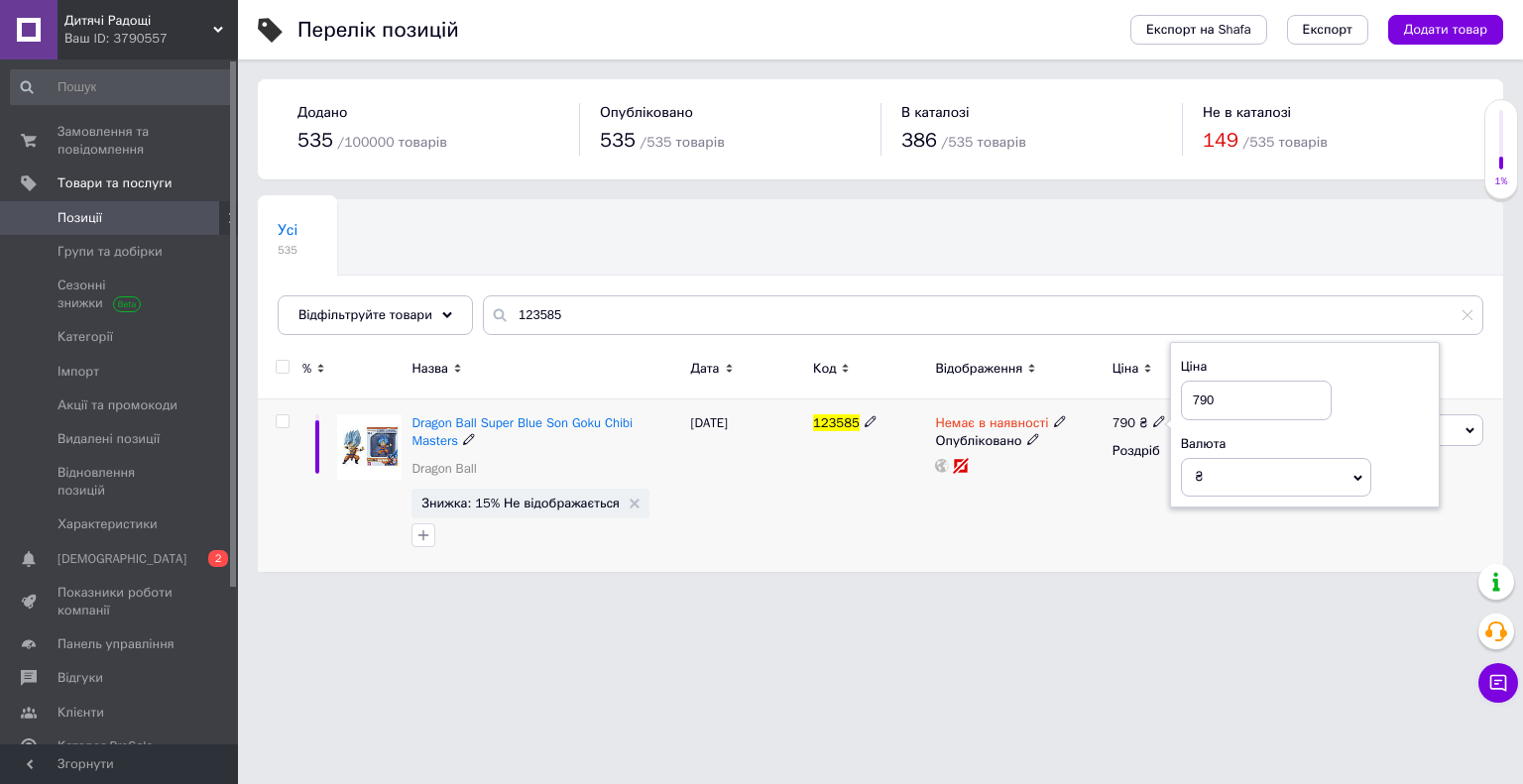 click on "790" at bounding box center [1256, 400] 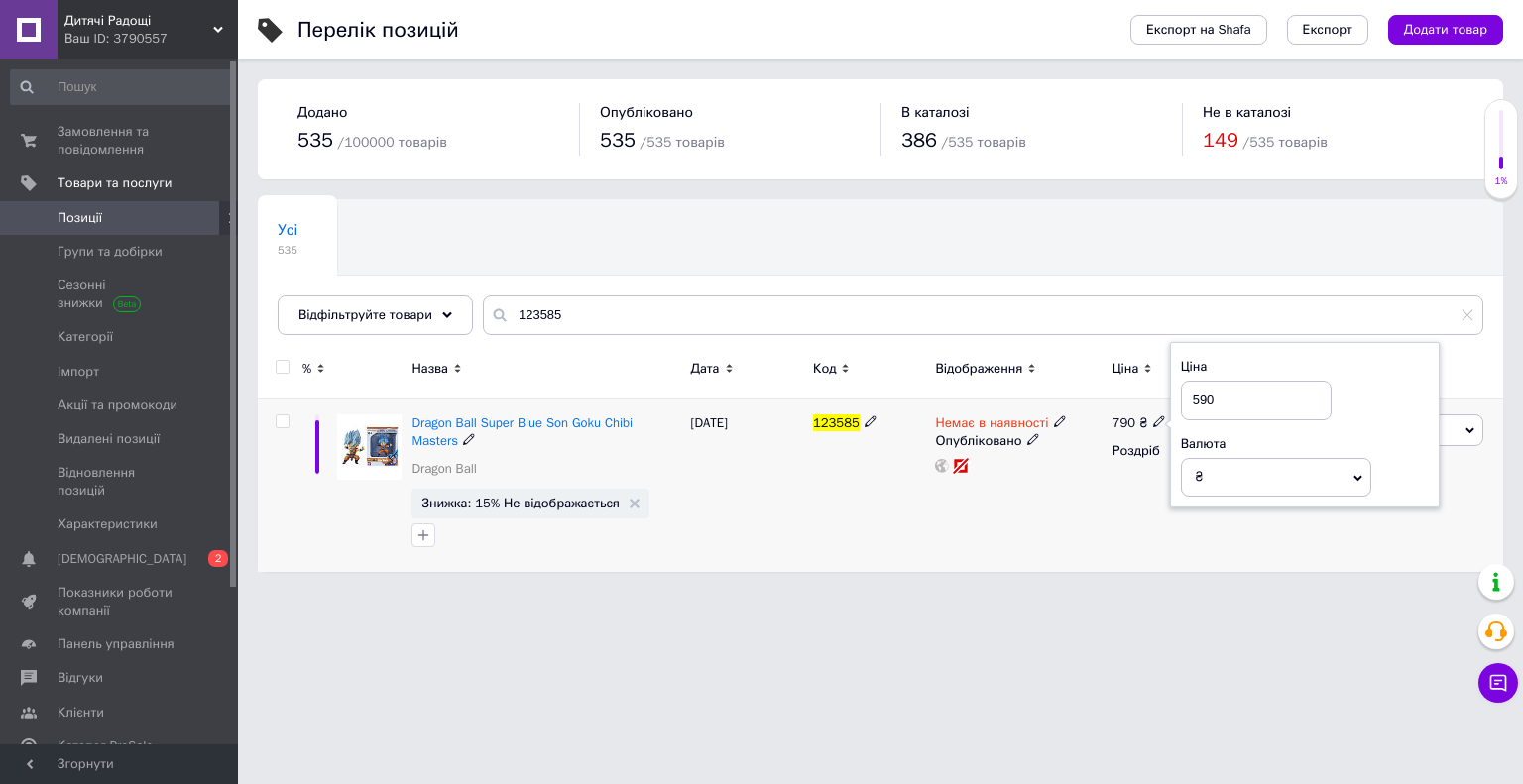 type on "590" 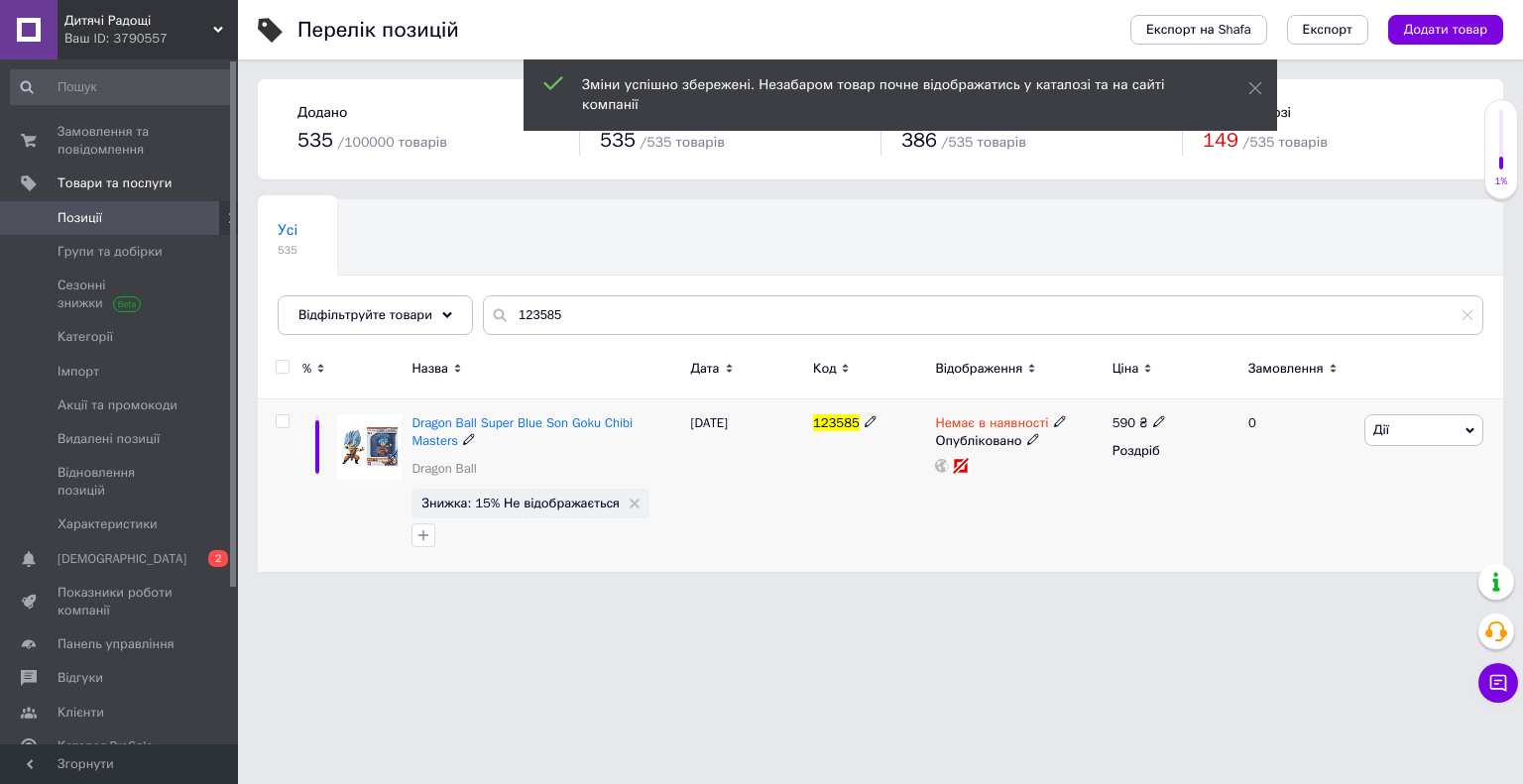 click 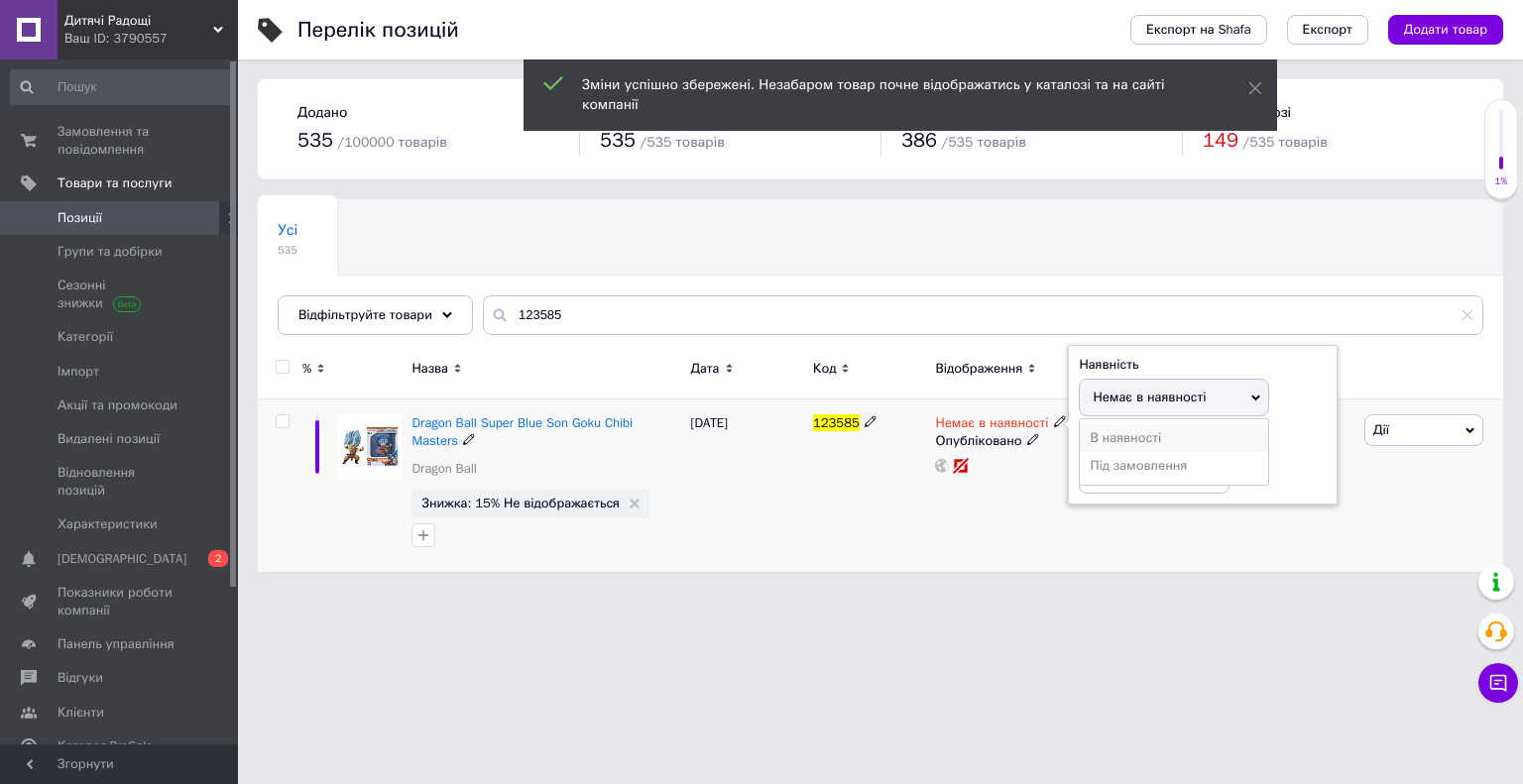 click on "В наявності" at bounding box center [1174, 438] 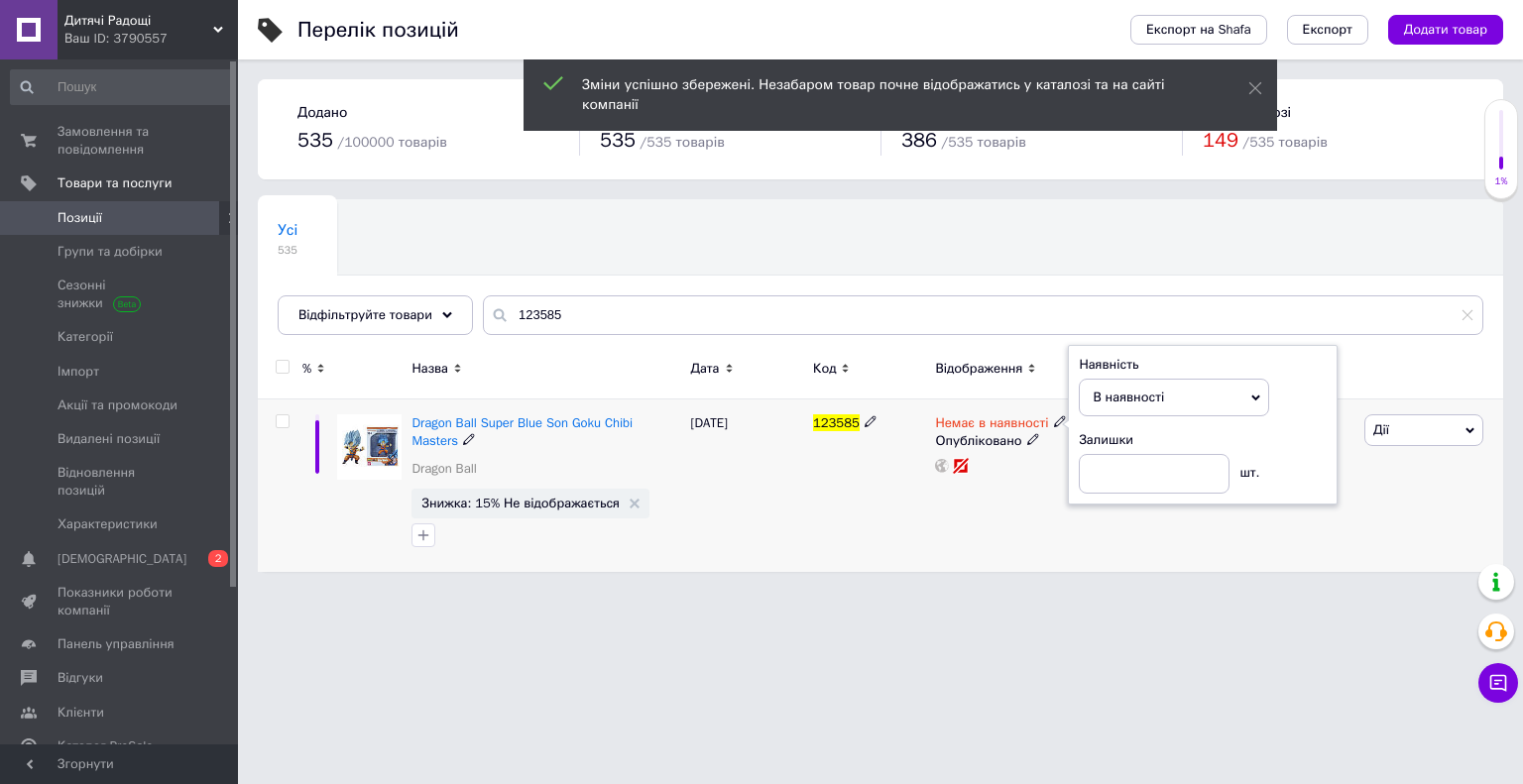 click on "Немає в наявності Наявність В наявності Немає в наявності Під замовлення Залишки шт. Опубліковано" at bounding box center [1018, 486] 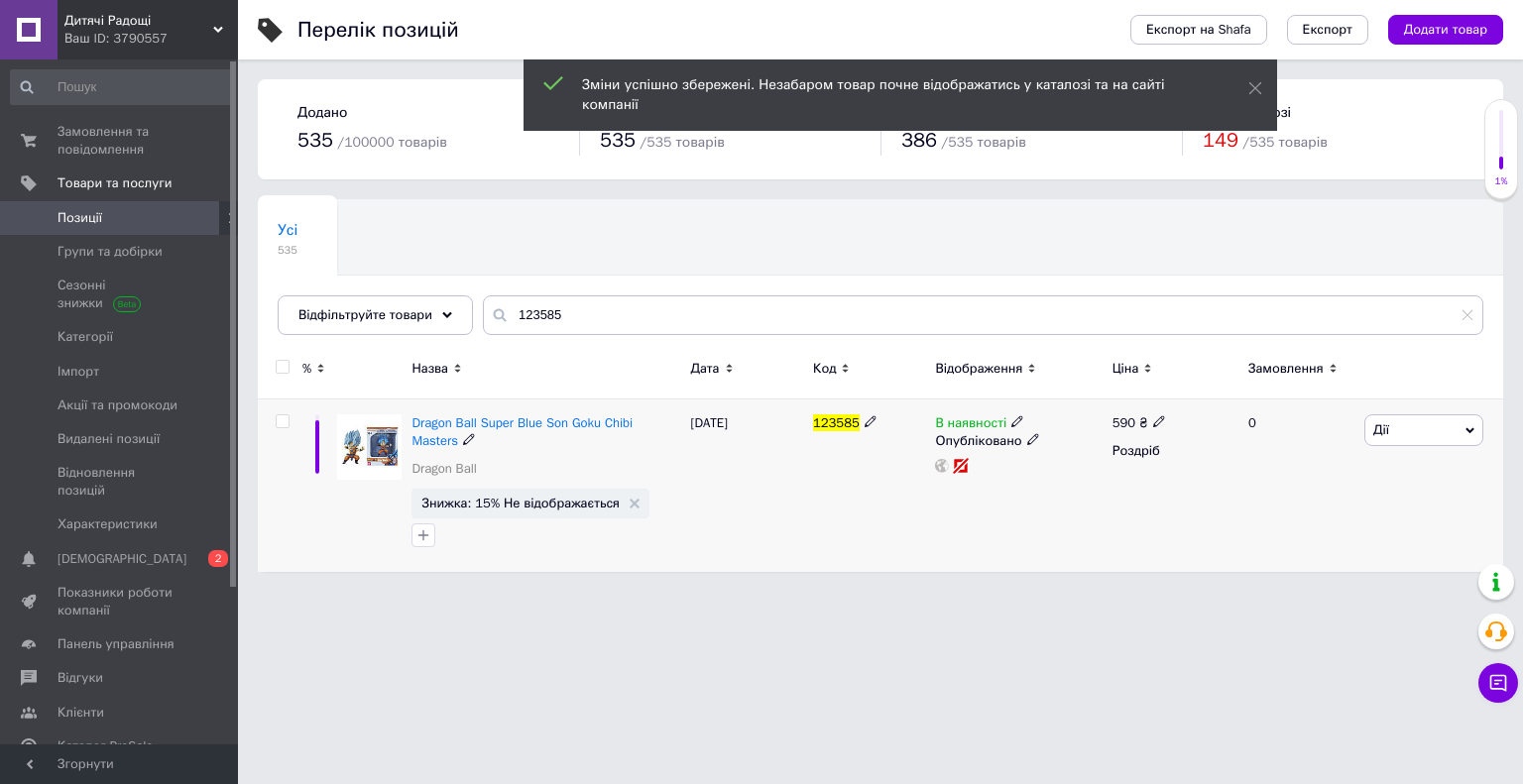 click on "Дії" at bounding box center [1424, 430] 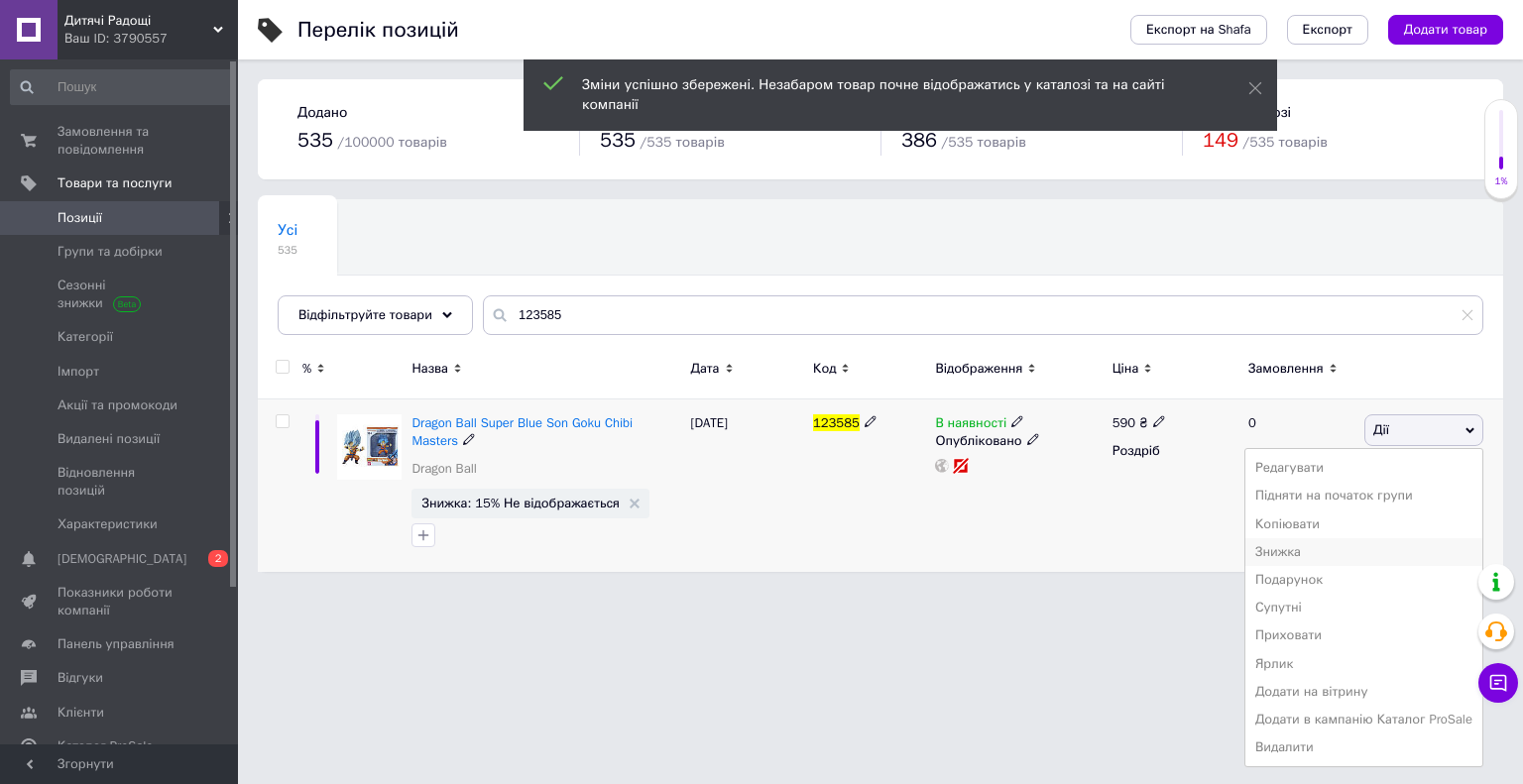click on "Знижка" at bounding box center (1363, 552) 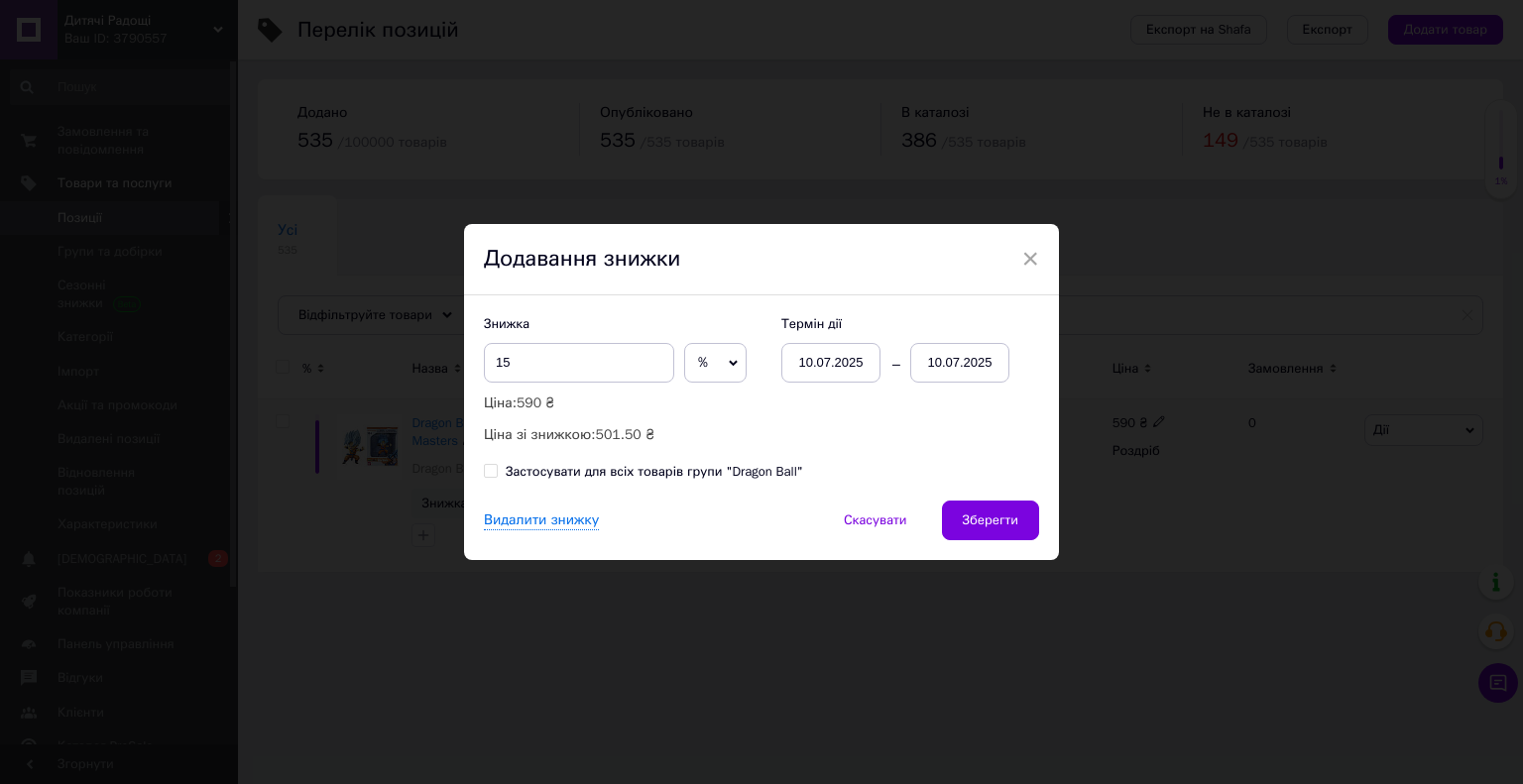 click on "10.07.2025" at bounding box center (960, 363) 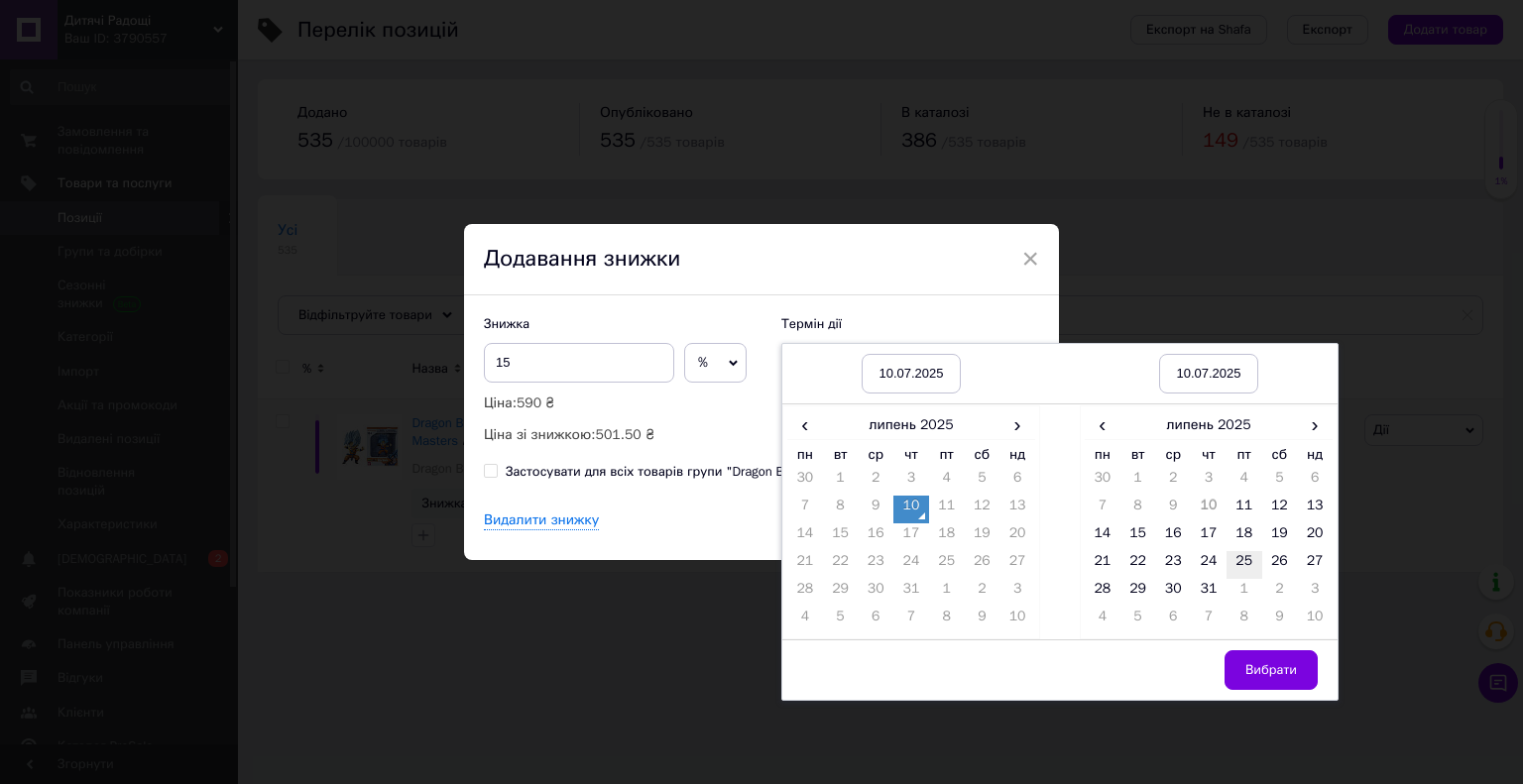 click on "25" at bounding box center [1244, 565] 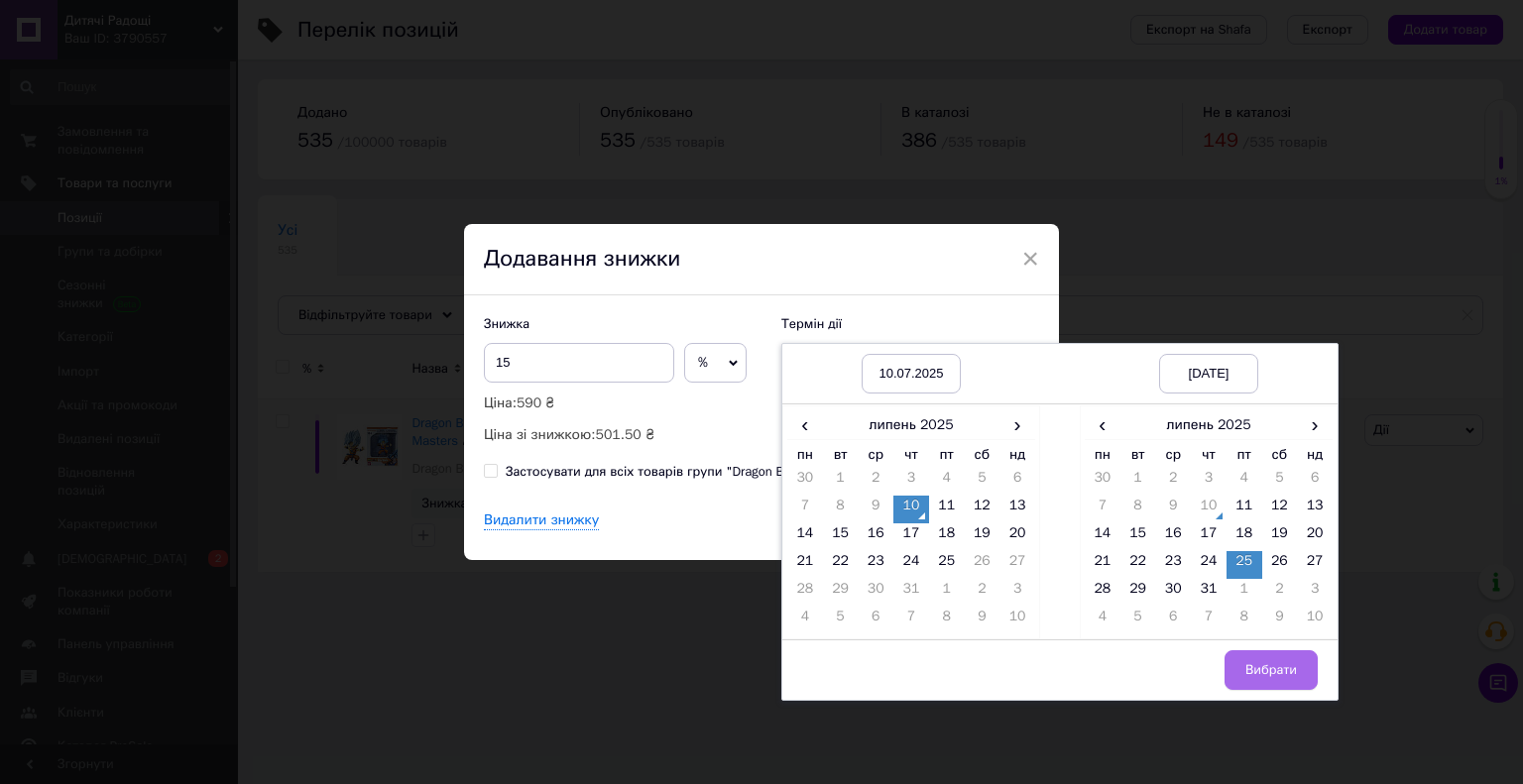 click on "Вибрати" at bounding box center (1271, 670) 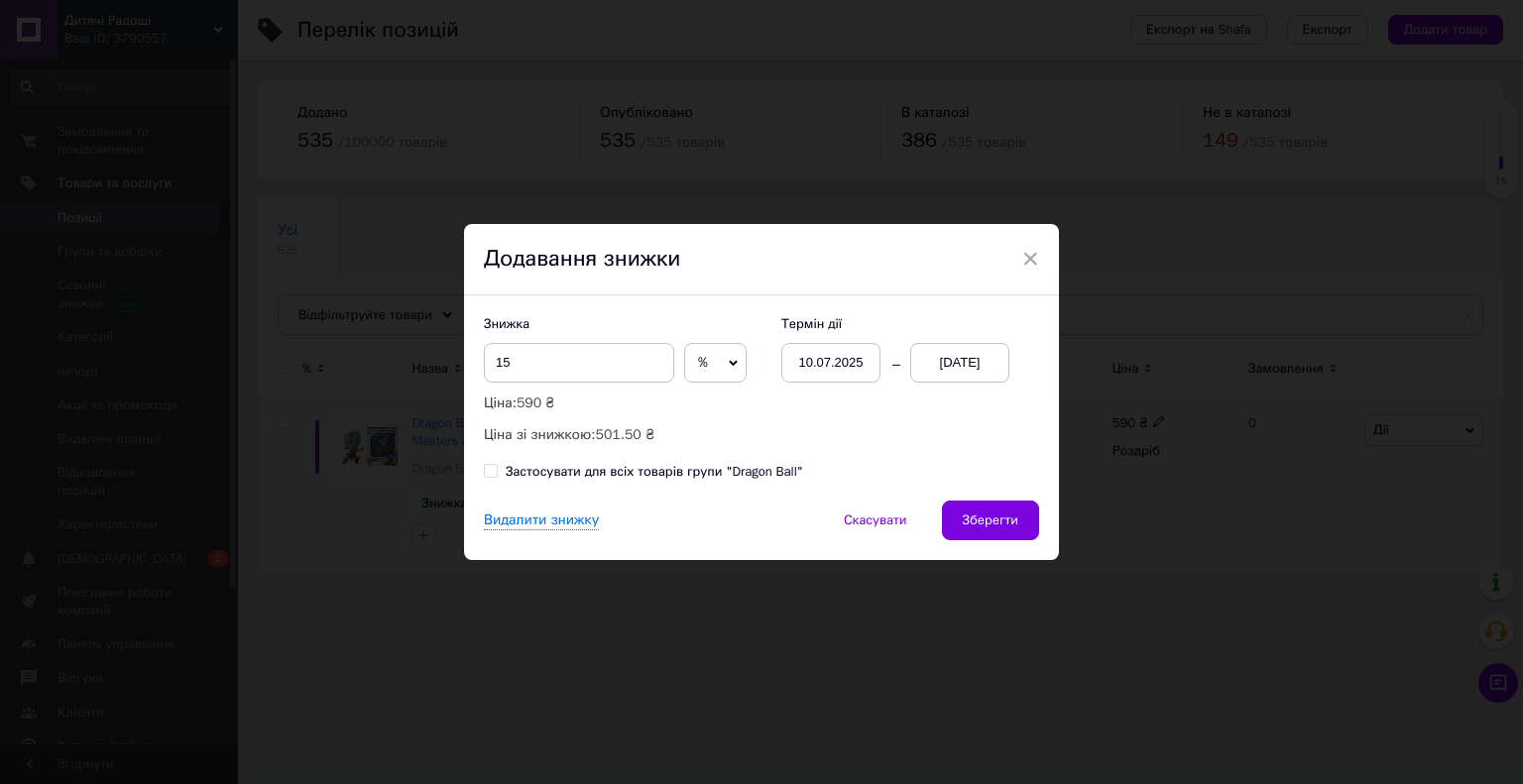 click on "Видалити знижку   Скасувати   Зберегти" at bounding box center [762, 530] 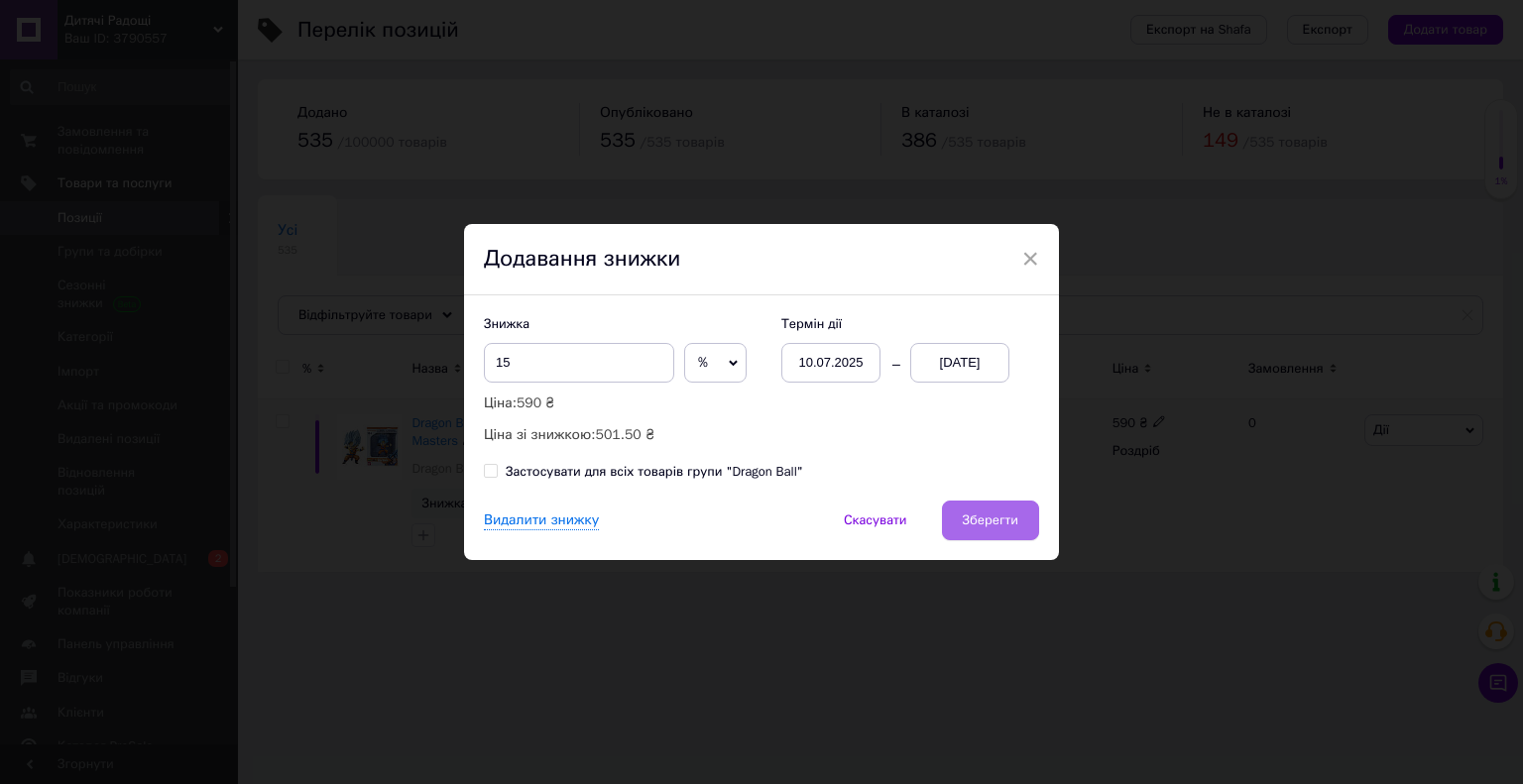click on "Зберегти" at bounding box center (991, 520) 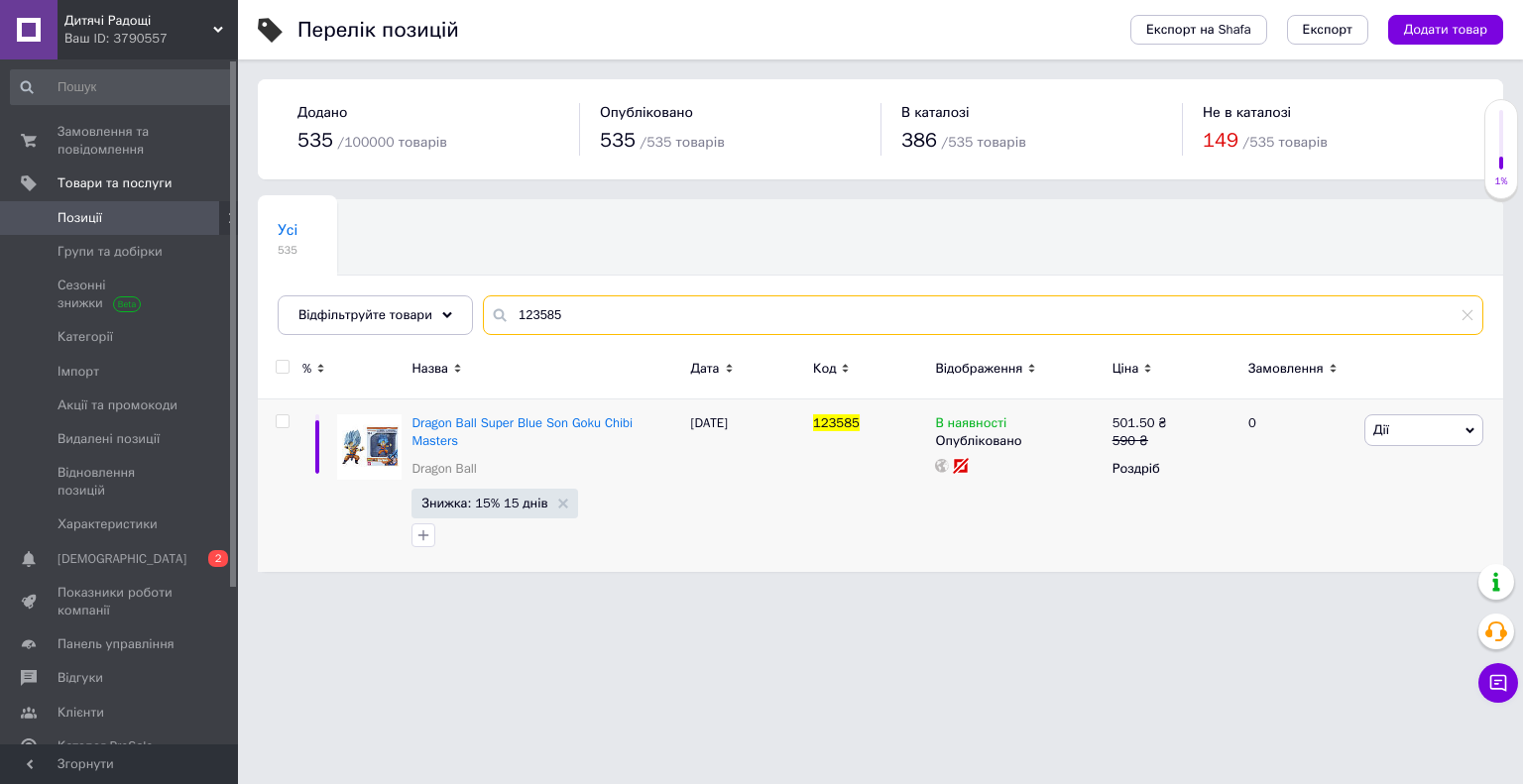 click on "123585" at bounding box center [983, 315] 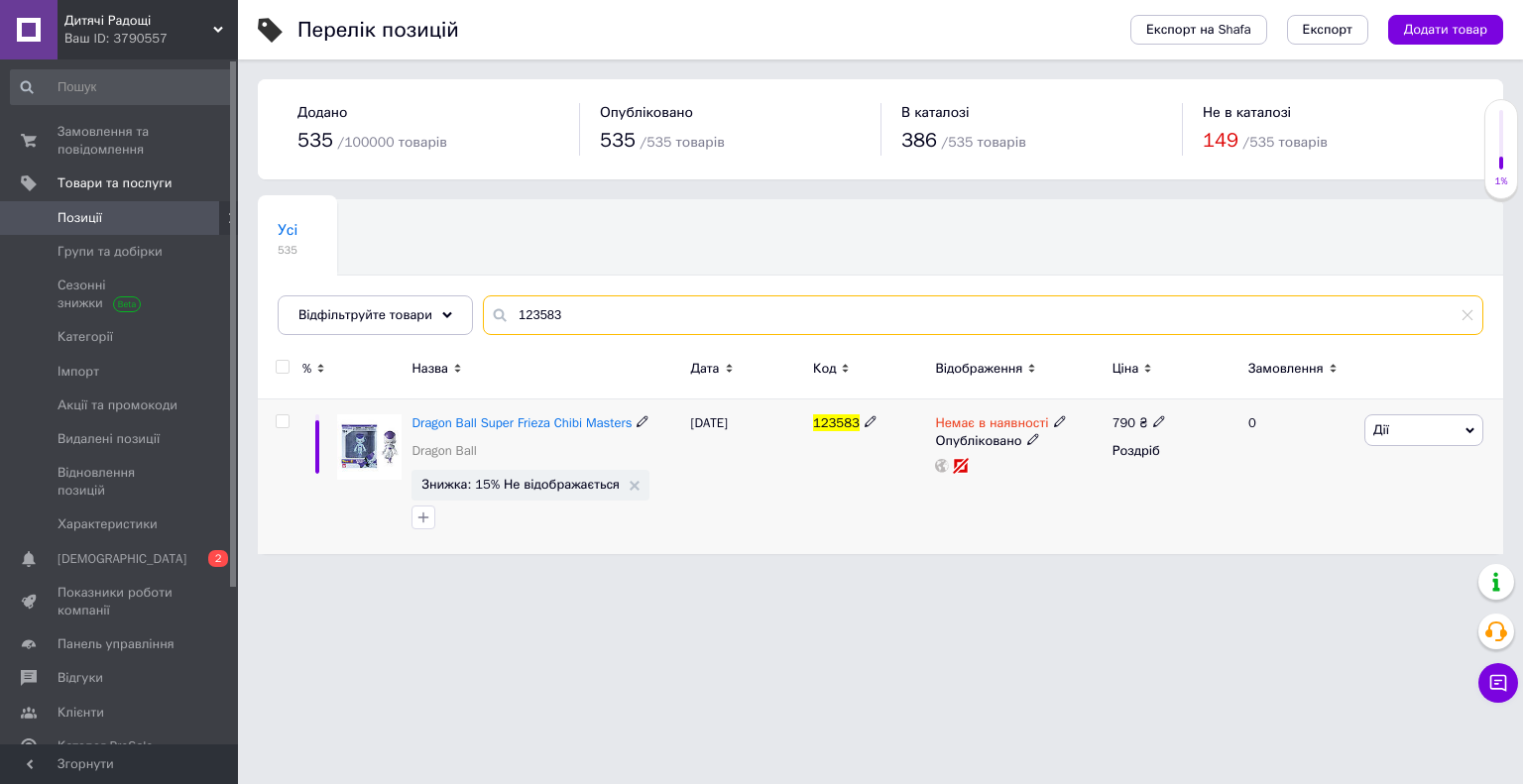 type on "123583" 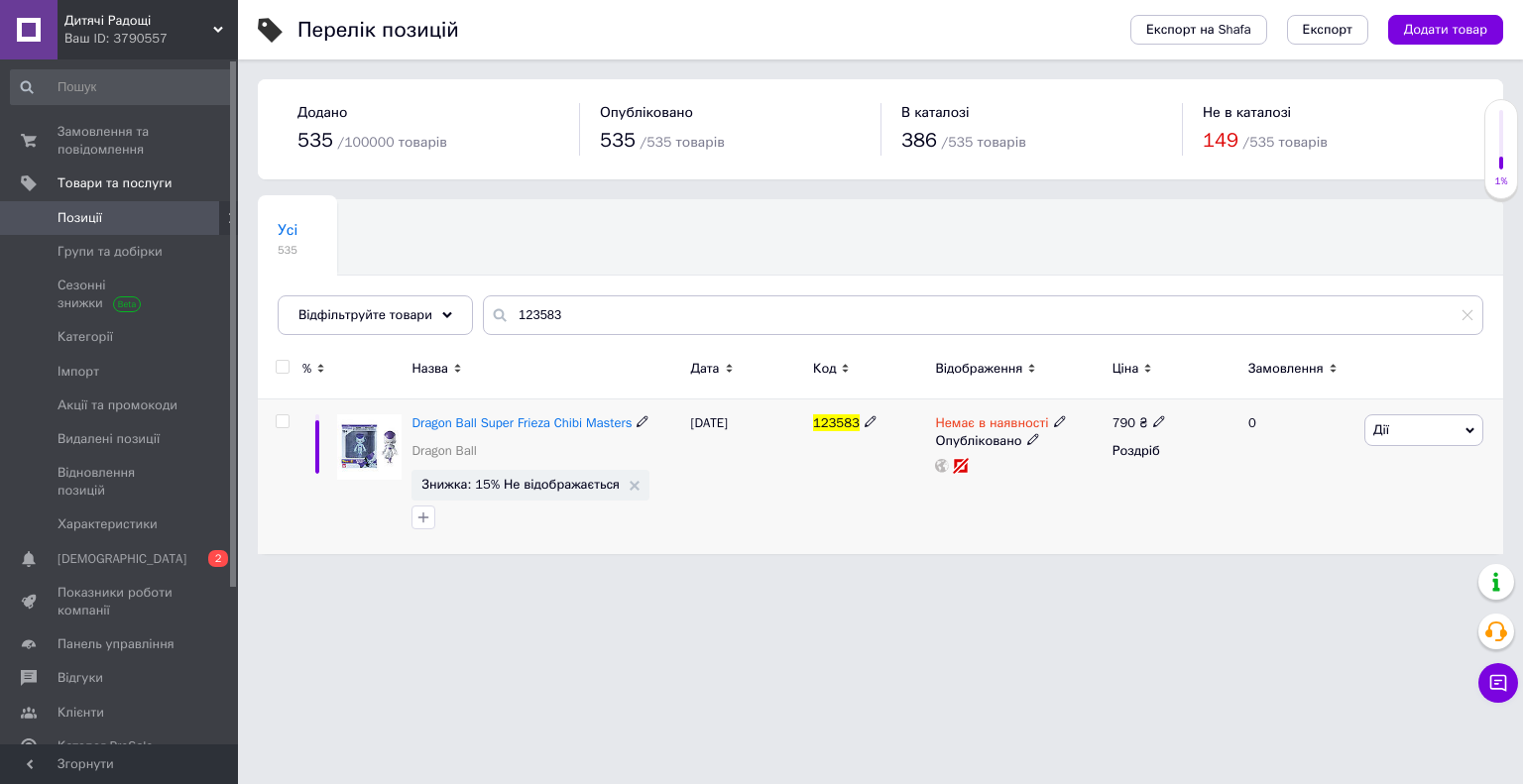 click 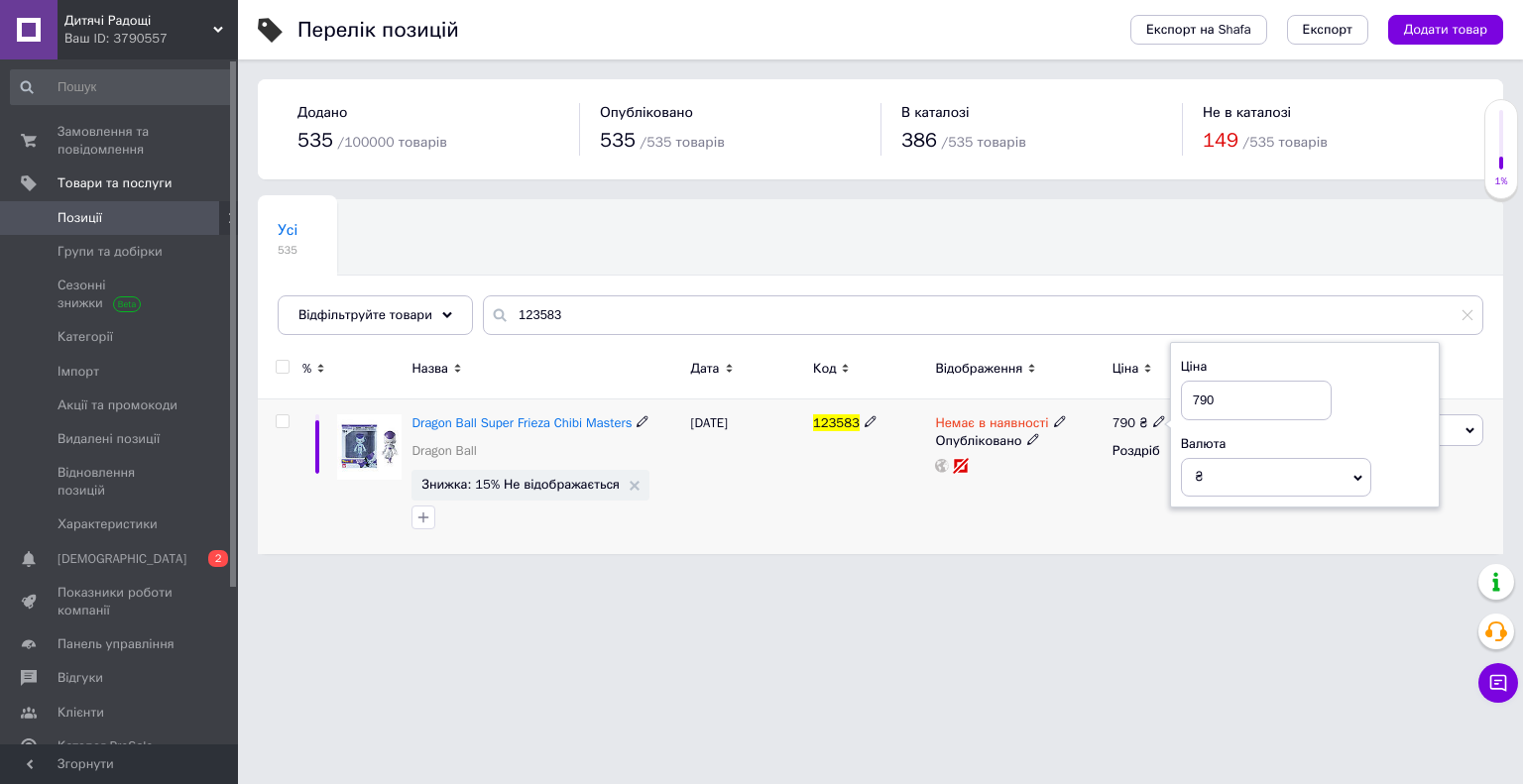 drag, startPoint x: 1201, startPoint y: 403, endPoint x: 1180, endPoint y: 402, distance: 21.023796 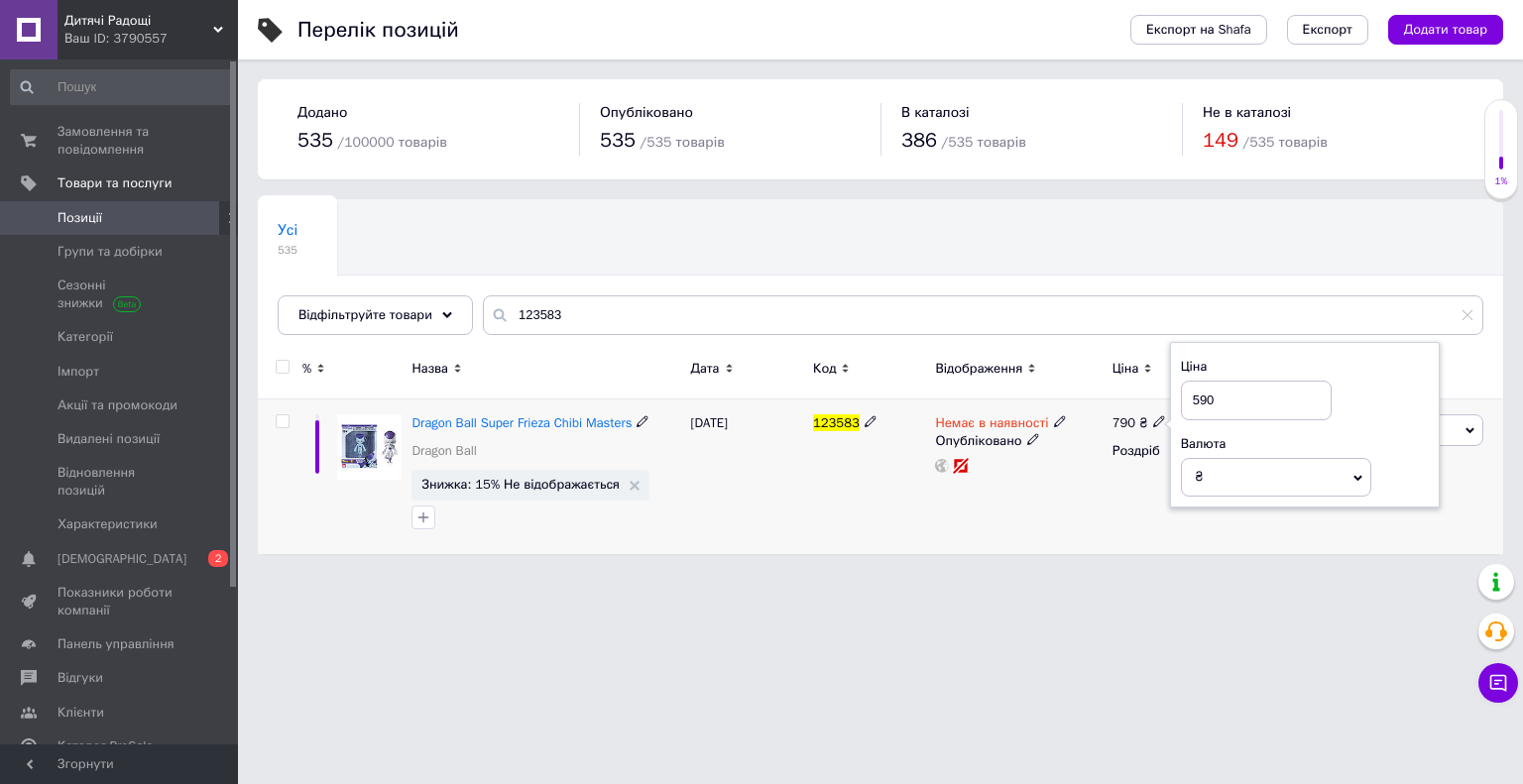 type on "590" 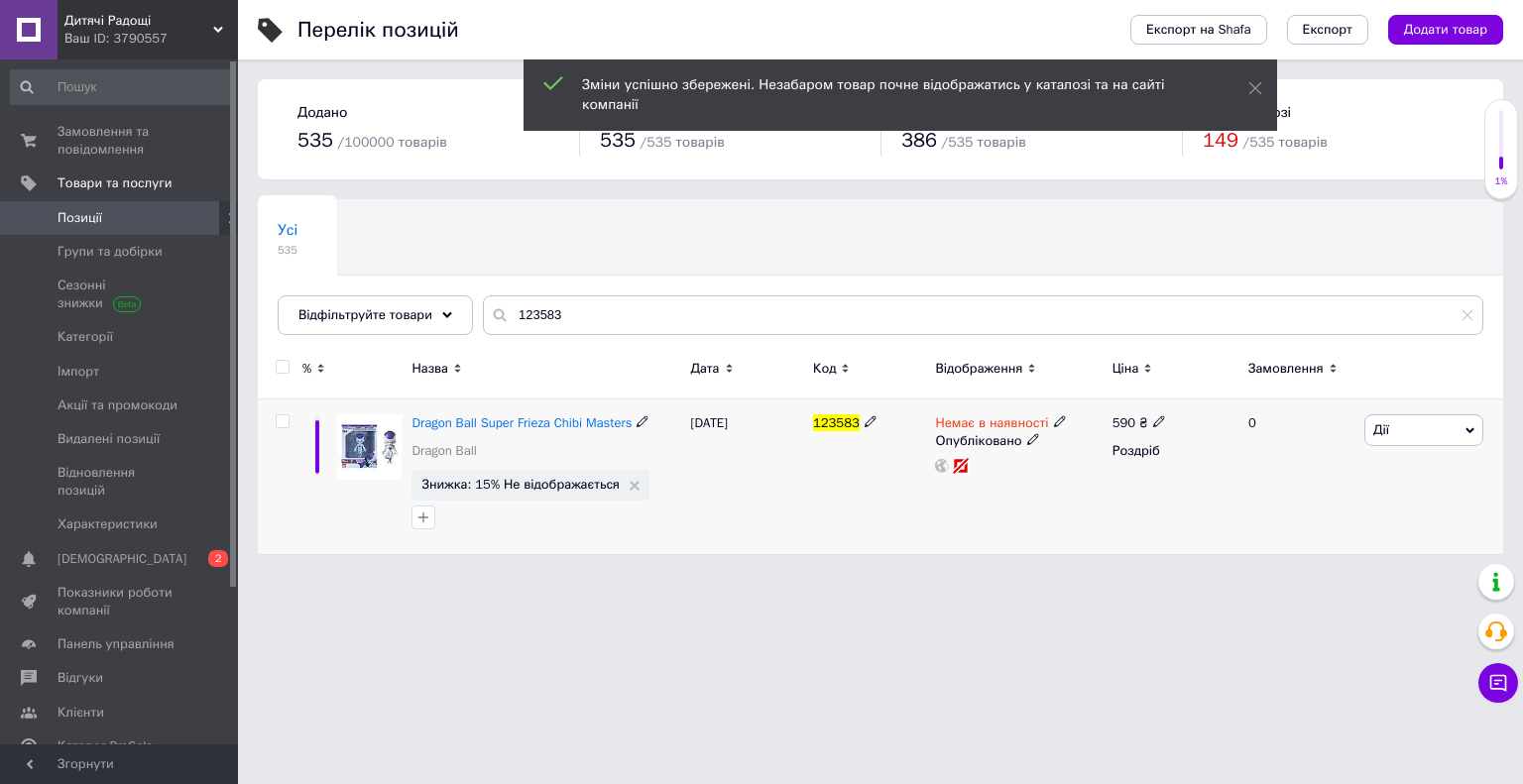 click on "Дії" at bounding box center (1424, 430) 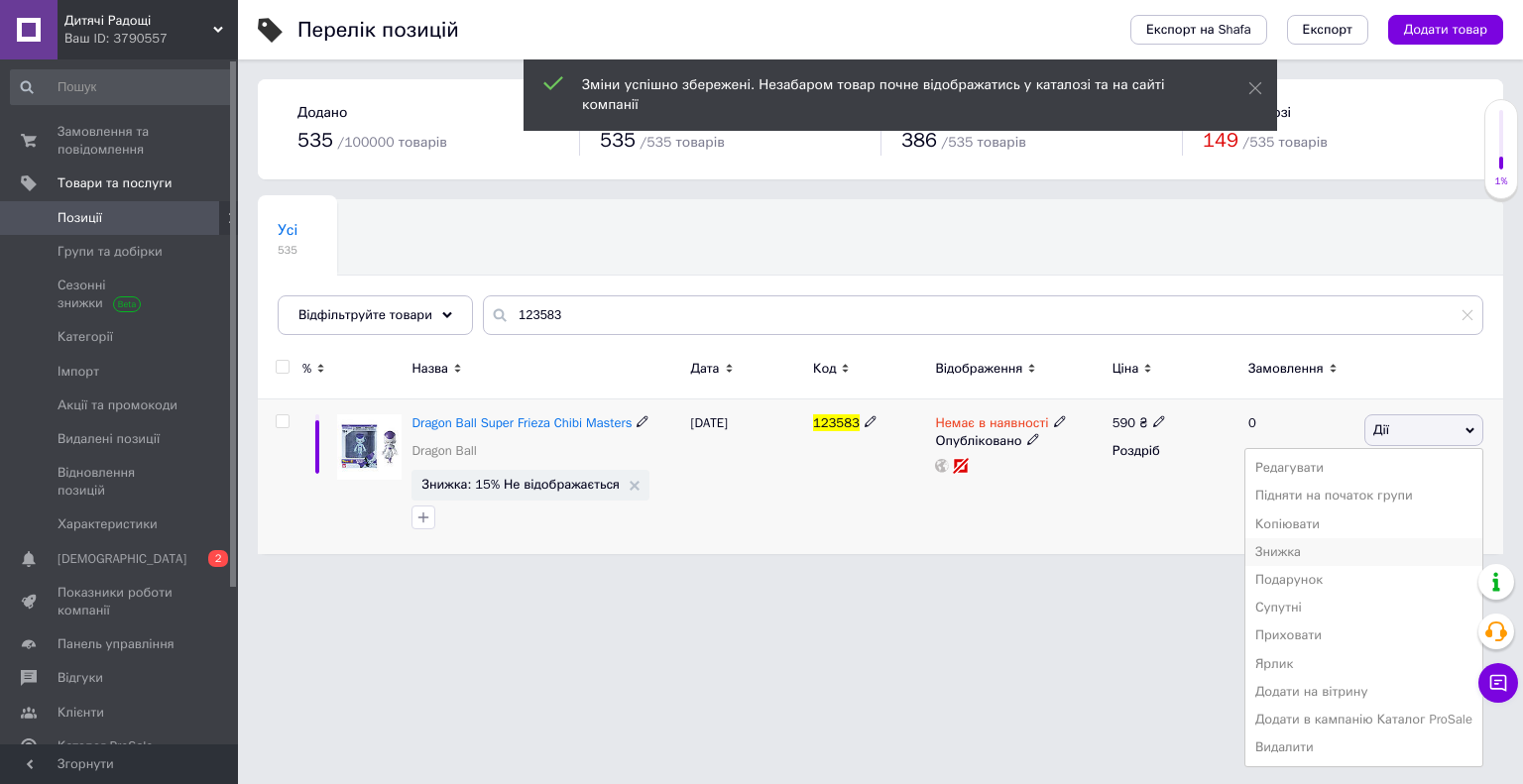 click on "Знижка" at bounding box center [1363, 552] 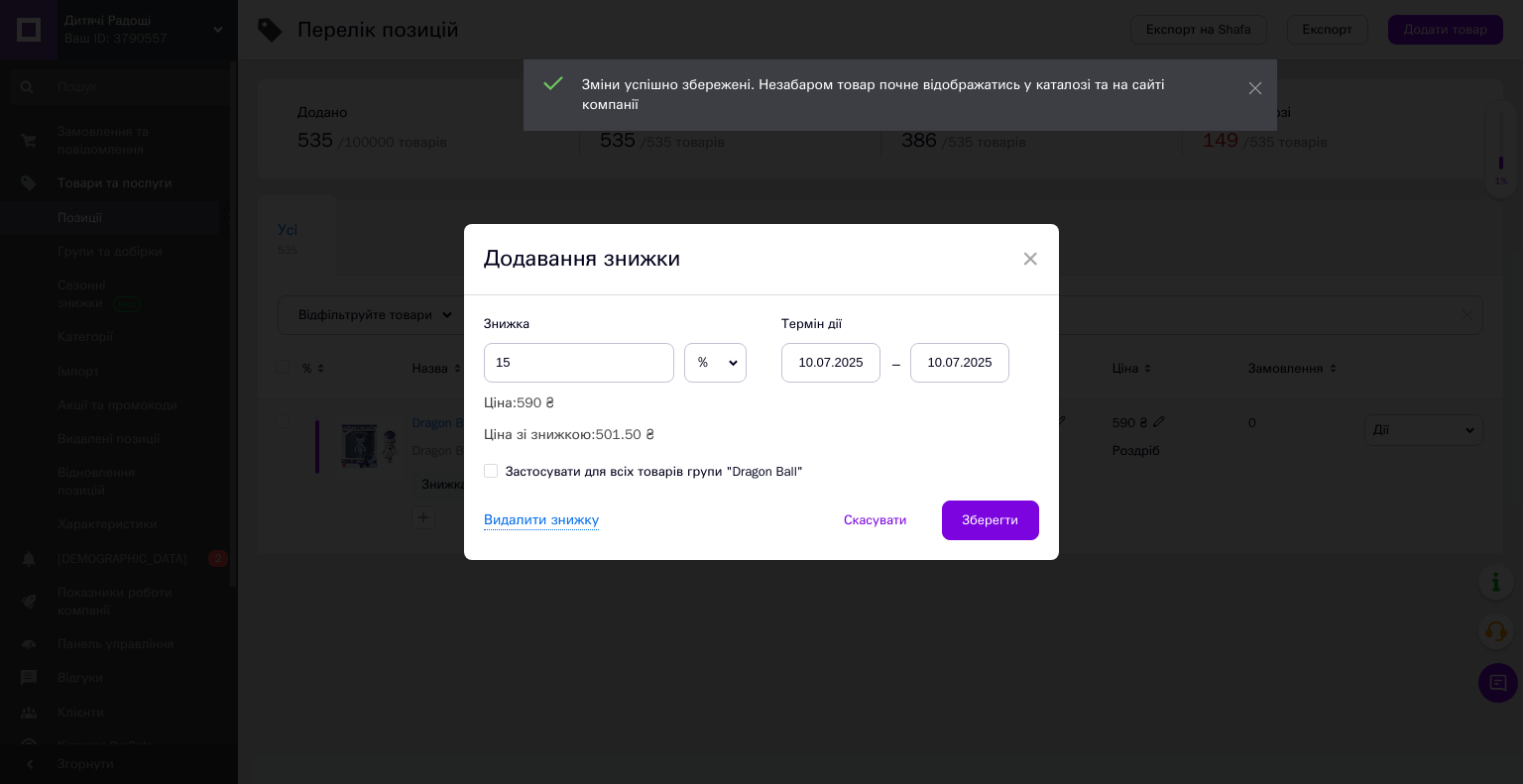 click on "10.07.2025" at bounding box center [960, 363] 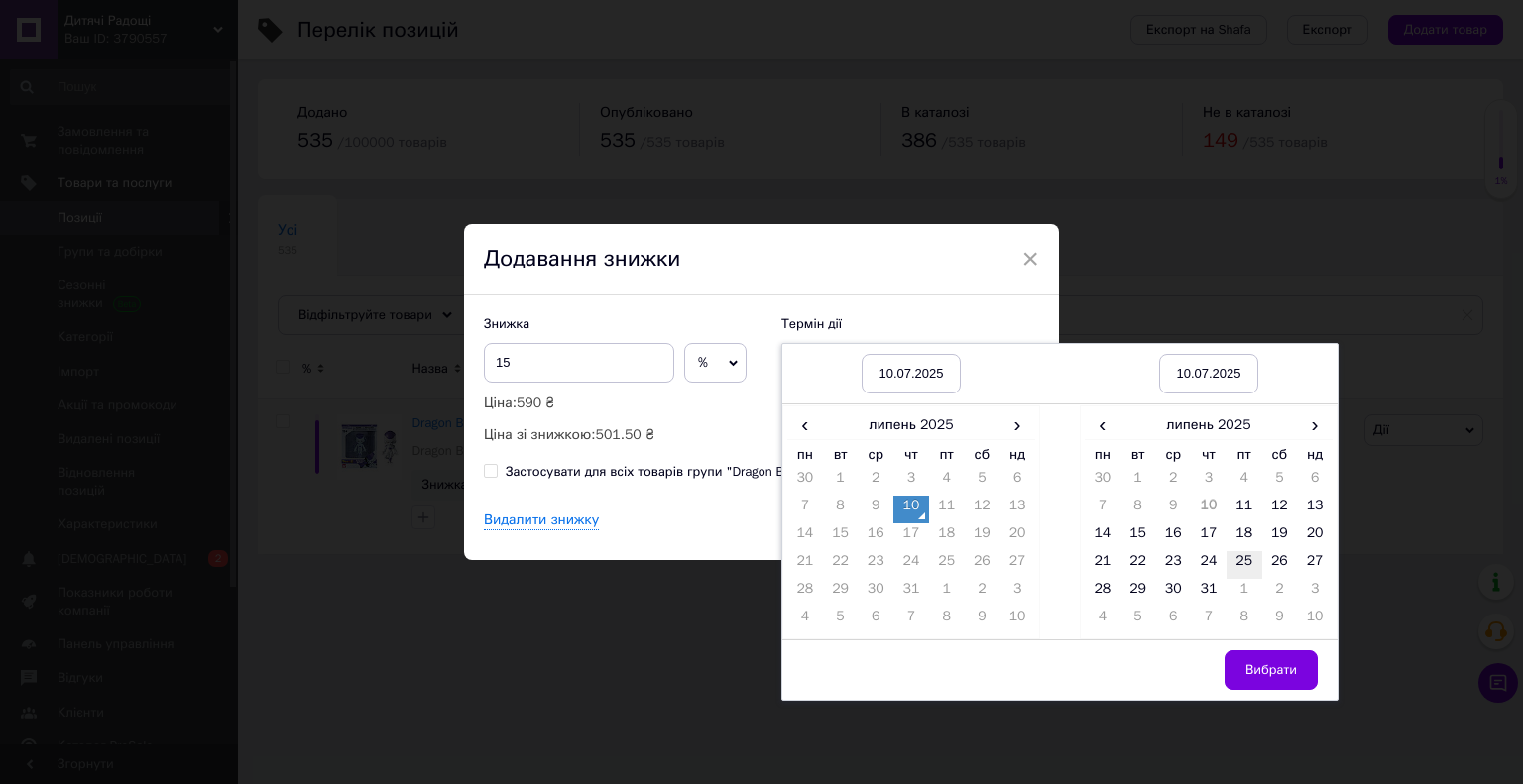 click on "25" at bounding box center [1244, 565] 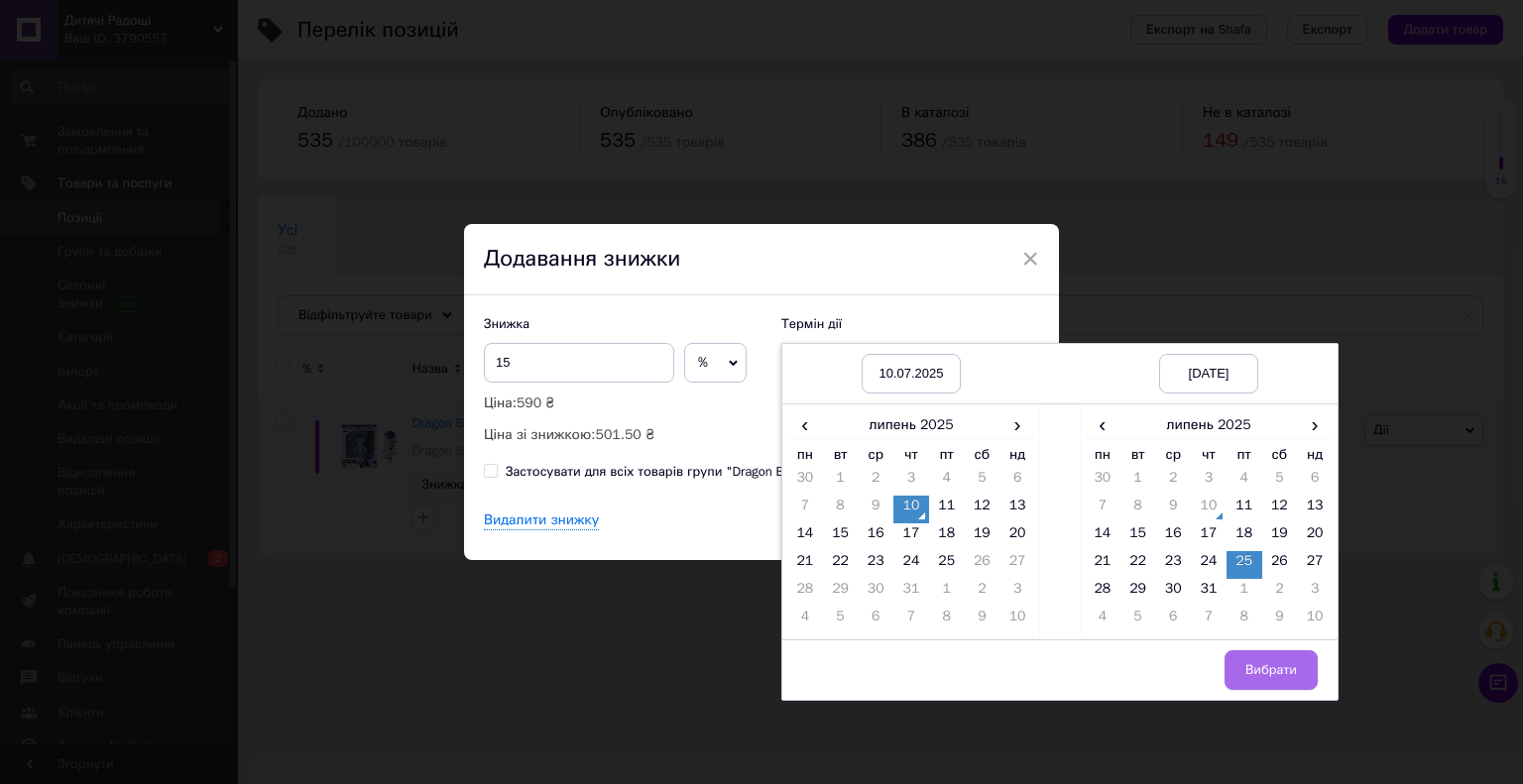 click on "Вибрати" at bounding box center [1271, 670] 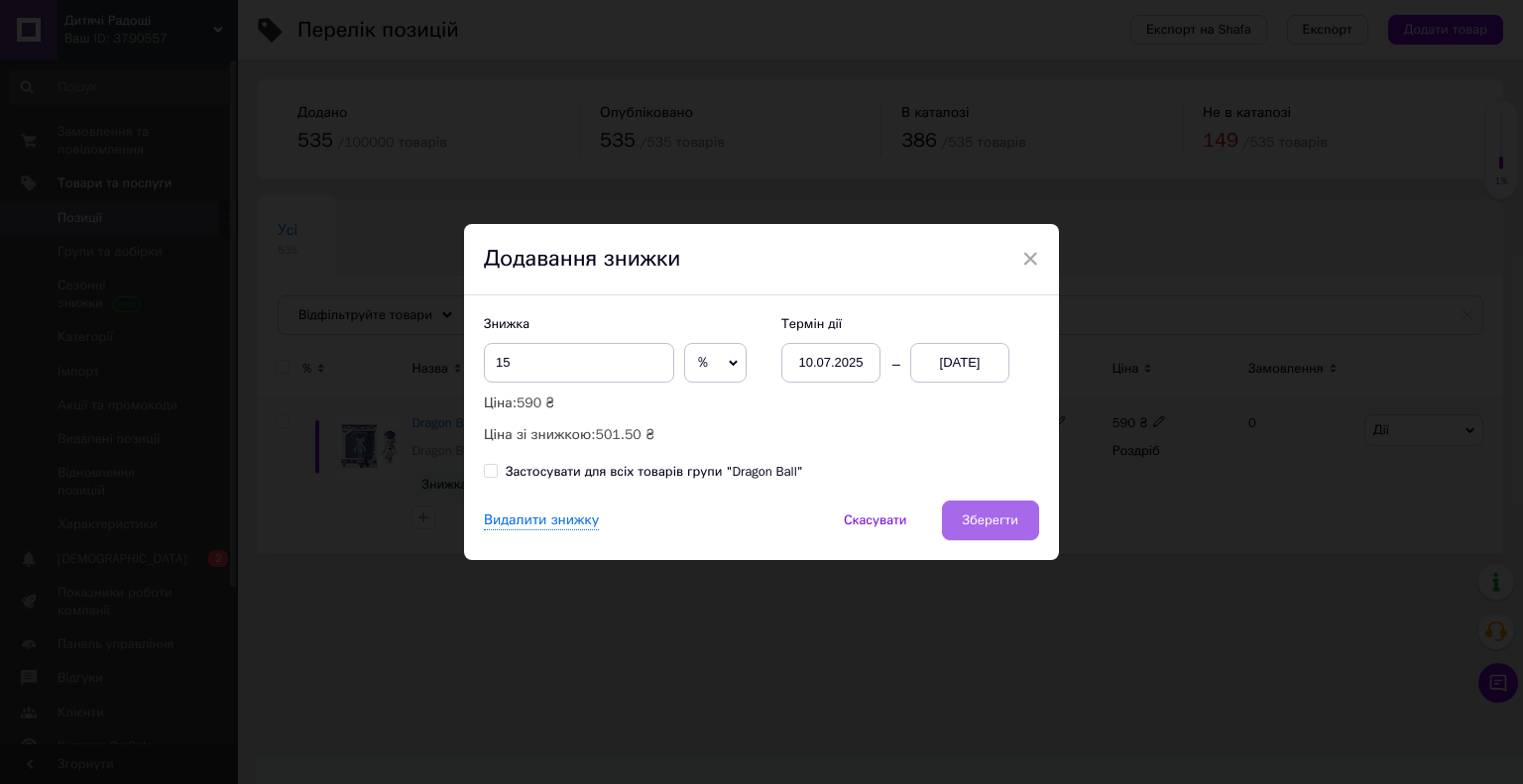 click on "Зберегти" at bounding box center [991, 520] 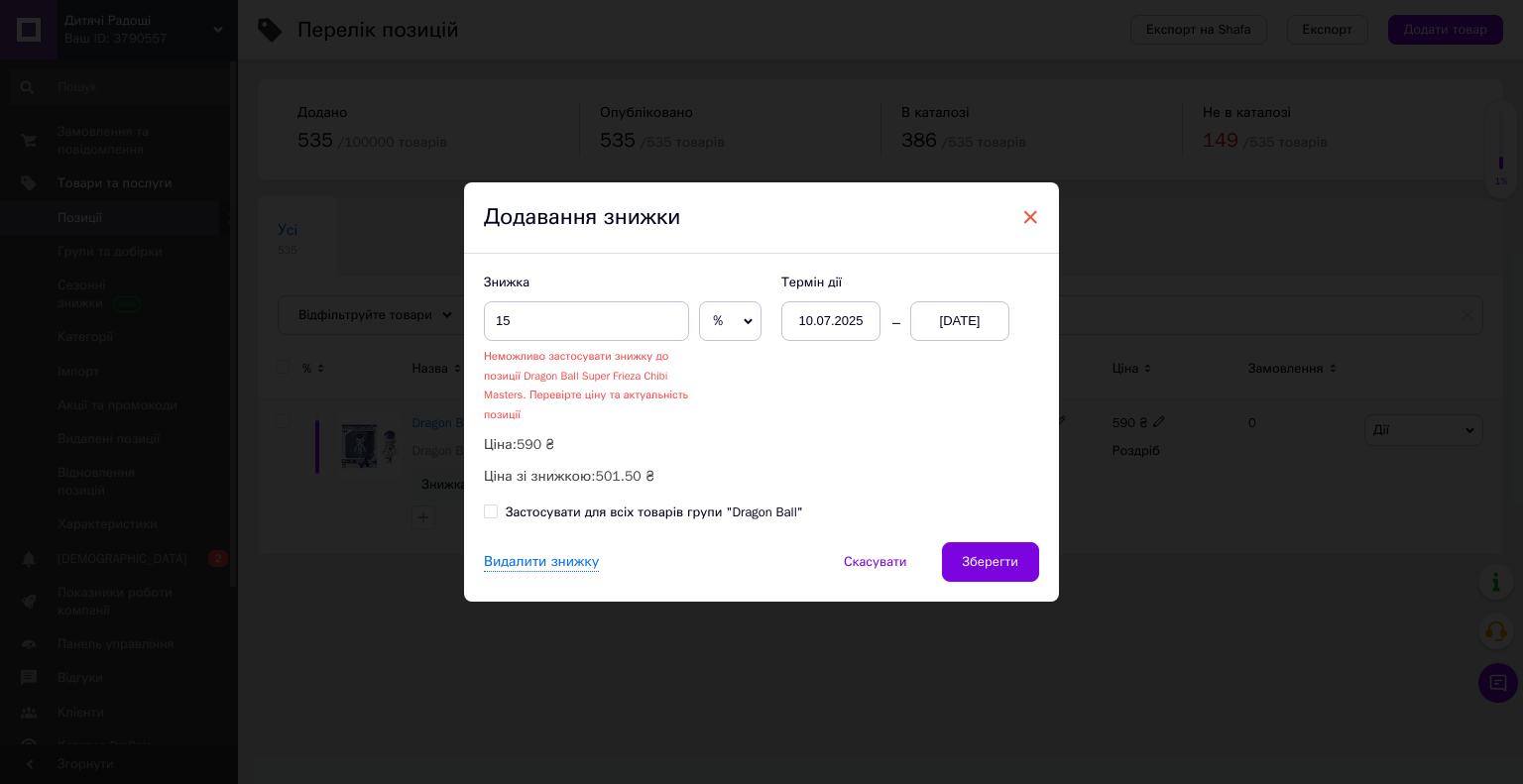 click on "×" at bounding box center [1030, 217] 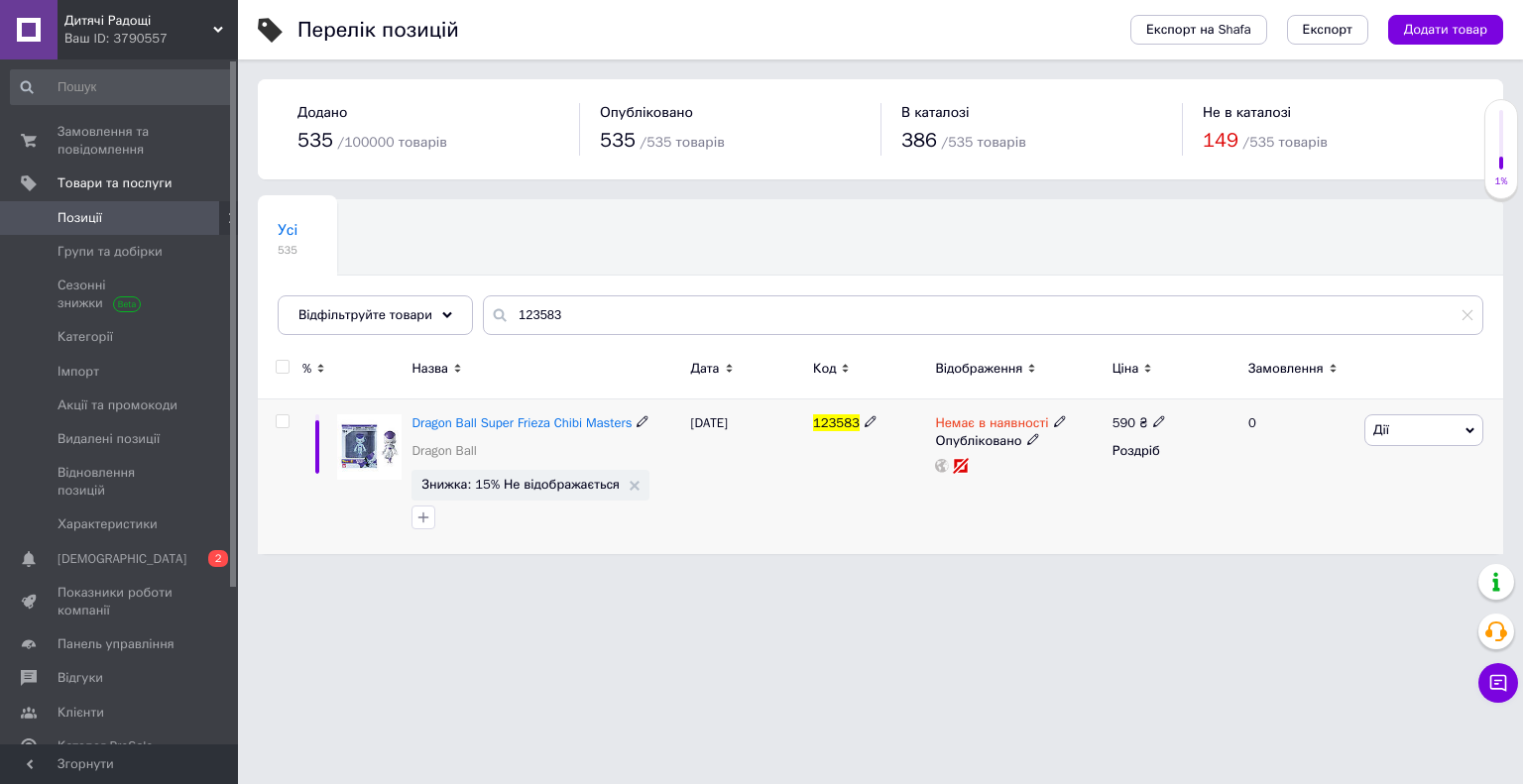 drag, startPoint x: 1053, startPoint y: 423, endPoint x: 1062, endPoint y: 429, distance: 10.816654 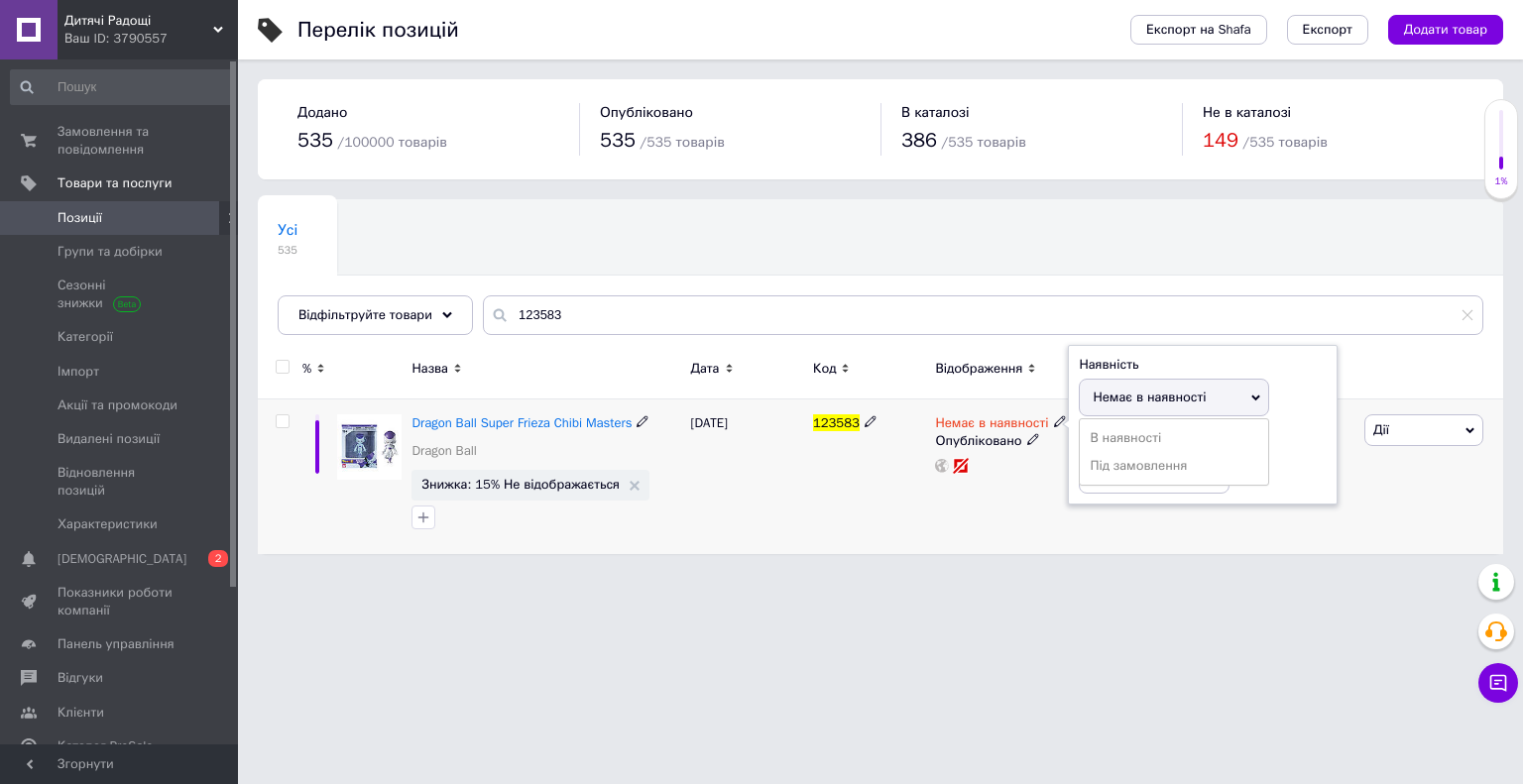 click on "Наявність Немає в наявності В наявності Під замовлення Залишки шт." at bounding box center (1203, 425) 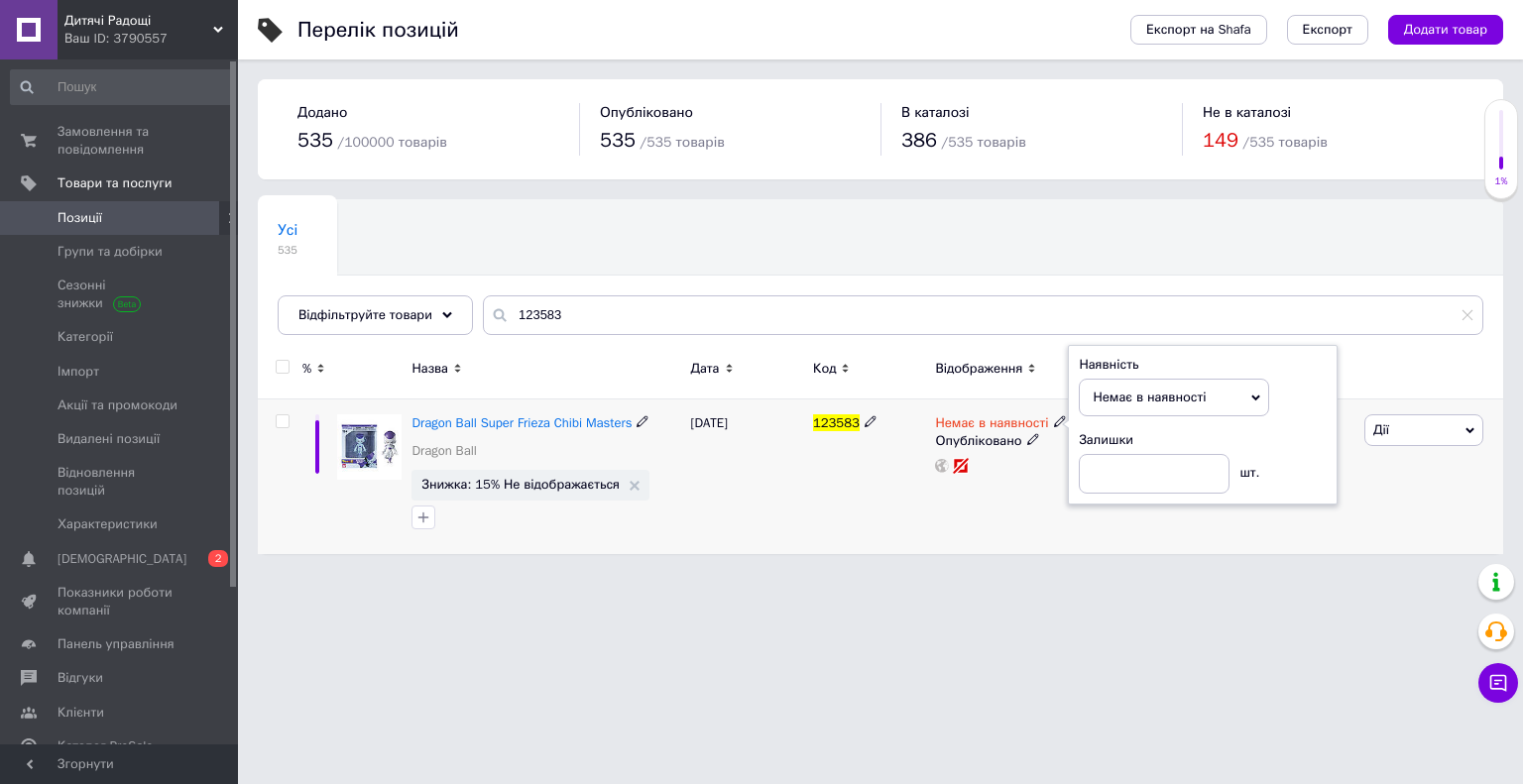 click on "Немає в наявності" at bounding box center [1149, 396] 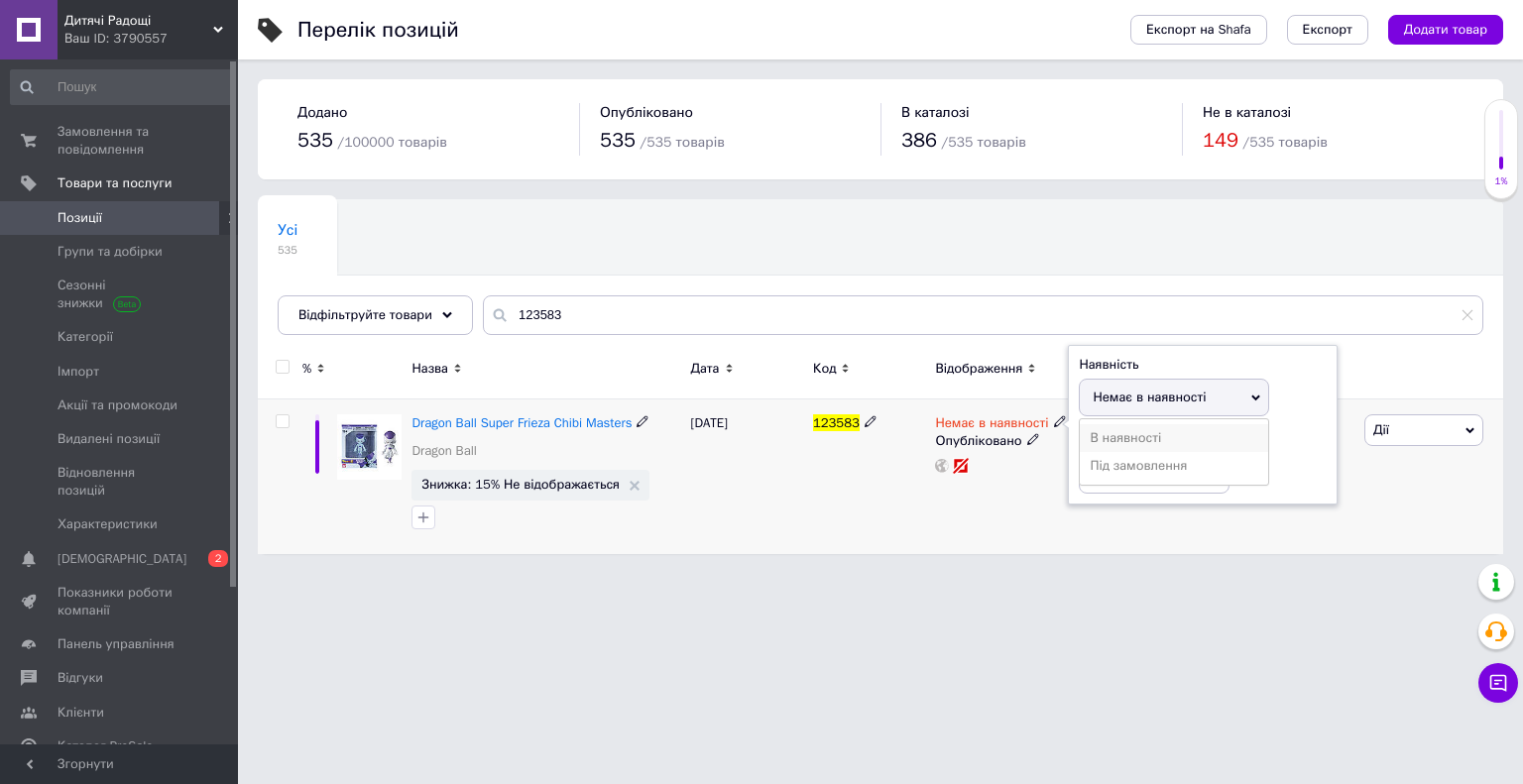 click on "В наявності" at bounding box center [1174, 438] 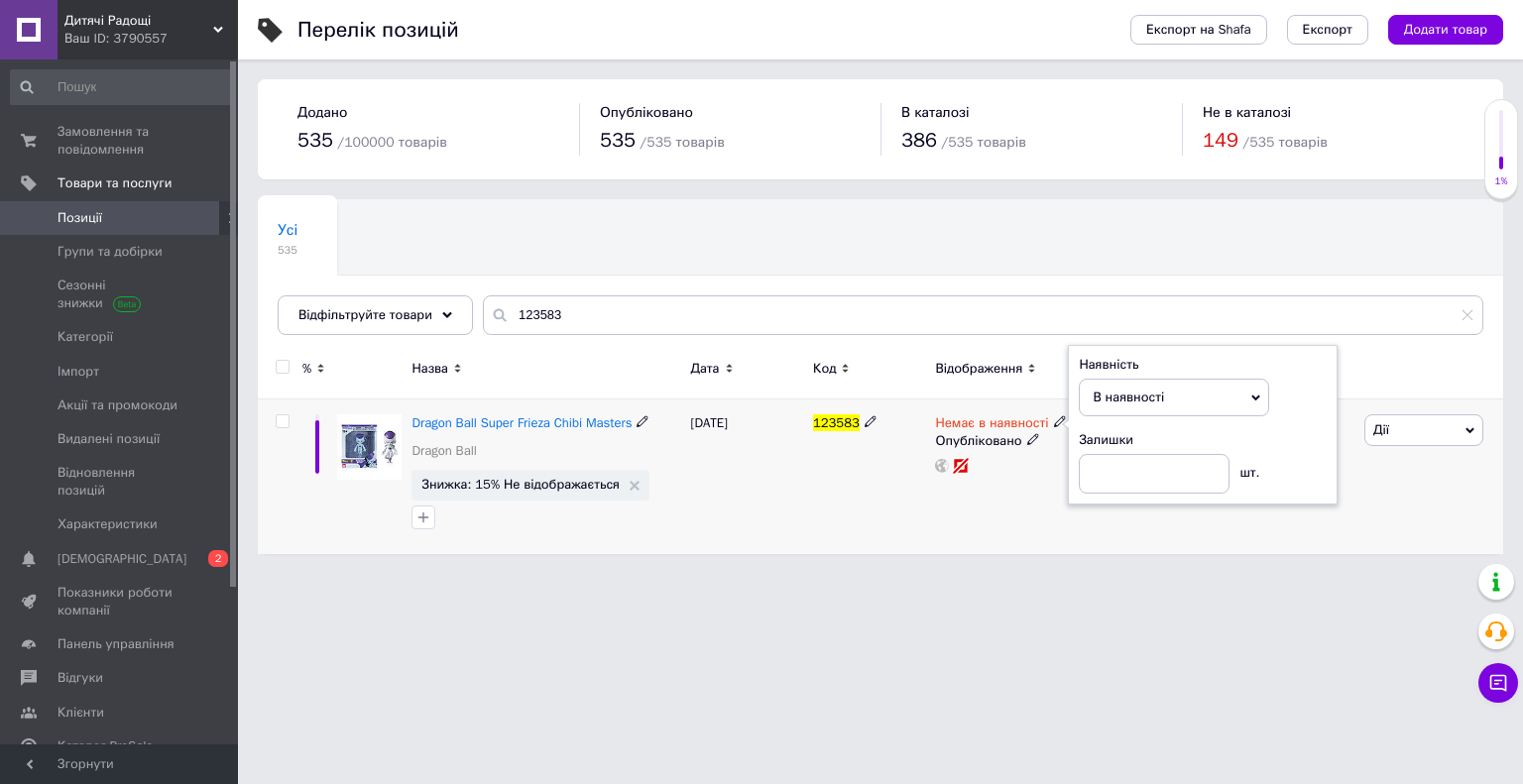 drag, startPoint x: 1003, startPoint y: 510, endPoint x: 1017, endPoint y: 506, distance: 14.56022 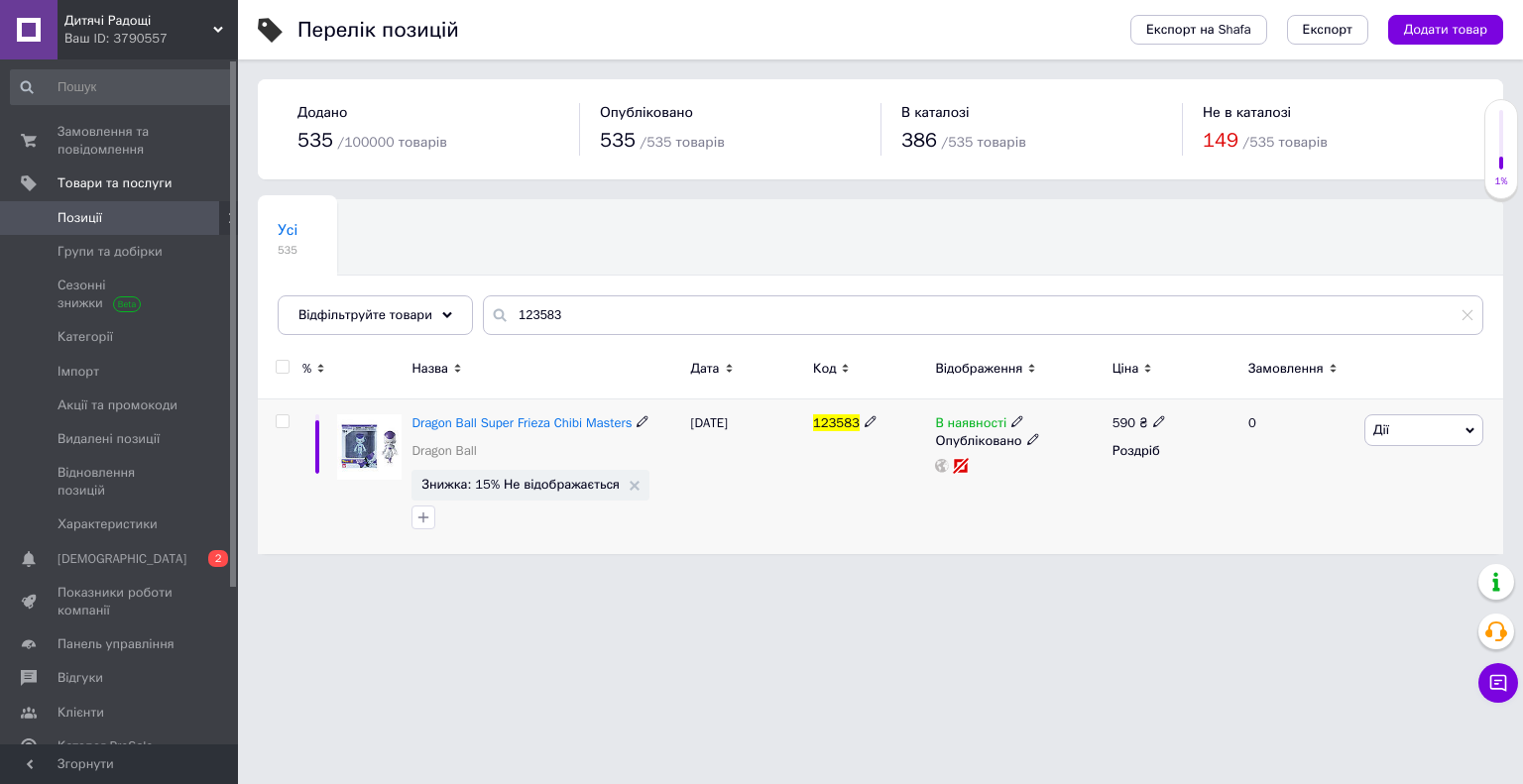 drag, startPoint x: 1451, startPoint y: 435, endPoint x: 1437, endPoint y: 433, distance: 14.142136 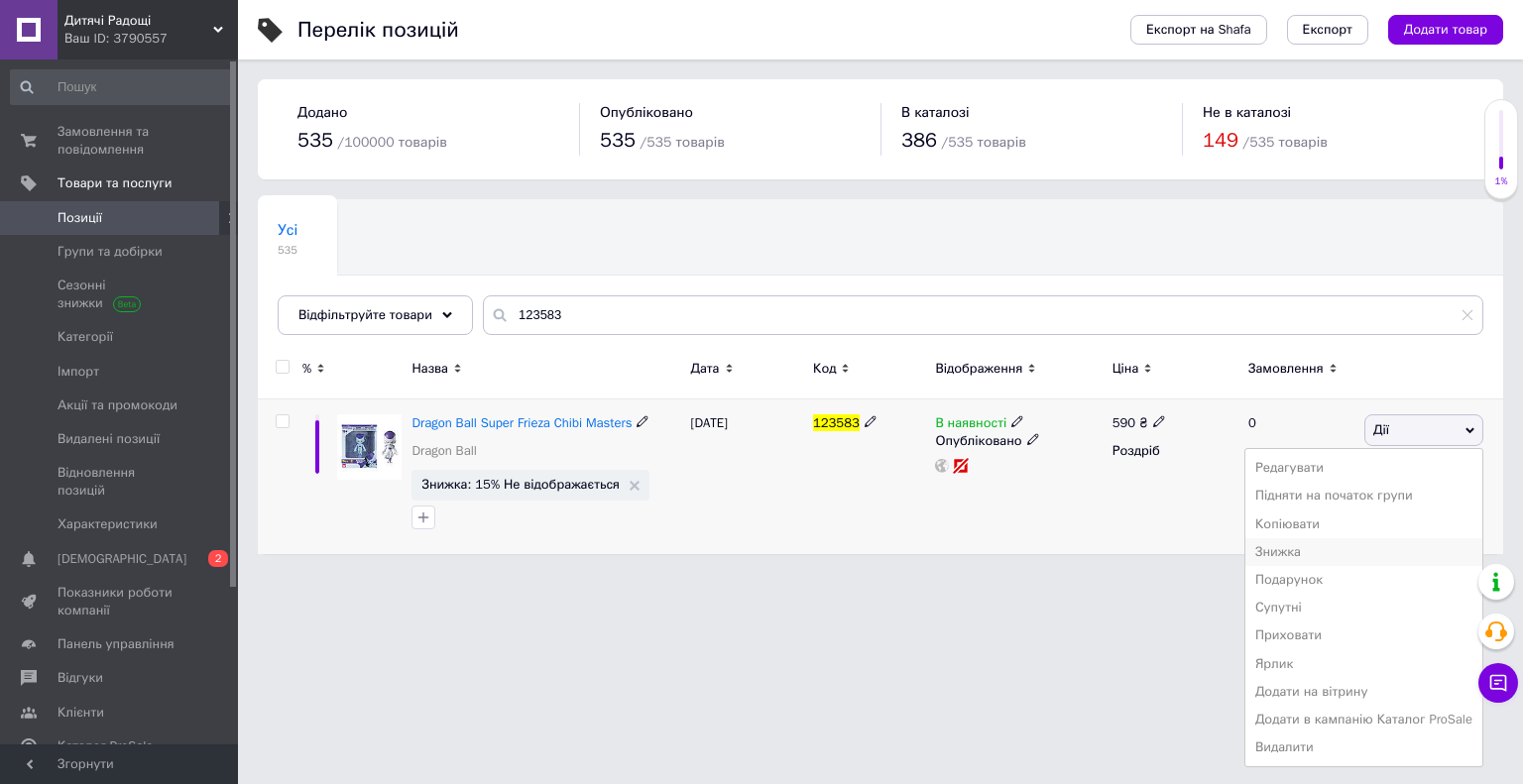click on "Знижка" at bounding box center (1363, 552) 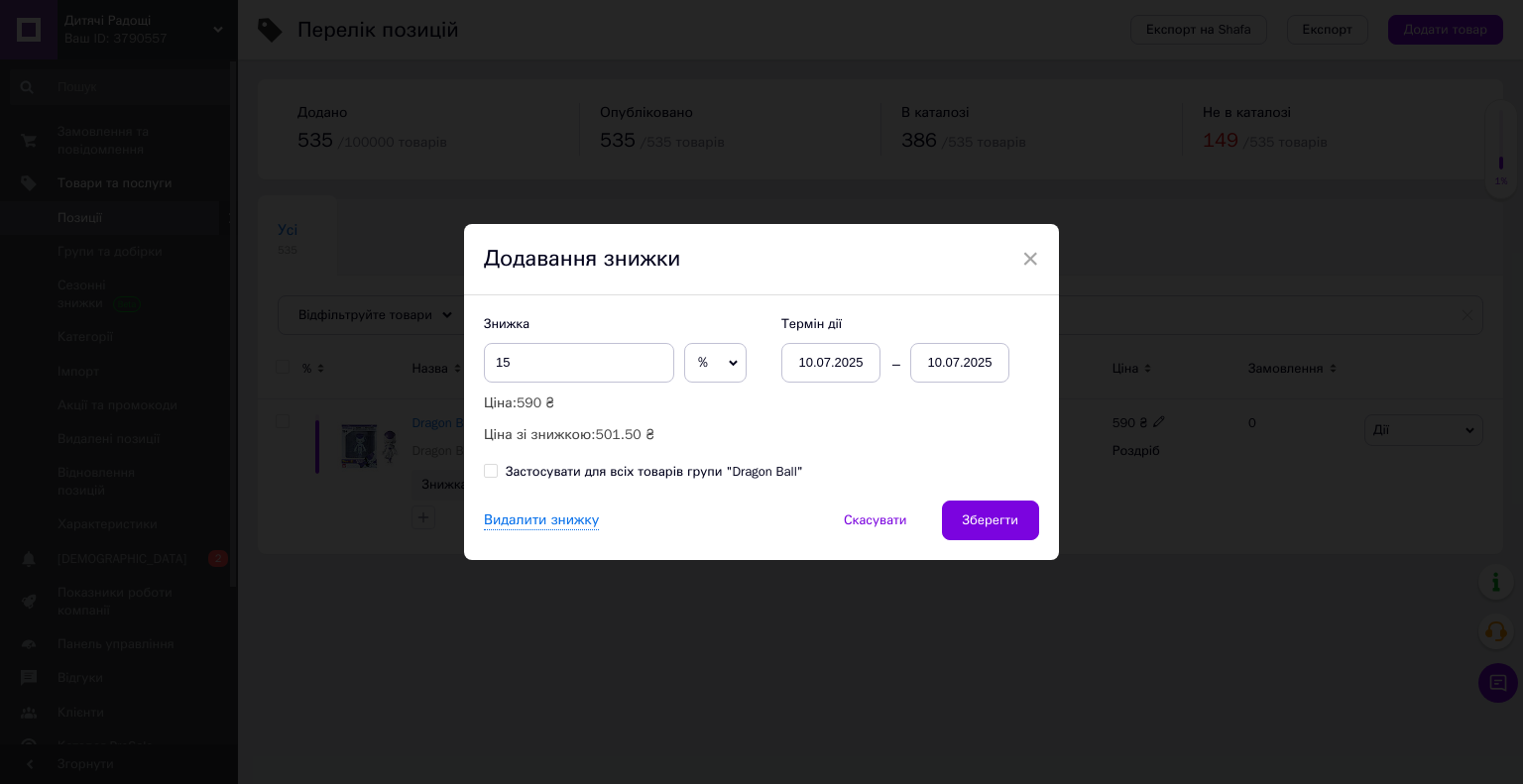 click on "10.07.2025" at bounding box center [960, 363] 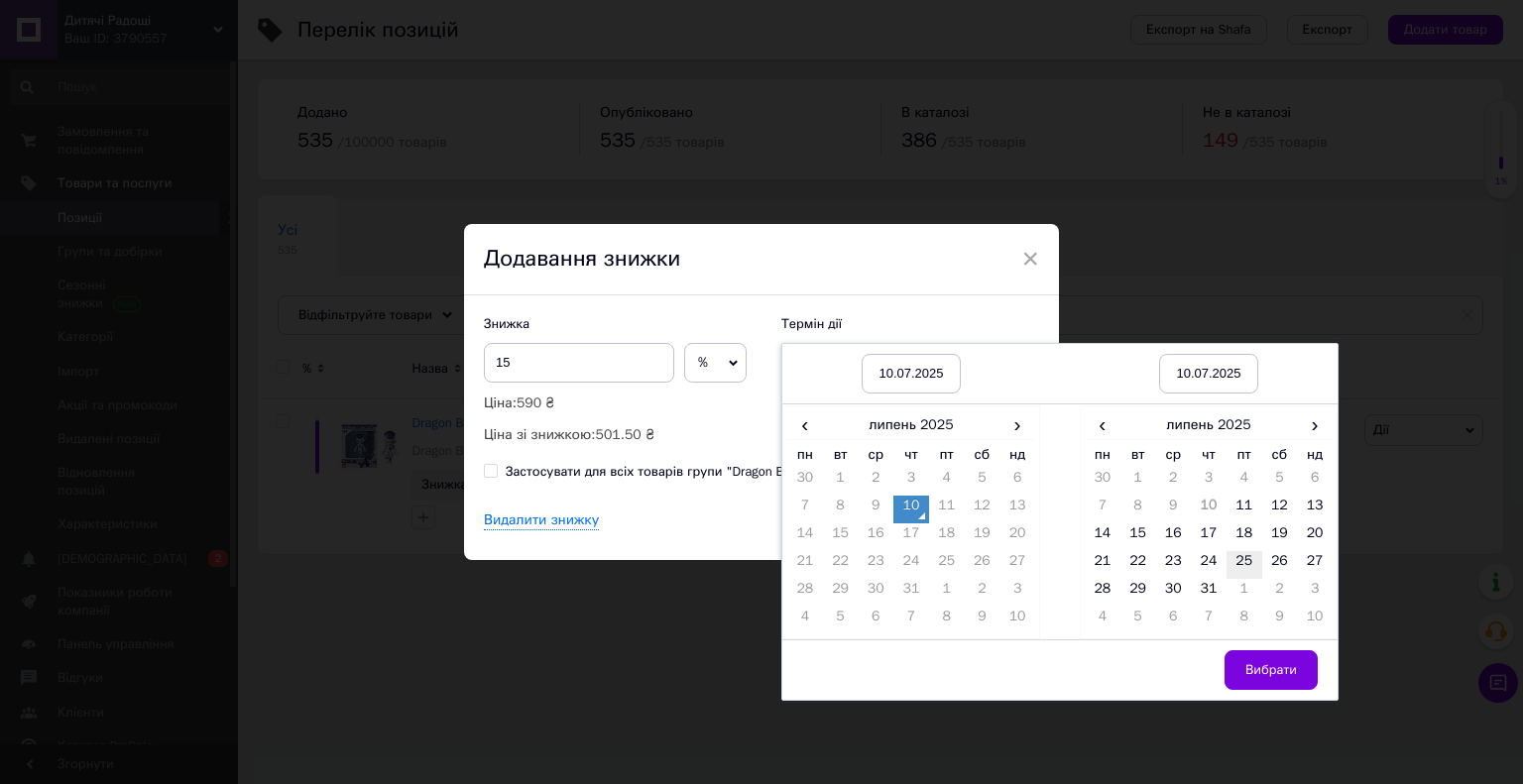 click on "25" at bounding box center [1244, 565] 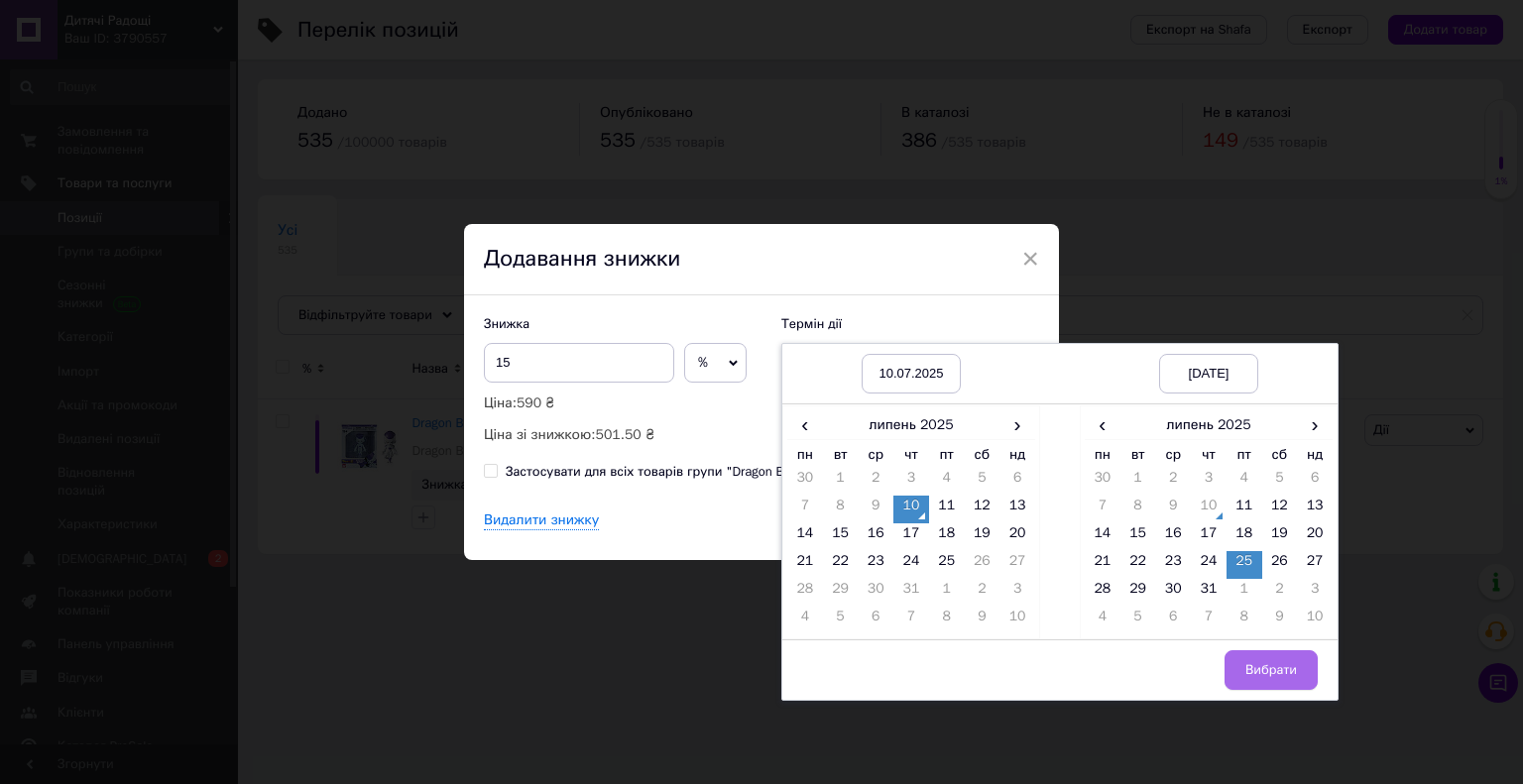 click on "Вибрати" at bounding box center (1271, 670) 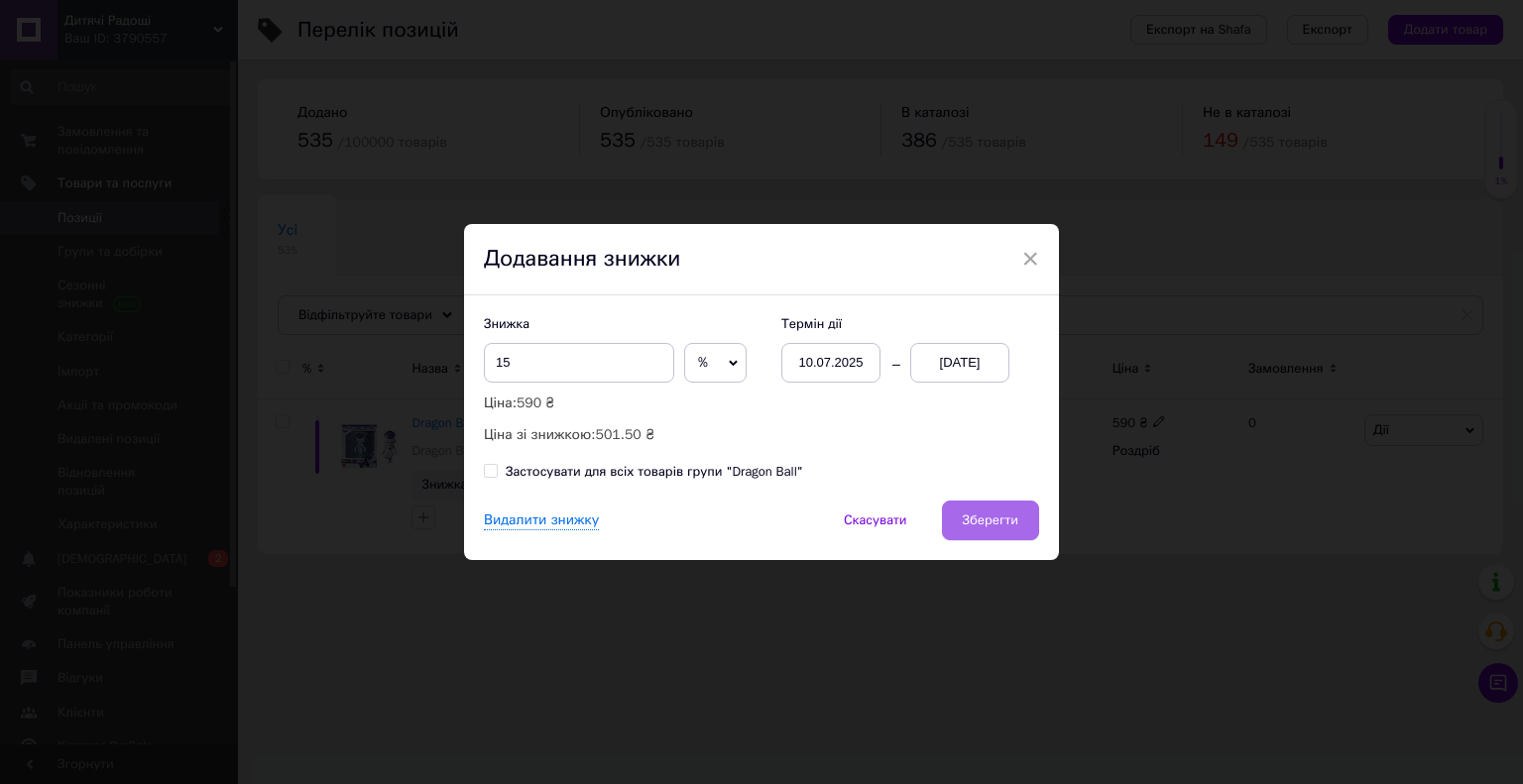 click on "Зберегти" at bounding box center [991, 520] 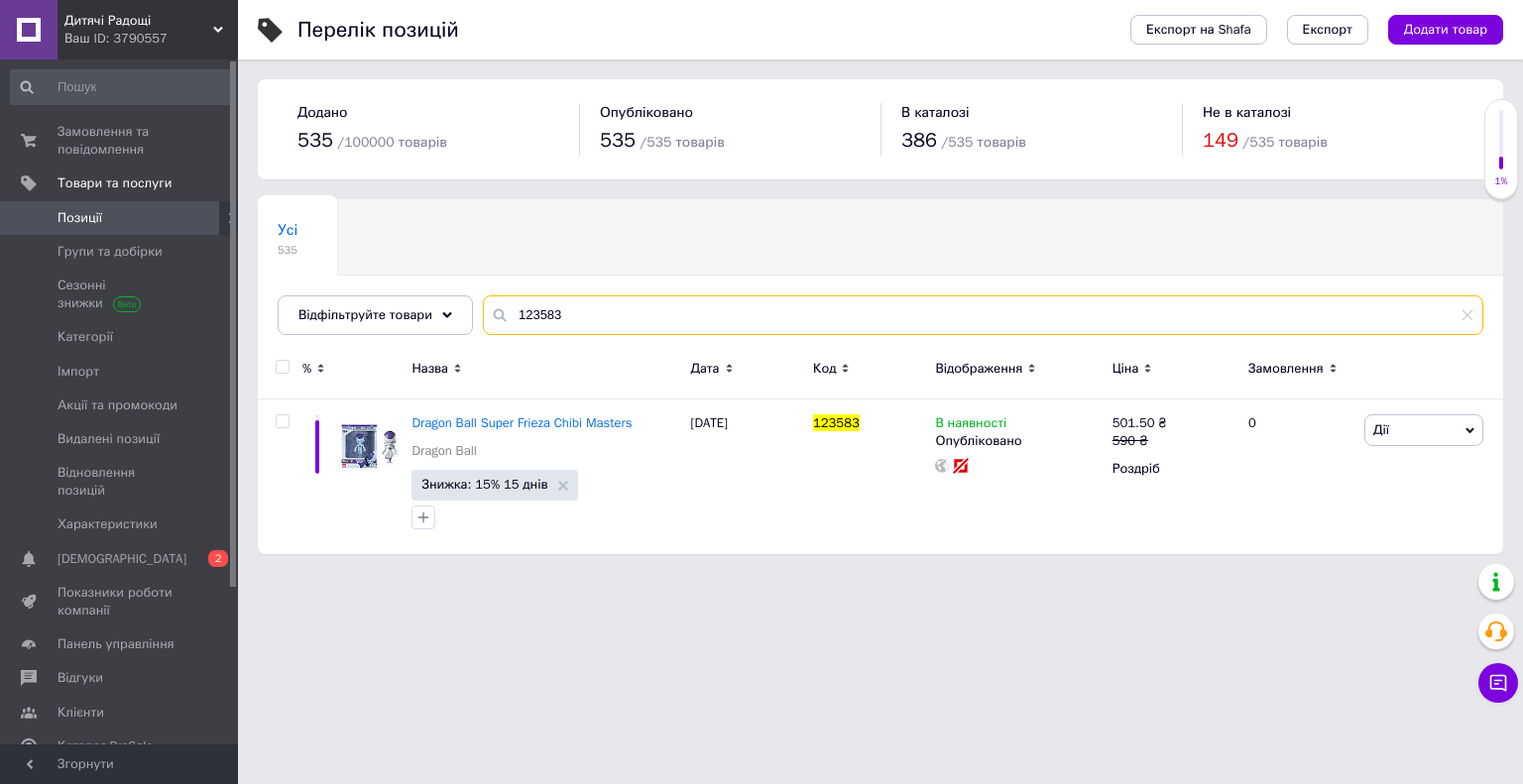click on "123583" at bounding box center (983, 315) 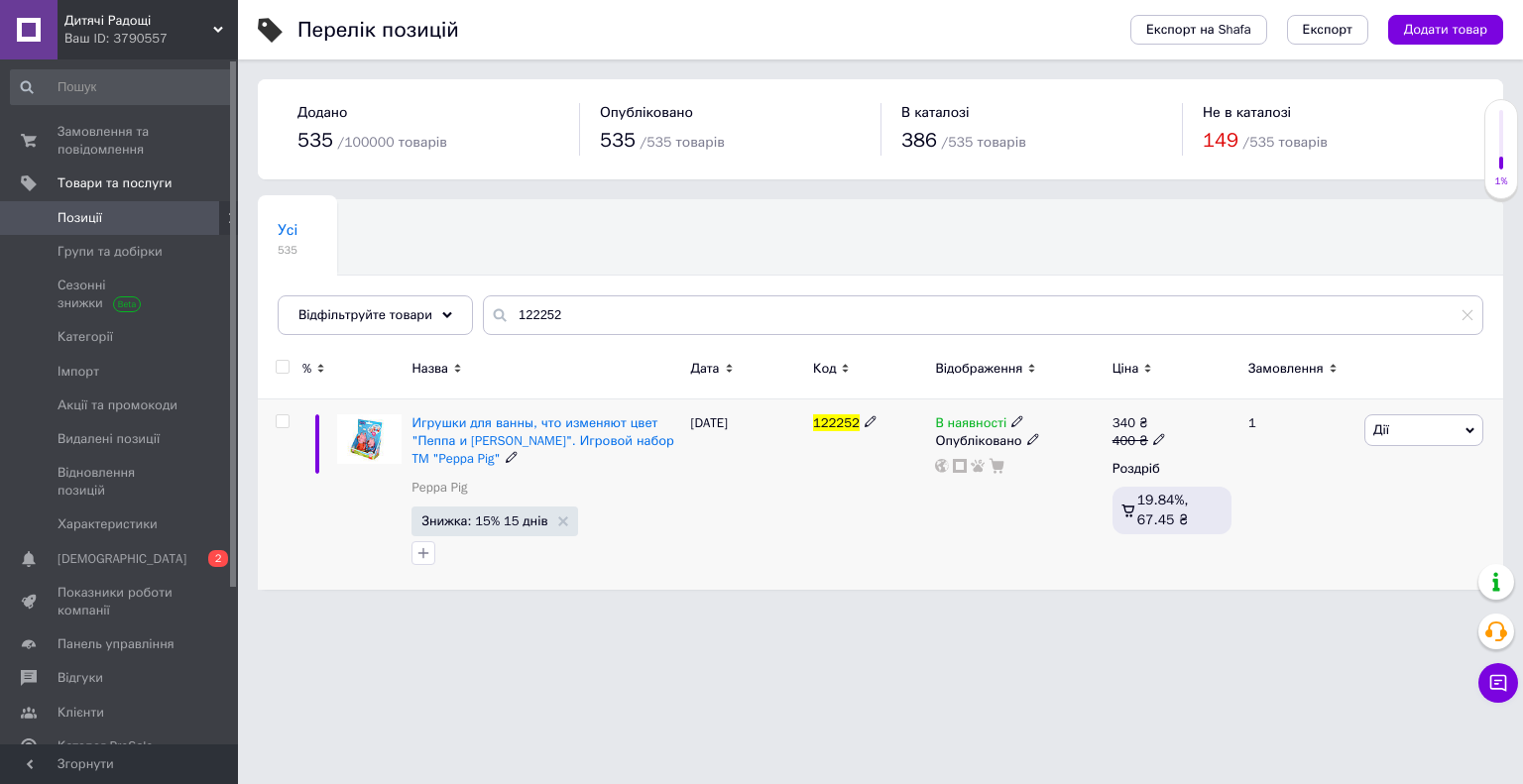click 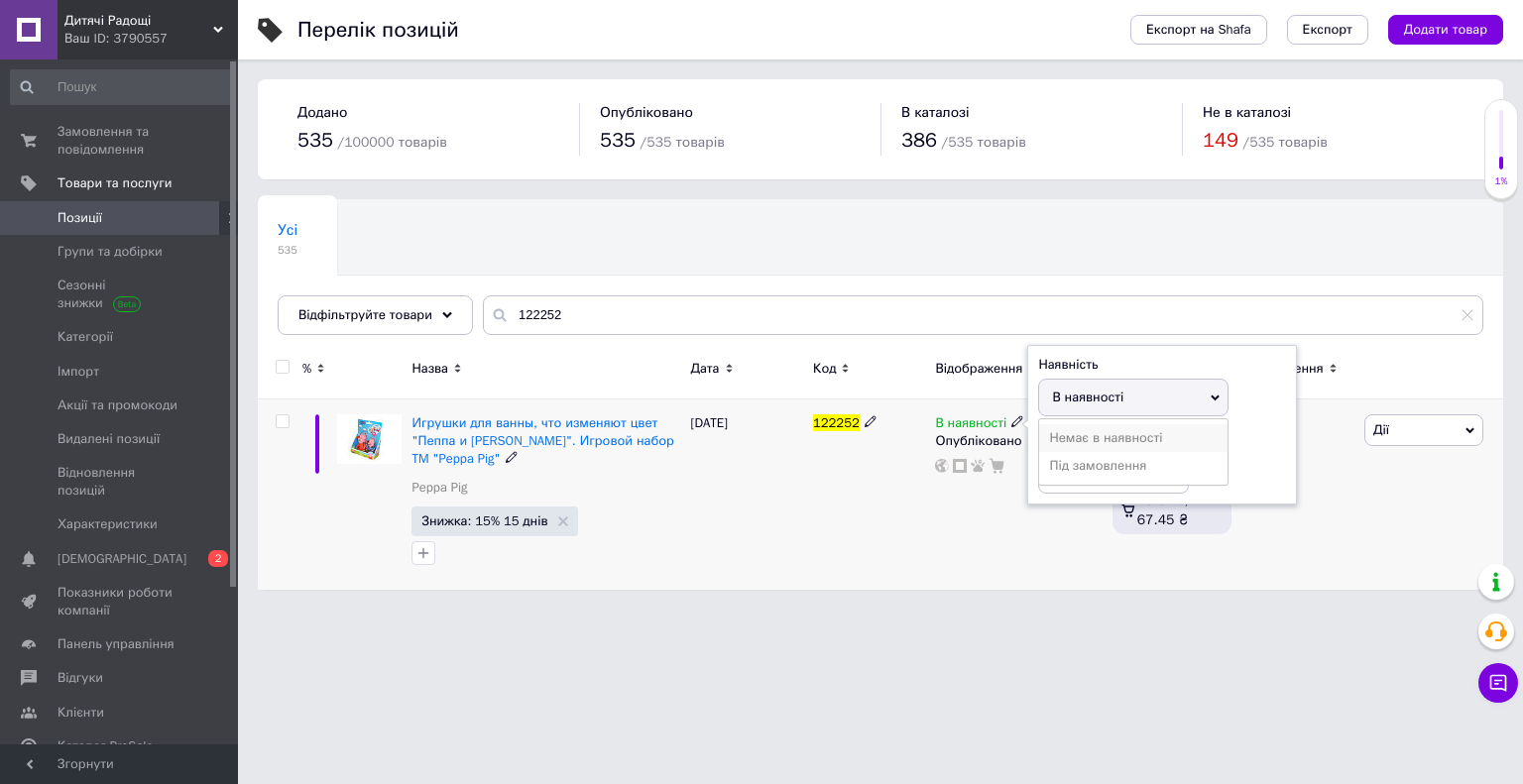 click on "Немає в наявності" at bounding box center [1133, 438] 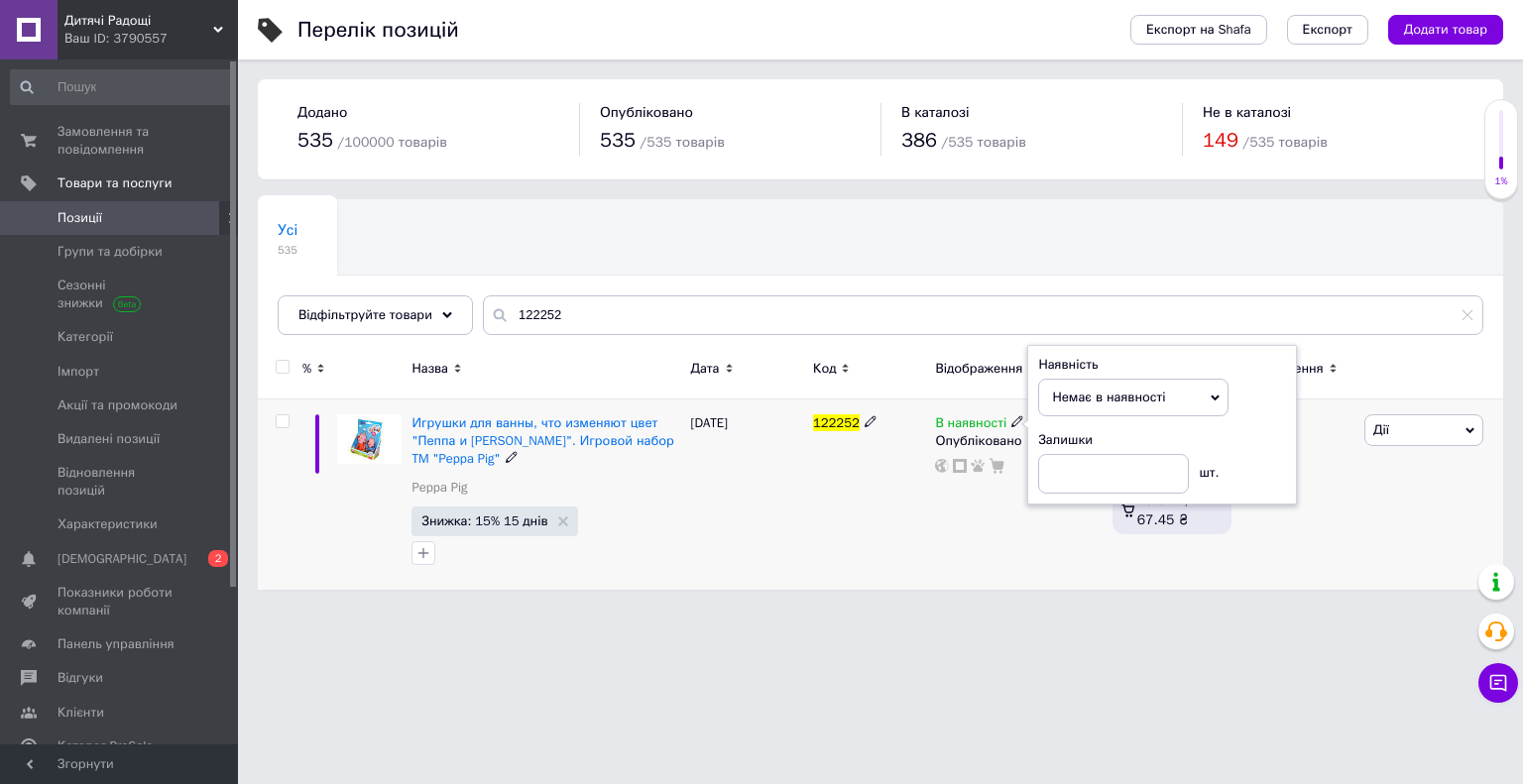 click on "122252" at bounding box center [869, 495] 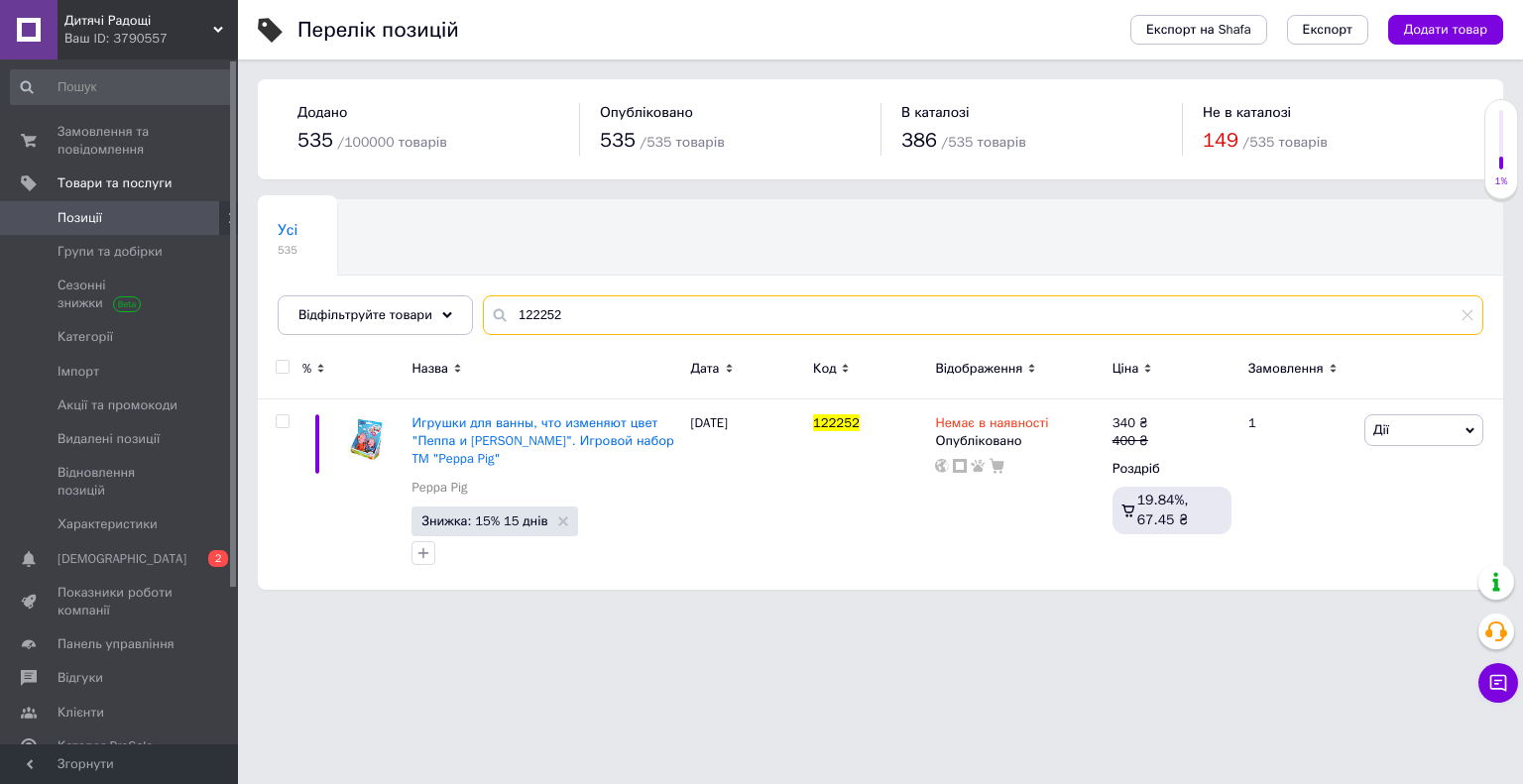click on "122252" at bounding box center (983, 315) 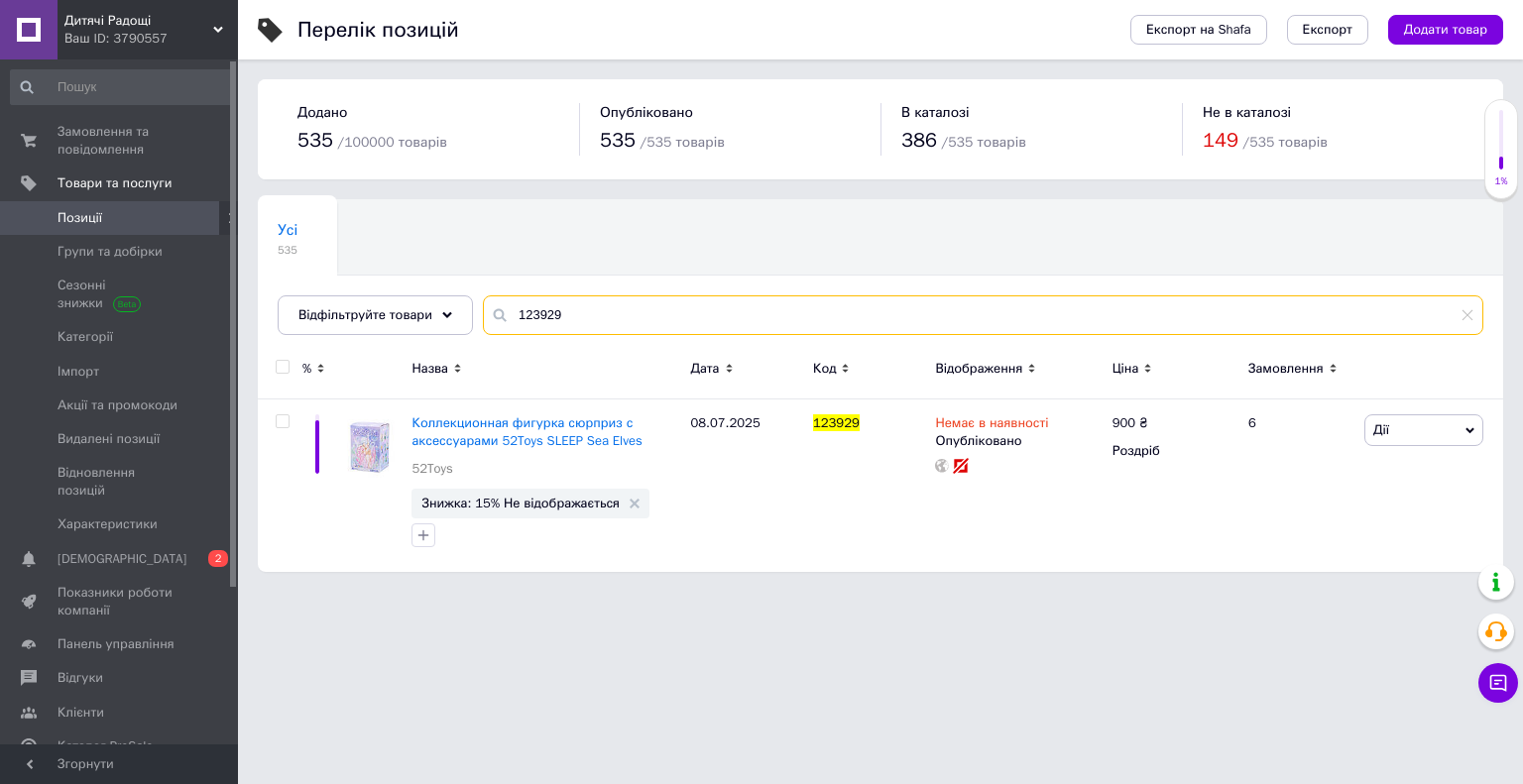 type on "123929" 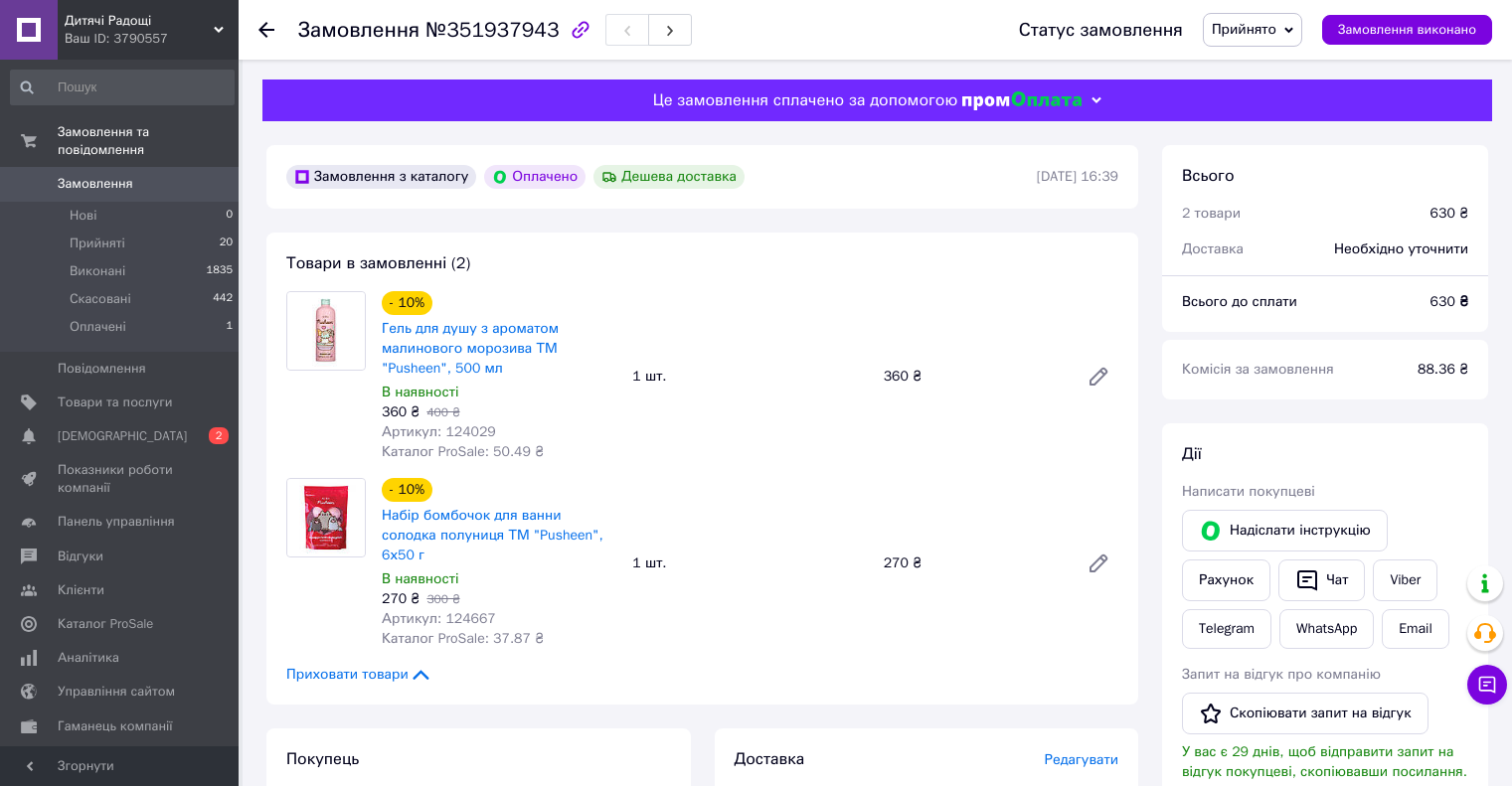 scroll, scrollTop: 0, scrollLeft: 0, axis: both 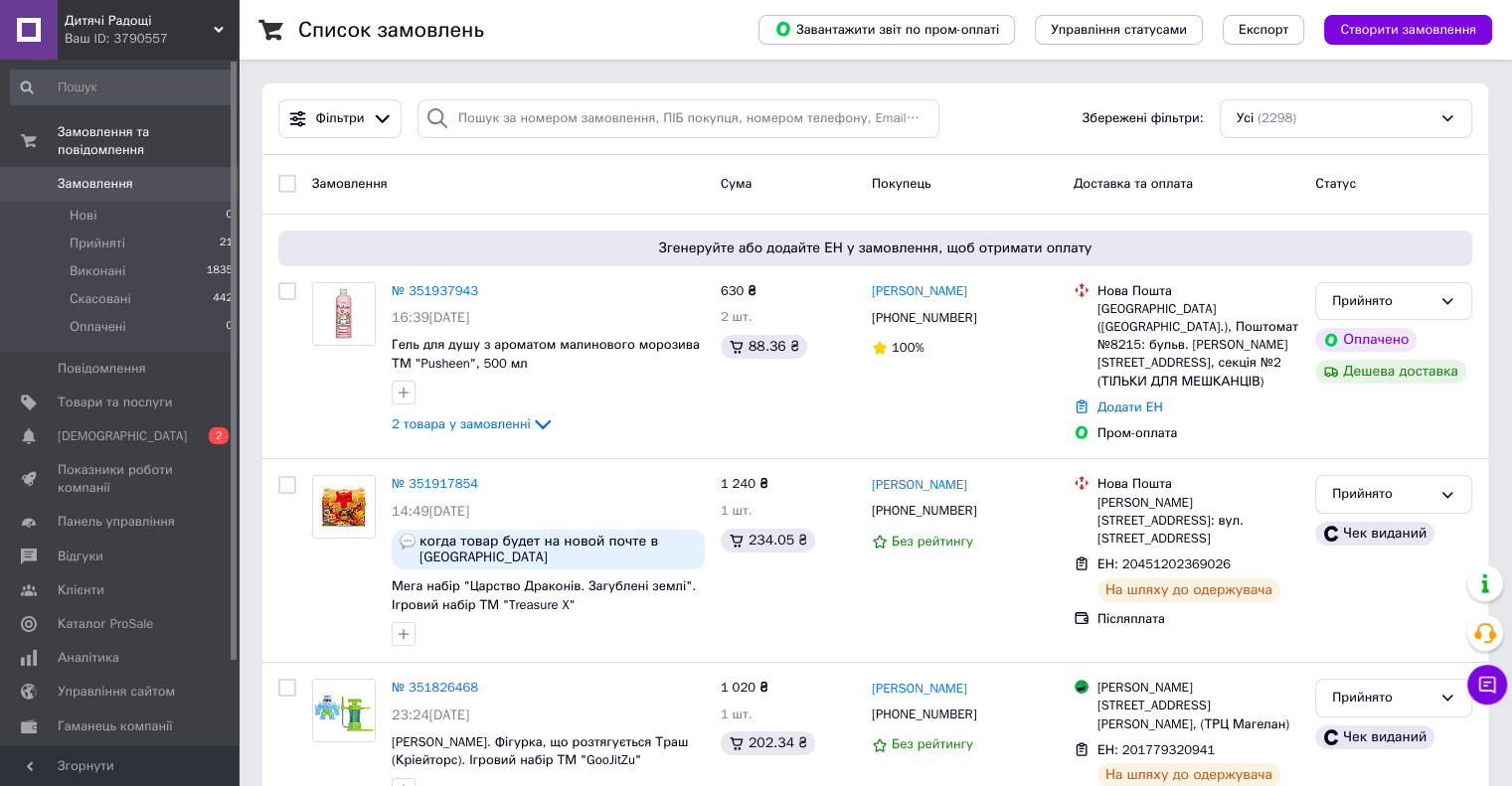 click on "Покупець" at bounding box center [964, 184] 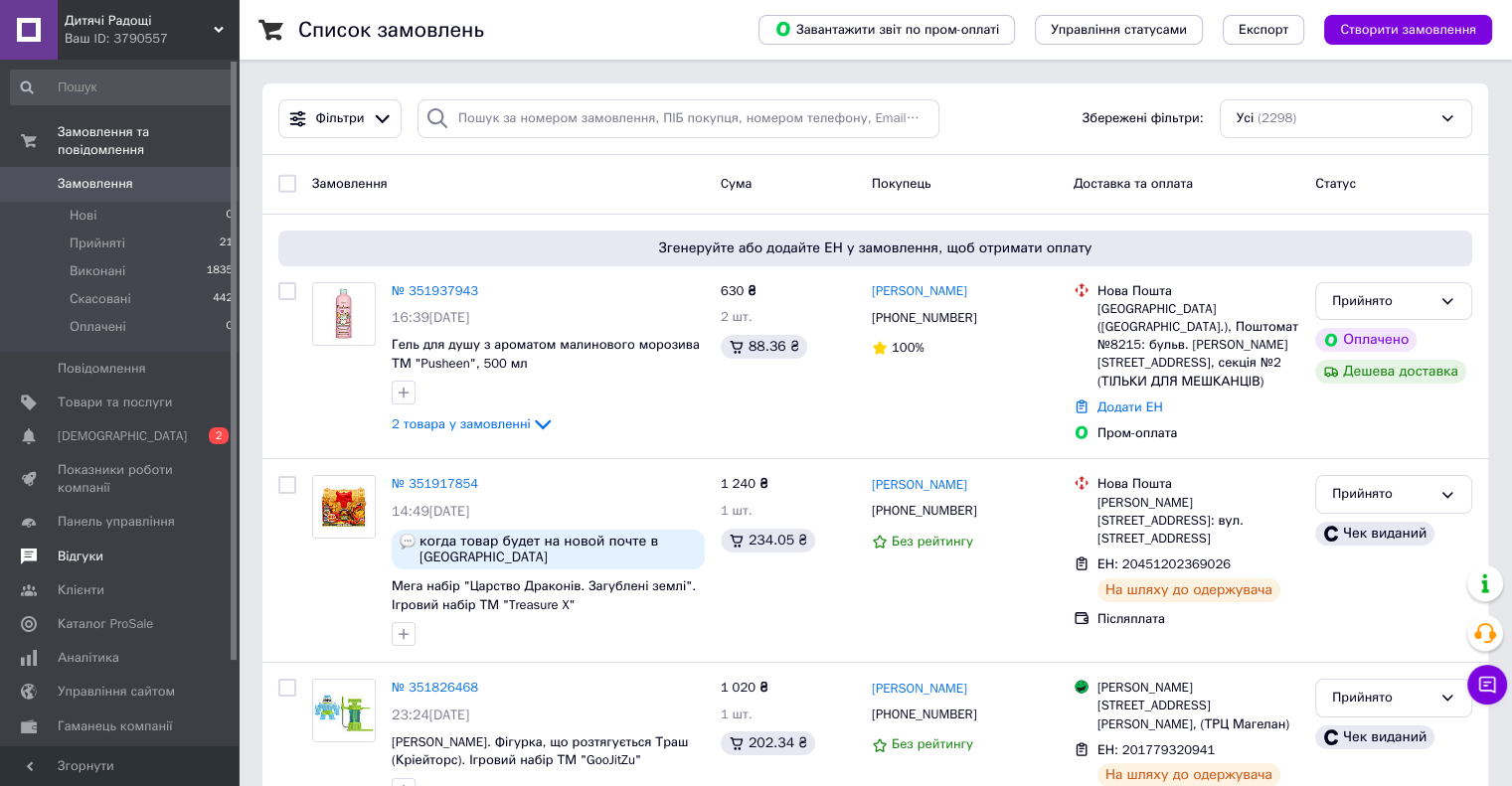 click on "Відгуки" at bounding box center [81, 556] 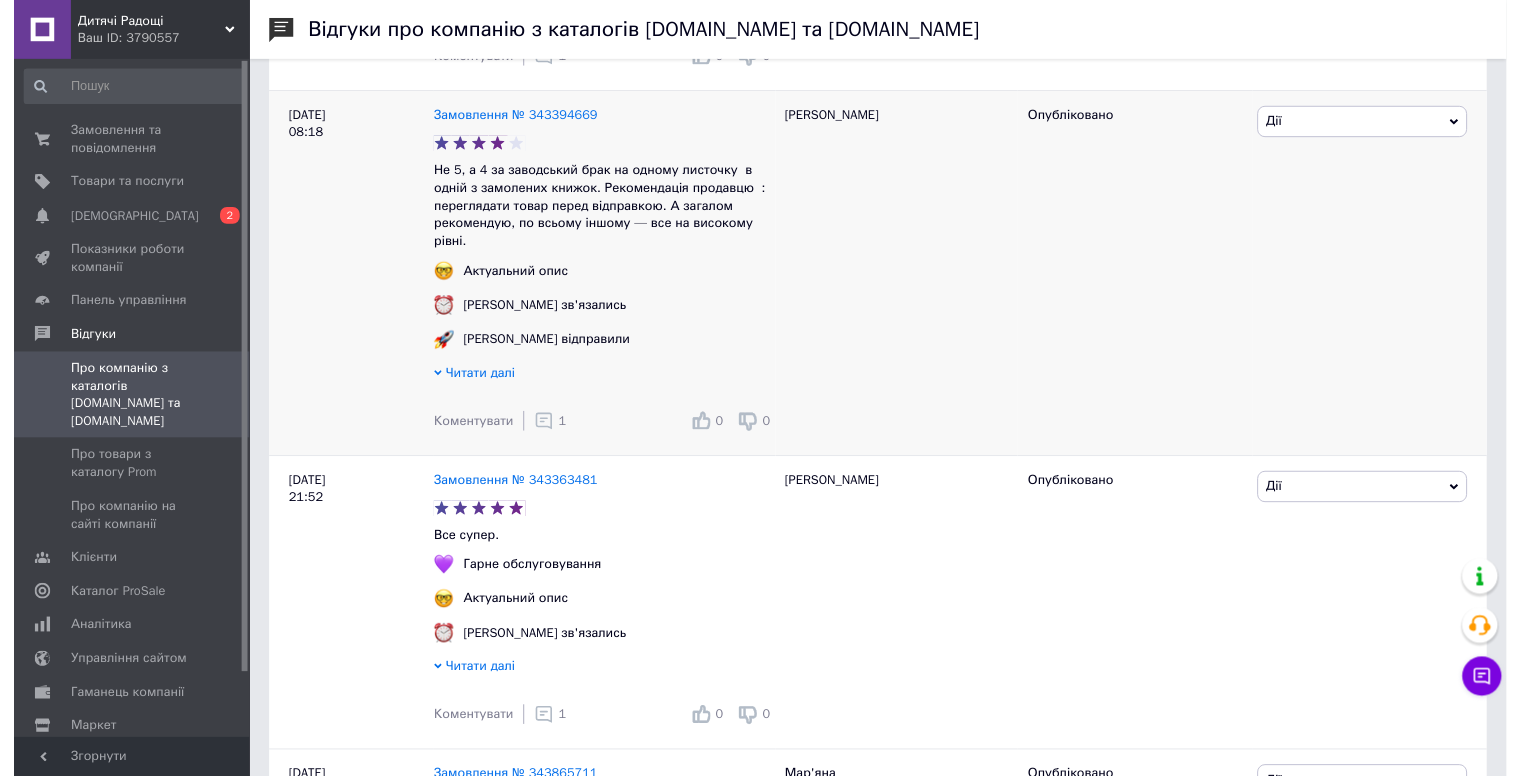 scroll, scrollTop: 4100, scrollLeft: 0, axis: vertical 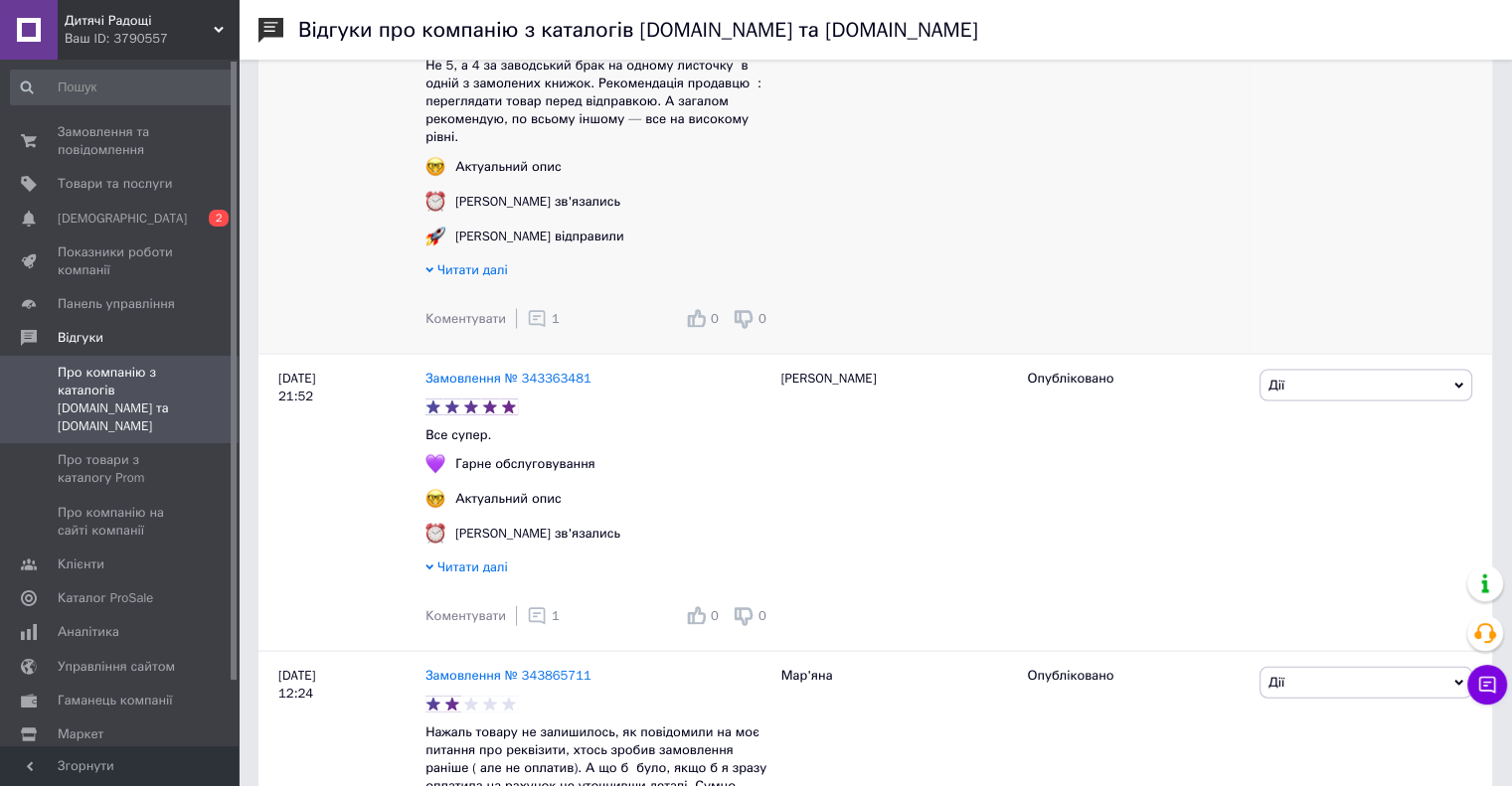 click on "1" at bounding box center [543, 319] 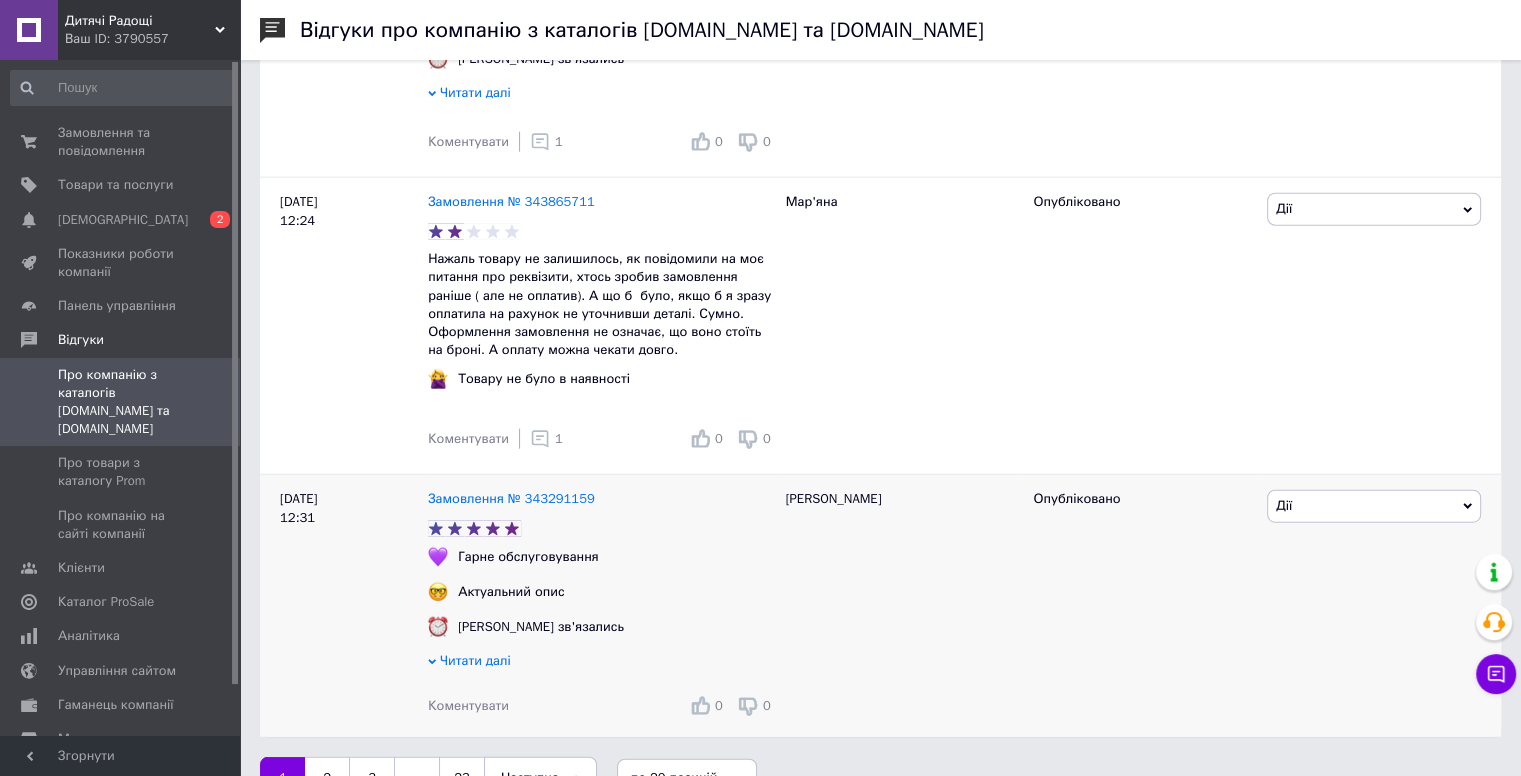 scroll, scrollTop: 4889, scrollLeft: 0, axis: vertical 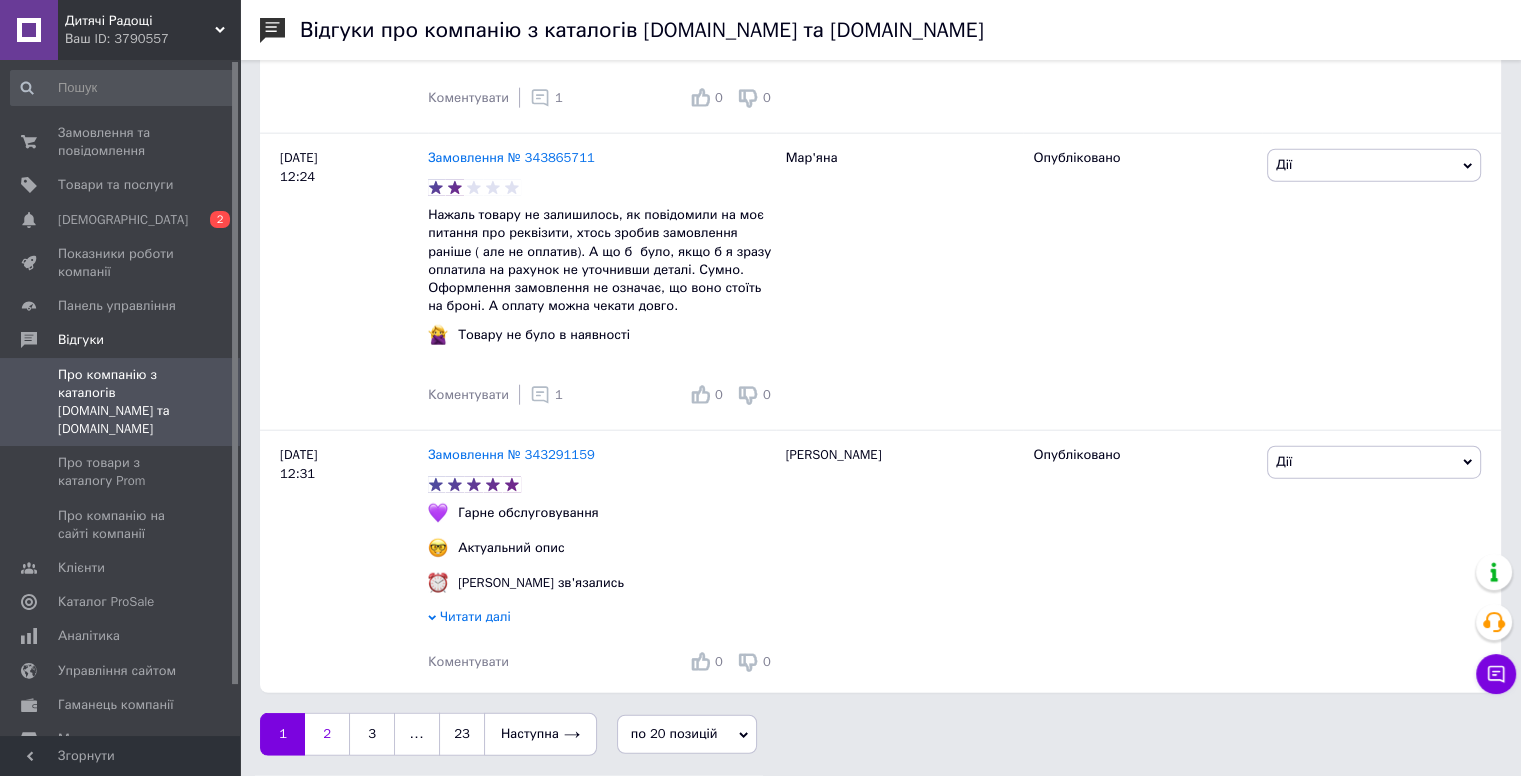 click on "2" at bounding box center [327, 734] 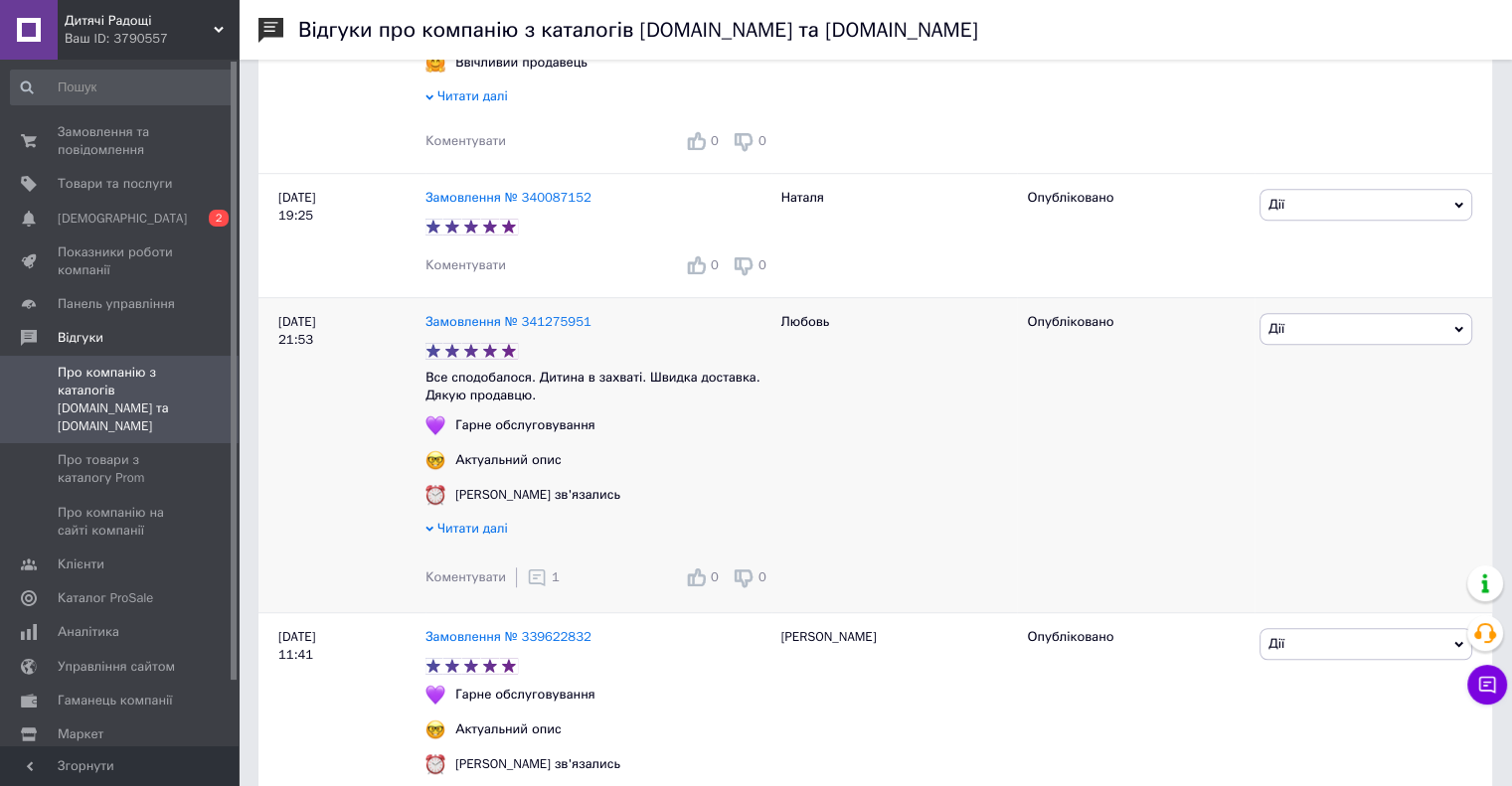 scroll, scrollTop: 1391, scrollLeft: 0, axis: vertical 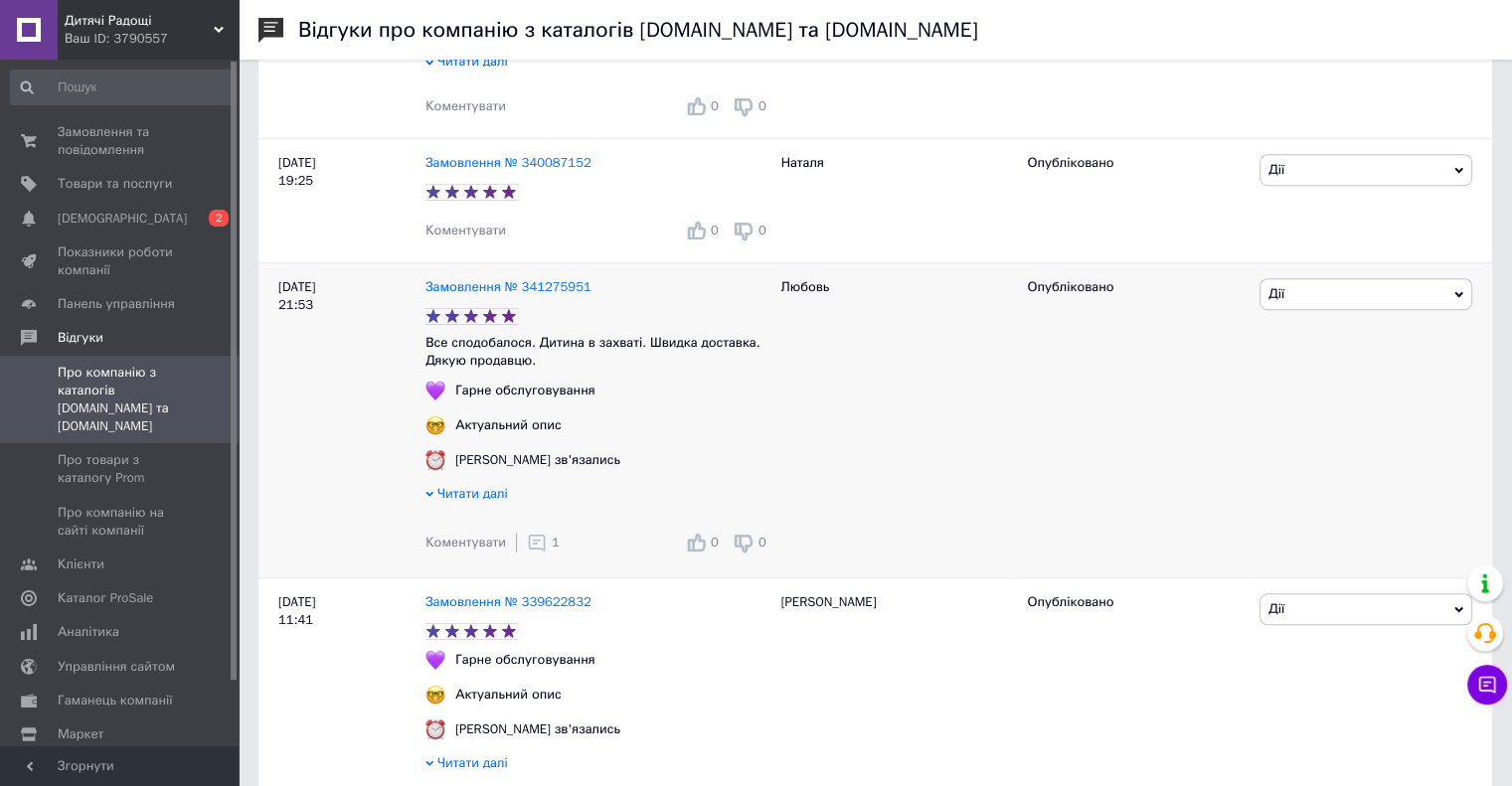 click 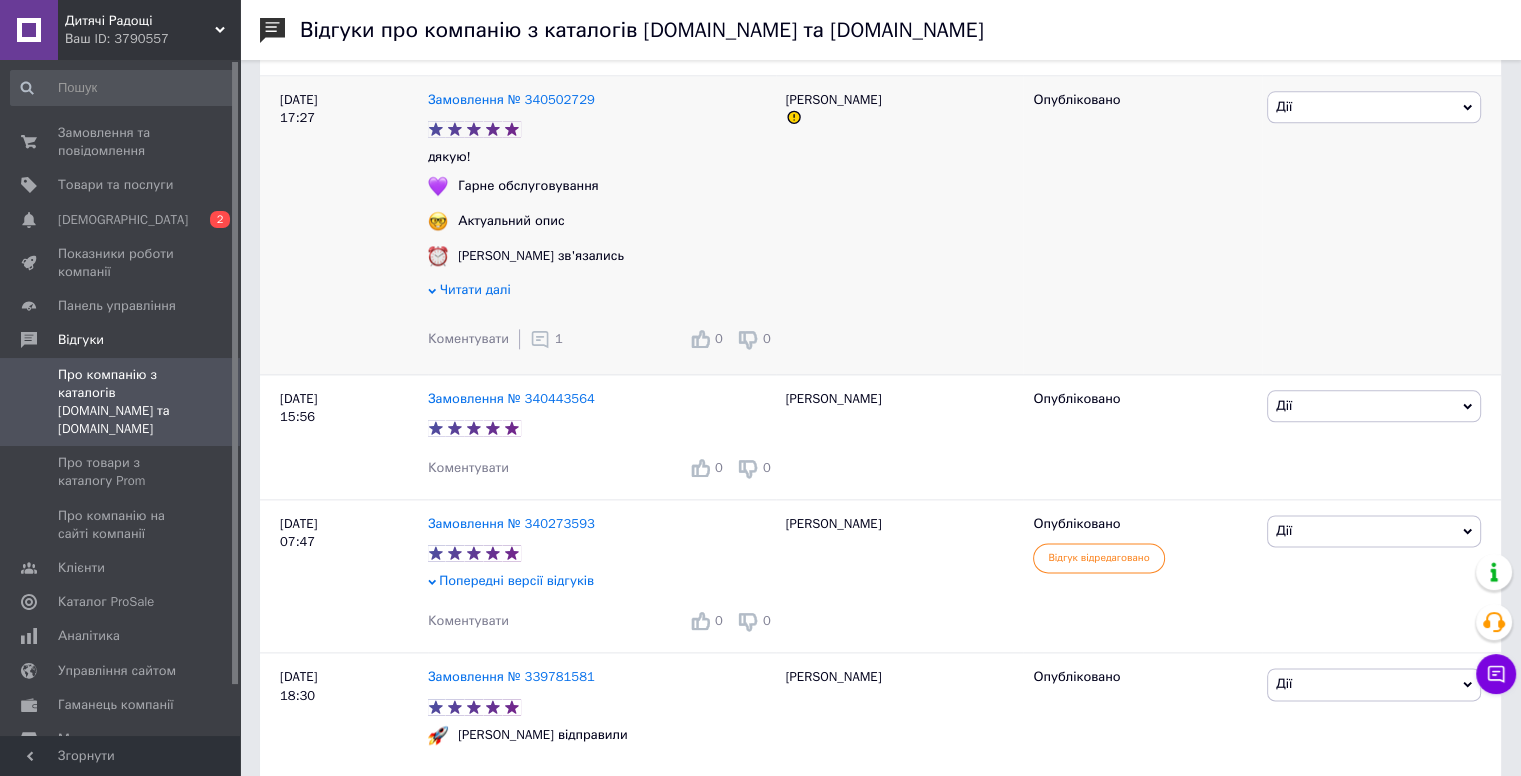 scroll, scrollTop: 2400, scrollLeft: 0, axis: vertical 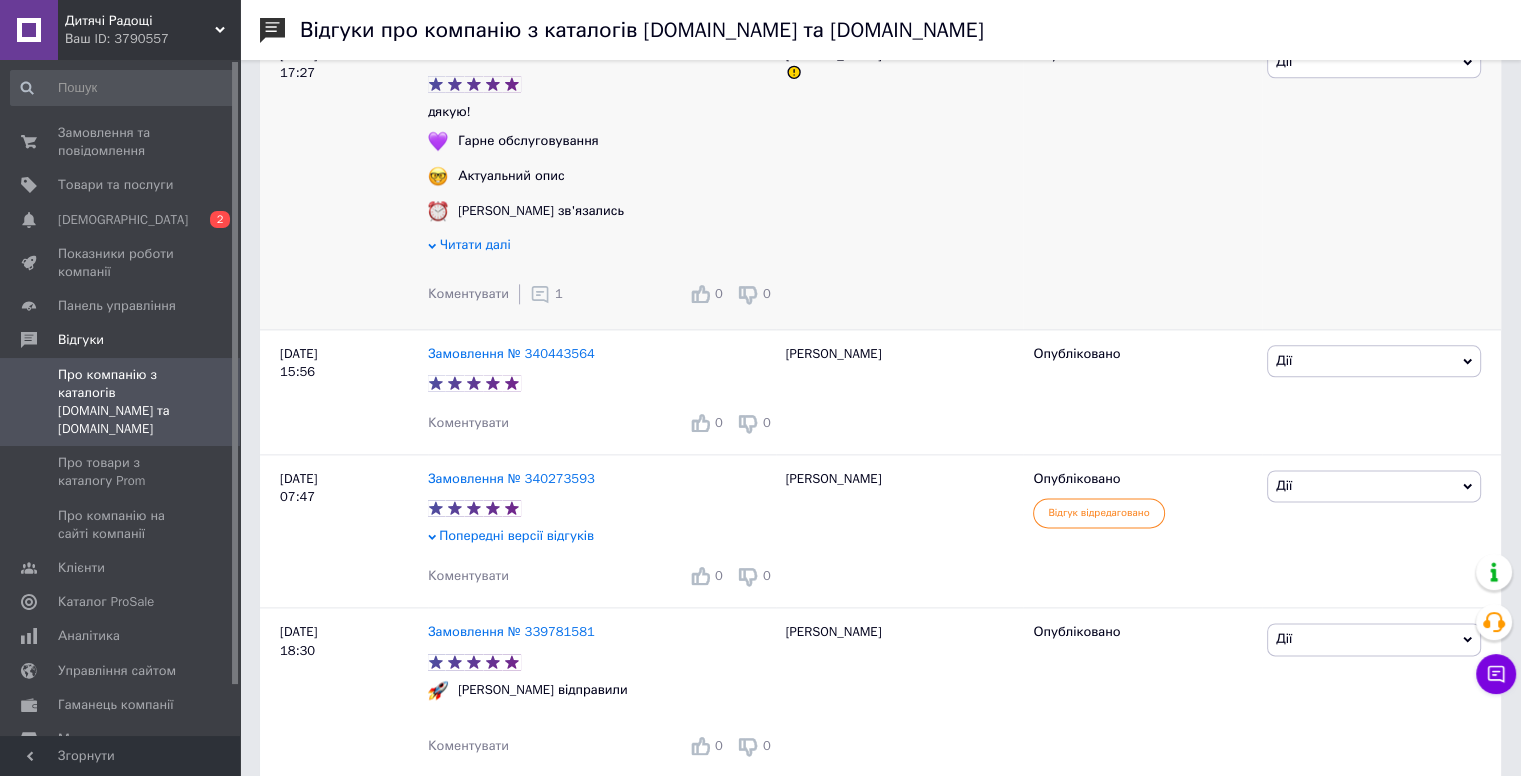 click 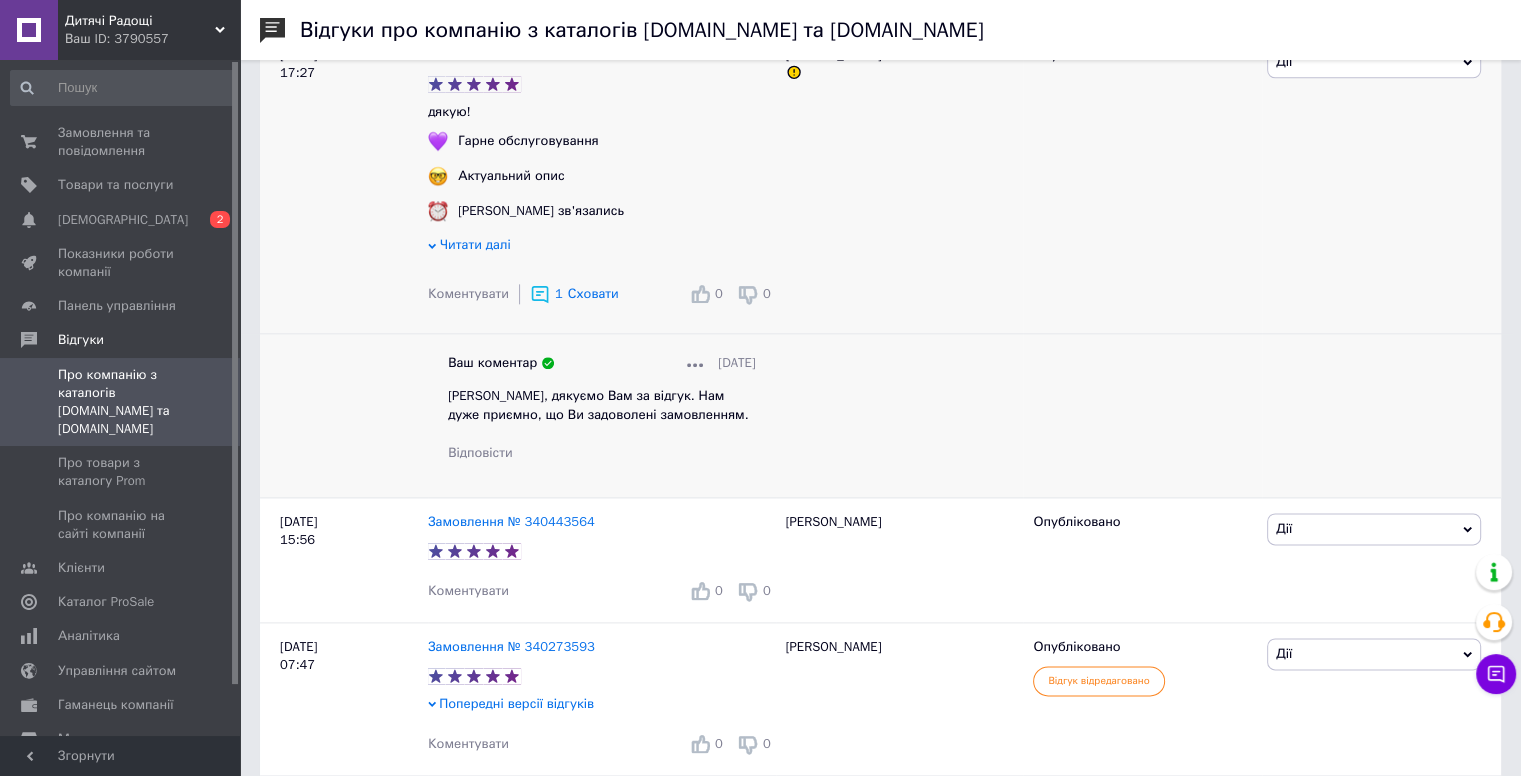 click on "Тетяно, дякуємо Вам за відгук. Нам дуже приємно, що Ви задоволені замовленням." at bounding box center (598, 404) 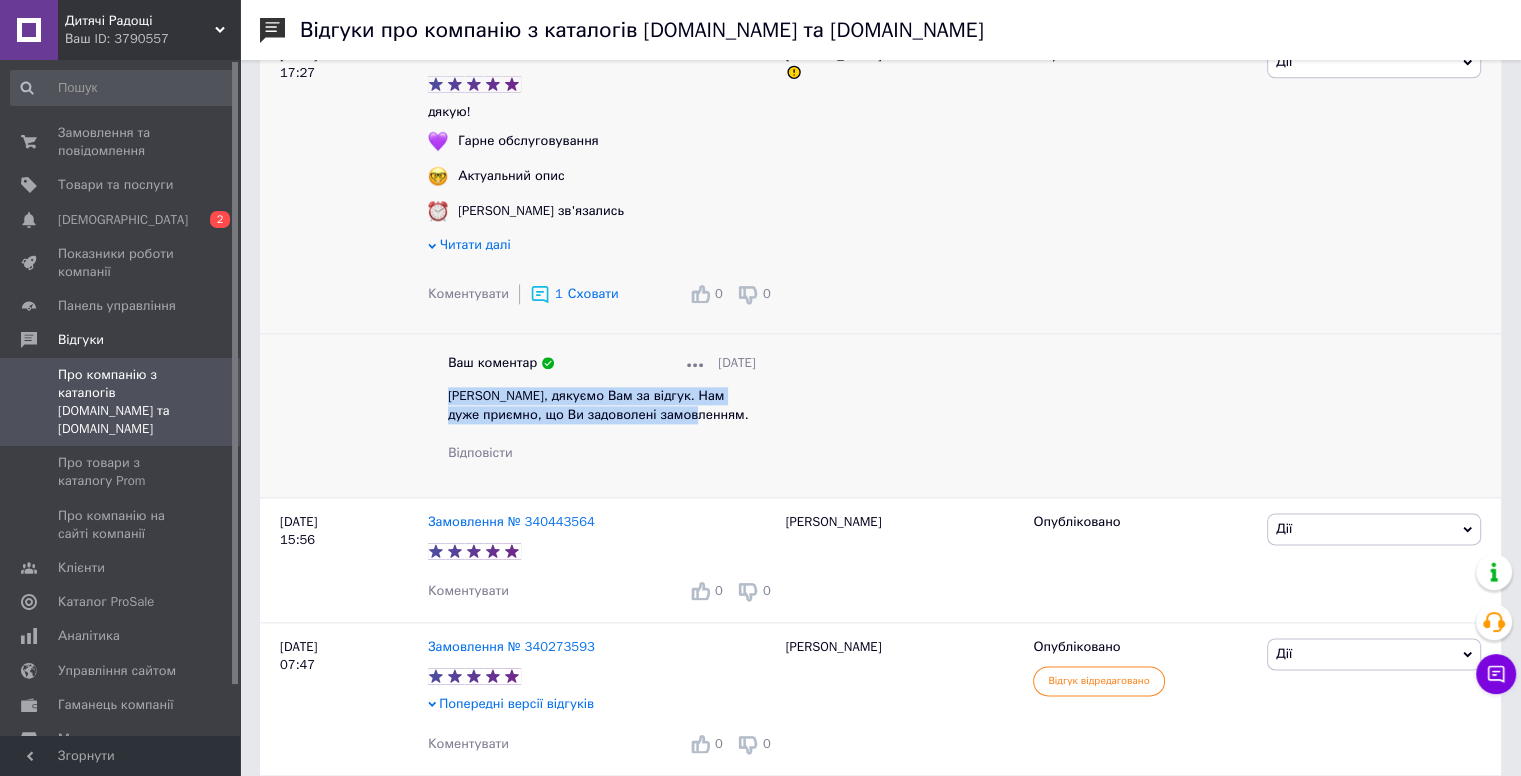 drag, startPoint x: 463, startPoint y: 421, endPoint x: 693, endPoint y: 454, distance: 232.35533 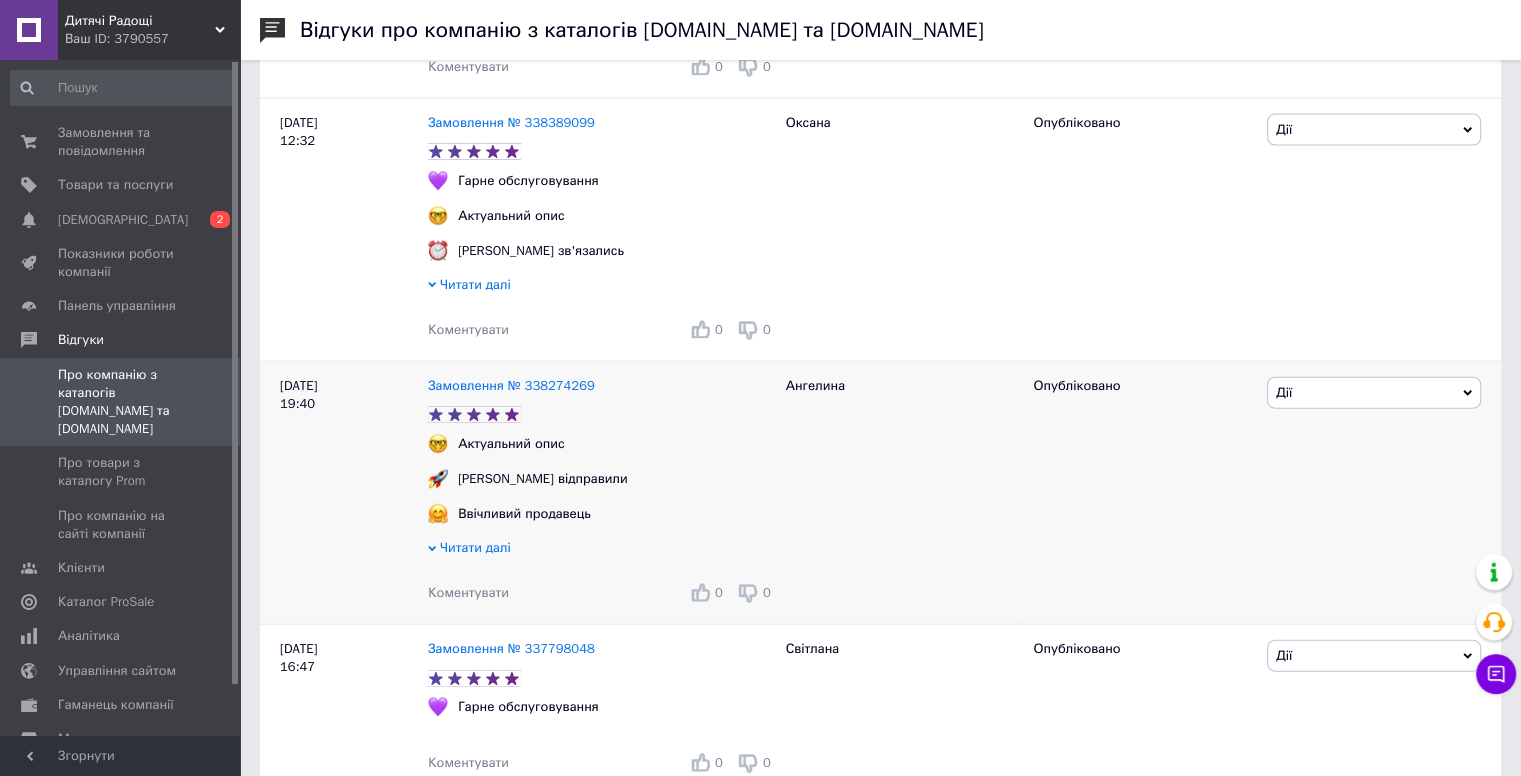 scroll, scrollTop: 4561, scrollLeft: 0, axis: vertical 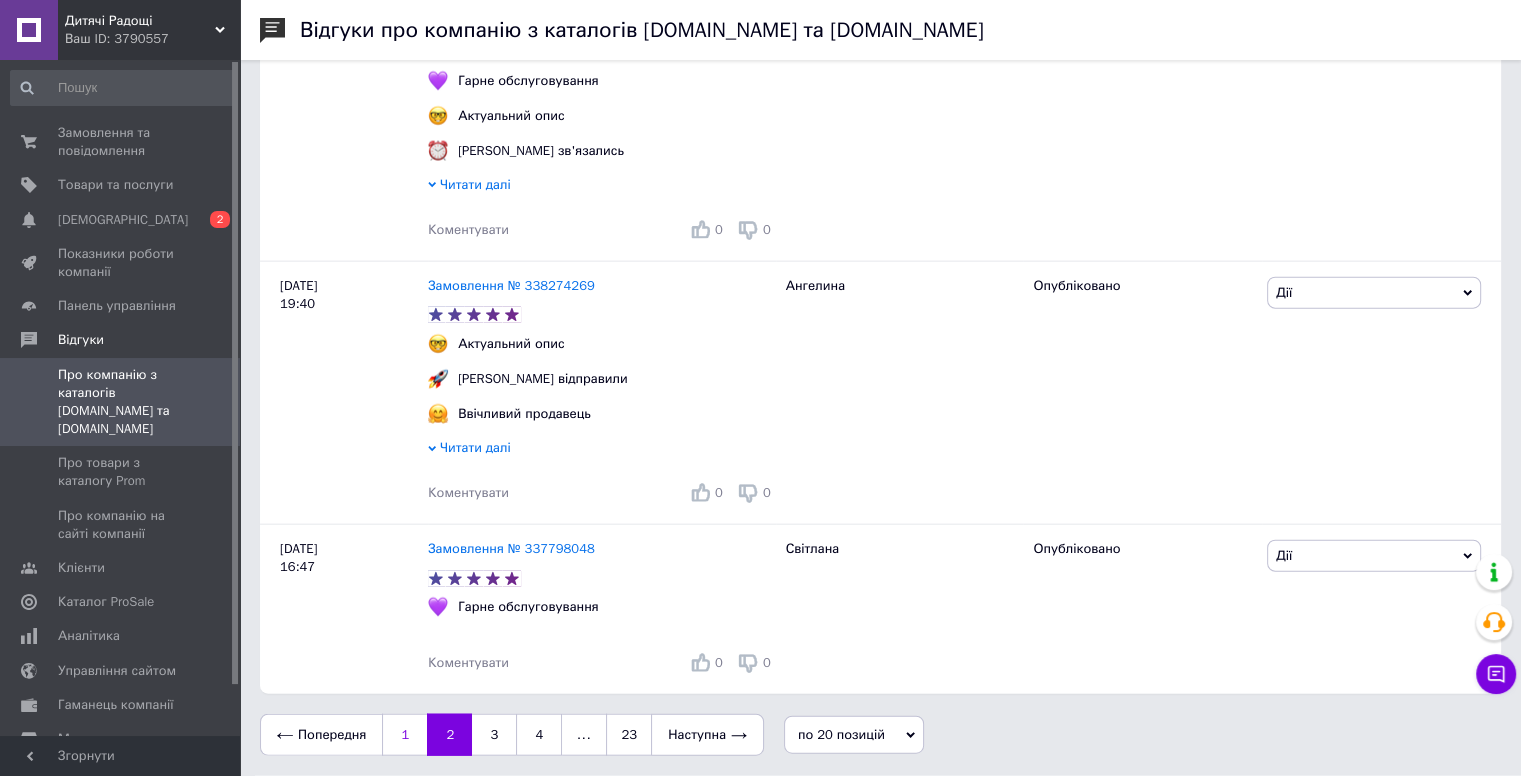click on "1" at bounding box center (404, 735) 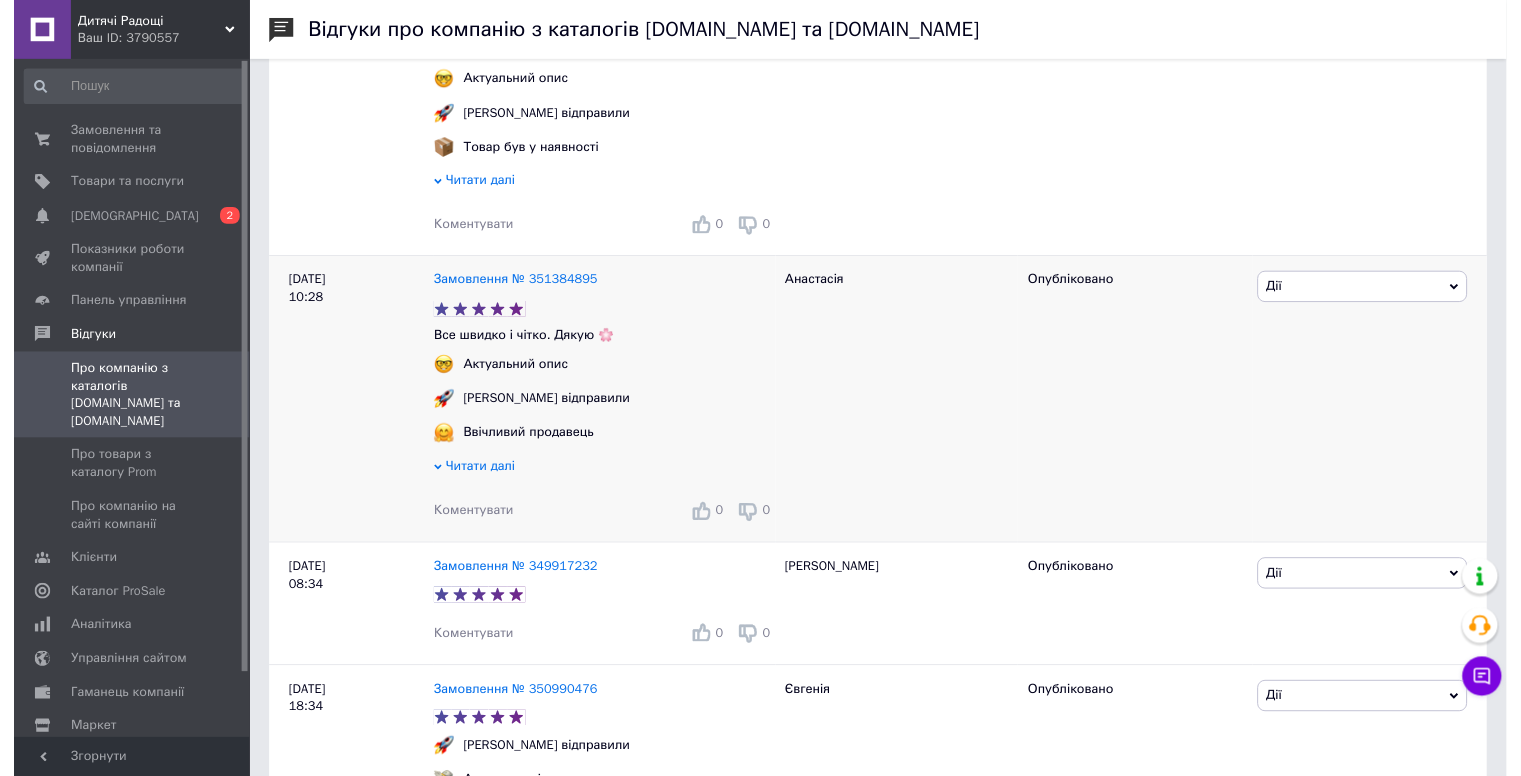 scroll, scrollTop: 700, scrollLeft: 0, axis: vertical 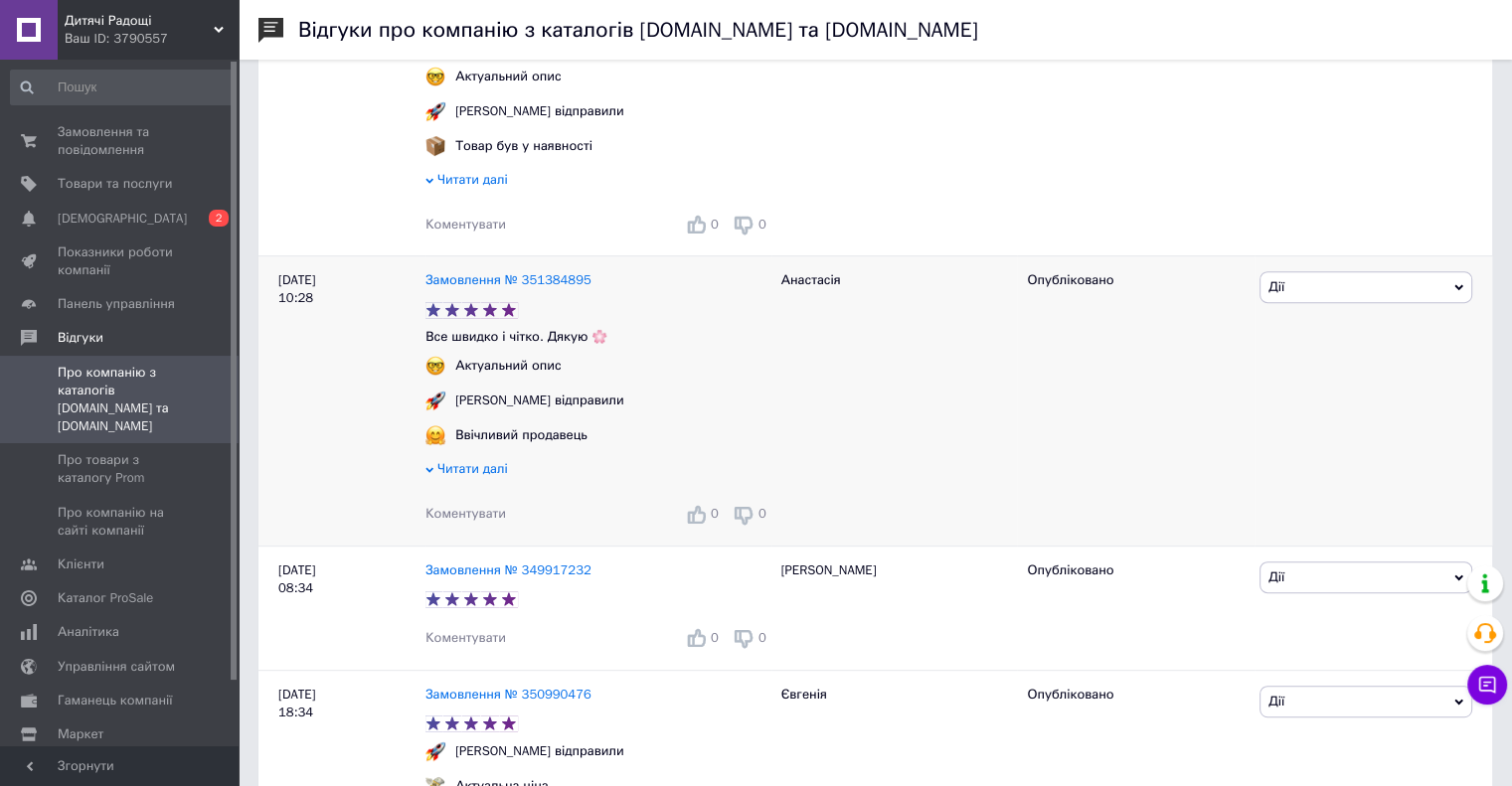 click on "Коментувати" at bounding box center [465, 513] 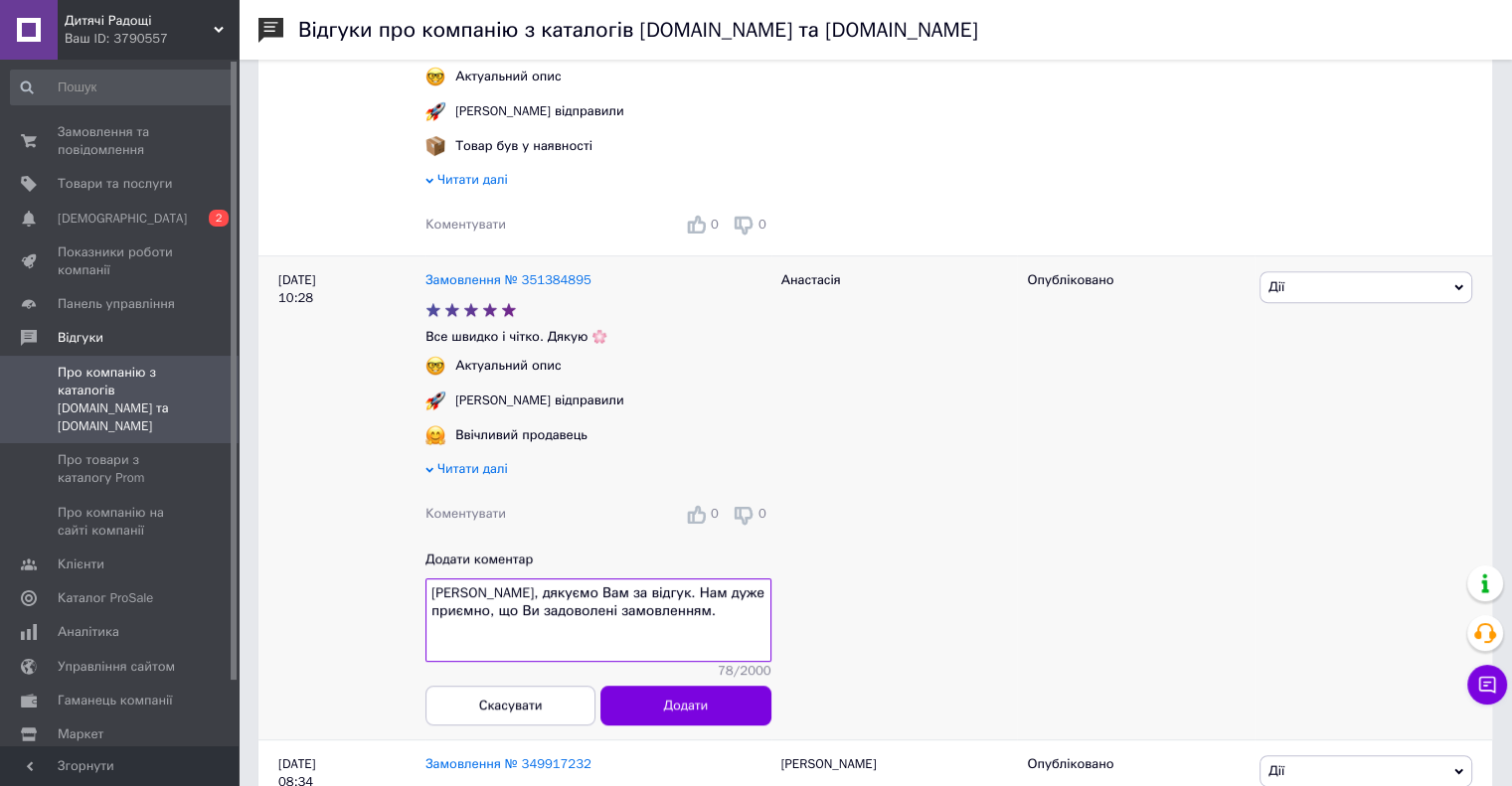click on "Тетяно, дякуємо Вам за відгук. Нам дуже приємно, що Ви задоволені замовленням." at bounding box center [598, 620] 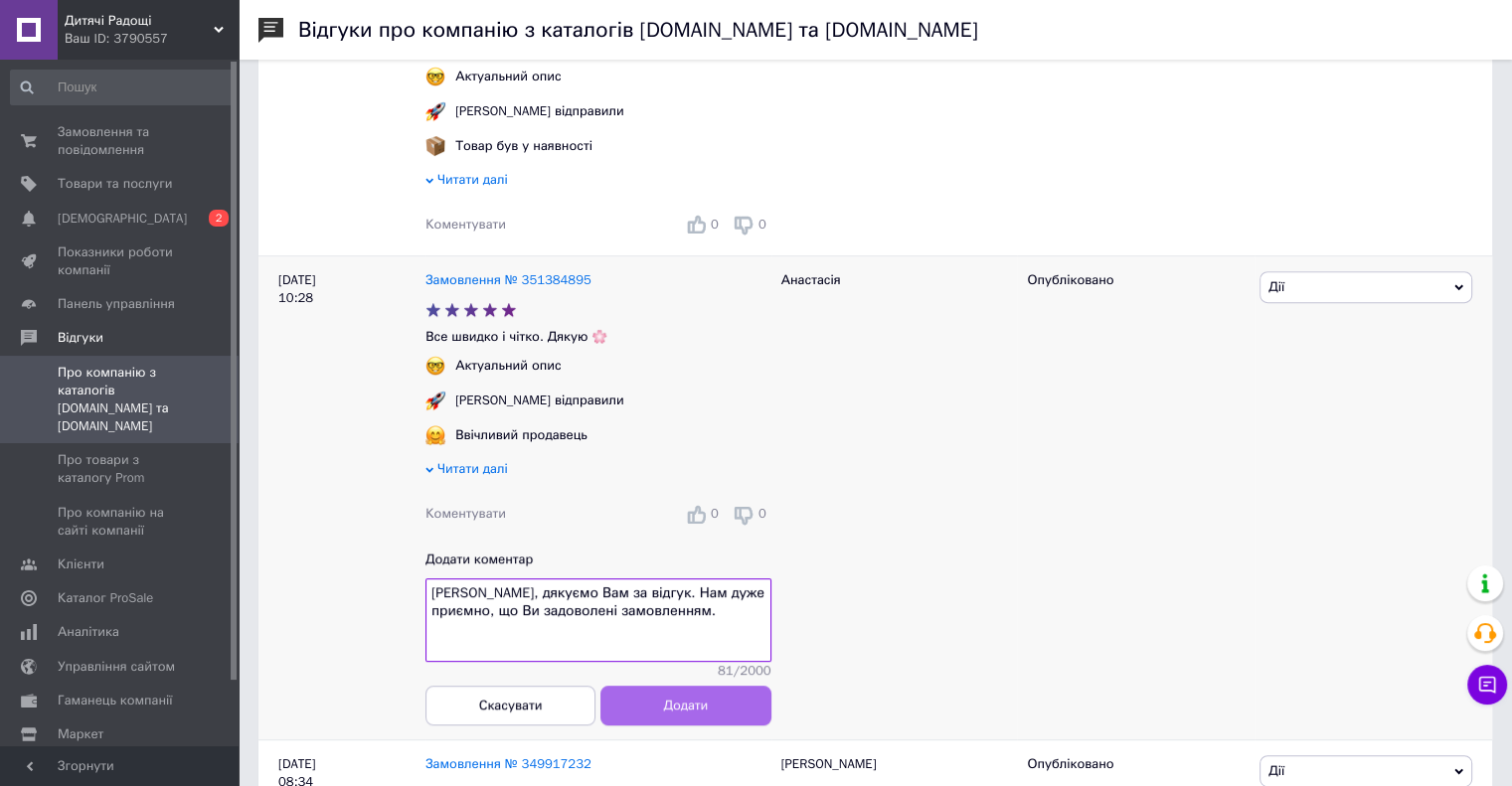 type on "Анастасіє, дякуємо Вам за відгук. Нам дуже приємно, що Ви задоволені замовленням." 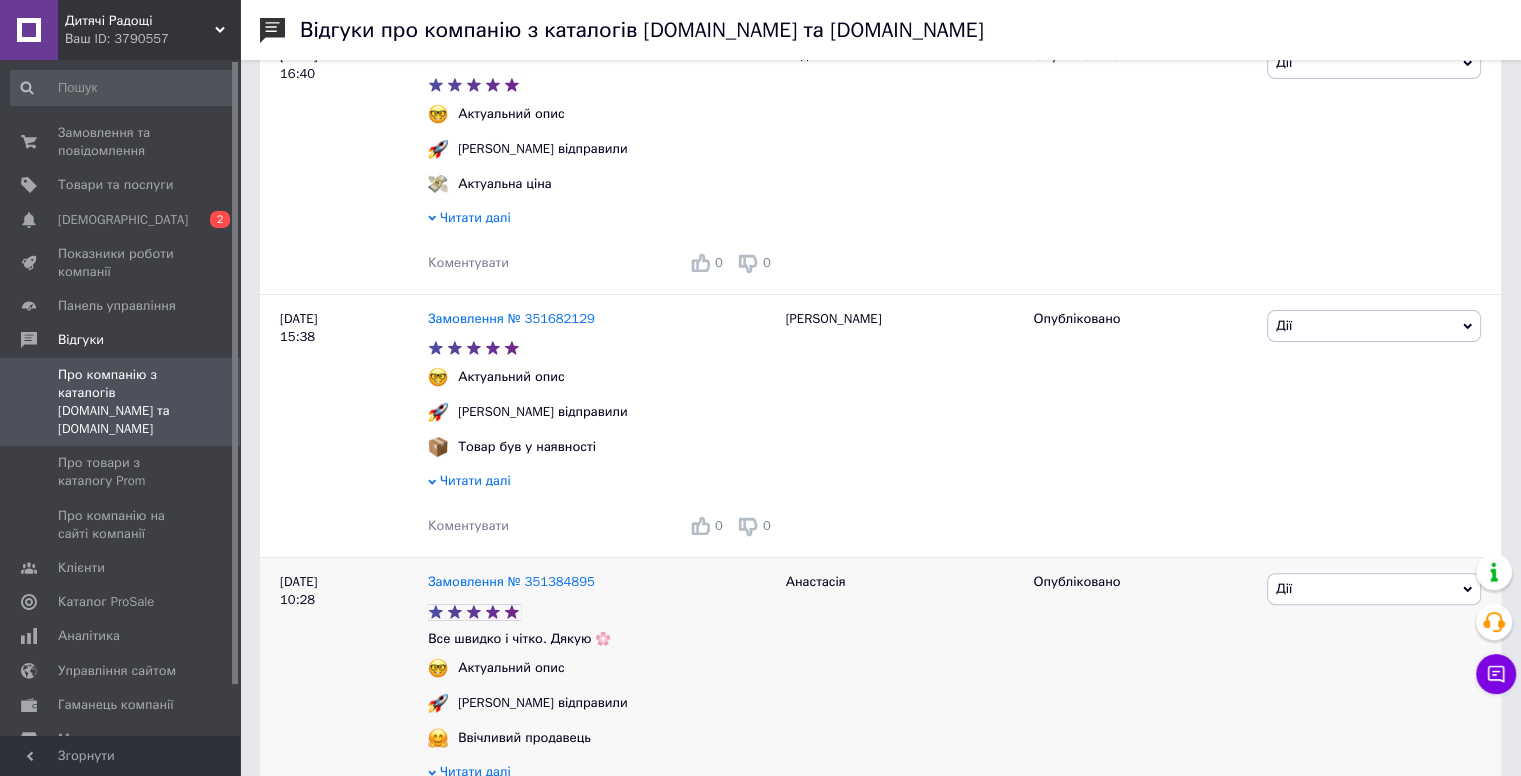 scroll, scrollTop: 400, scrollLeft: 0, axis: vertical 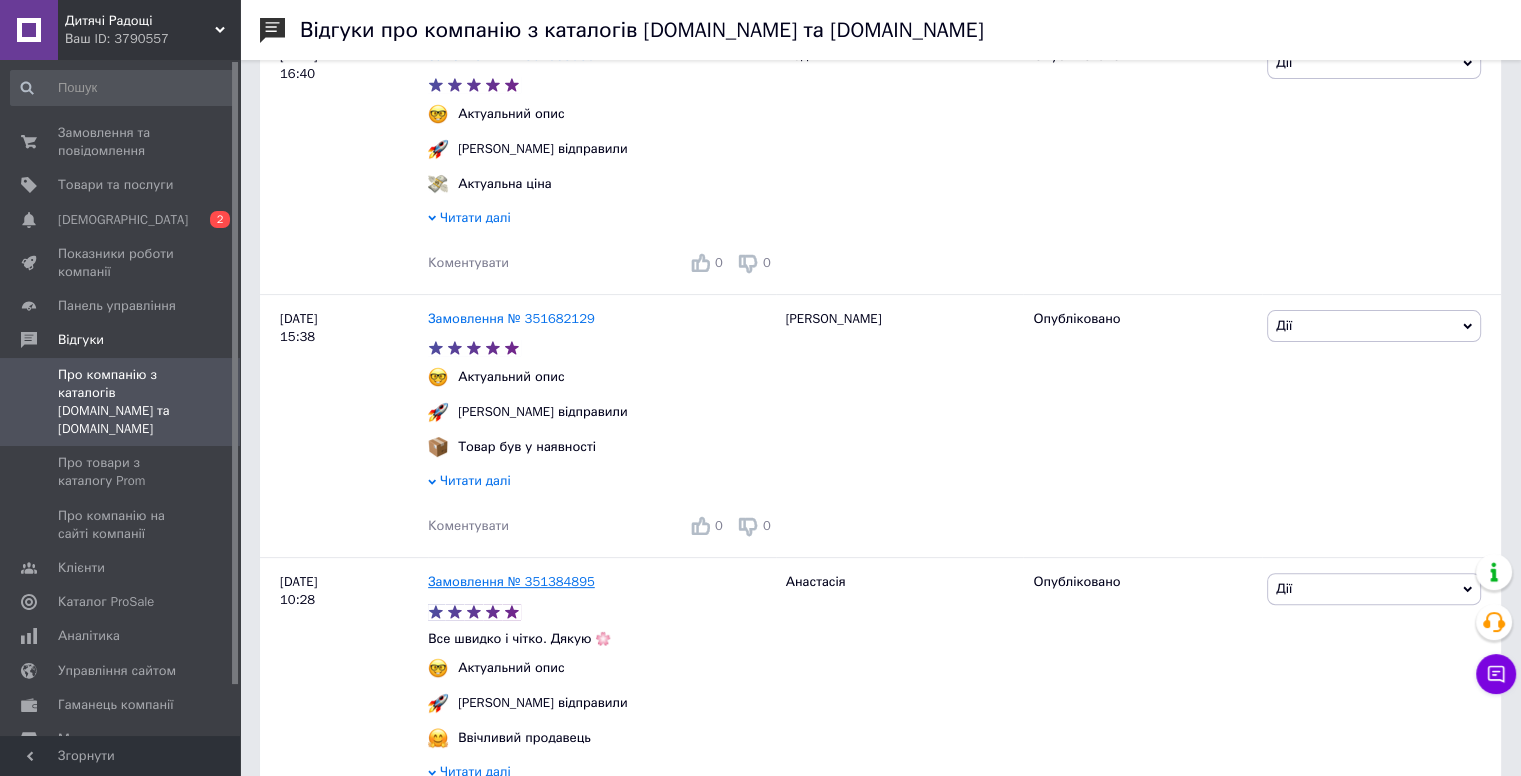 click on "Замовлення № 351384895" at bounding box center (511, 581) 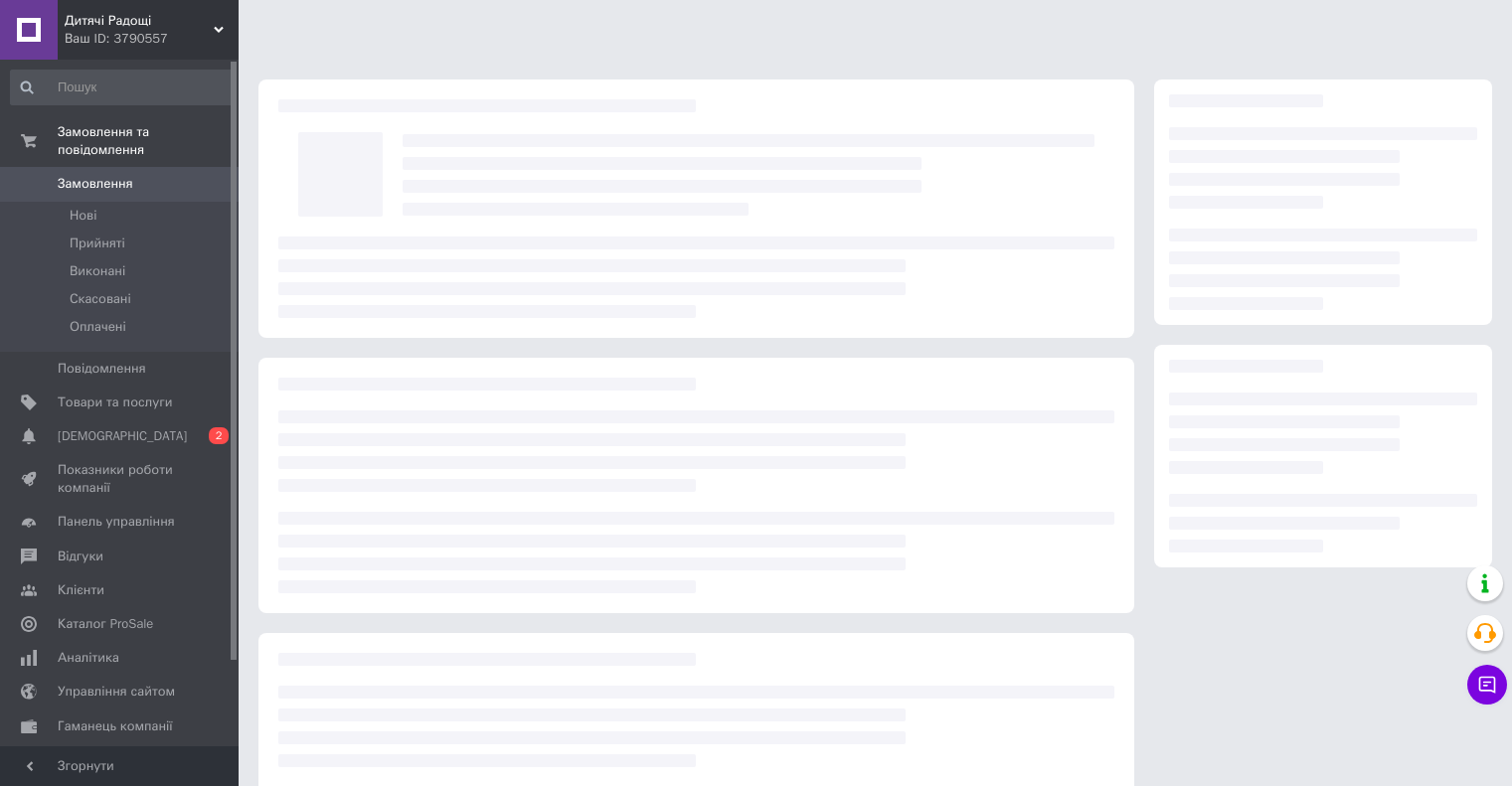 scroll, scrollTop: 0, scrollLeft: 0, axis: both 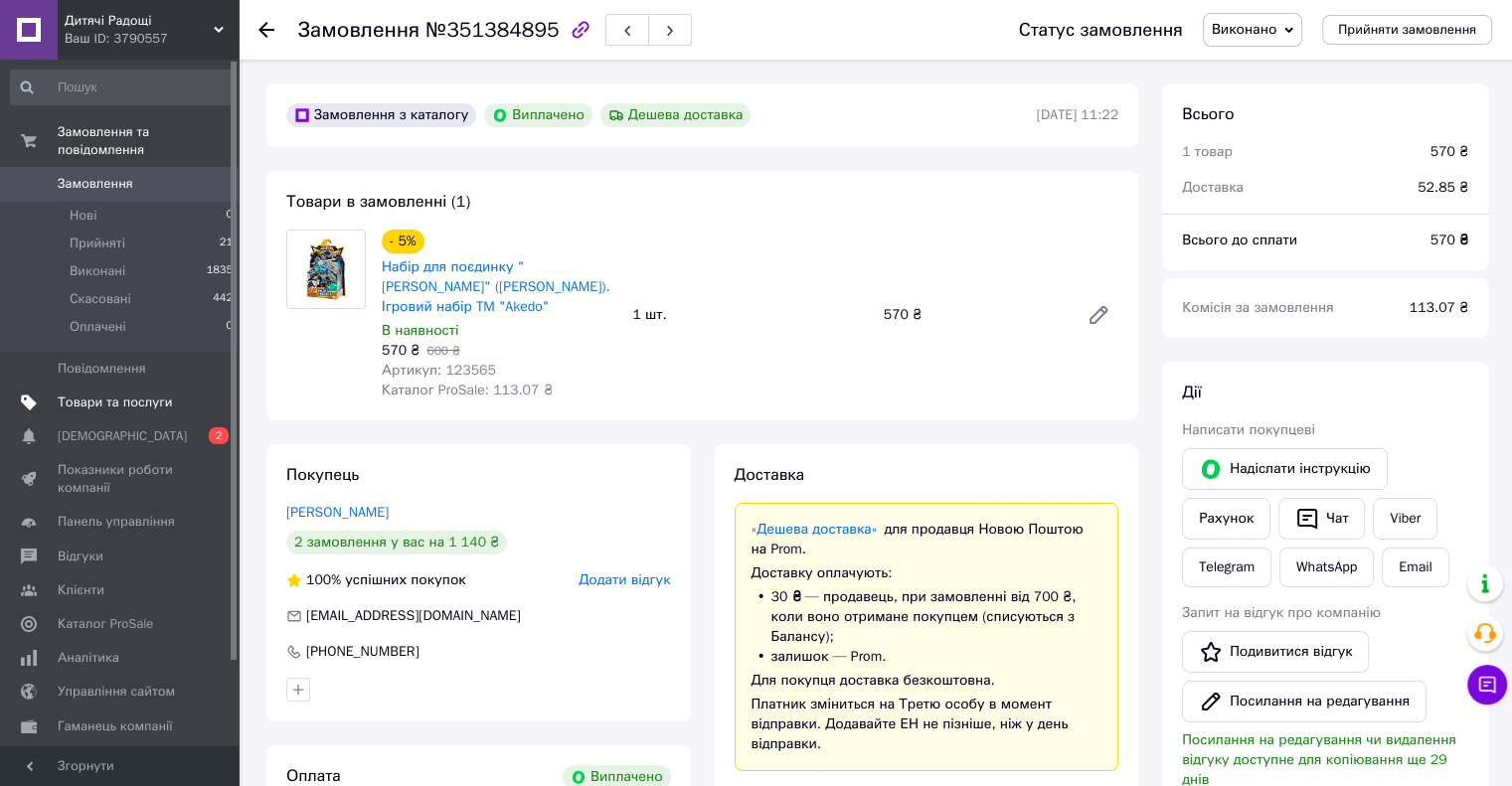 click on "Товари та послуги" at bounding box center (122, 402) 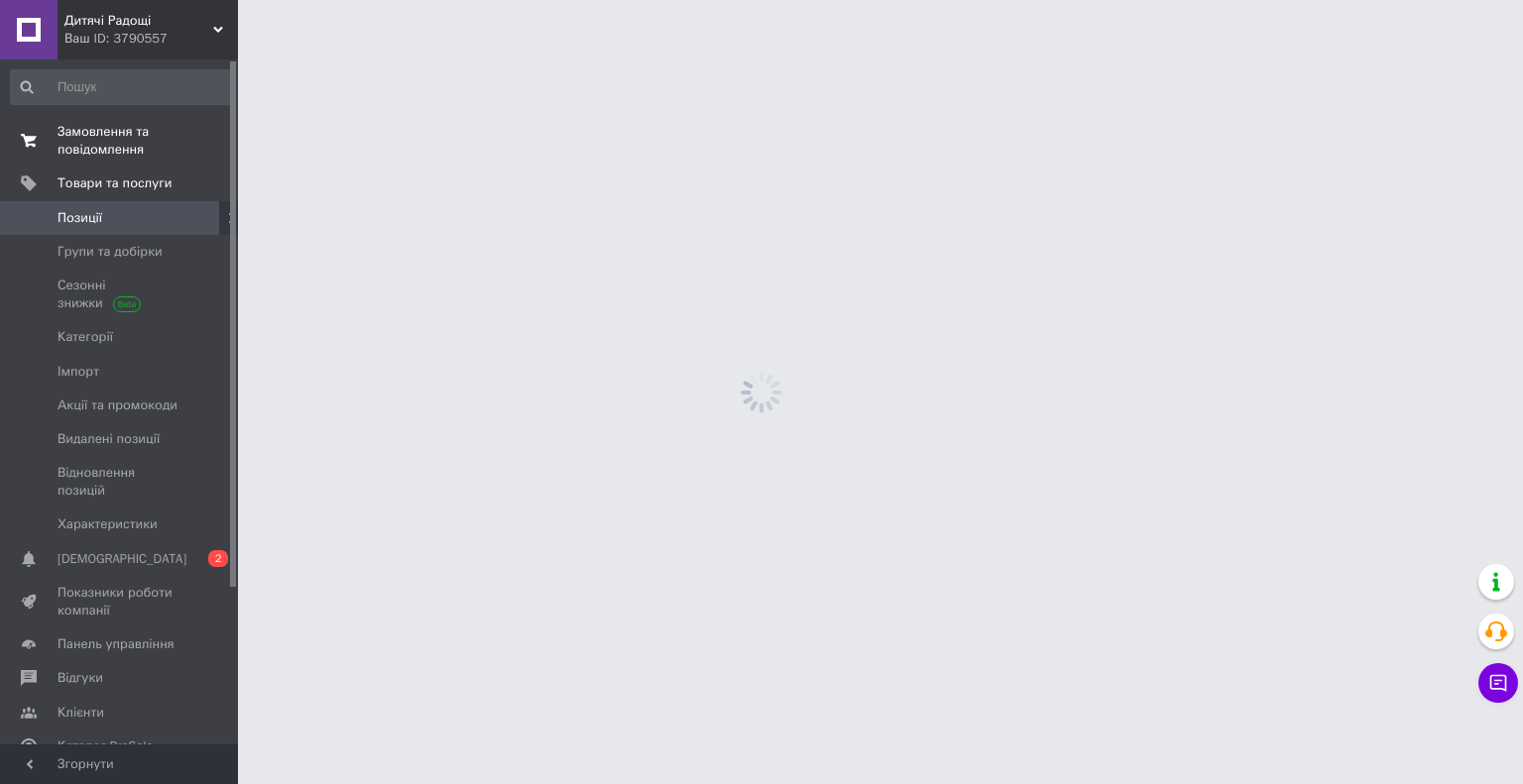 click on "Замовлення та повідомлення" at bounding box center (120, 141) 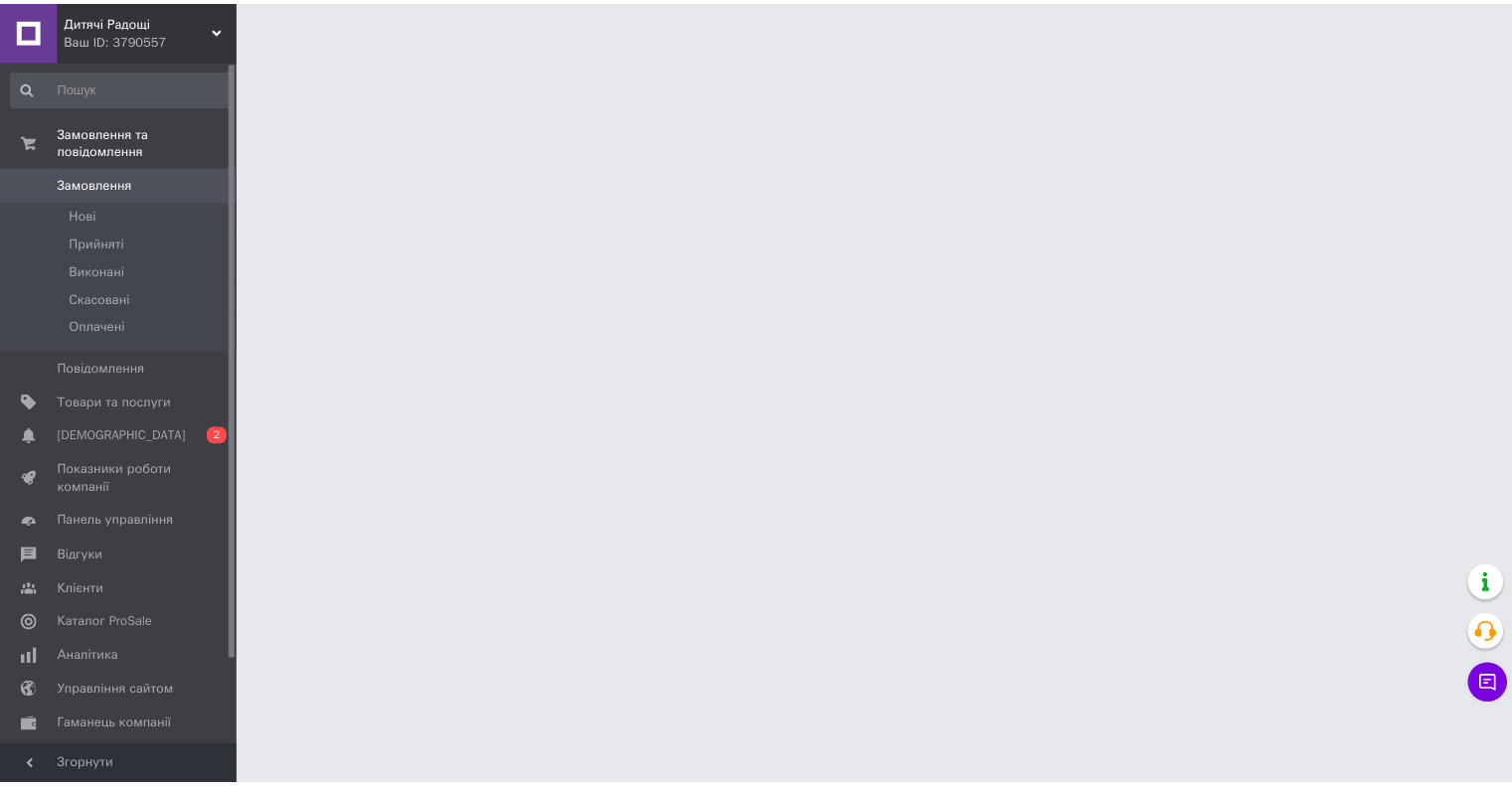 scroll, scrollTop: 0, scrollLeft: 0, axis: both 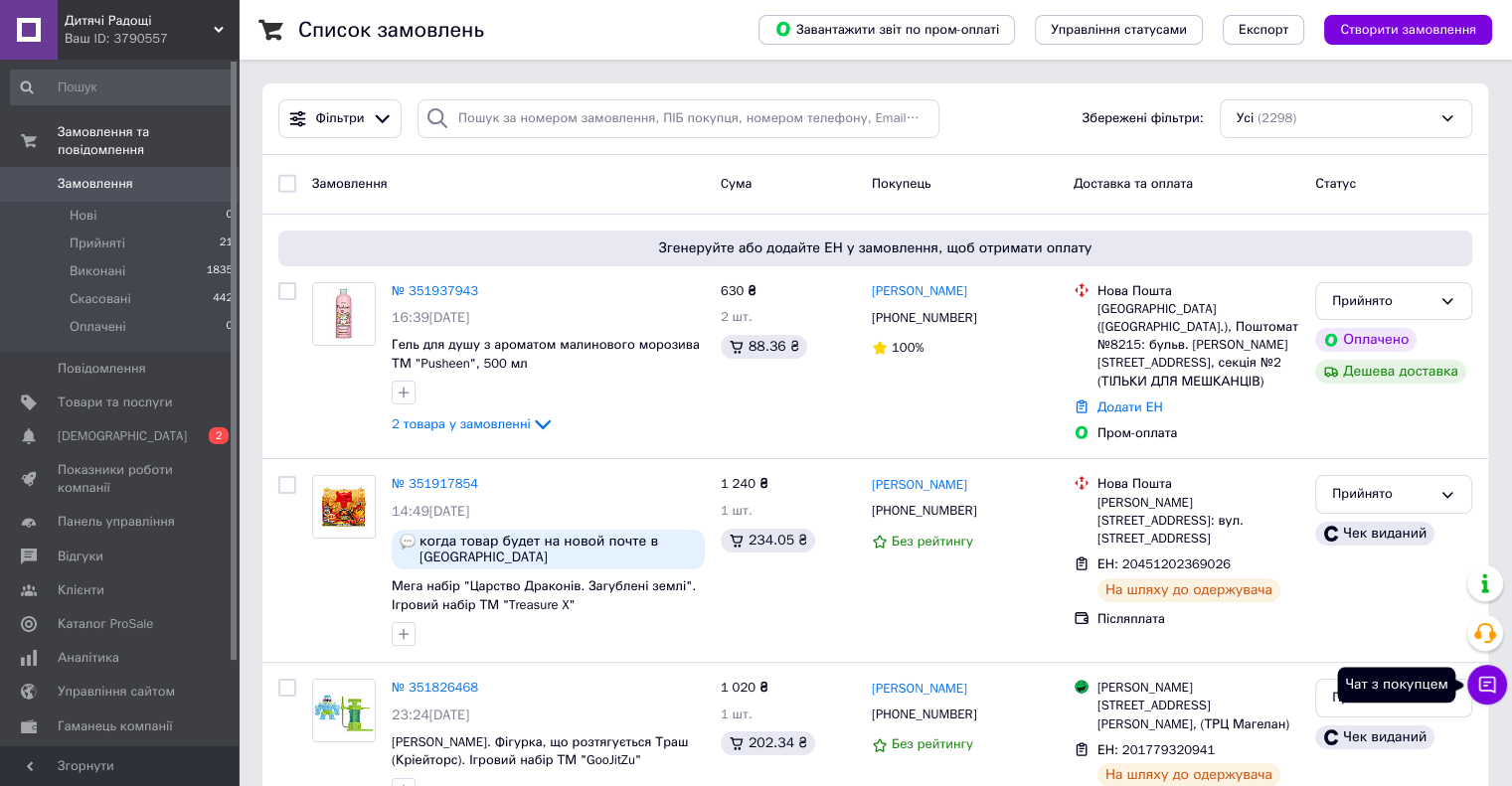 click 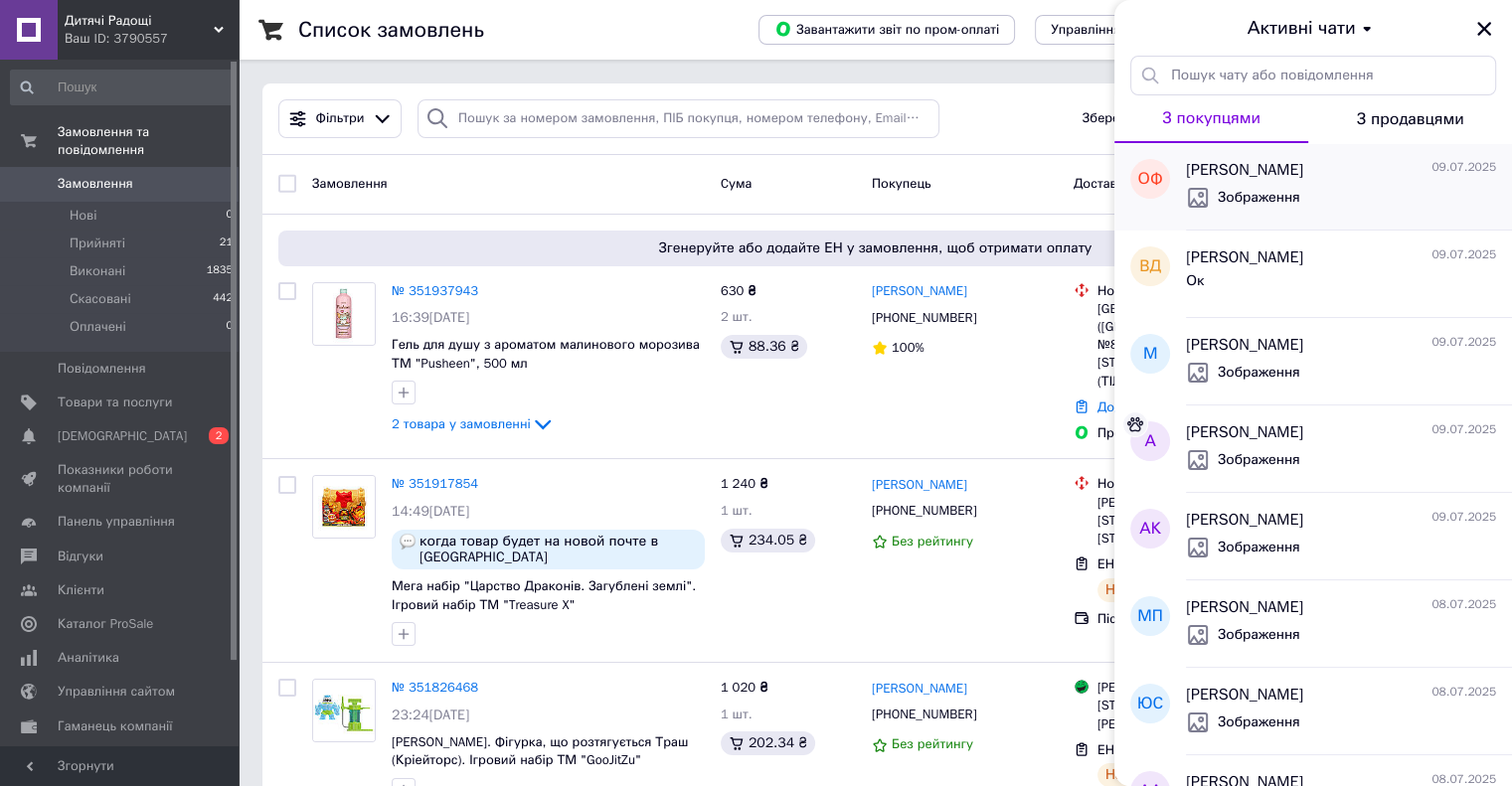 click on "Зображення" at bounding box center (1341, 198) 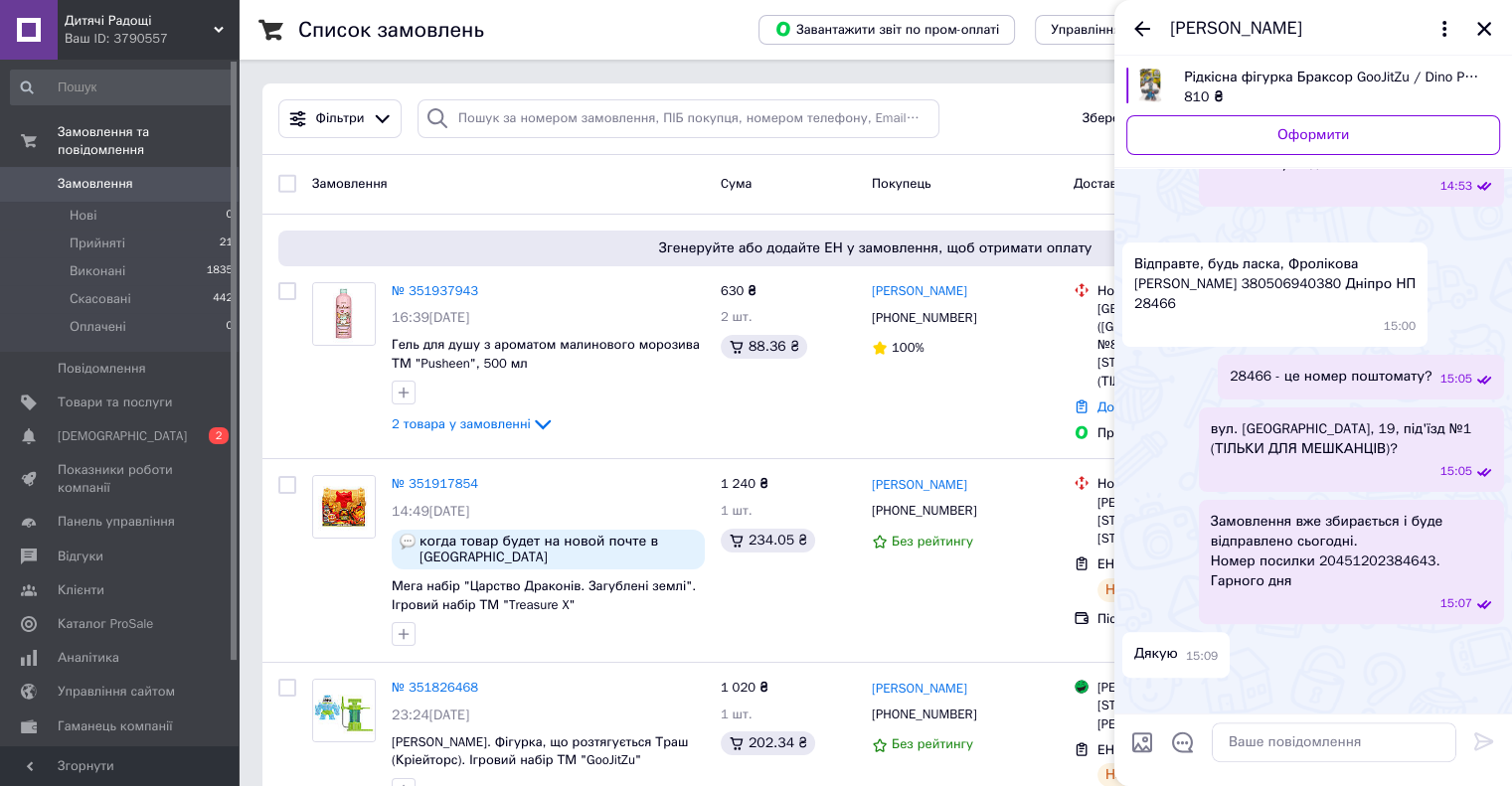 scroll, scrollTop: 925, scrollLeft: 0, axis: vertical 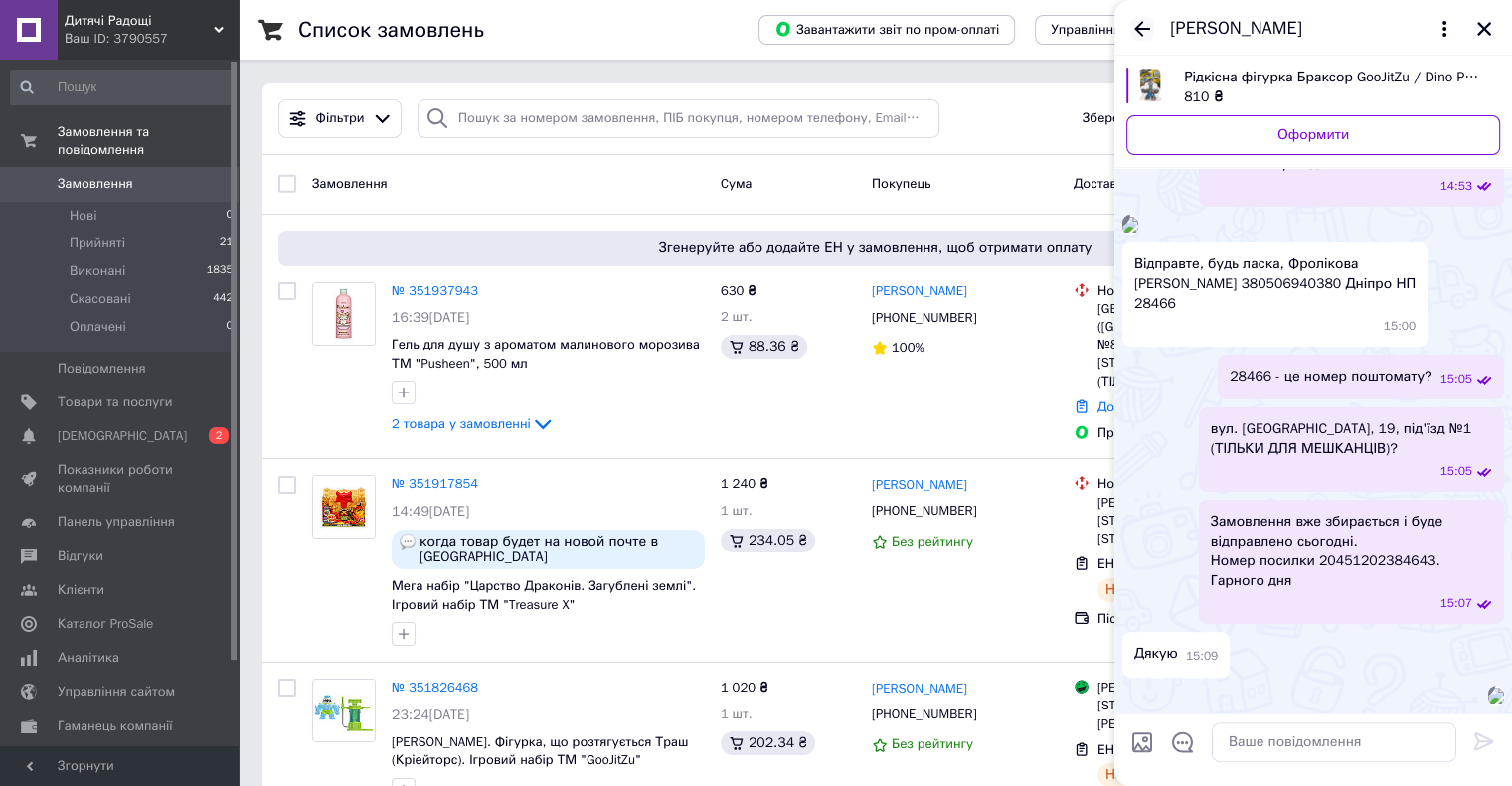 click 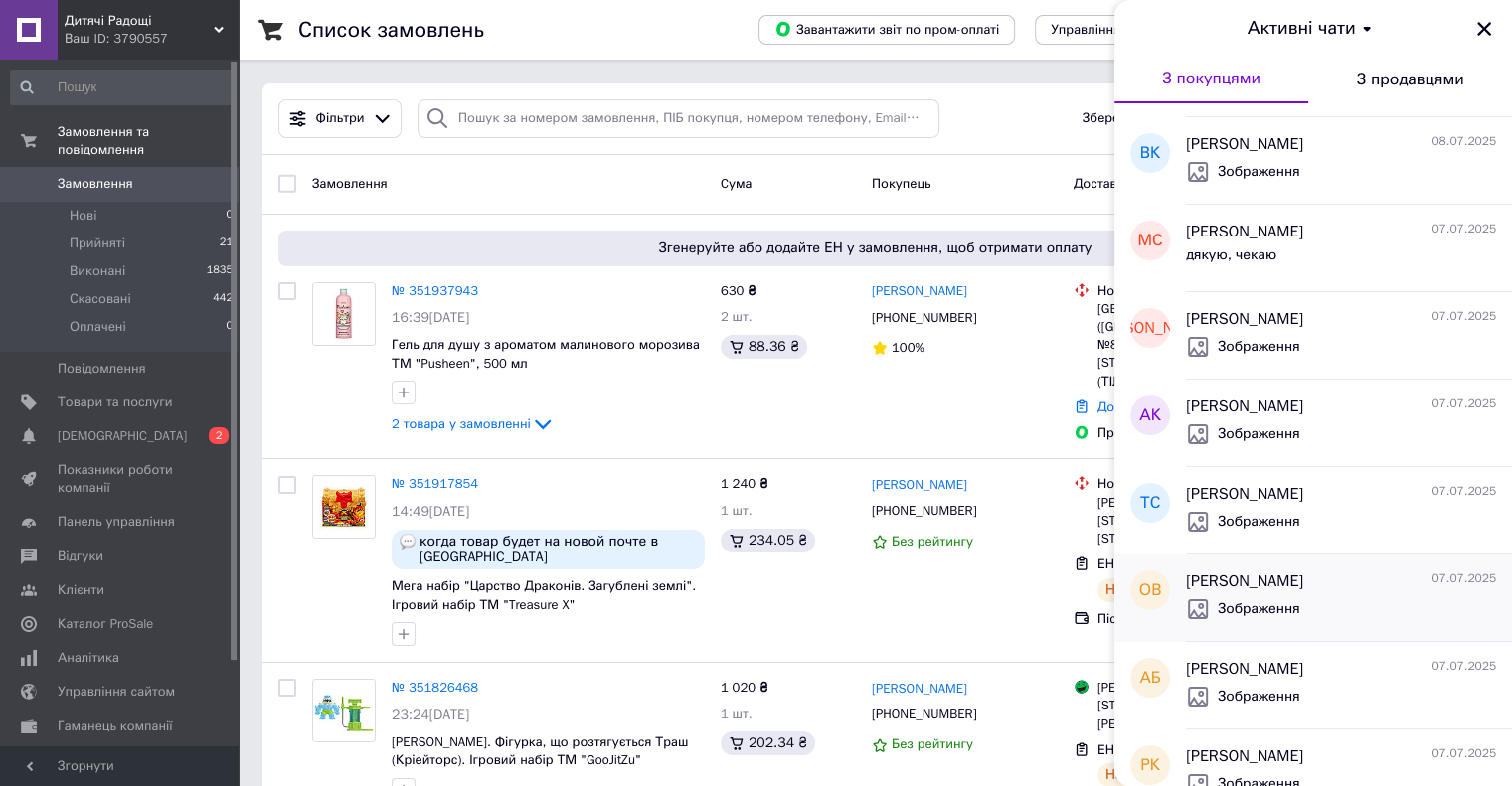 scroll, scrollTop: 1065, scrollLeft: 0, axis: vertical 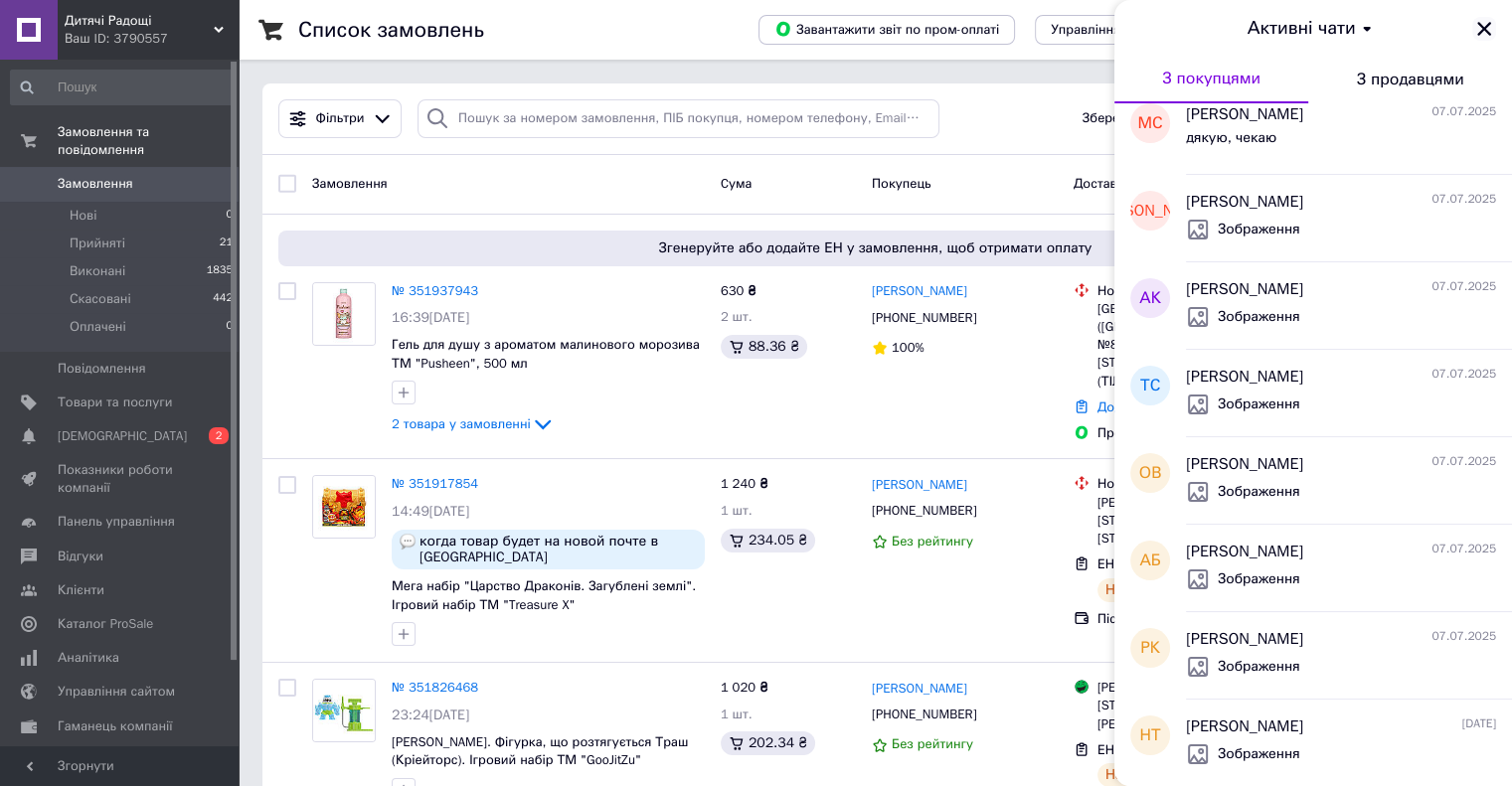 click 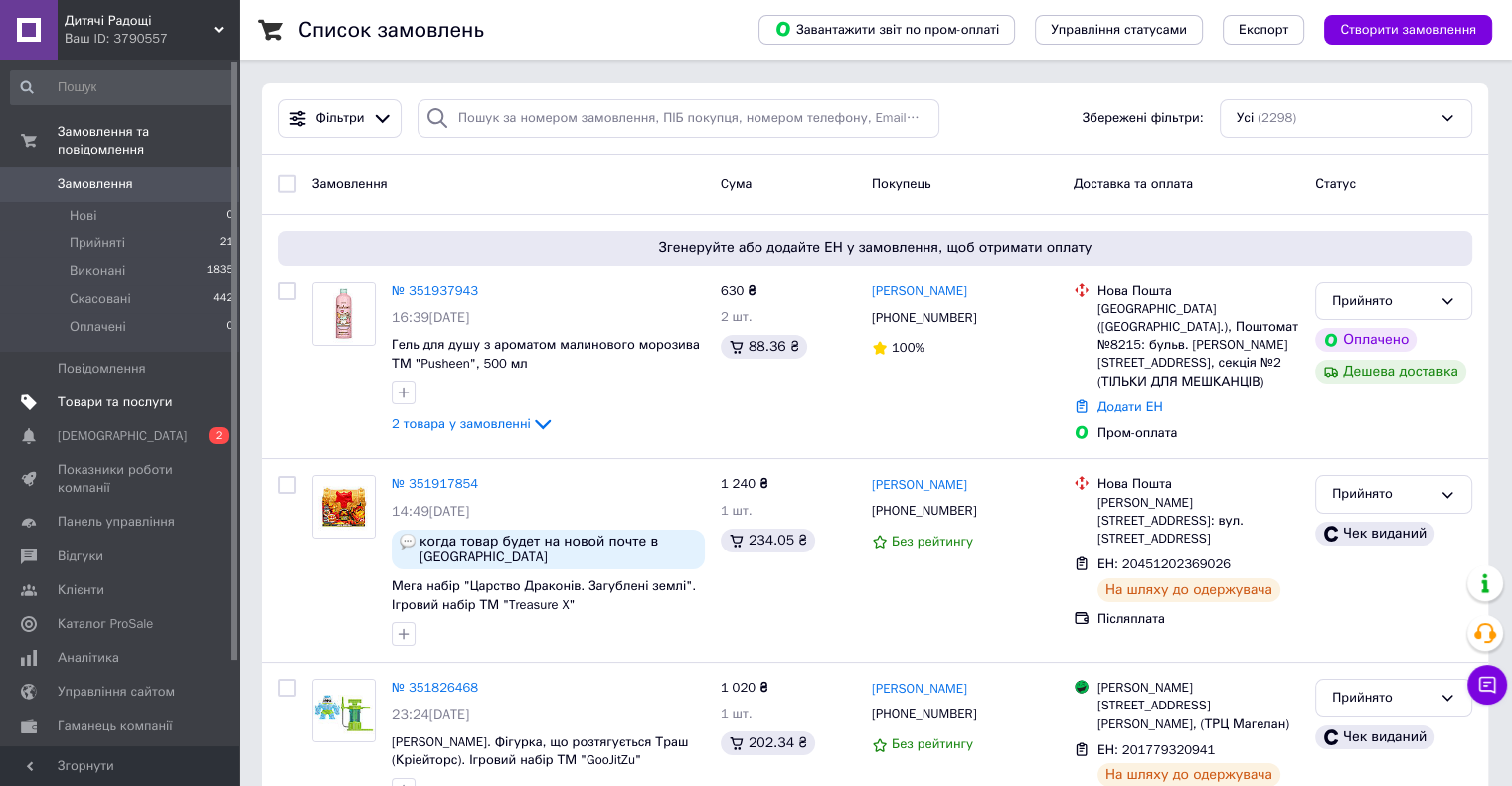click on "Товари та послуги" at bounding box center (114, 402) 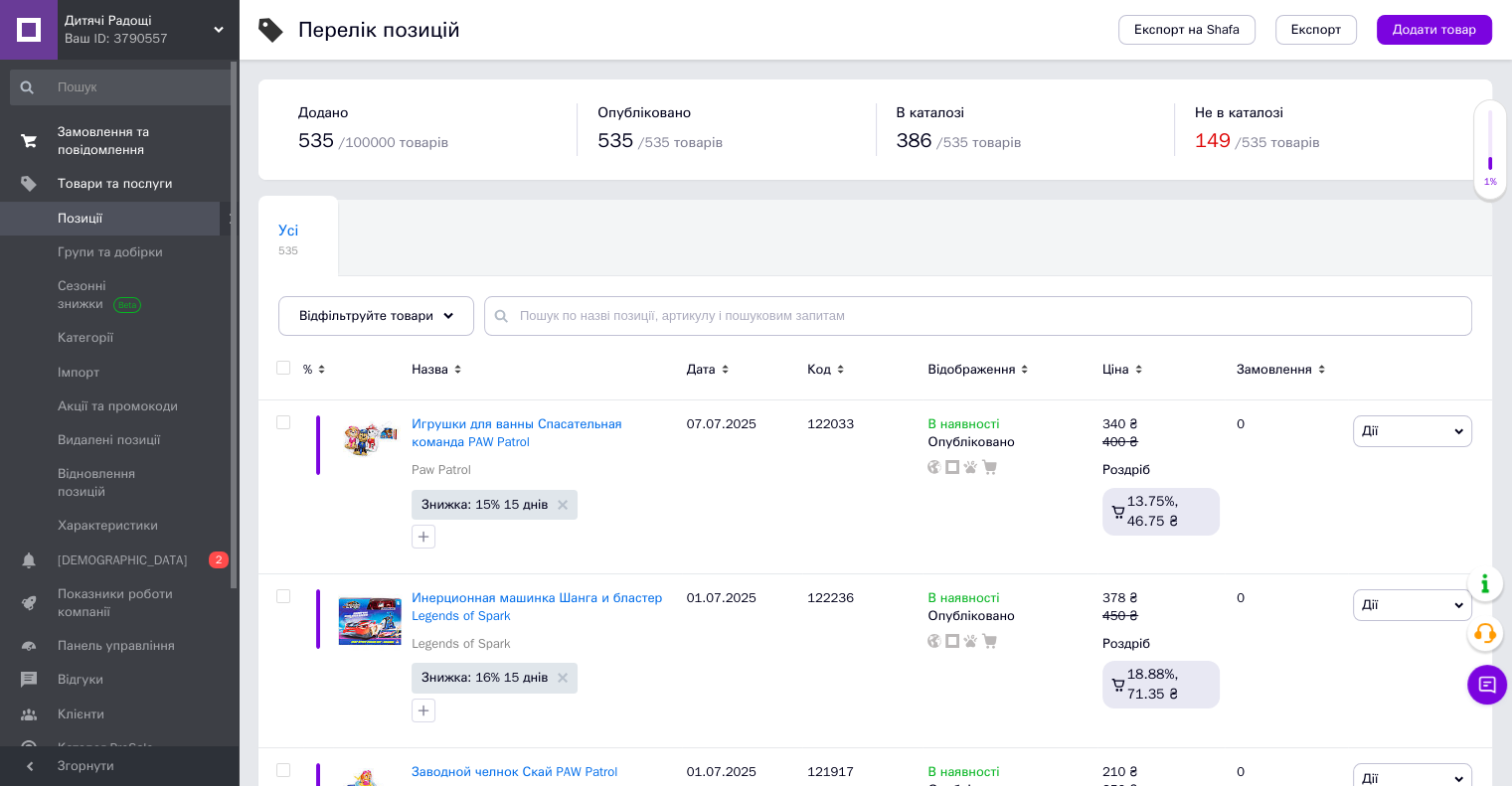 click on "Замовлення та повідомлення" at bounding box center [120, 141] 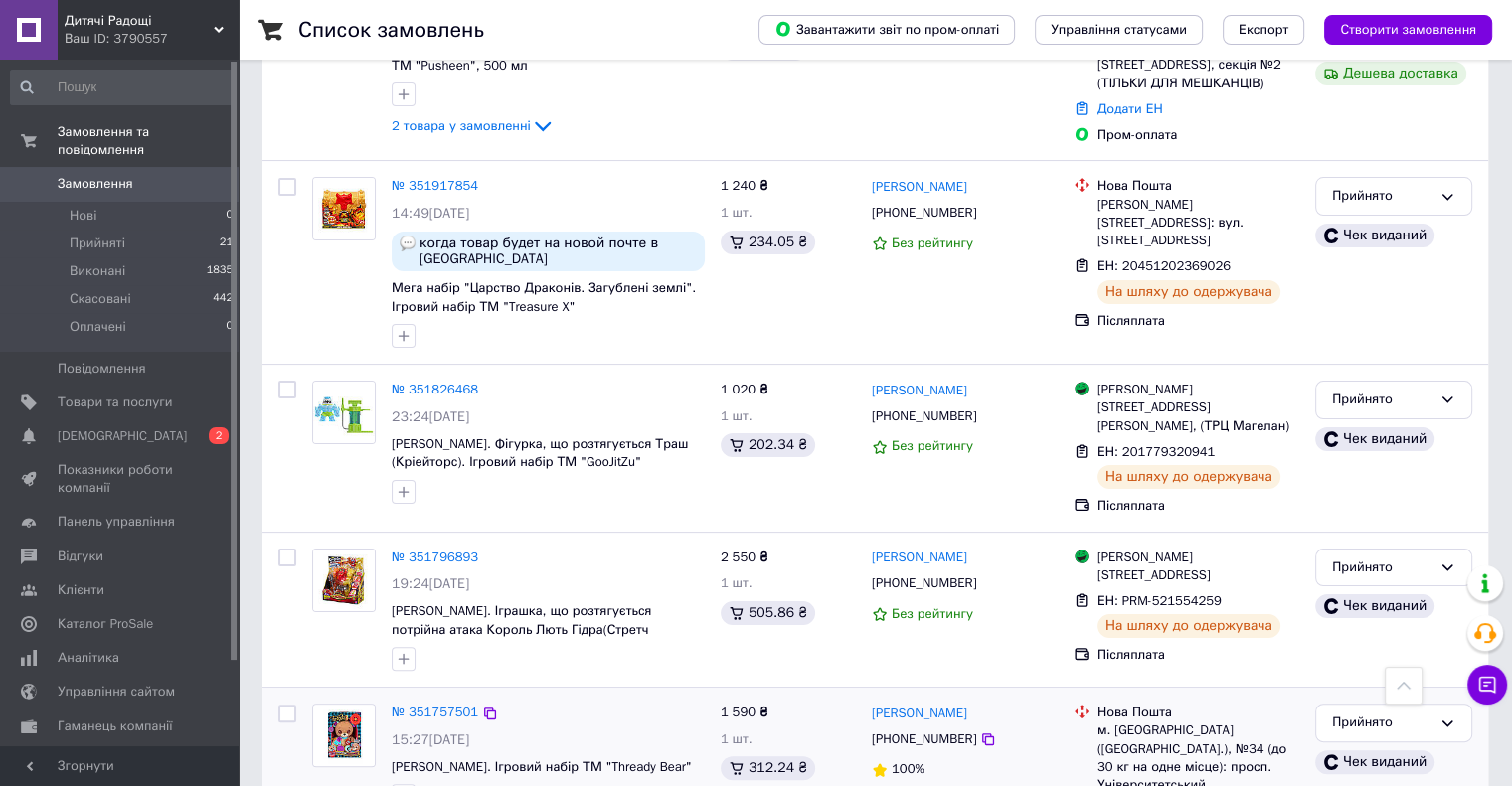 scroll, scrollTop: 298, scrollLeft: 0, axis: vertical 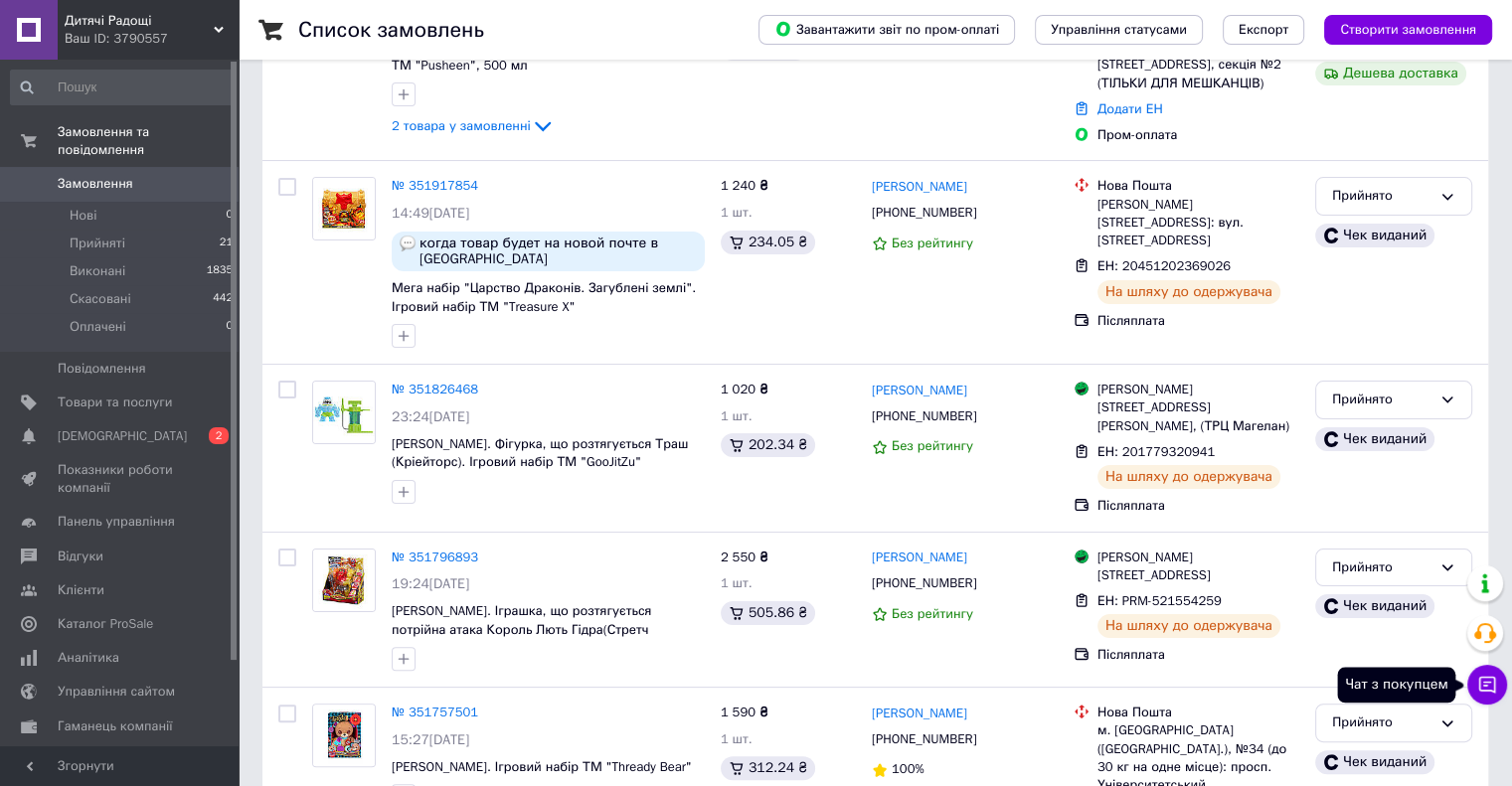 click 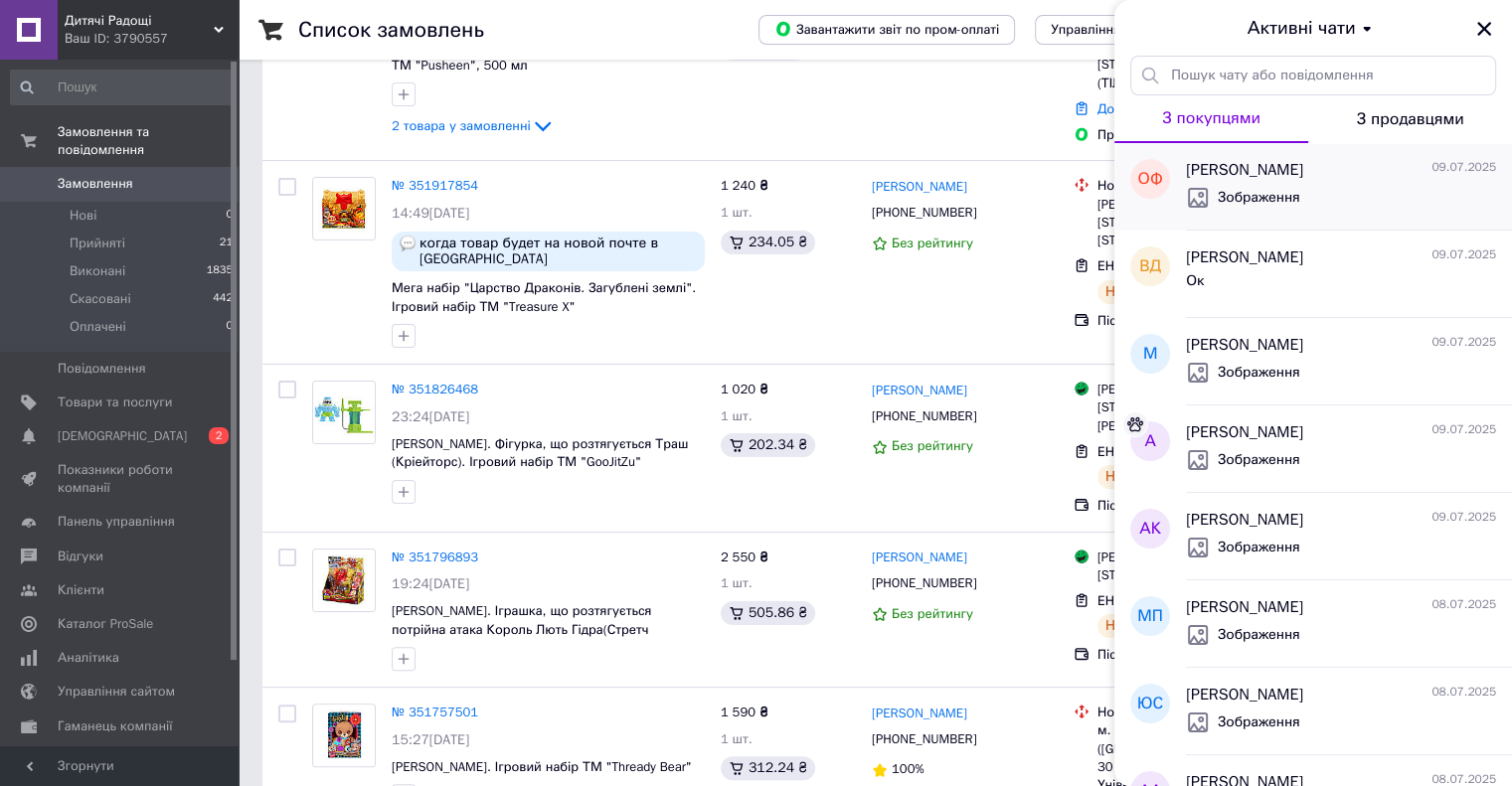 click on "Зображення" at bounding box center (1259, 198) 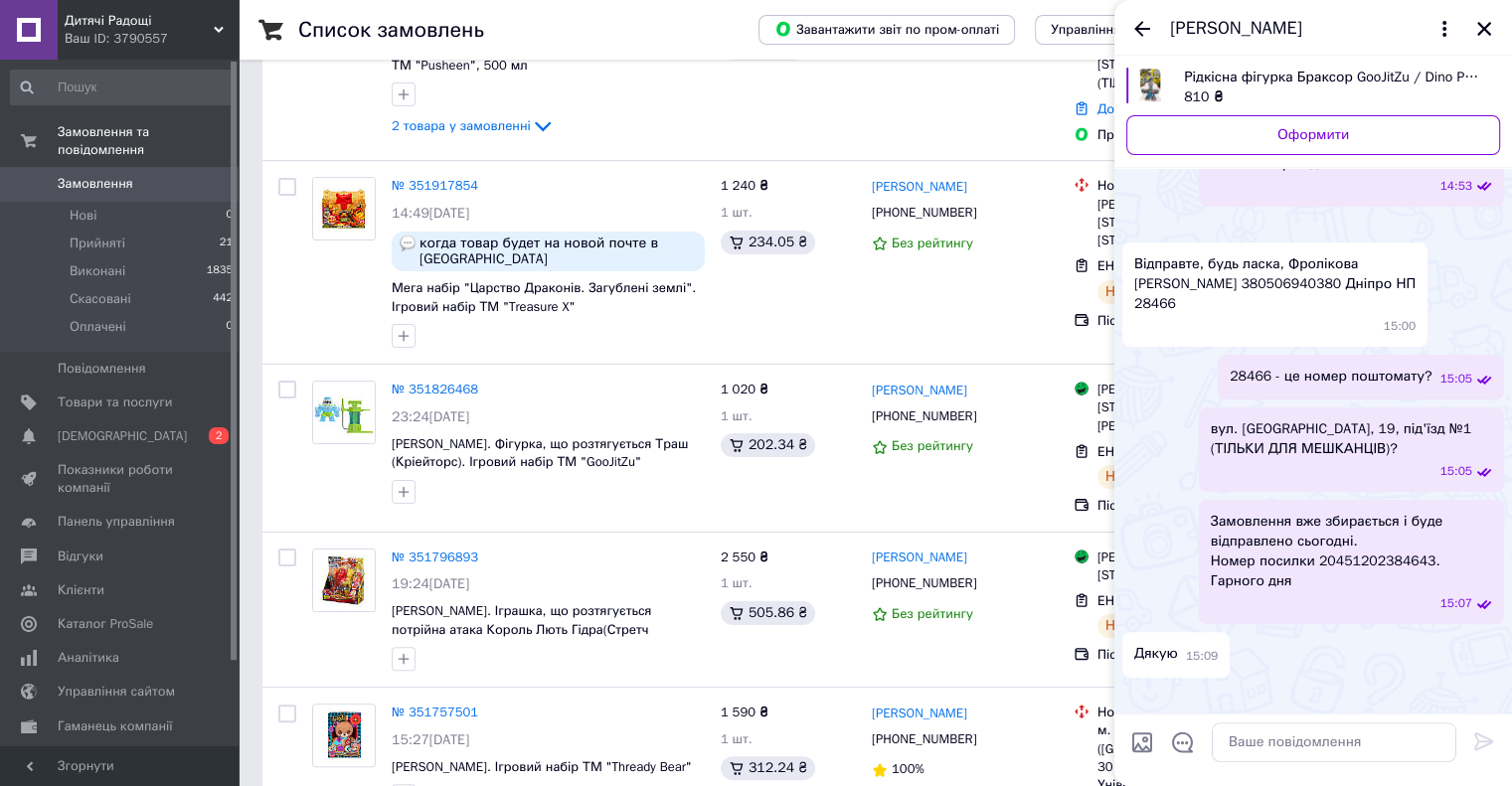 scroll, scrollTop: 925, scrollLeft: 0, axis: vertical 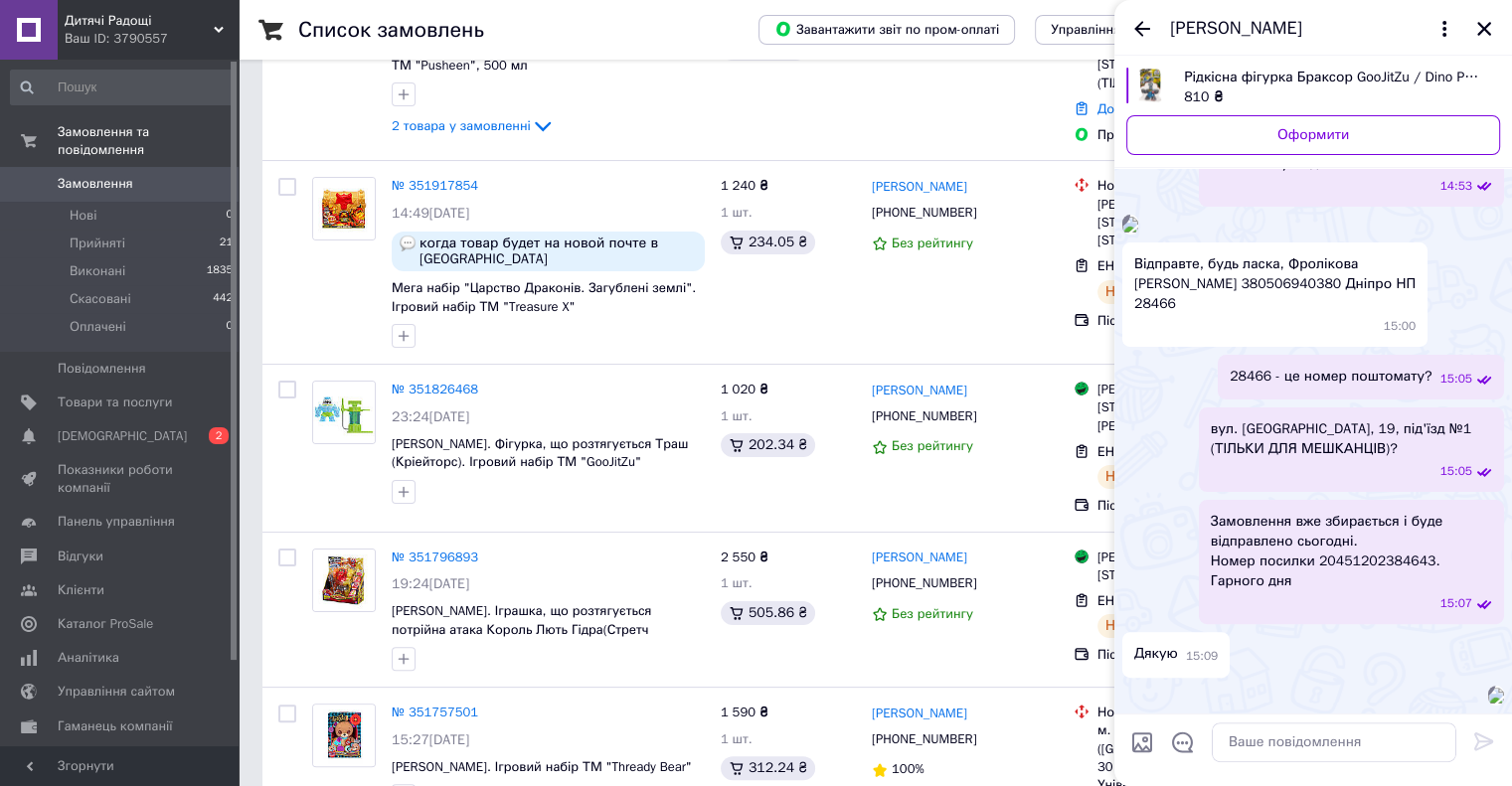 click at bounding box center (1496, 696) 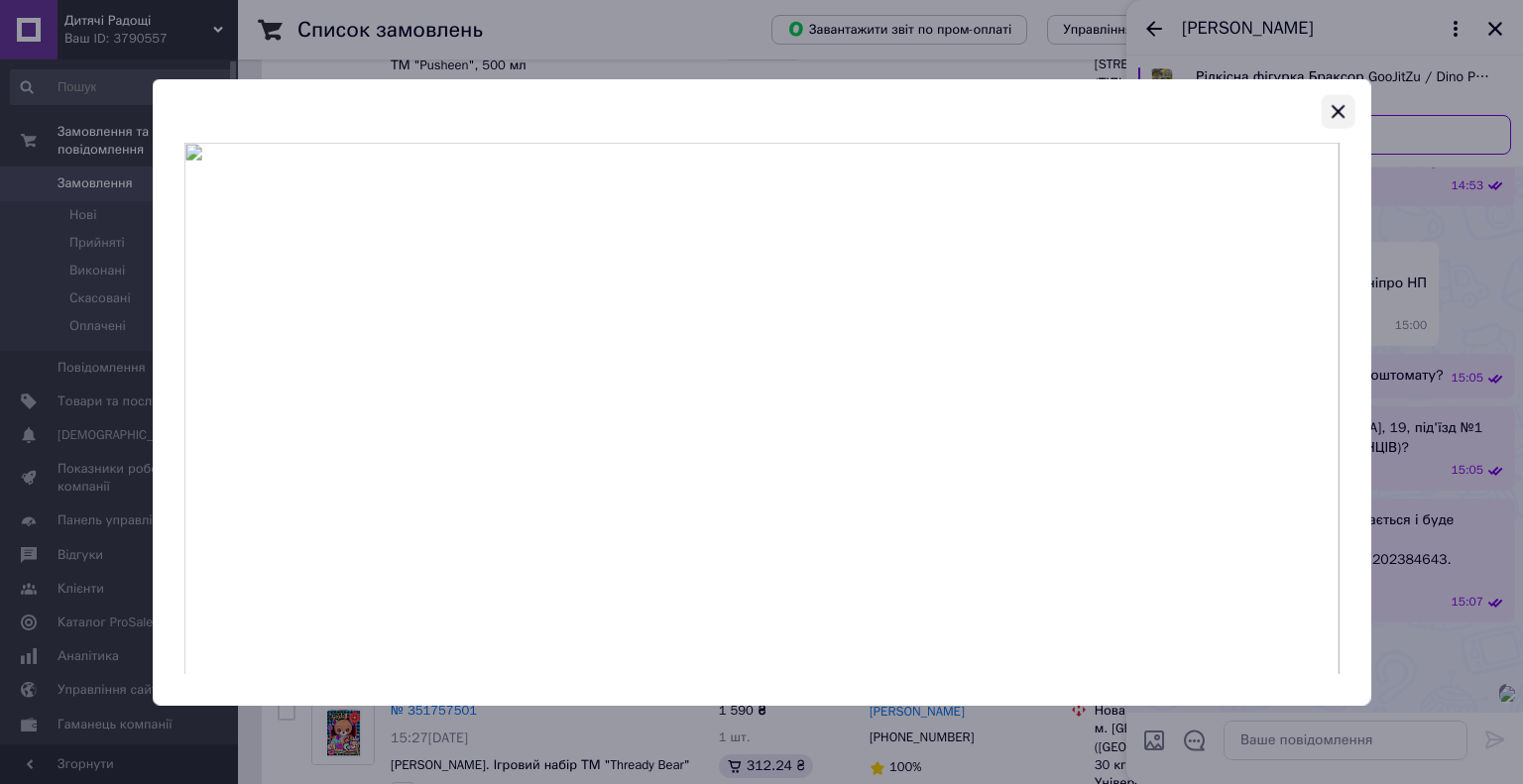 click 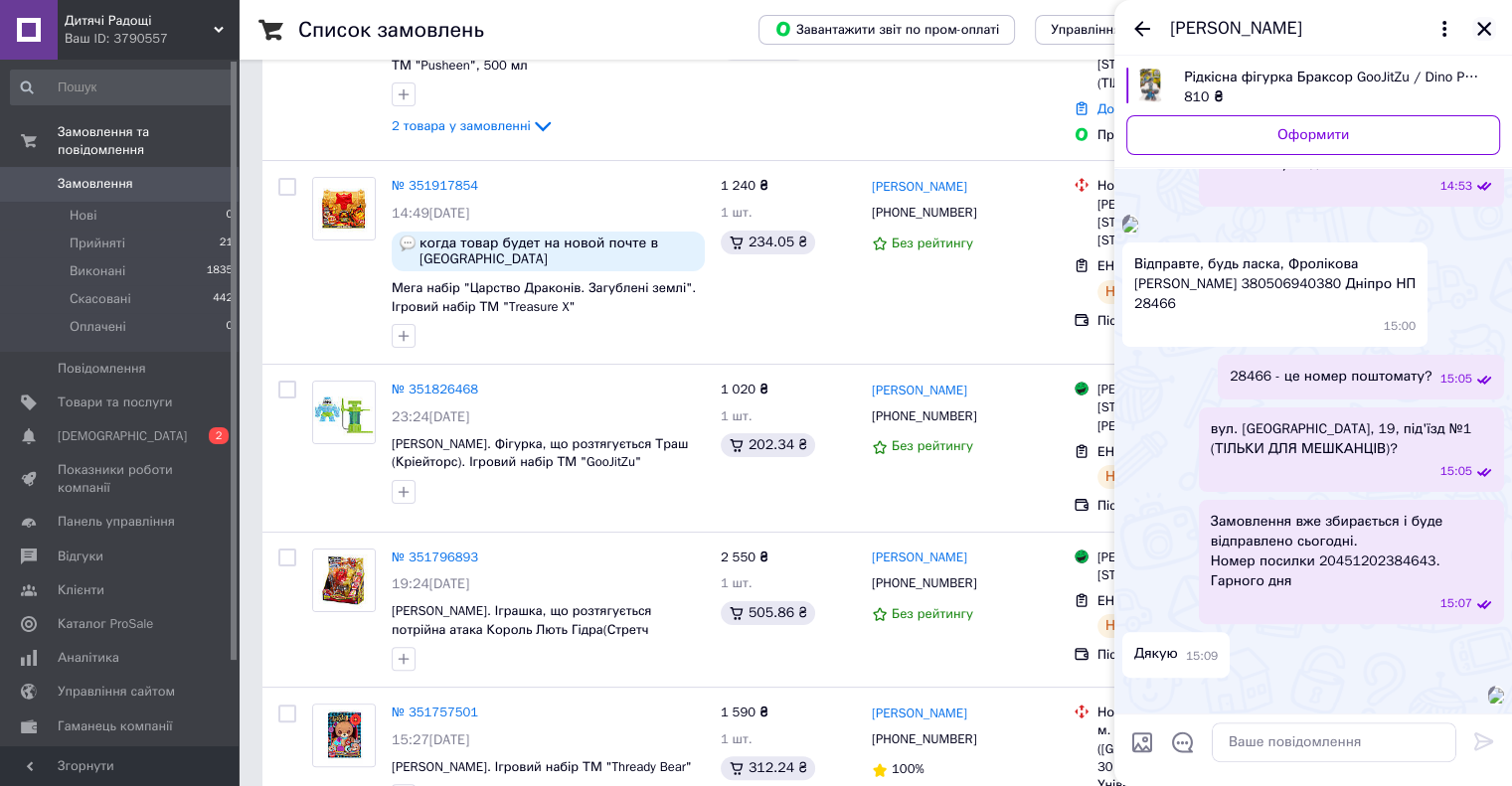 click 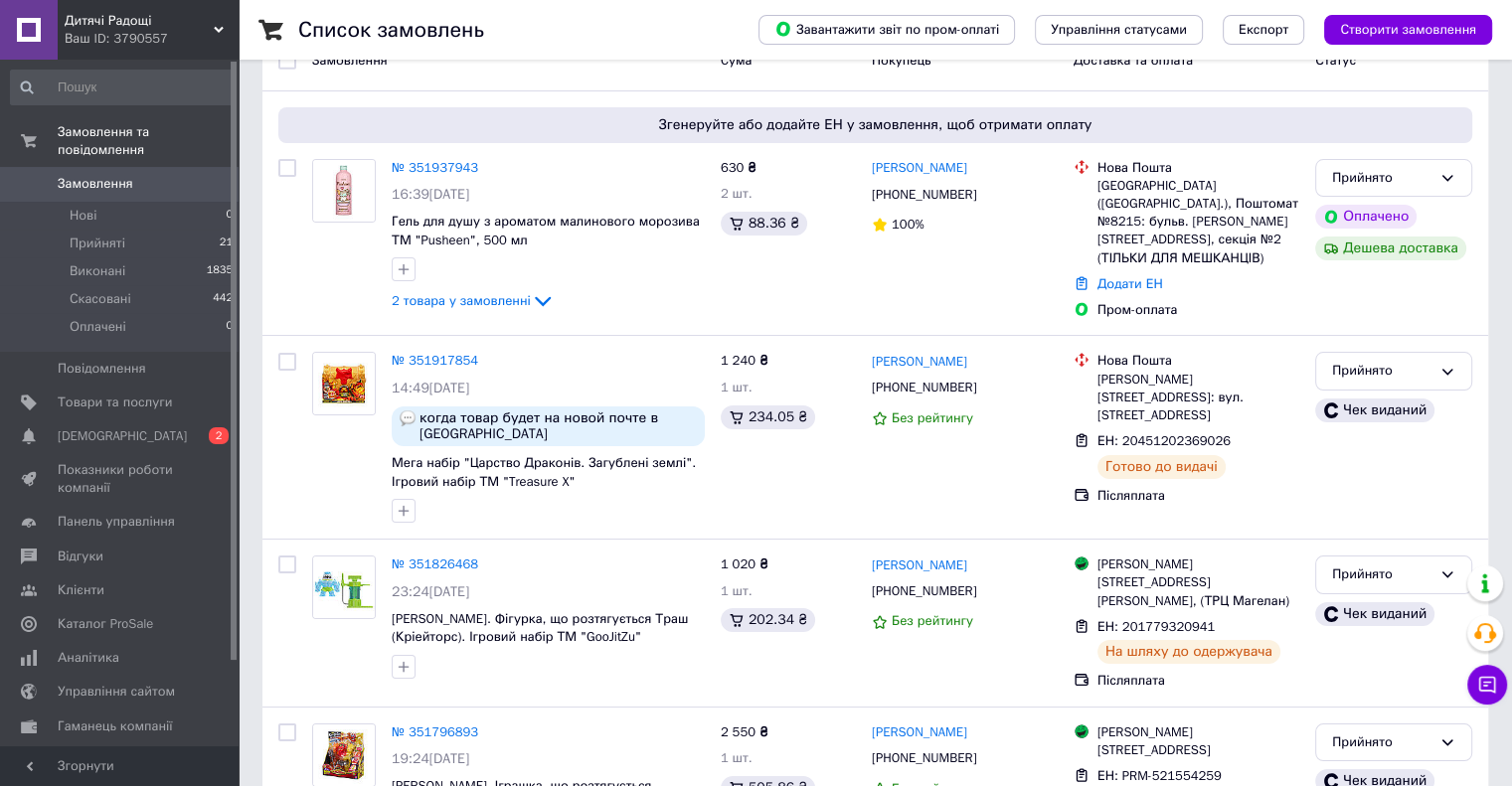 scroll, scrollTop: 0, scrollLeft: 0, axis: both 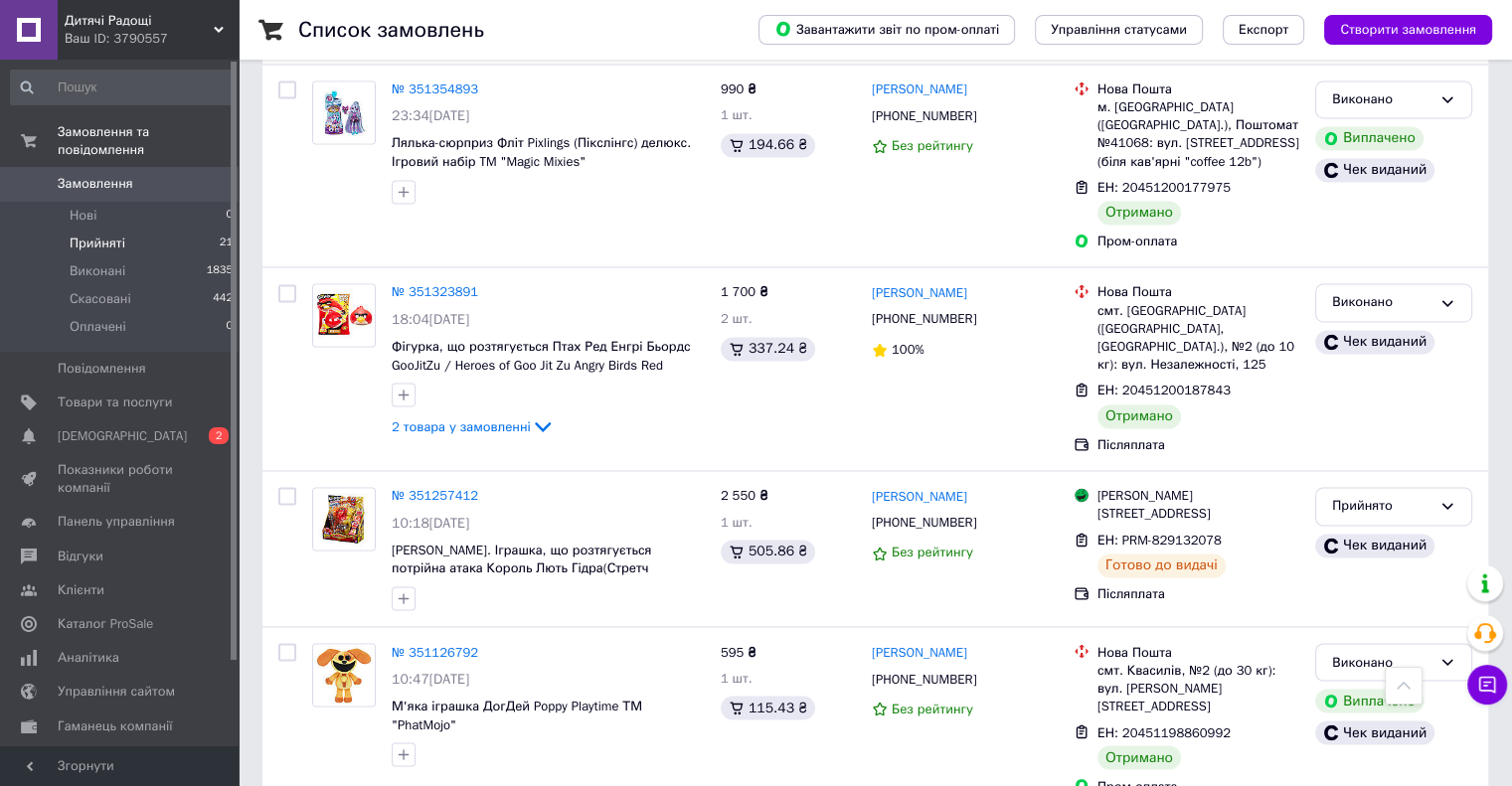 click on "Прийняті 21" at bounding box center (122, 243) 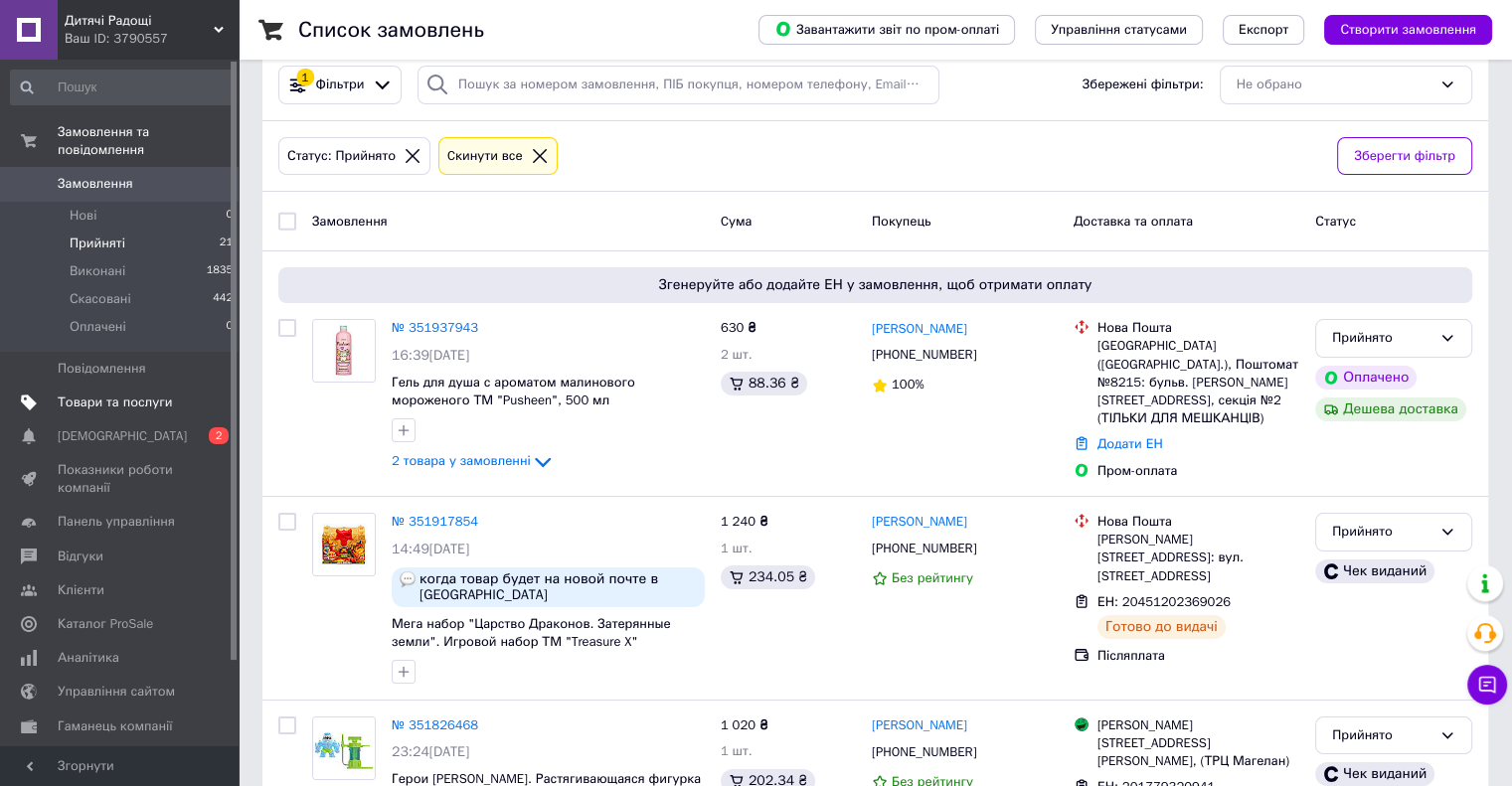 scroll, scrollTop: 0, scrollLeft: 0, axis: both 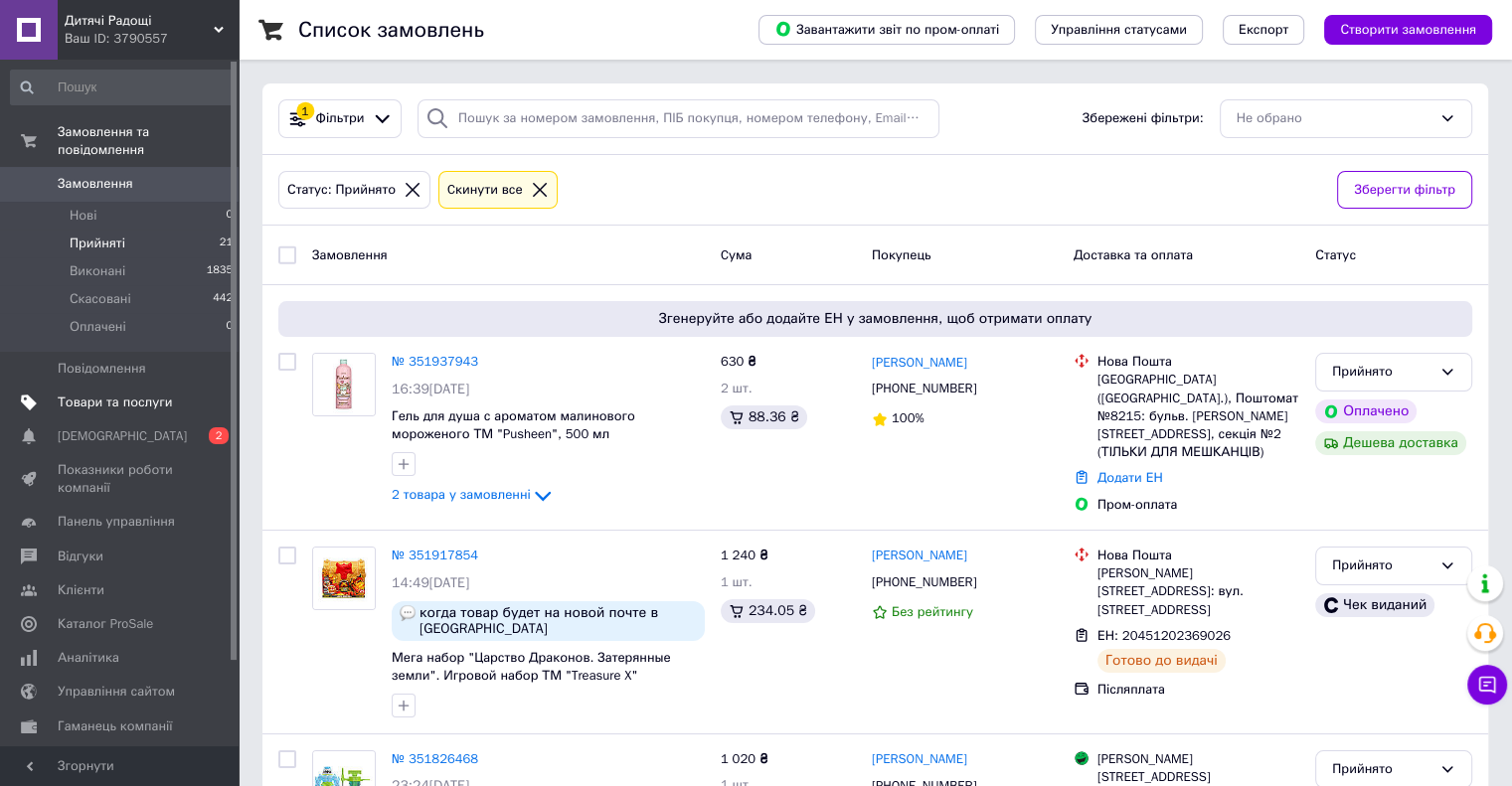 click on "Товари та послуги" at bounding box center [114, 402] 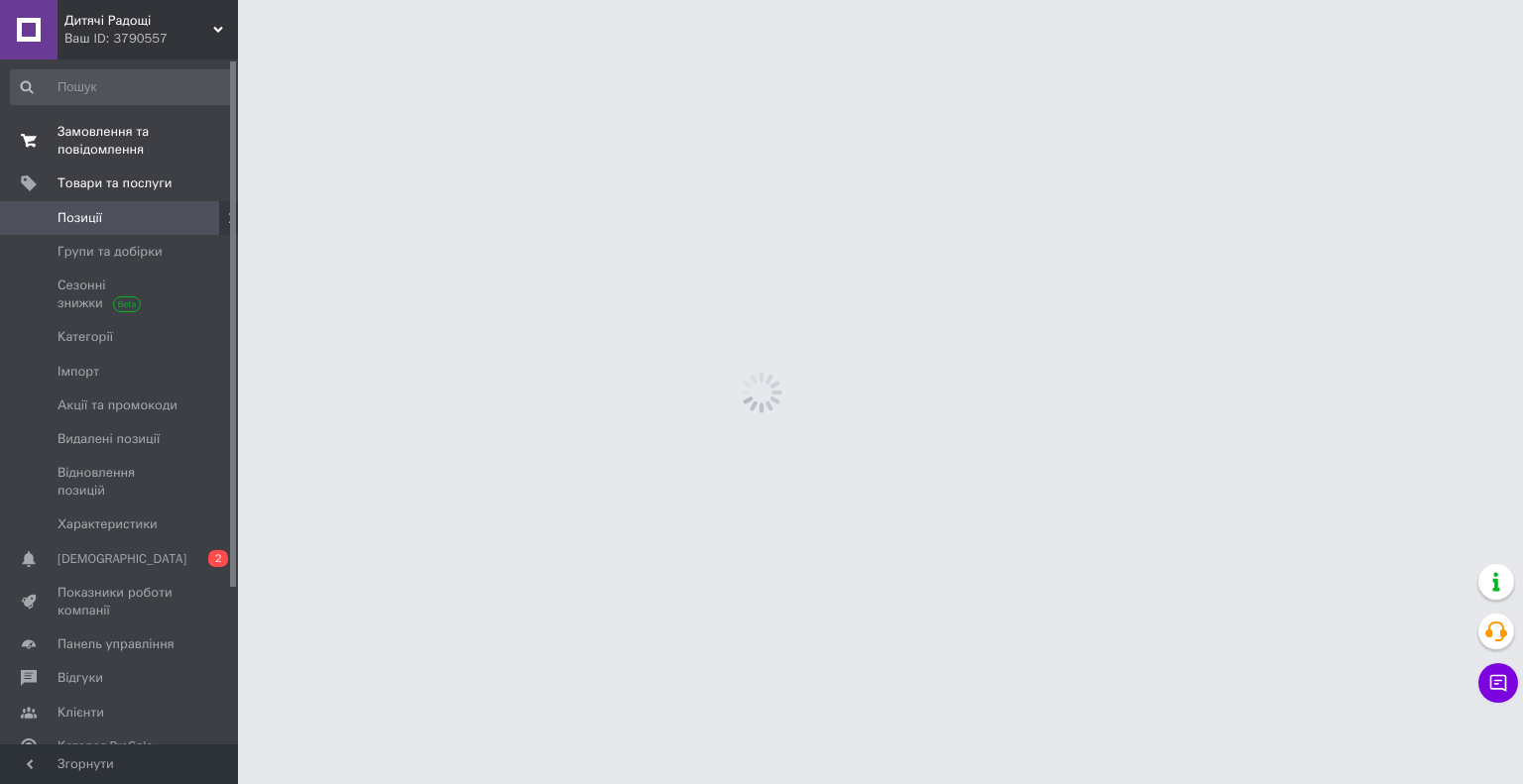 click on "Замовлення та повідомлення" at bounding box center (120, 141) 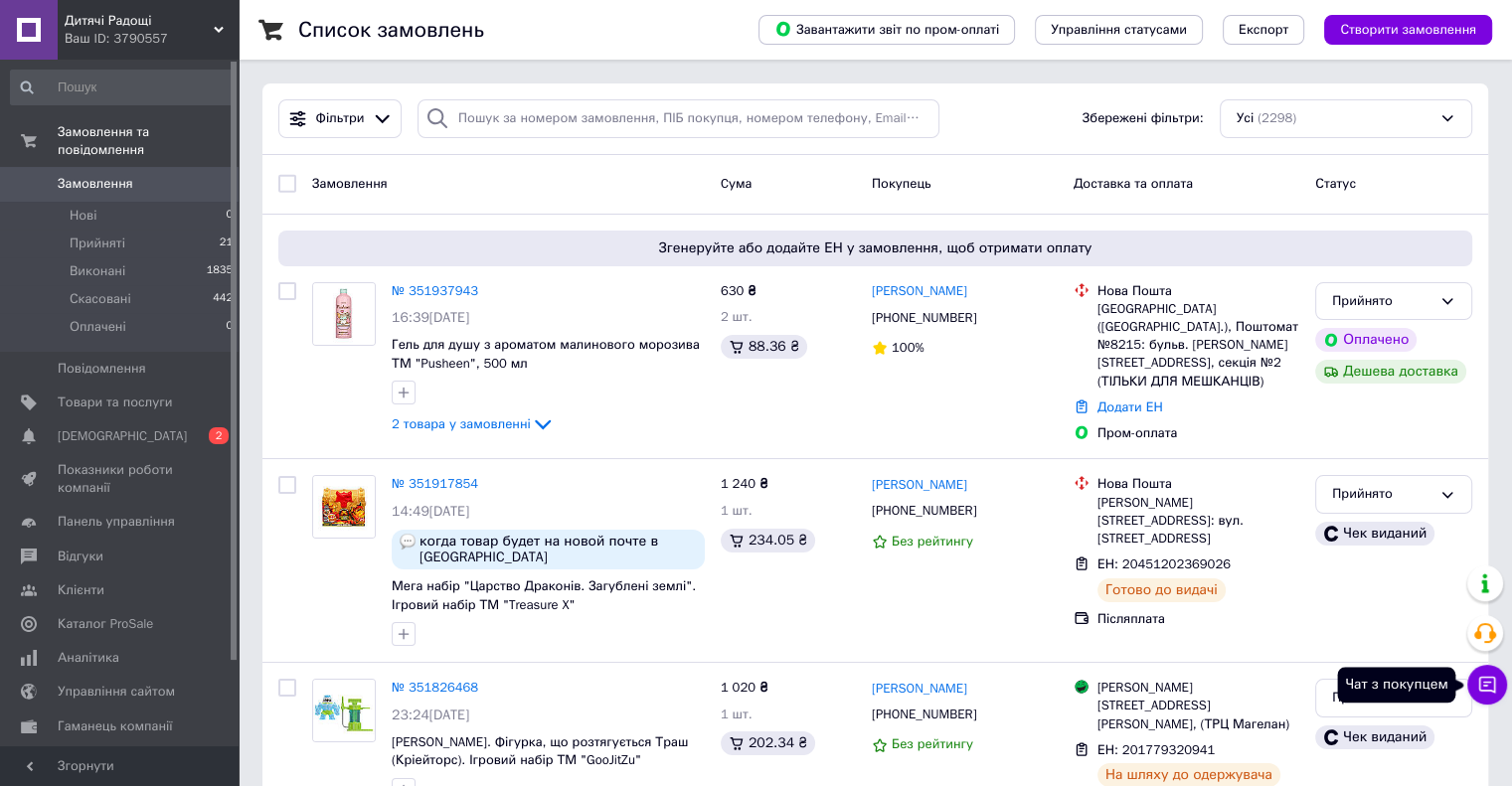click 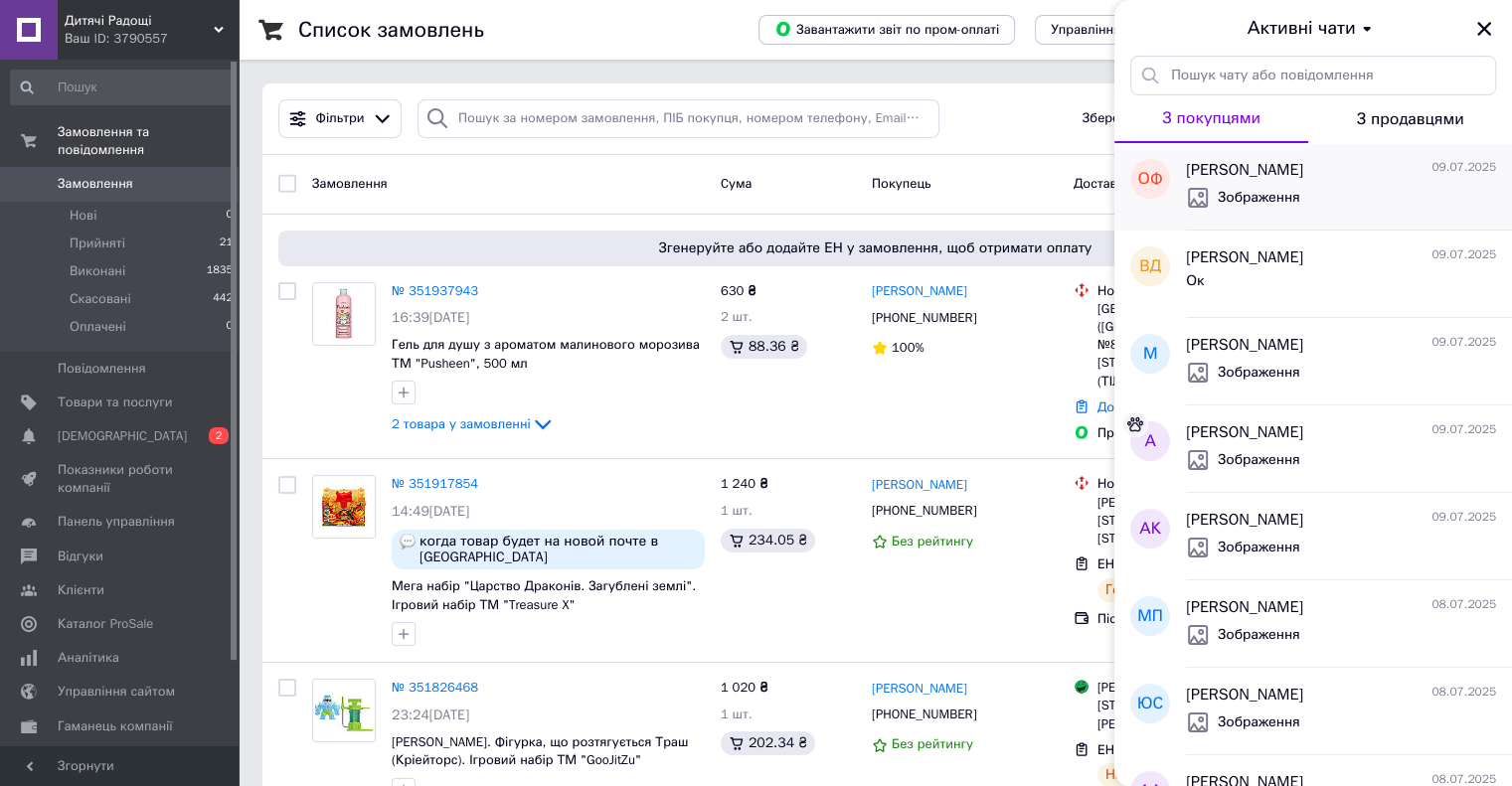 click on "Оксана Фролікова" at bounding box center (1245, 170) 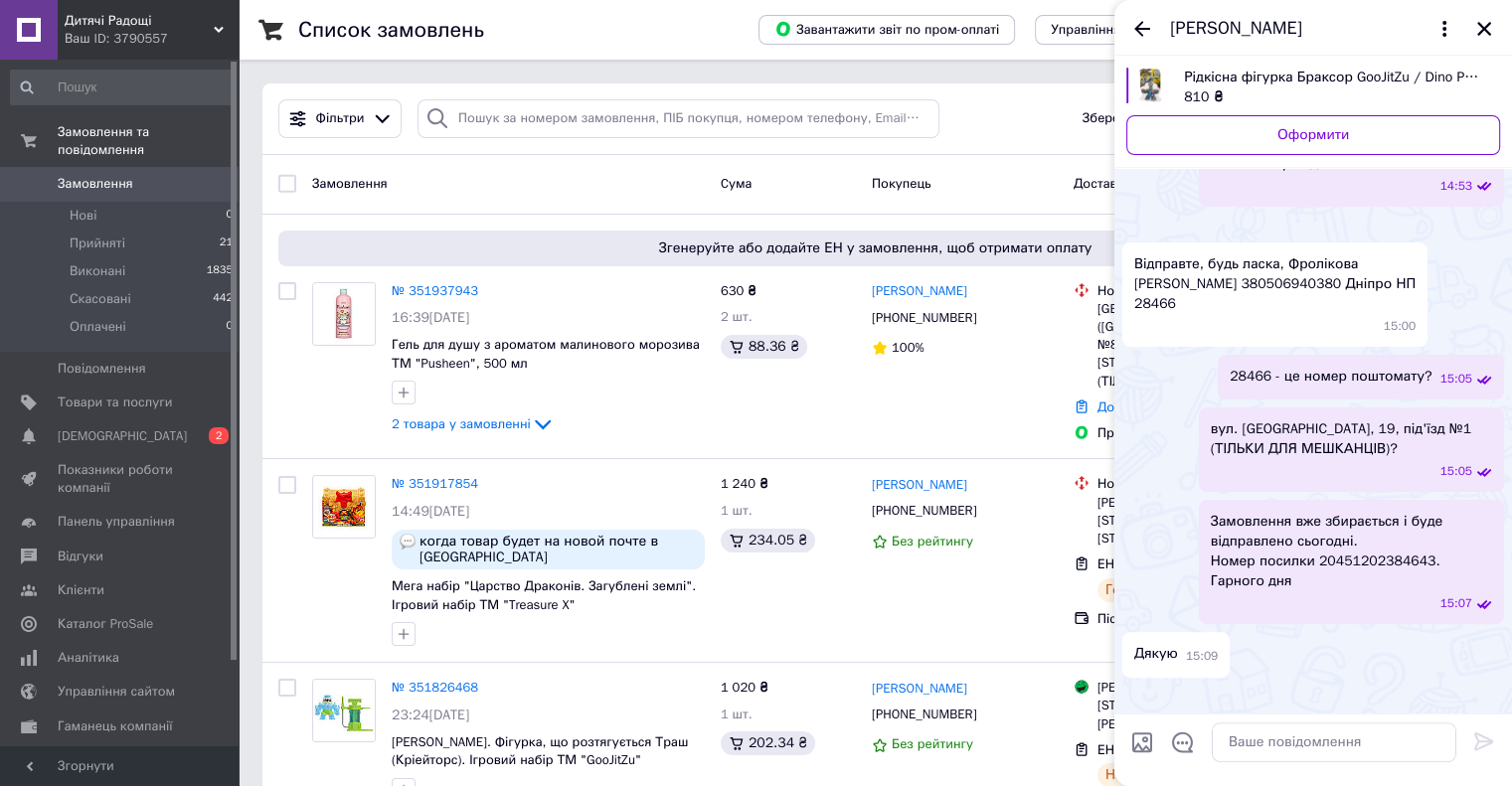 scroll, scrollTop: 925, scrollLeft: 0, axis: vertical 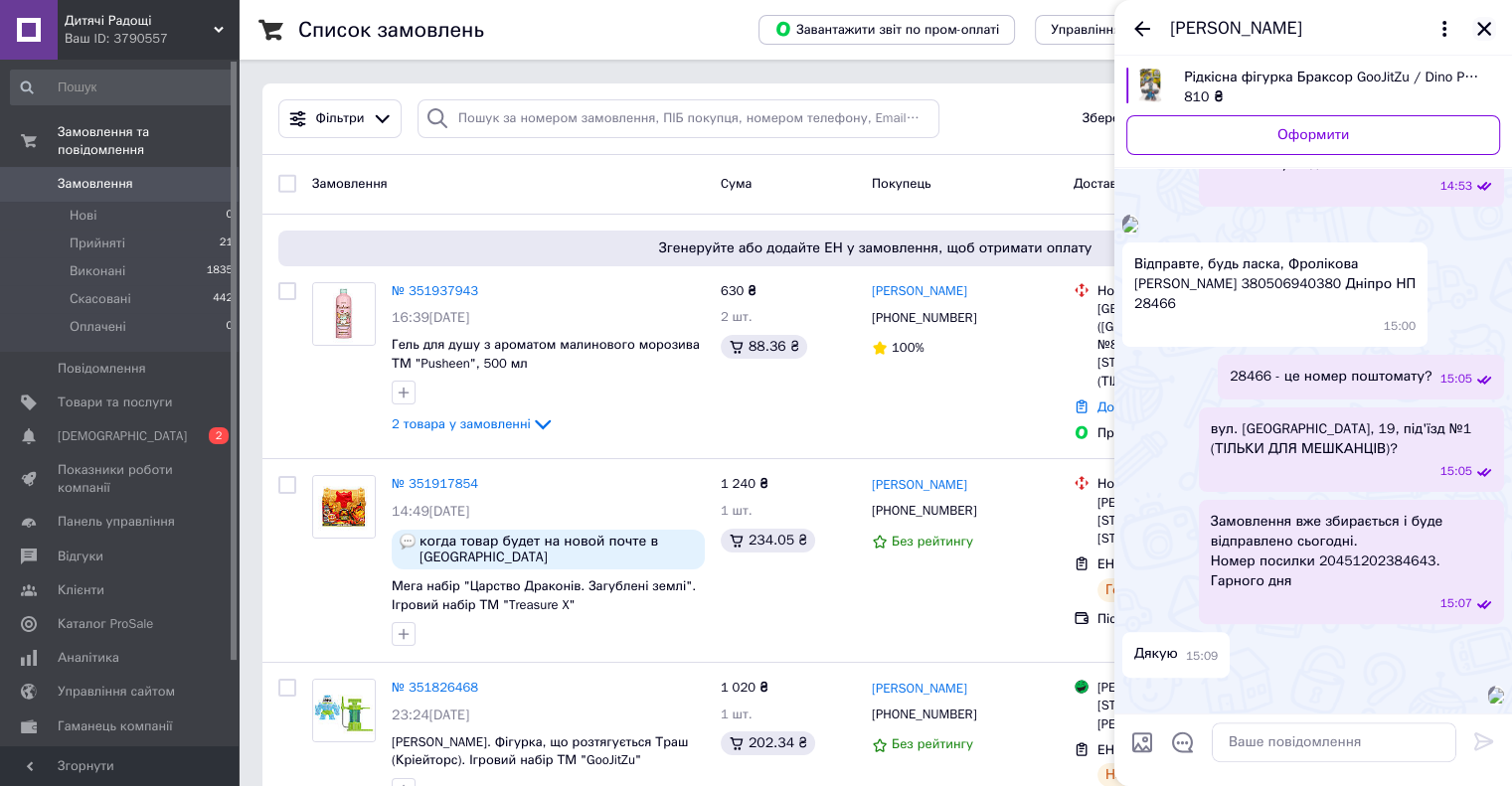 click 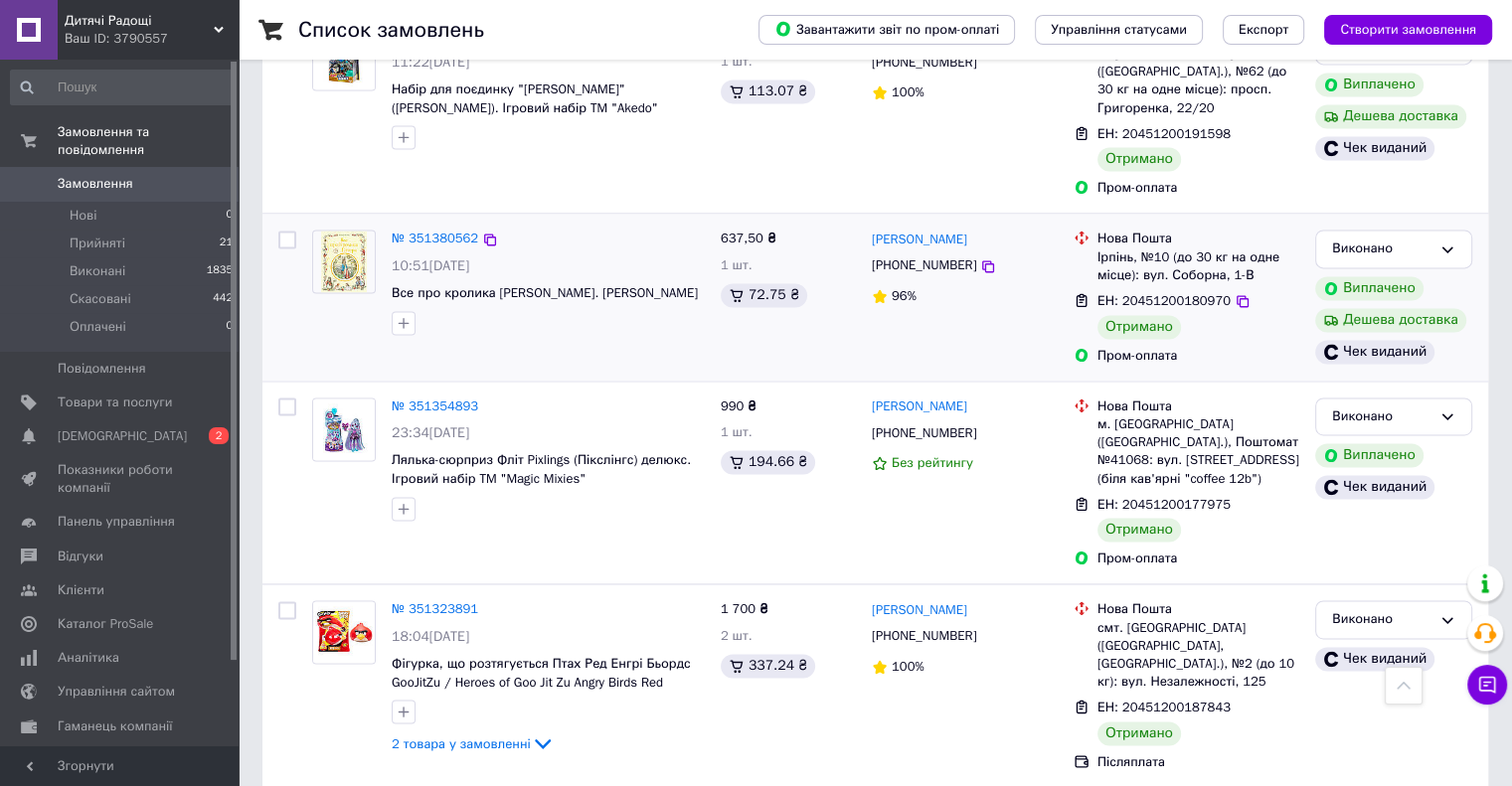 scroll, scrollTop: 3161, scrollLeft: 0, axis: vertical 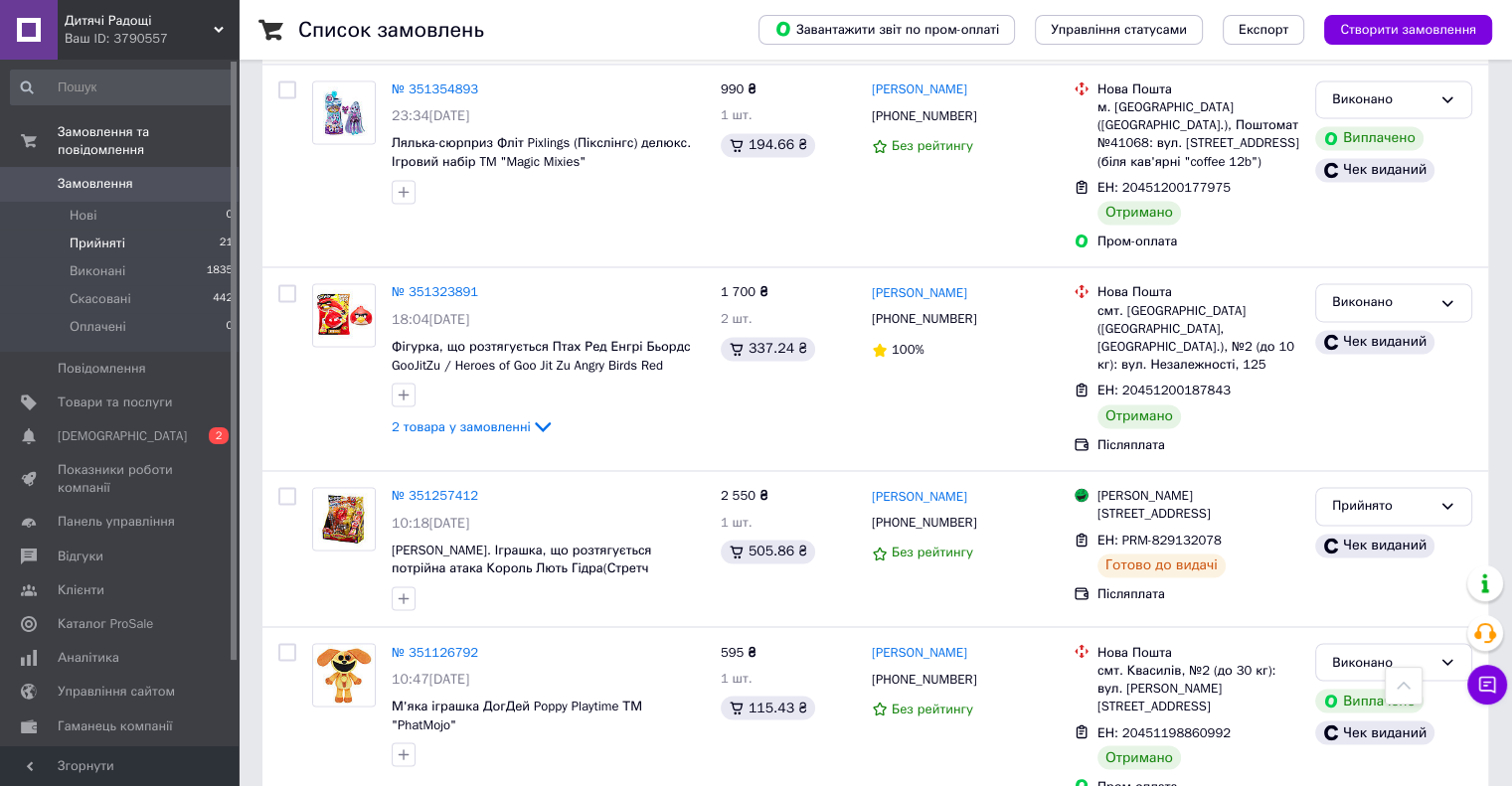 click on "Прийняті" at bounding box center (97, 243) 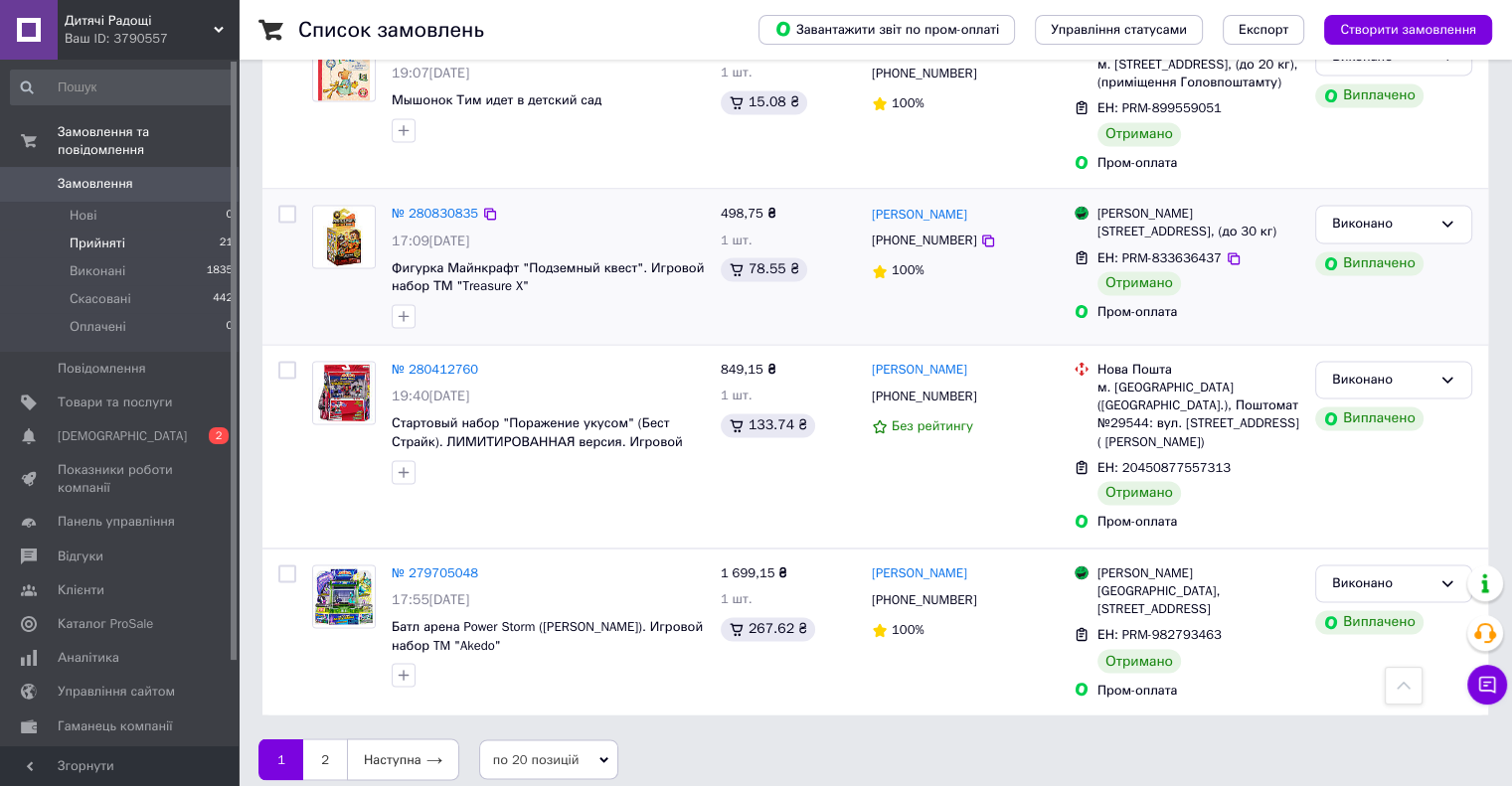 scroll, scrollTop: 3150, scrollLeft: 0, axis: vertical 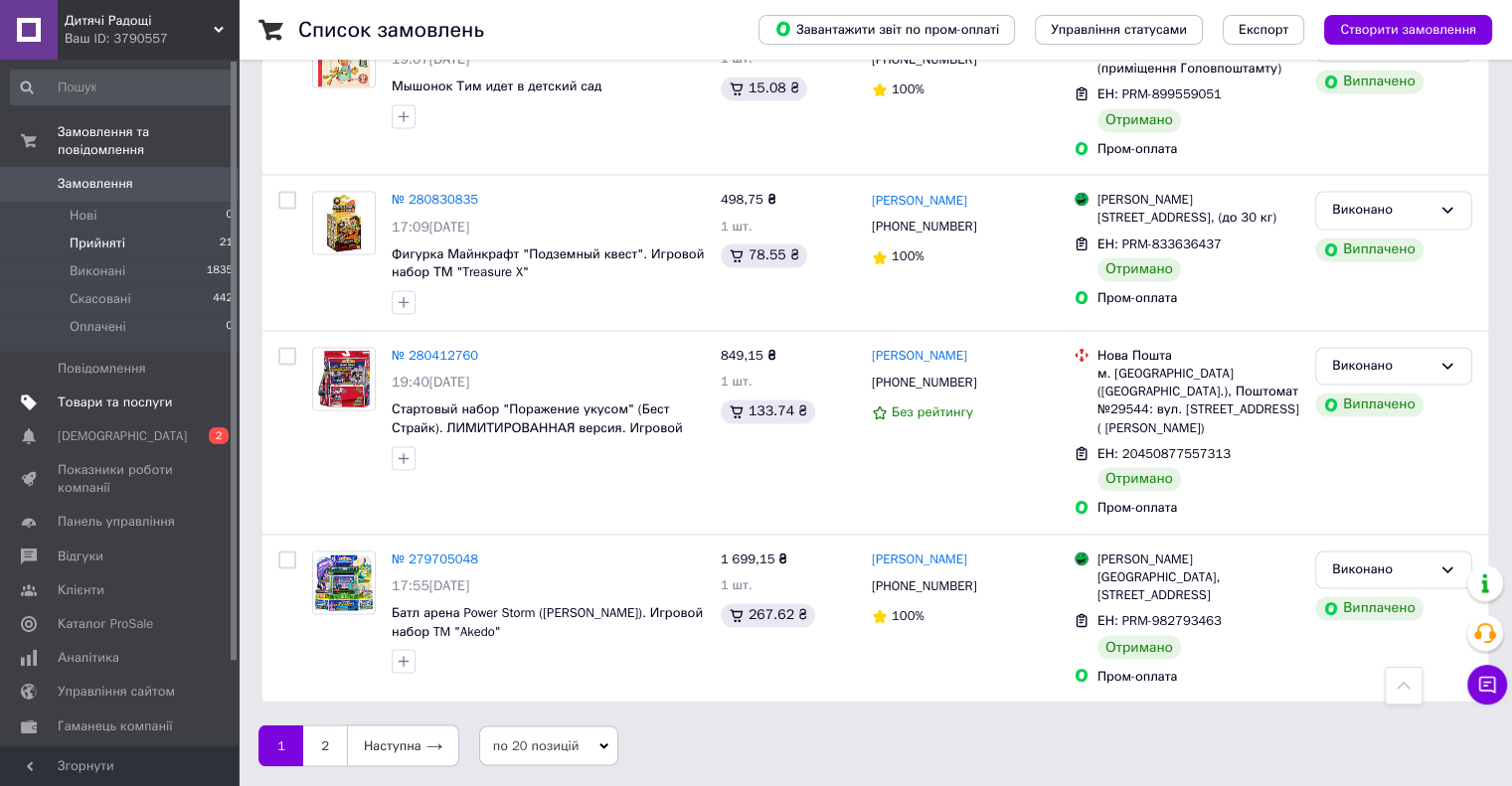 click on "Товари та послуги" at bounding box center [114, 402] 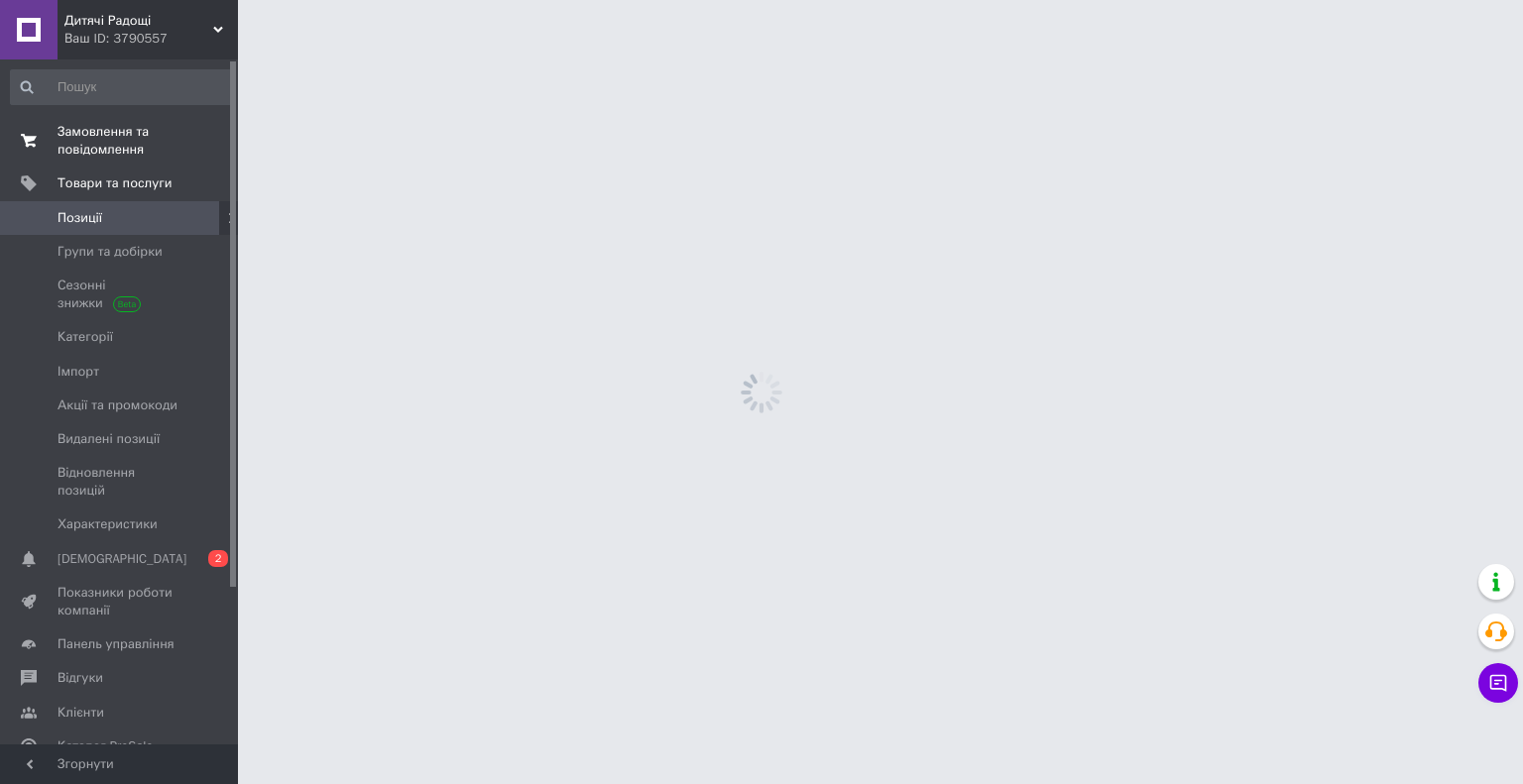click on "Замовлення та повідомлення" at bounding box center (120, 141) 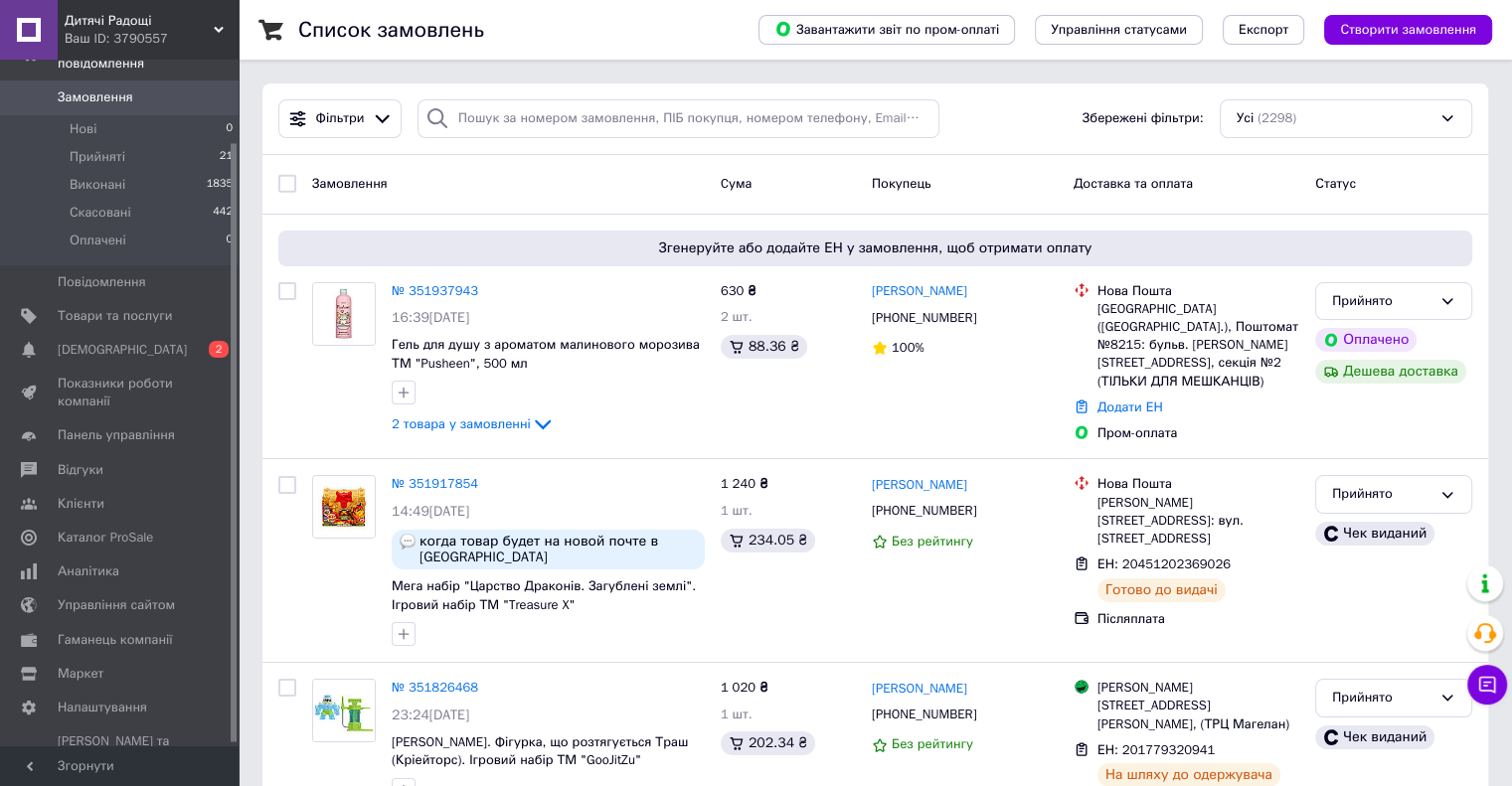 scroll, scrollTop: 97, scrollLeft: 0, axis: vertical 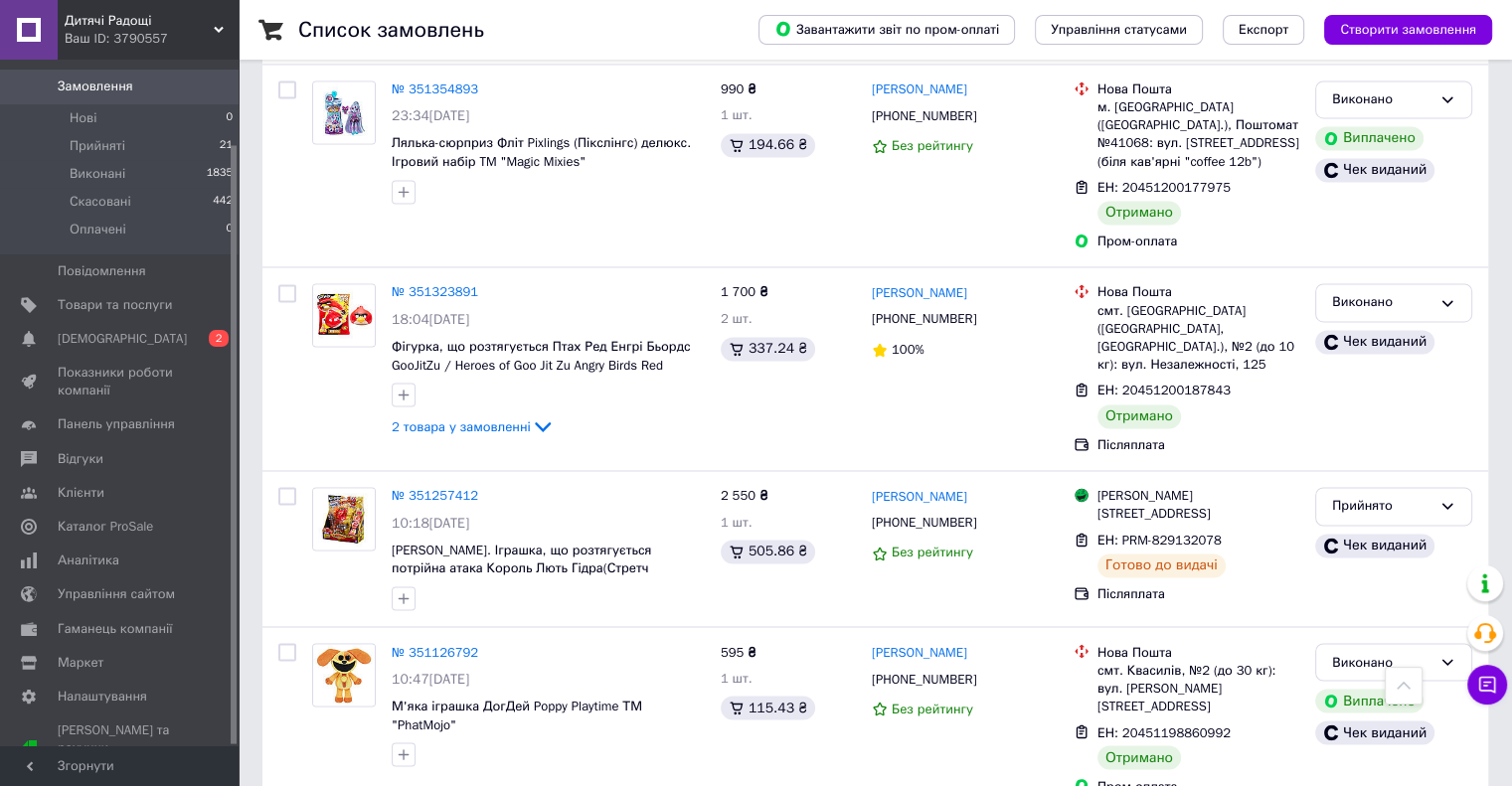 click on "115" at bounding box center [460, 856] 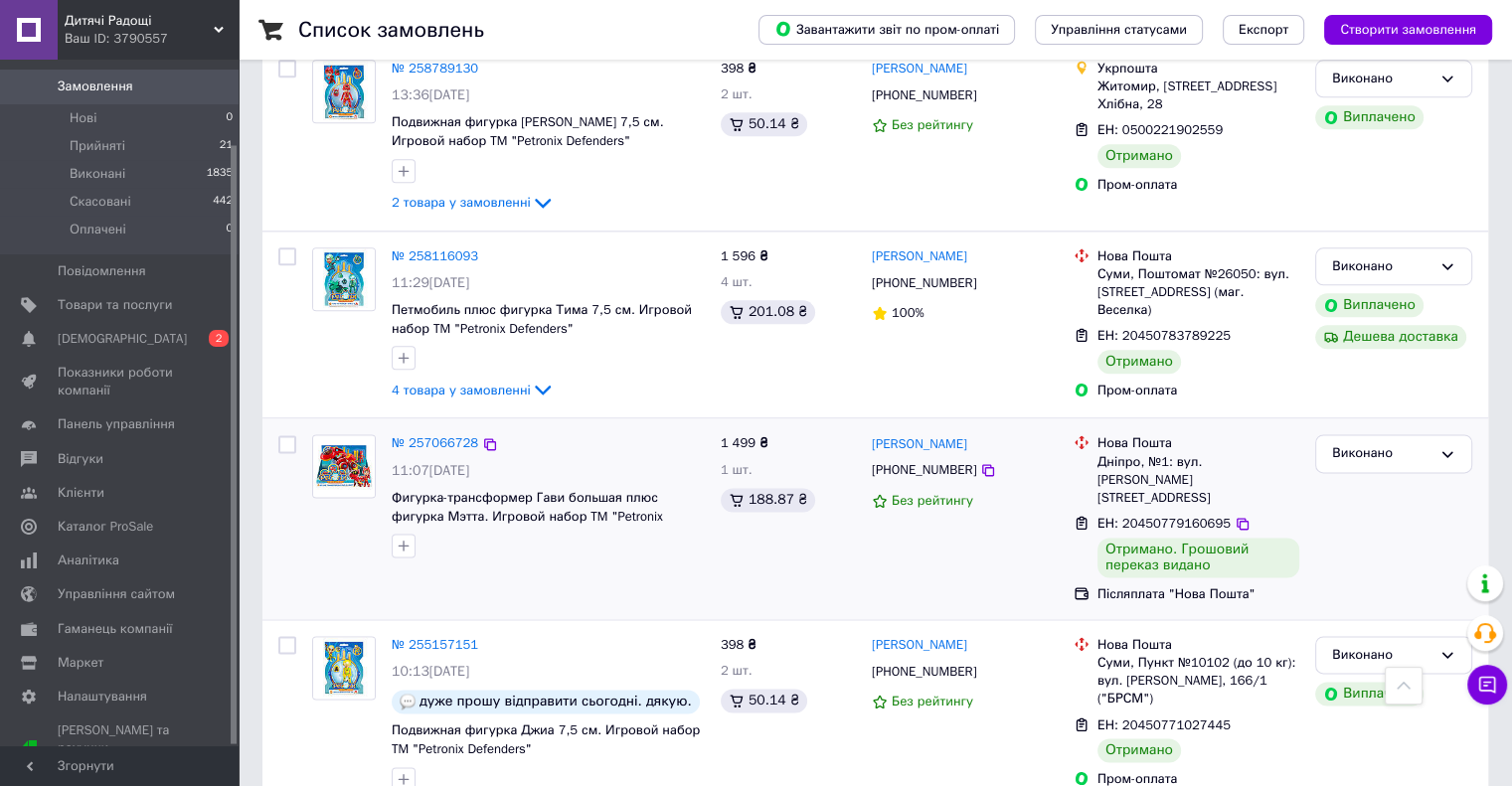 scroll, scrollTop: 2458, scrollLeft: 0, axis: vertical 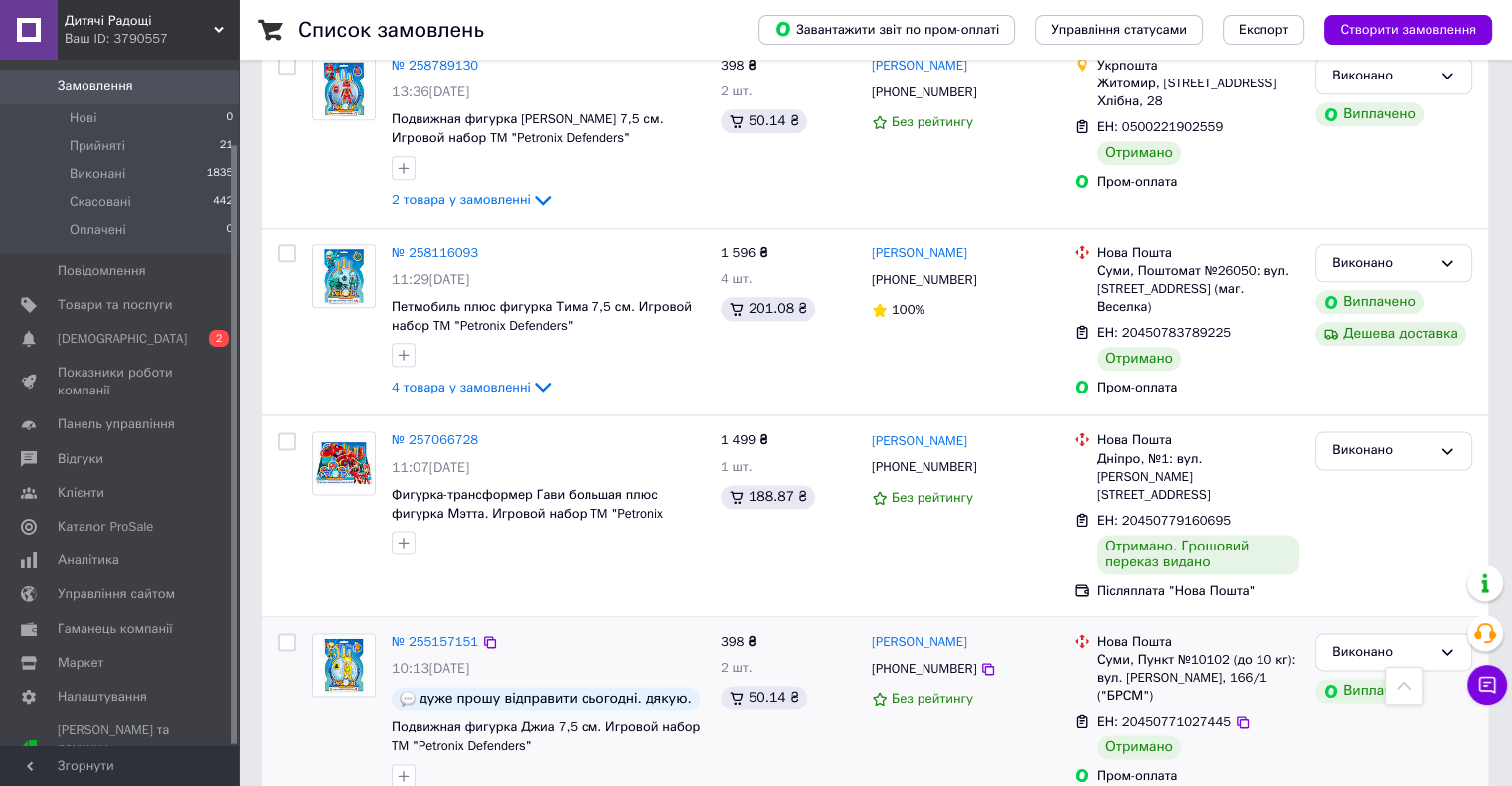 click on "2 товара у замовленні" at bounding box center [461, 806] 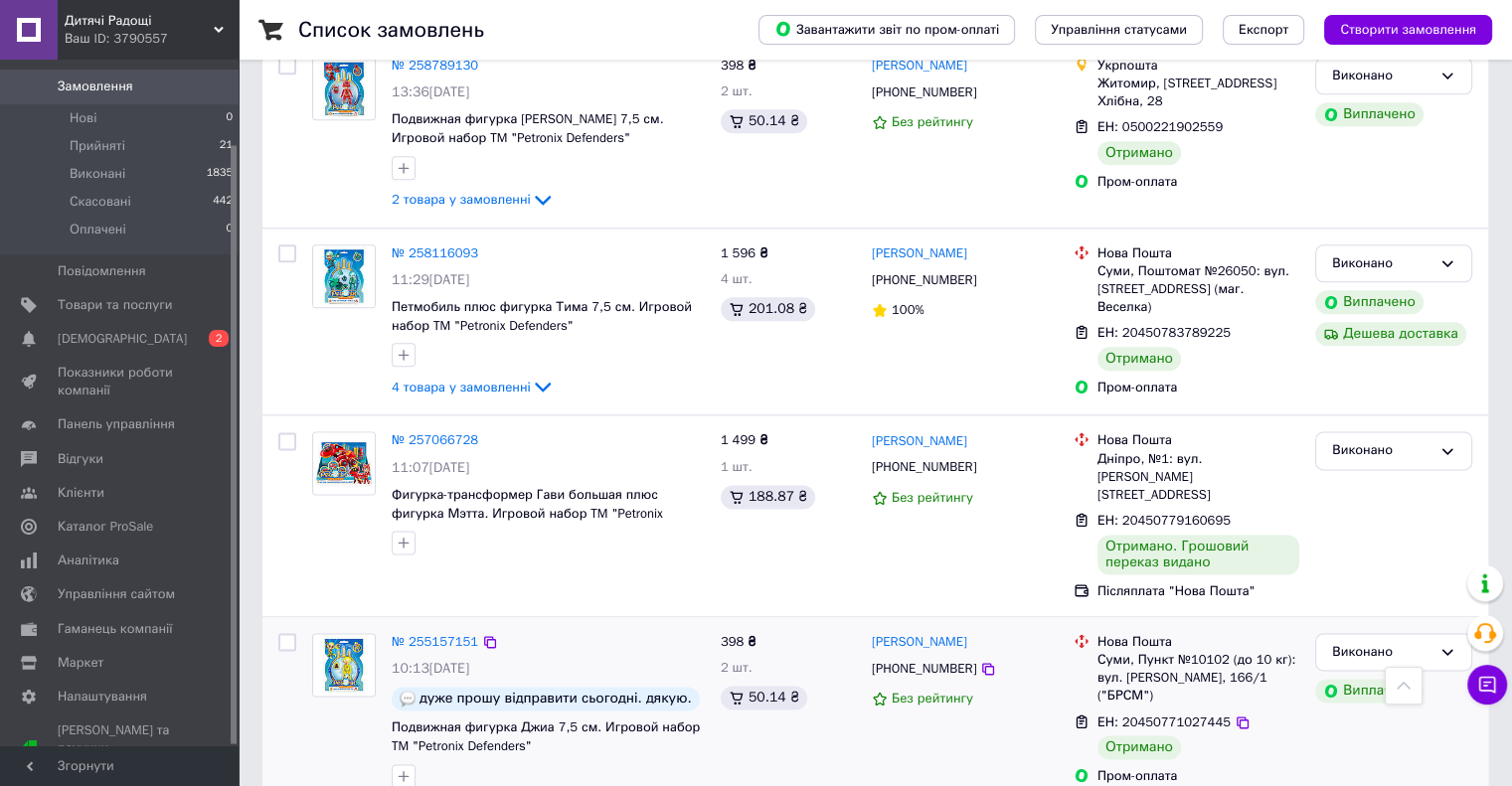 click 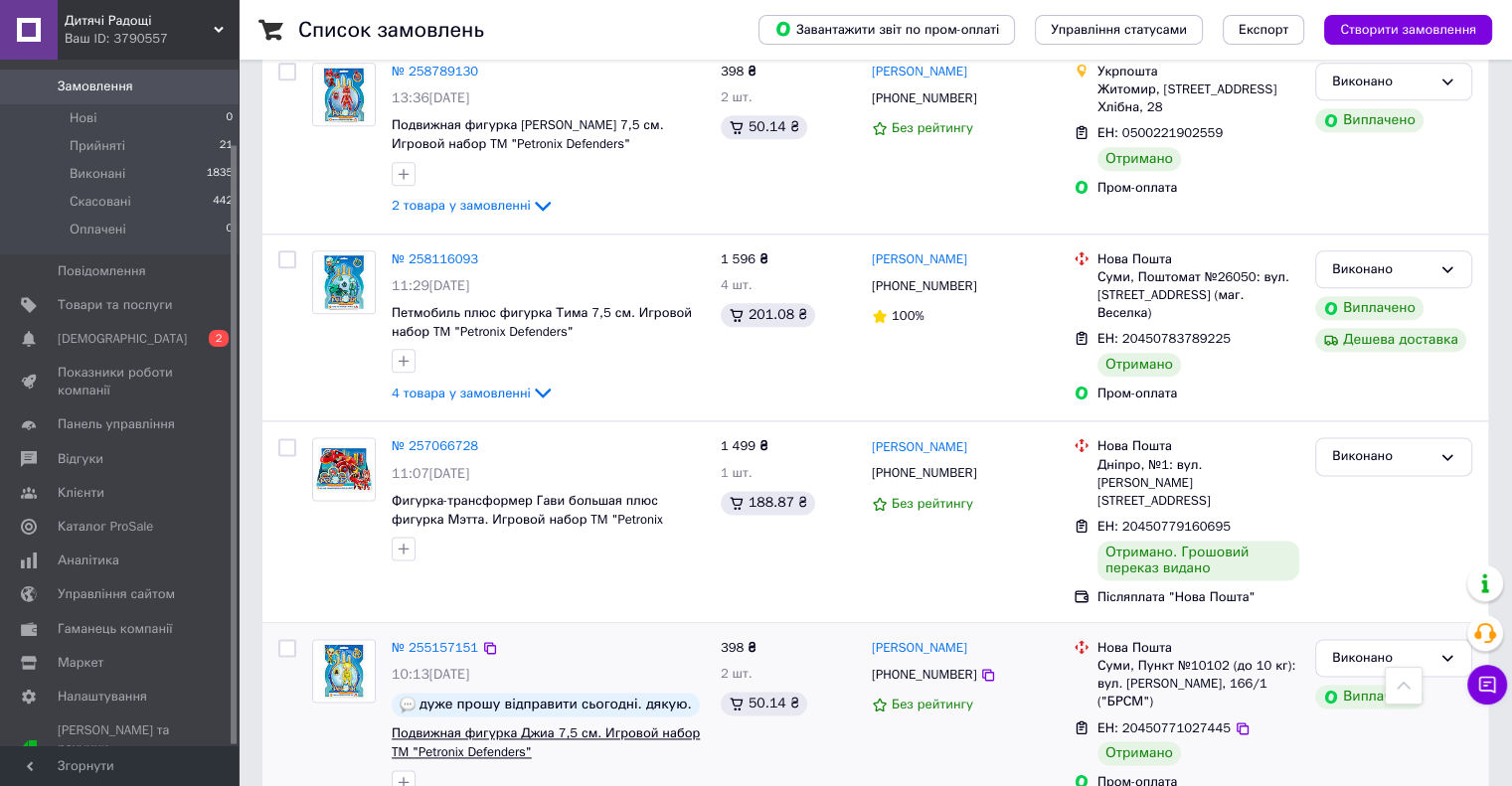 scroll, scrollTop: 2756, scrollLeft: 0, axis: vertical 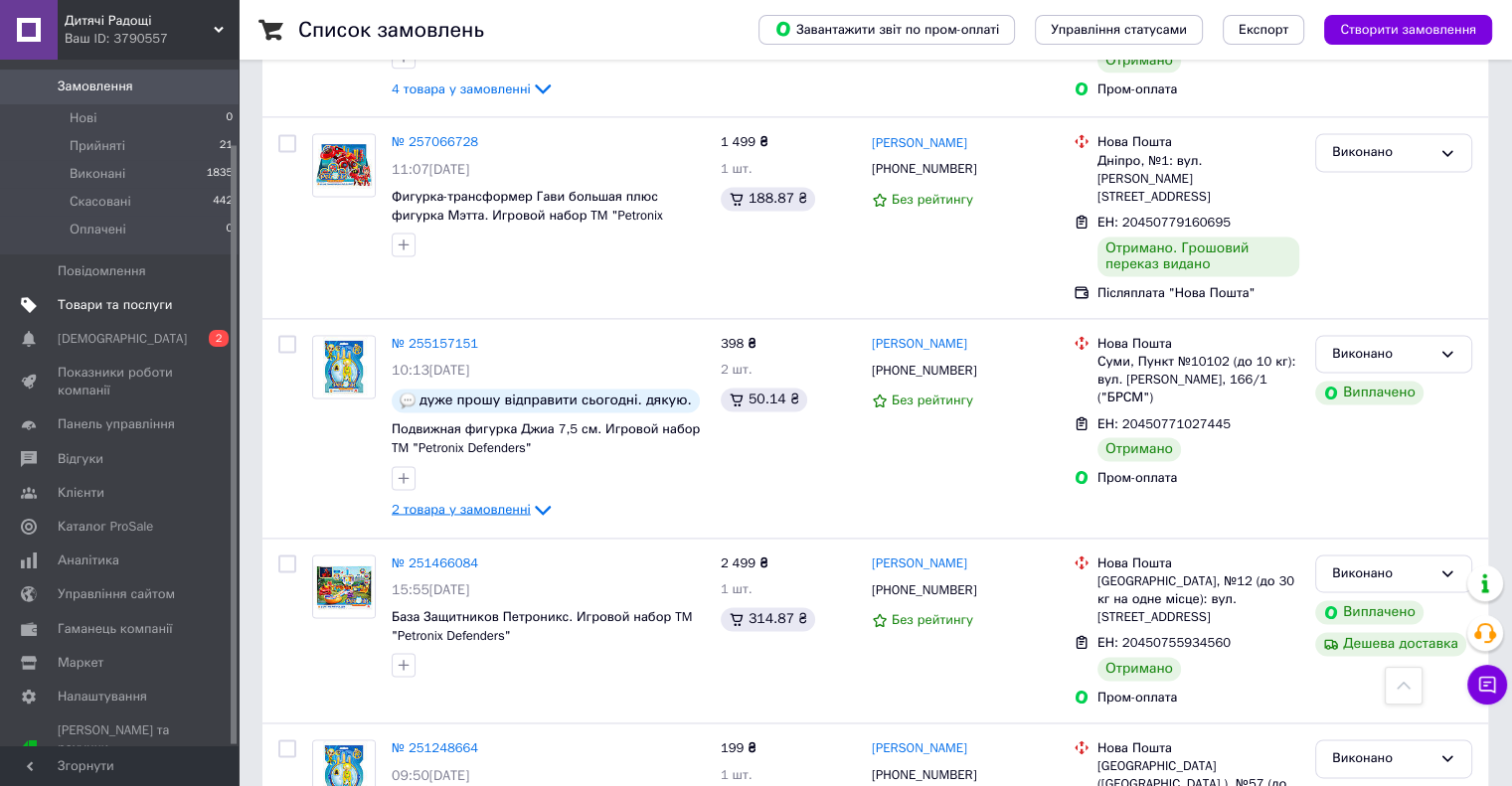 click on "Товари та послуги" at bounding box center [122, 305] 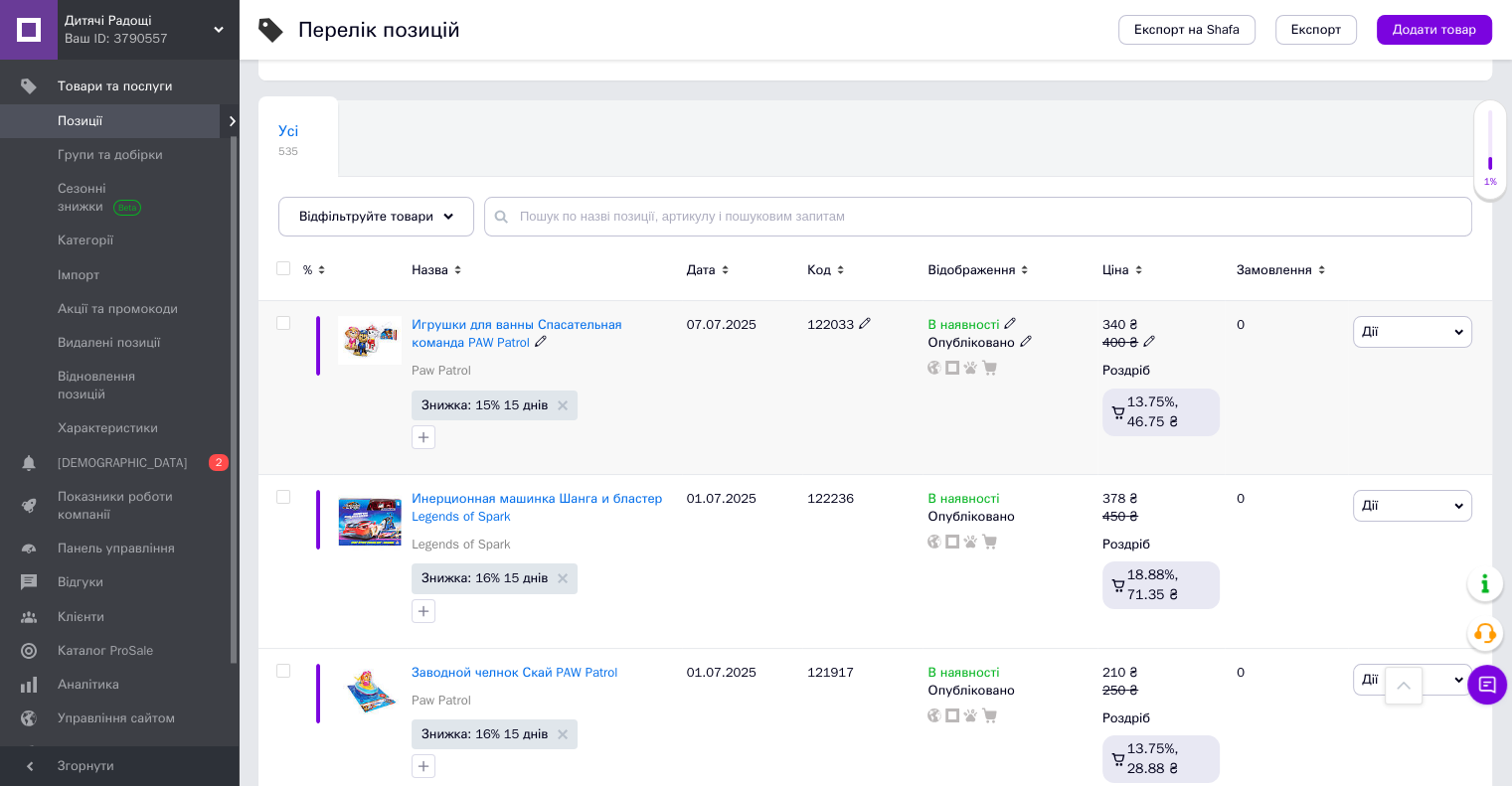 scroll, scrollTop: 0, scrollLeft: 0, axis: both 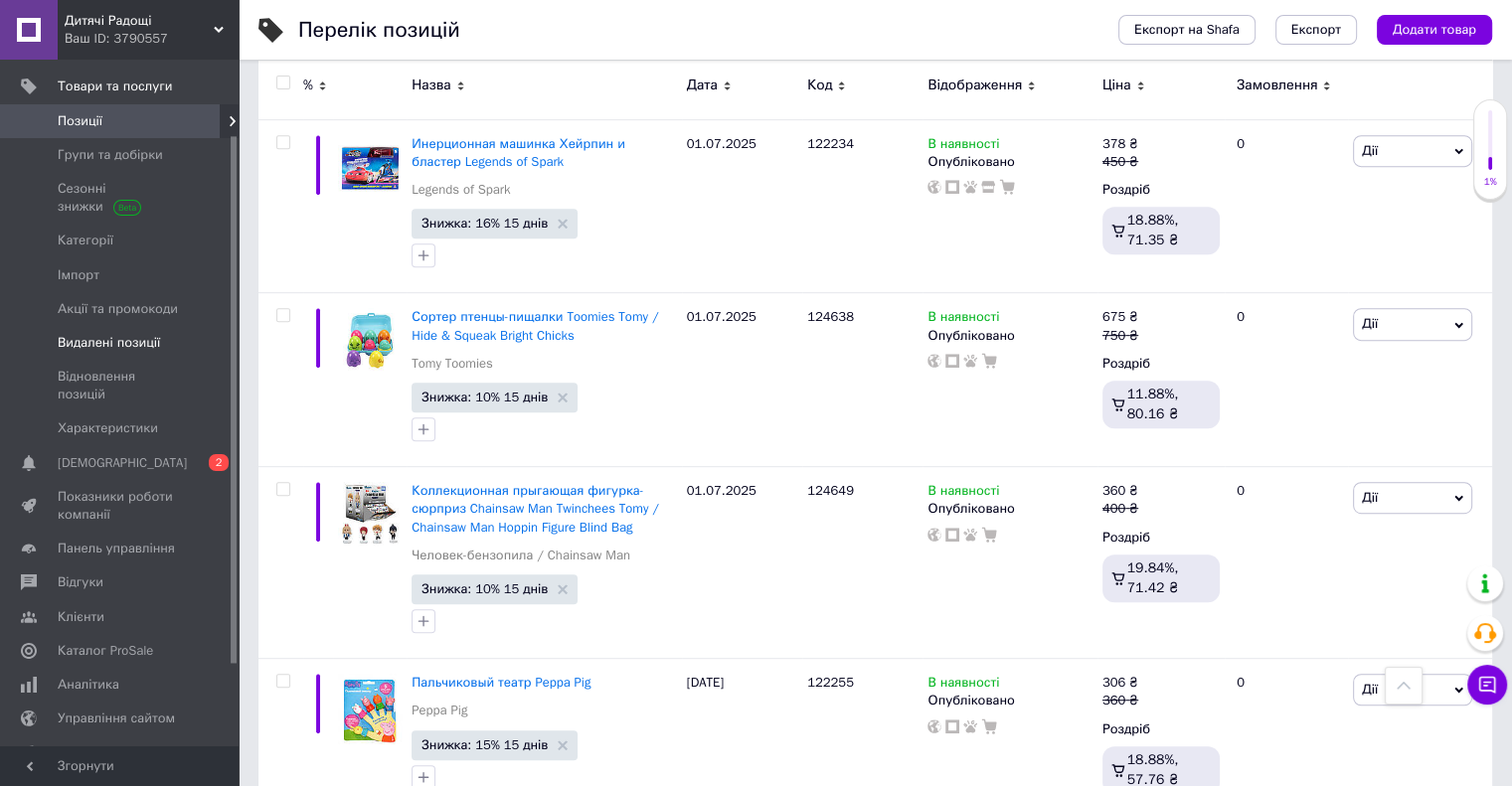 click on "Видалені позиції" at bounding box center [122, 343] 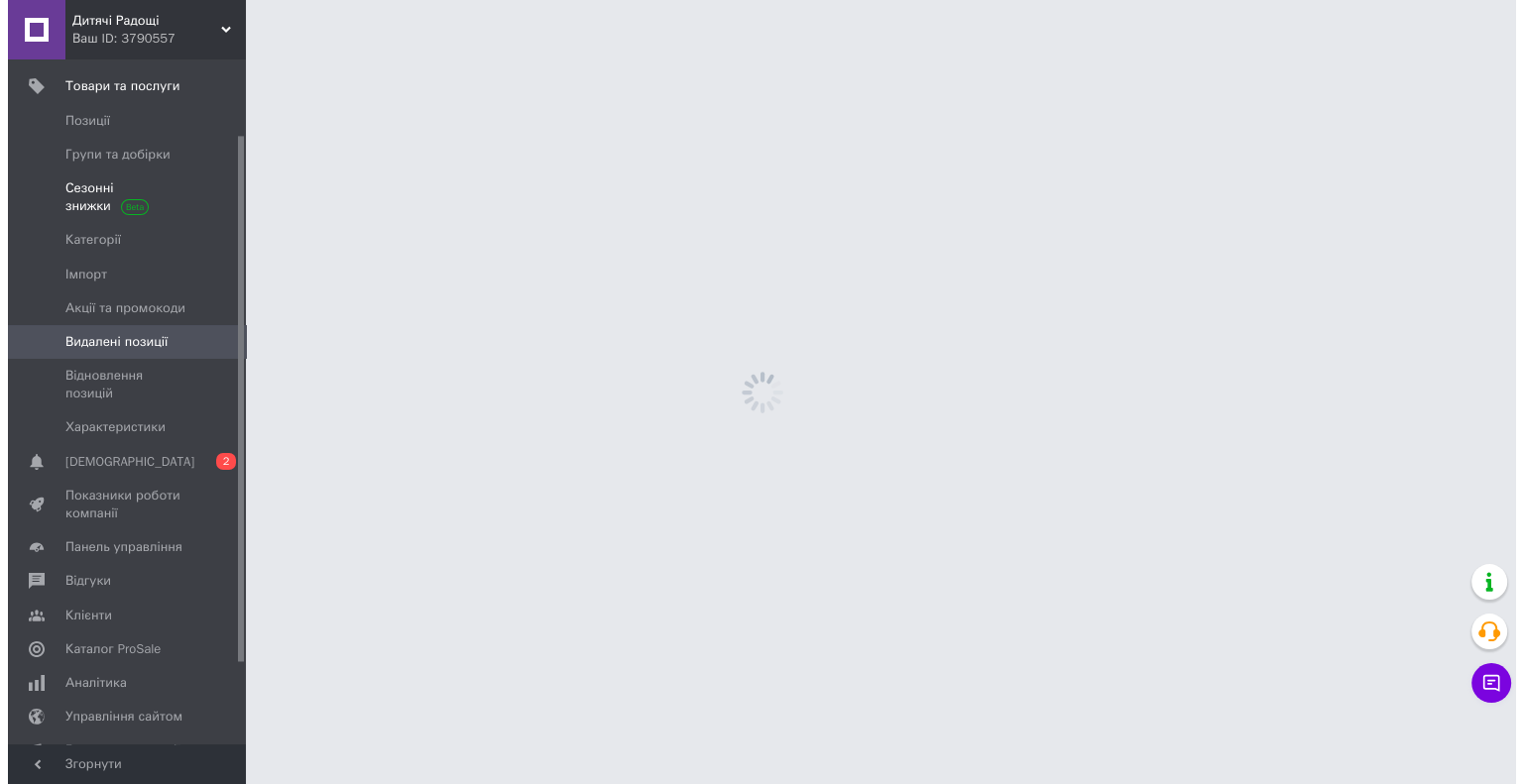 scroll, scrollTop: 0, scrollLeft: 0, axis: both 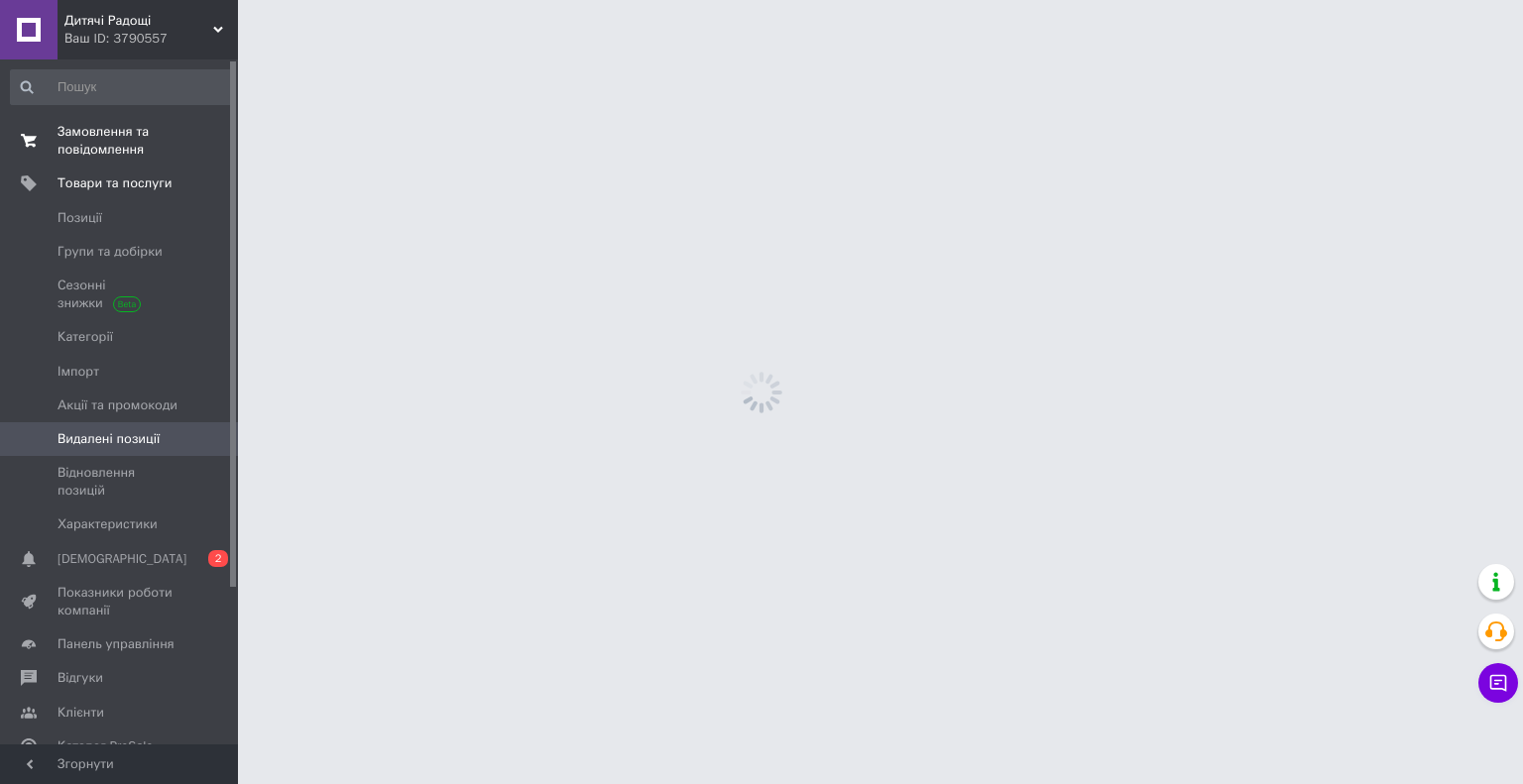 click on "Замовлення та повідомлення" at bounding box center (120, 141) 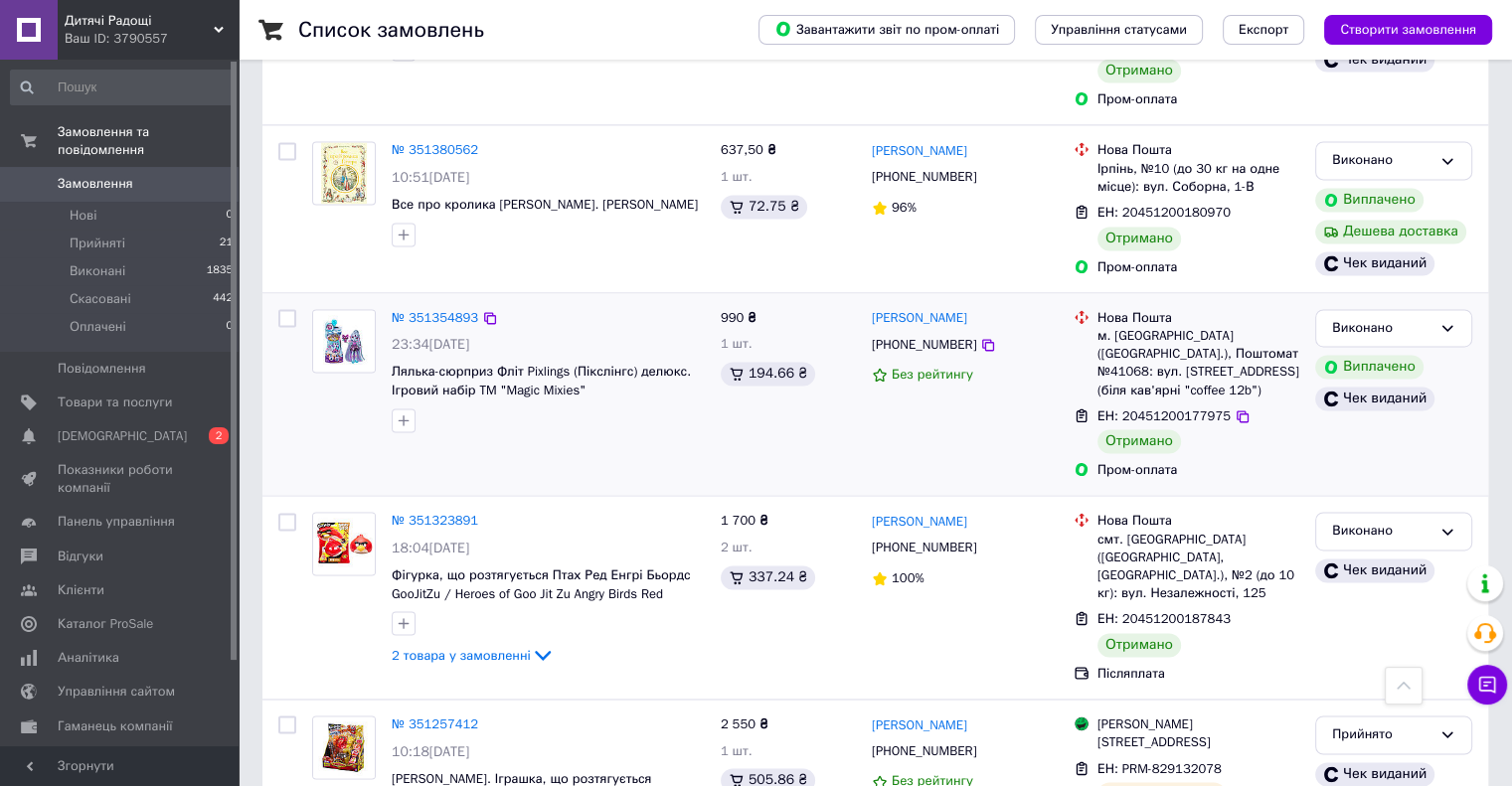scroll, scrollTop: 3080, scrollLeft: 0, axis: vertical 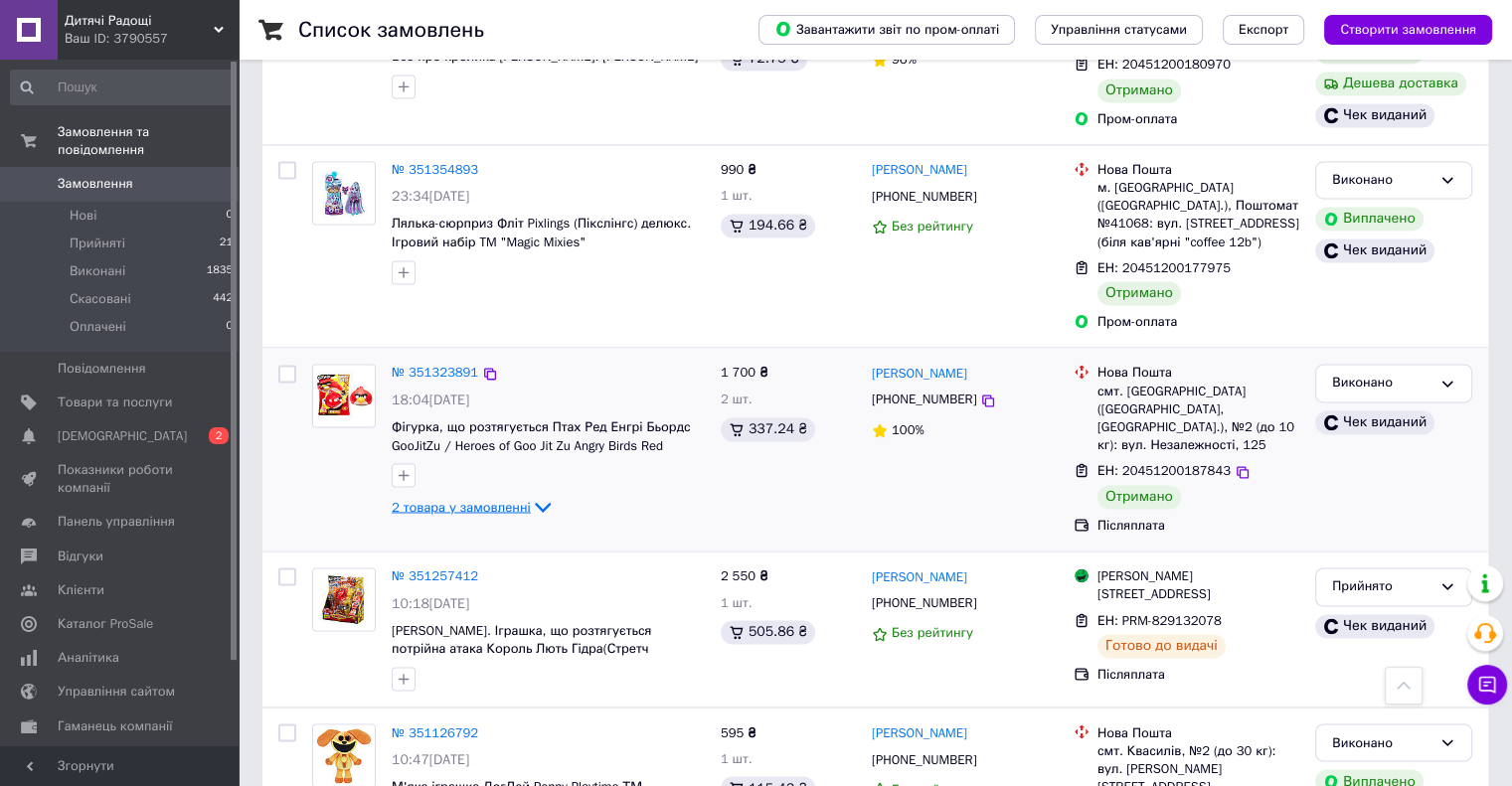 drag, startPoint x: 470, startPoint y: 439, endPoint x: 473, endPoint y: 428, distance: 11.401754 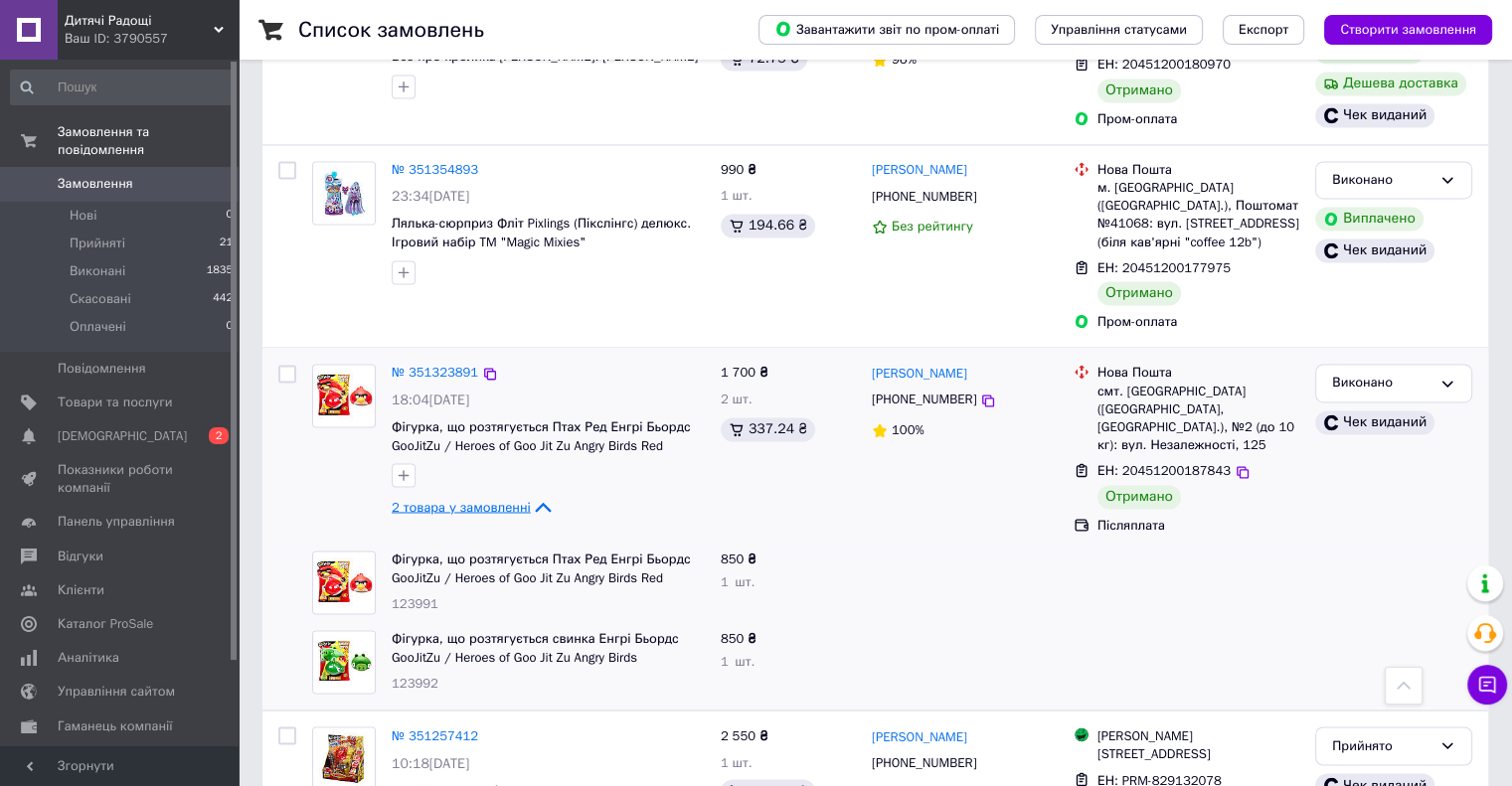 click on "2 товара у замовленні" at bounding box center [461, 506] 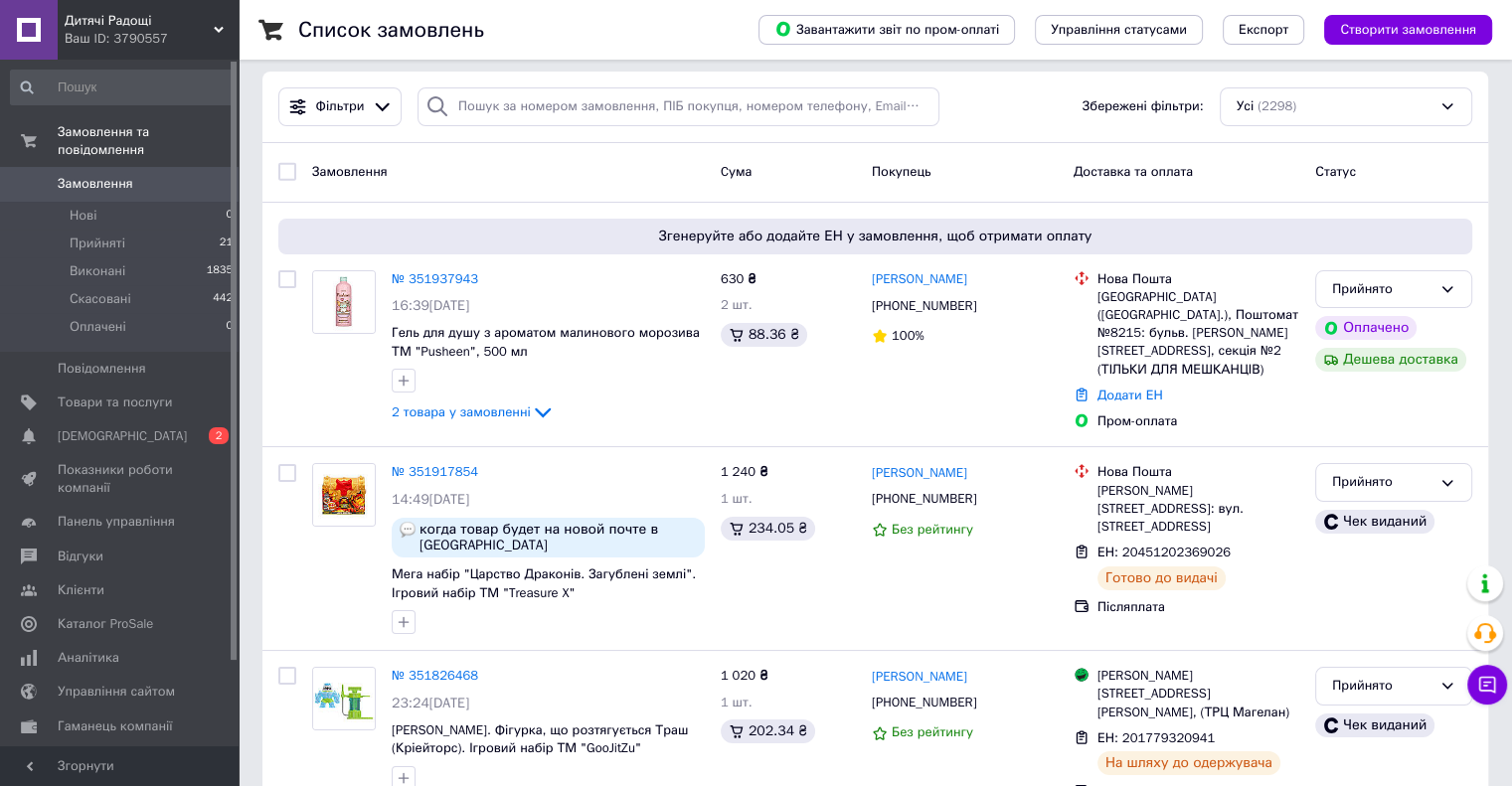 scroll, scrollTop: 0, scrollLeft: 0, axis: both 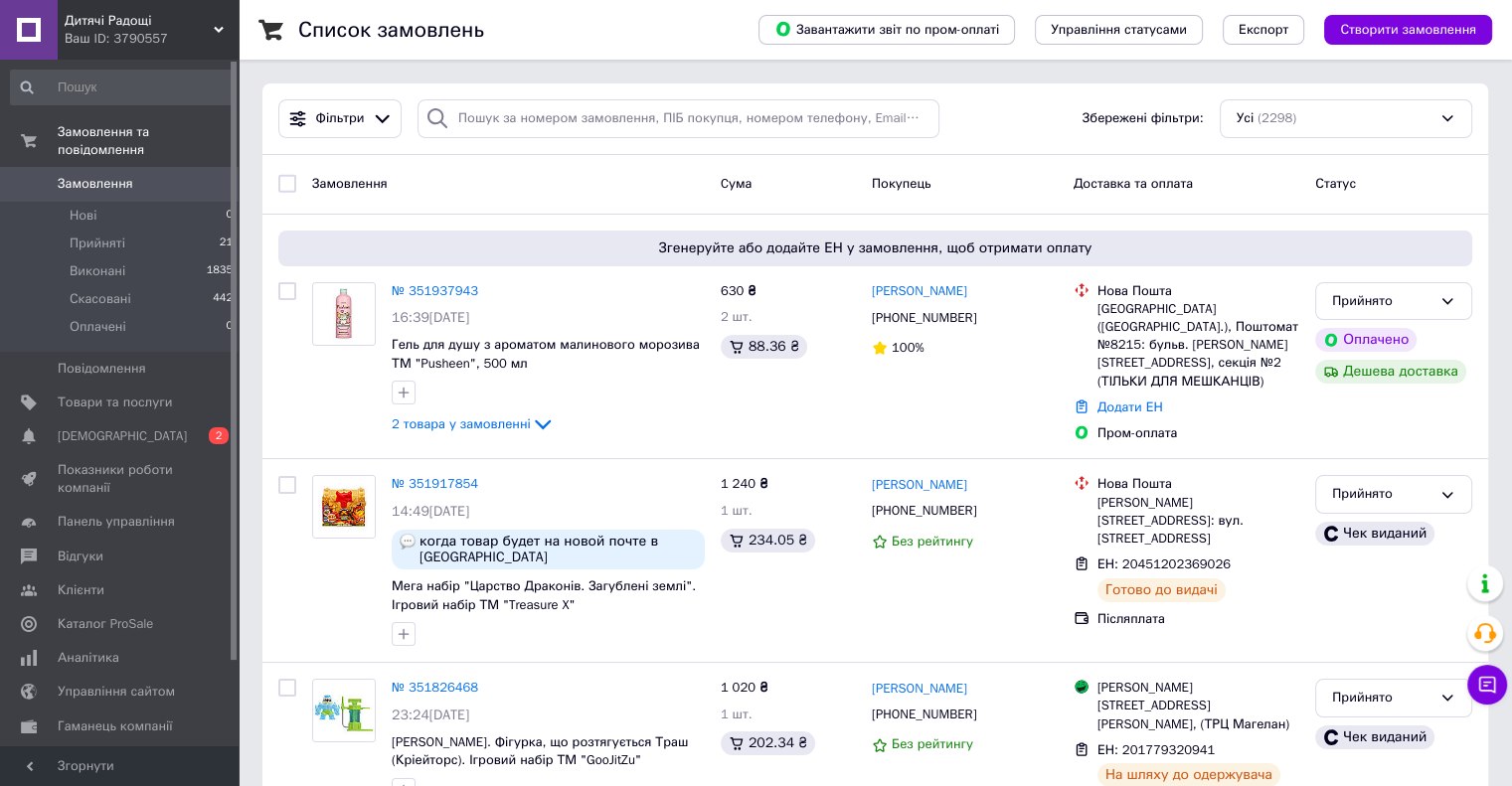 click on "Замовлення" at bounding box center (508, 184) 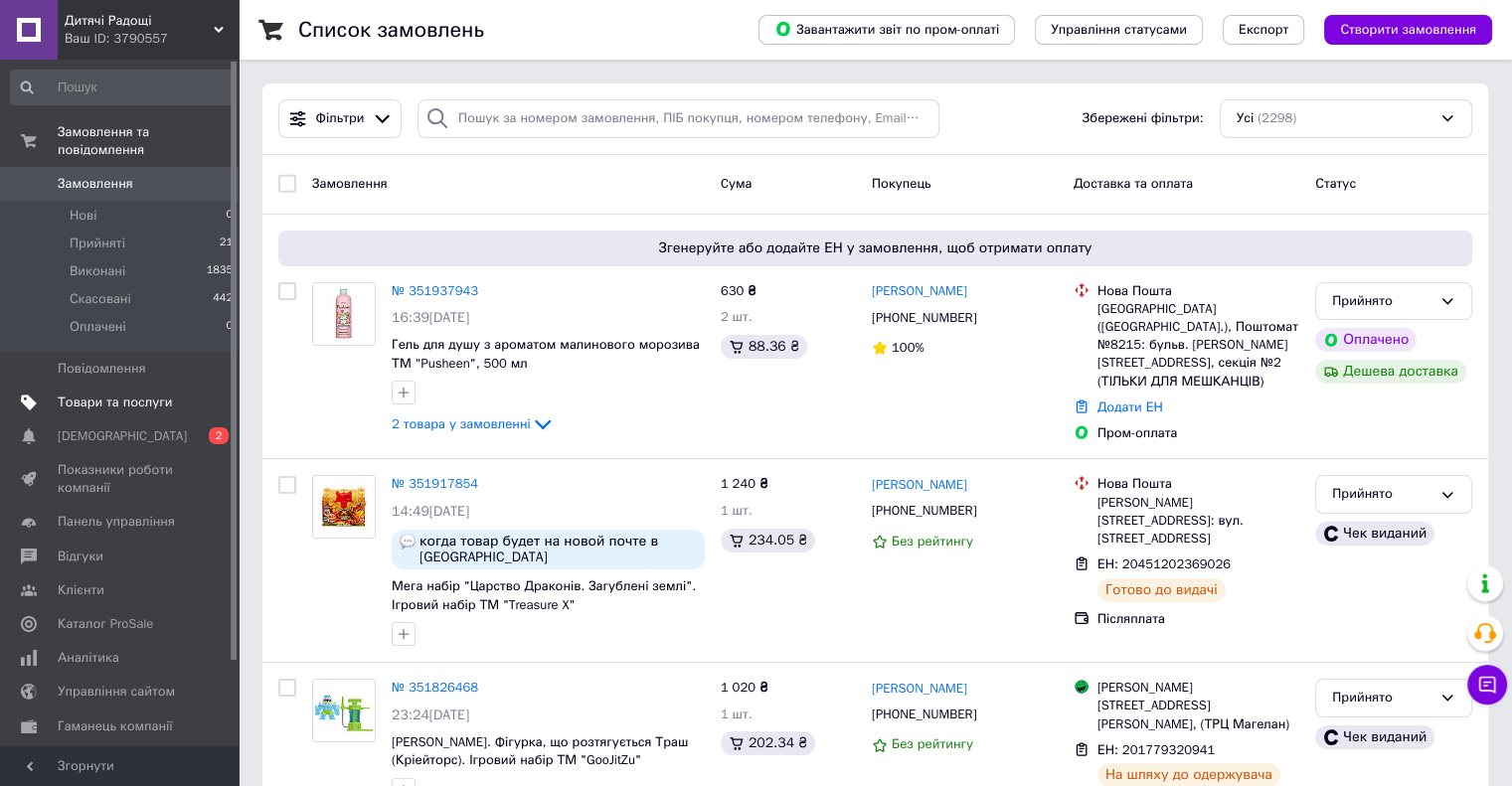 click at bounding box center [211, 402] 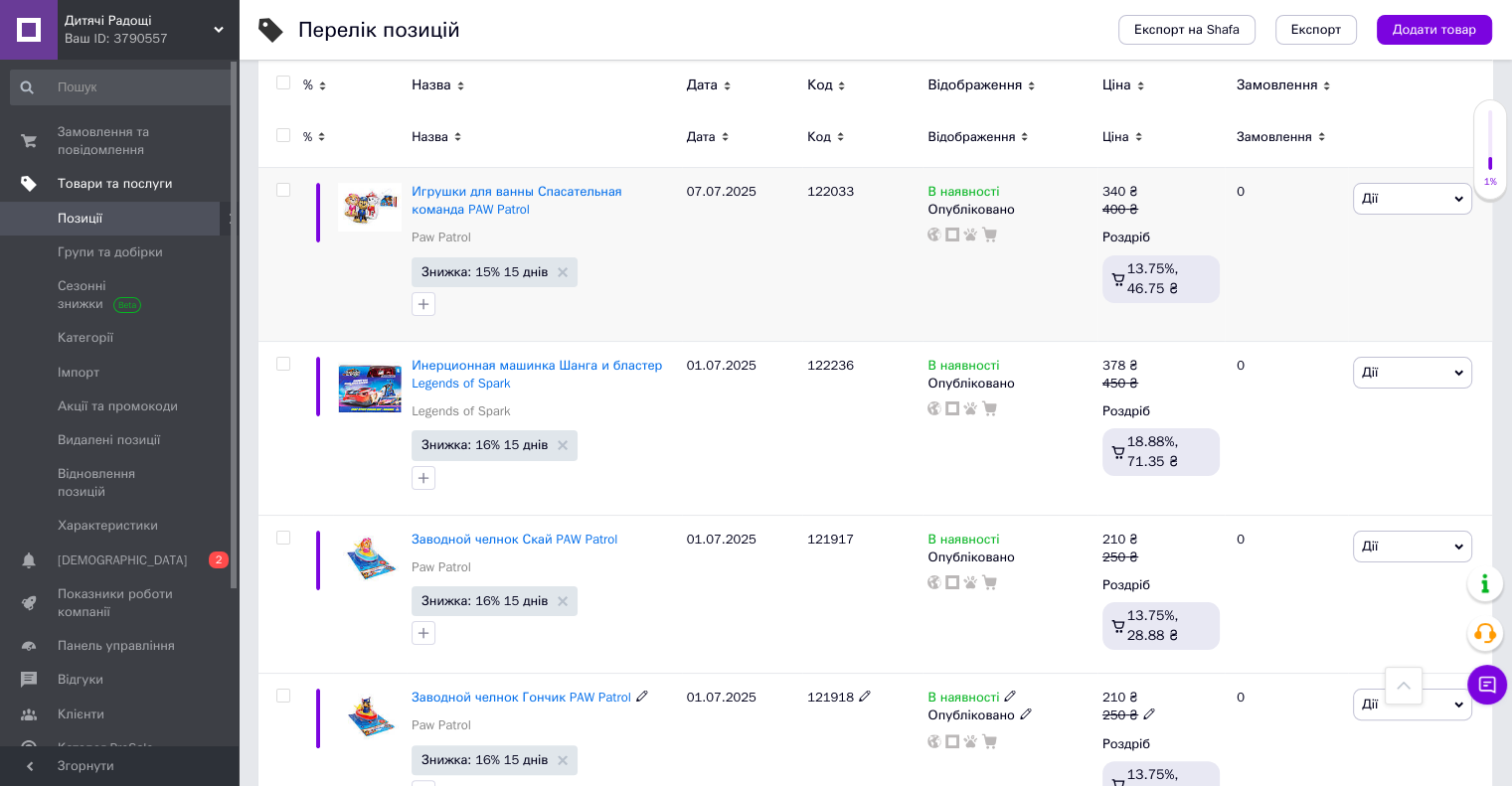 scroll, scrollTop: 0, scrollLeft: 0, axis: both 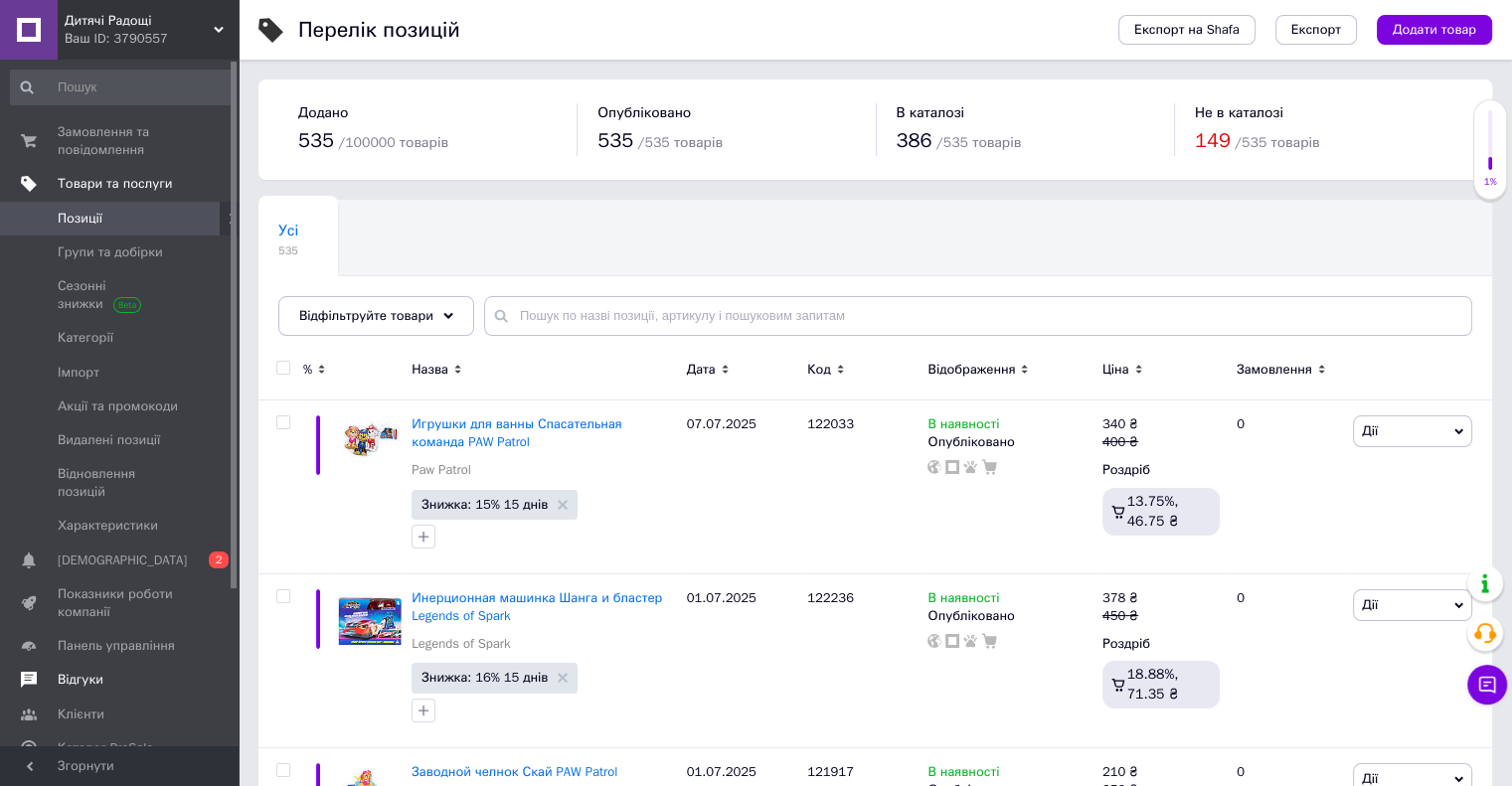 click on "Відгуки" at bounding box center (120, 680) 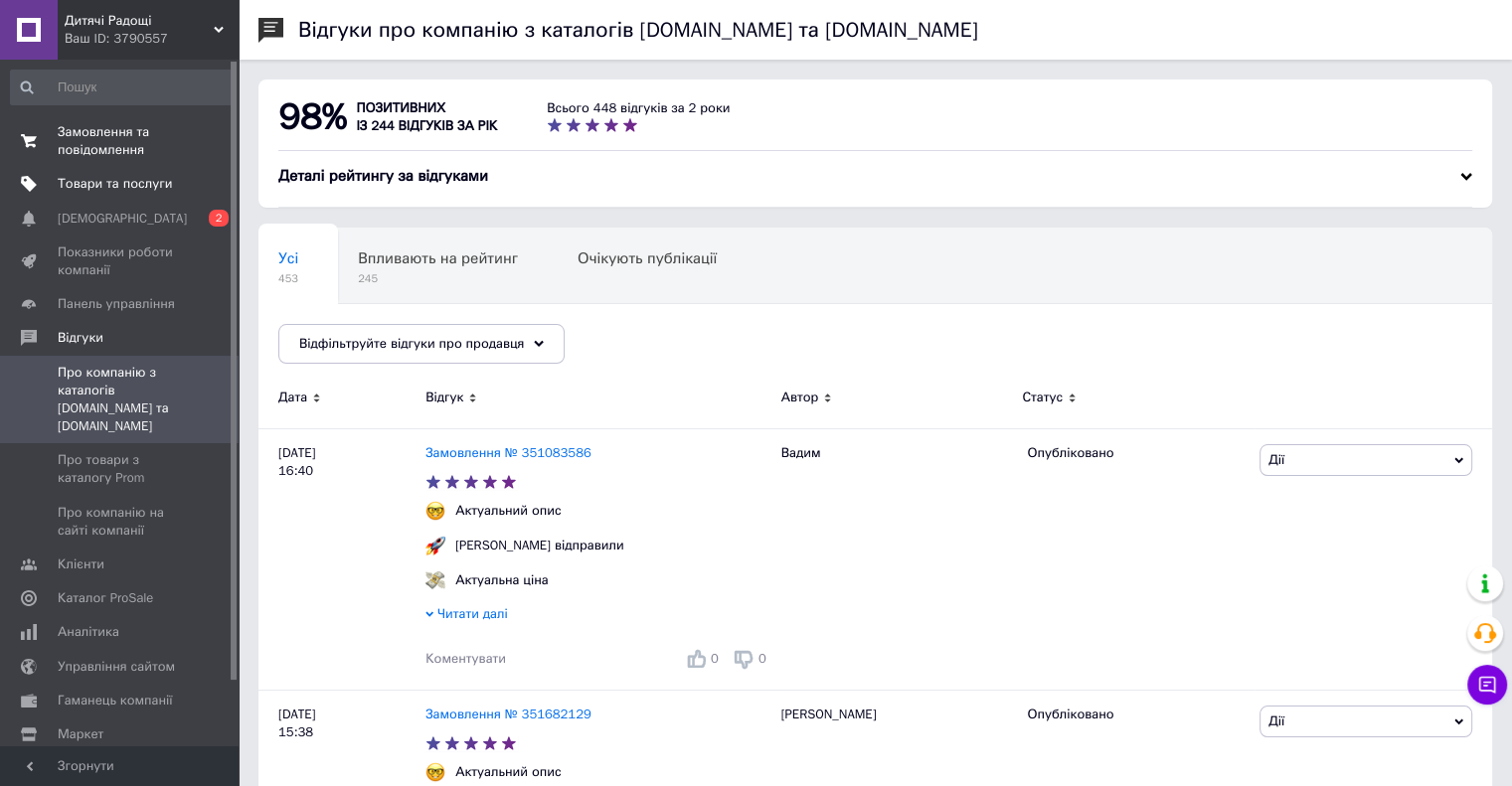 click on "Замовлення та повідомлення" at bounding box center [120, 141] 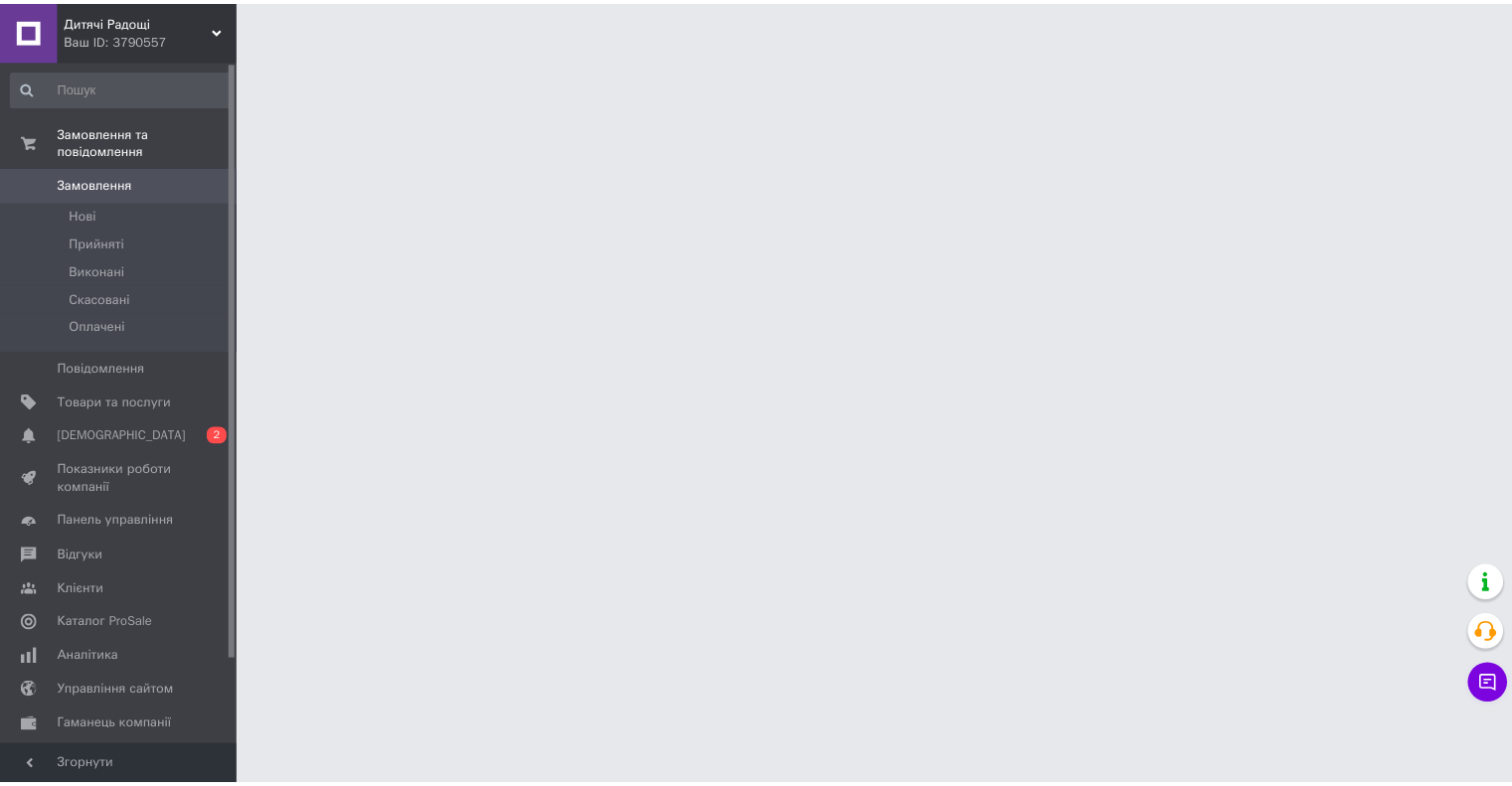 scroll, scrollTop: 0, scrollLeft: 0, axis: both 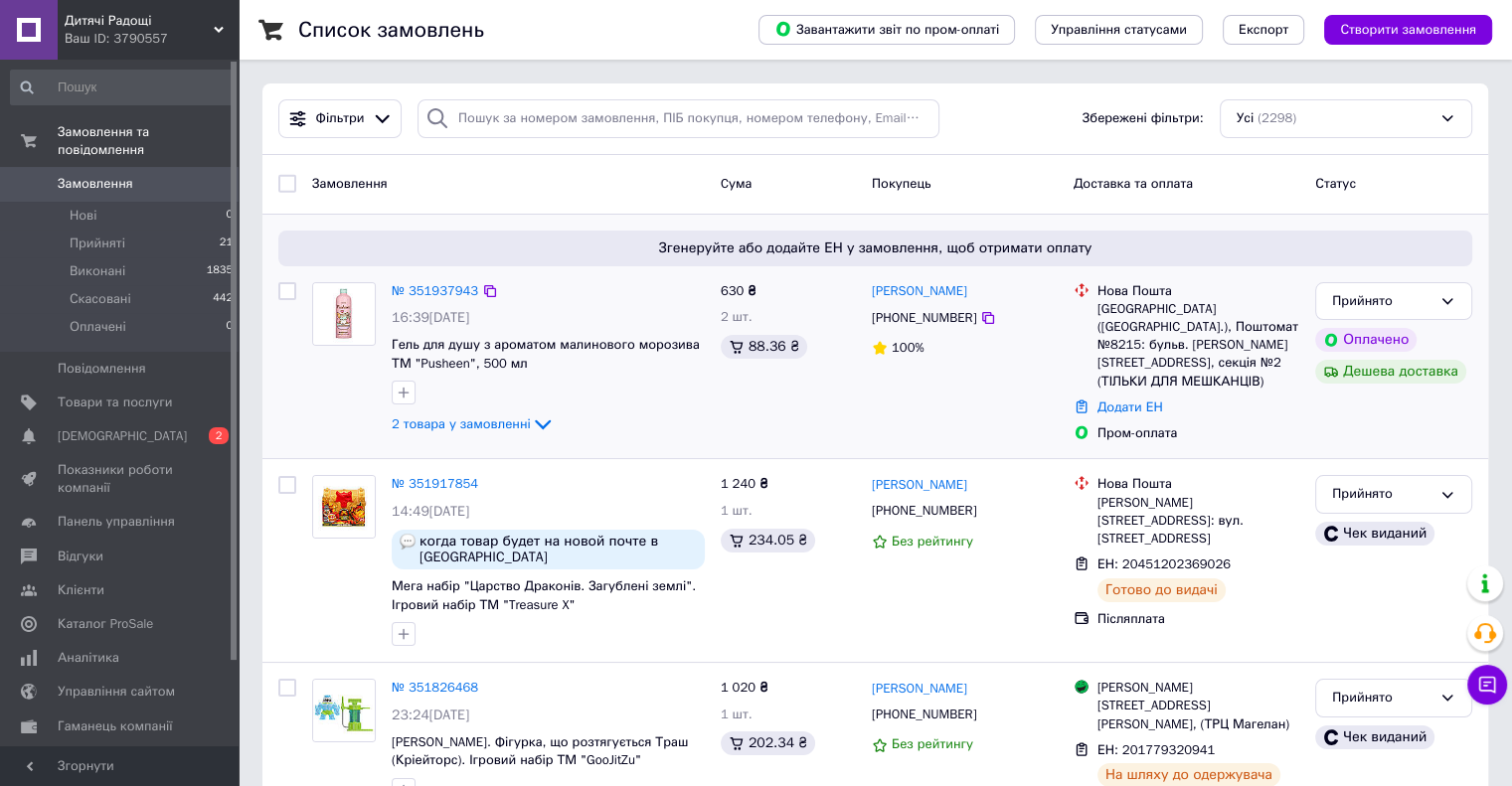 click at bounding box center [1082, 336] 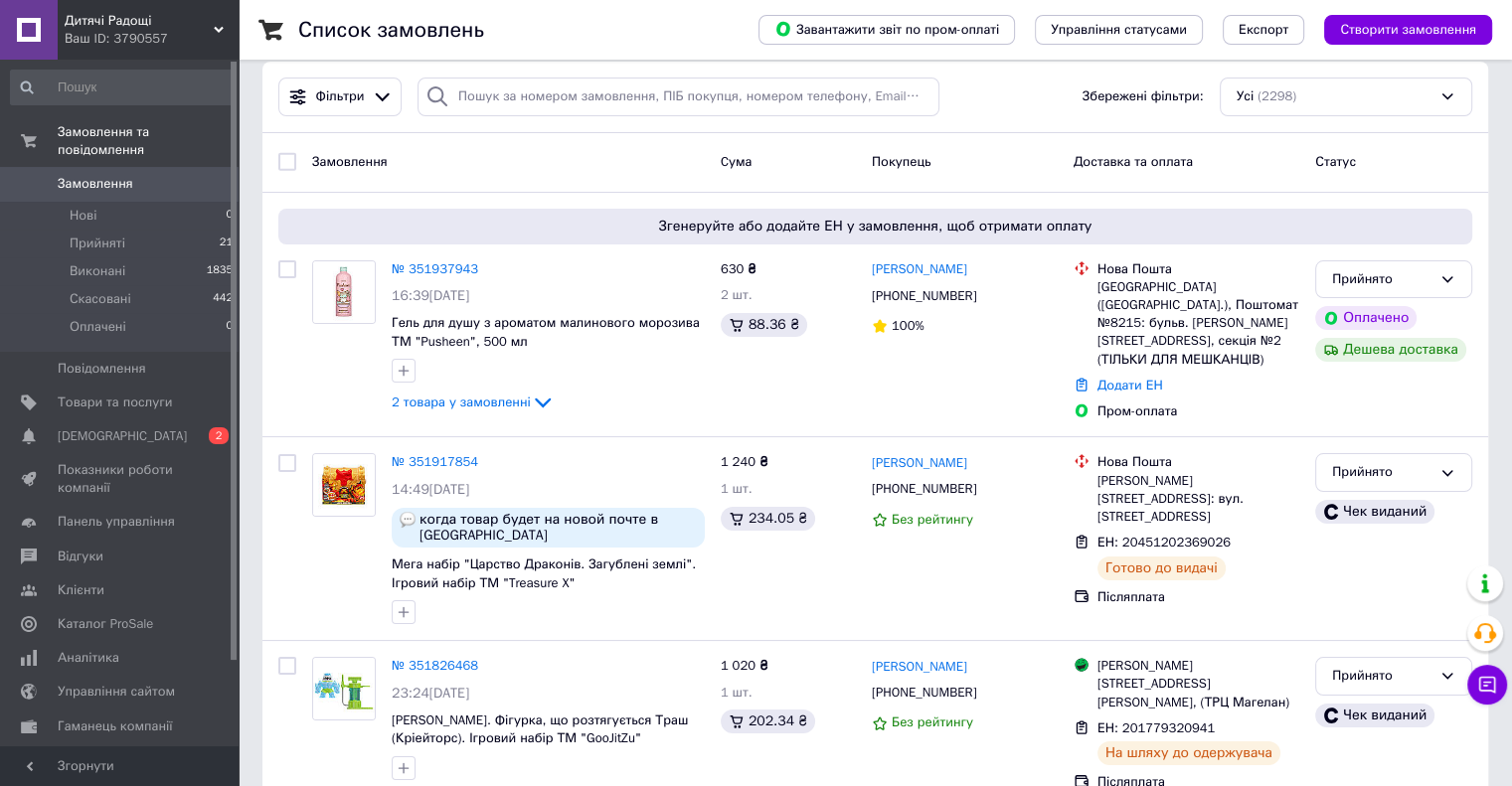 scroll, scrollTop: 0, scrollLeft: 0, axis: both 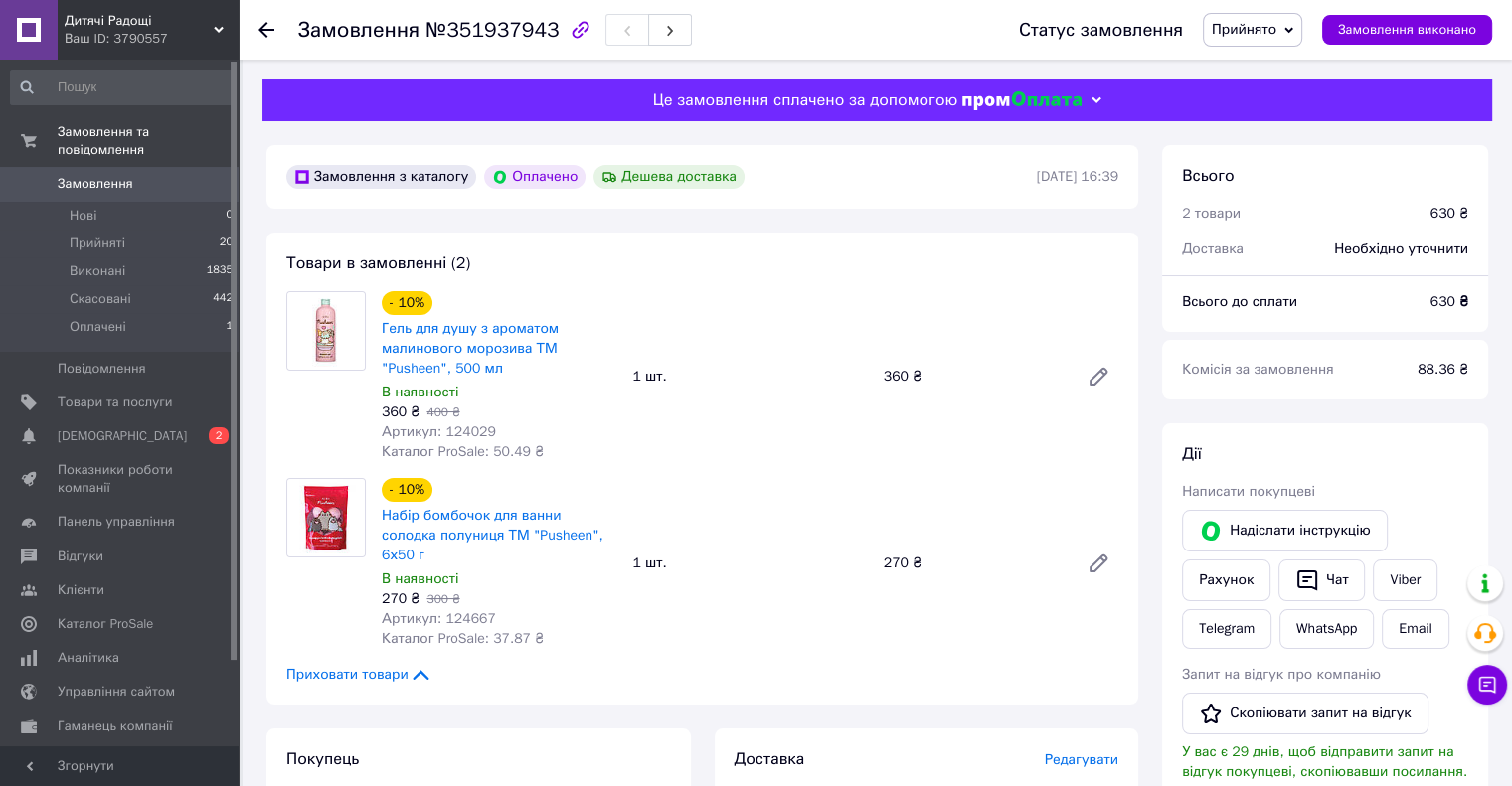 click on "Артикул: 124029" at bounding box center (438, 431) 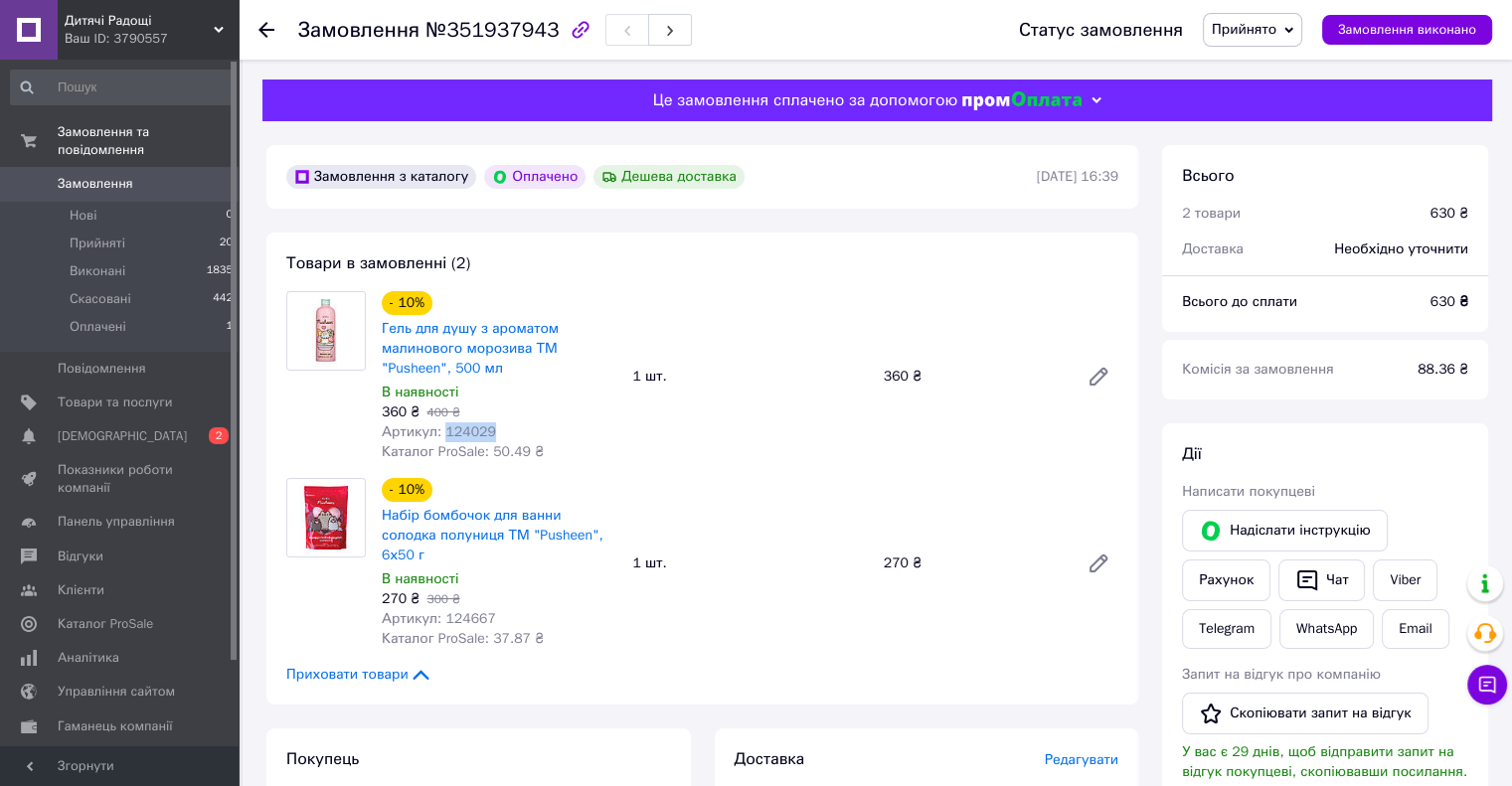 click on "Артикул: 124029" at bounding box center (438, 431) 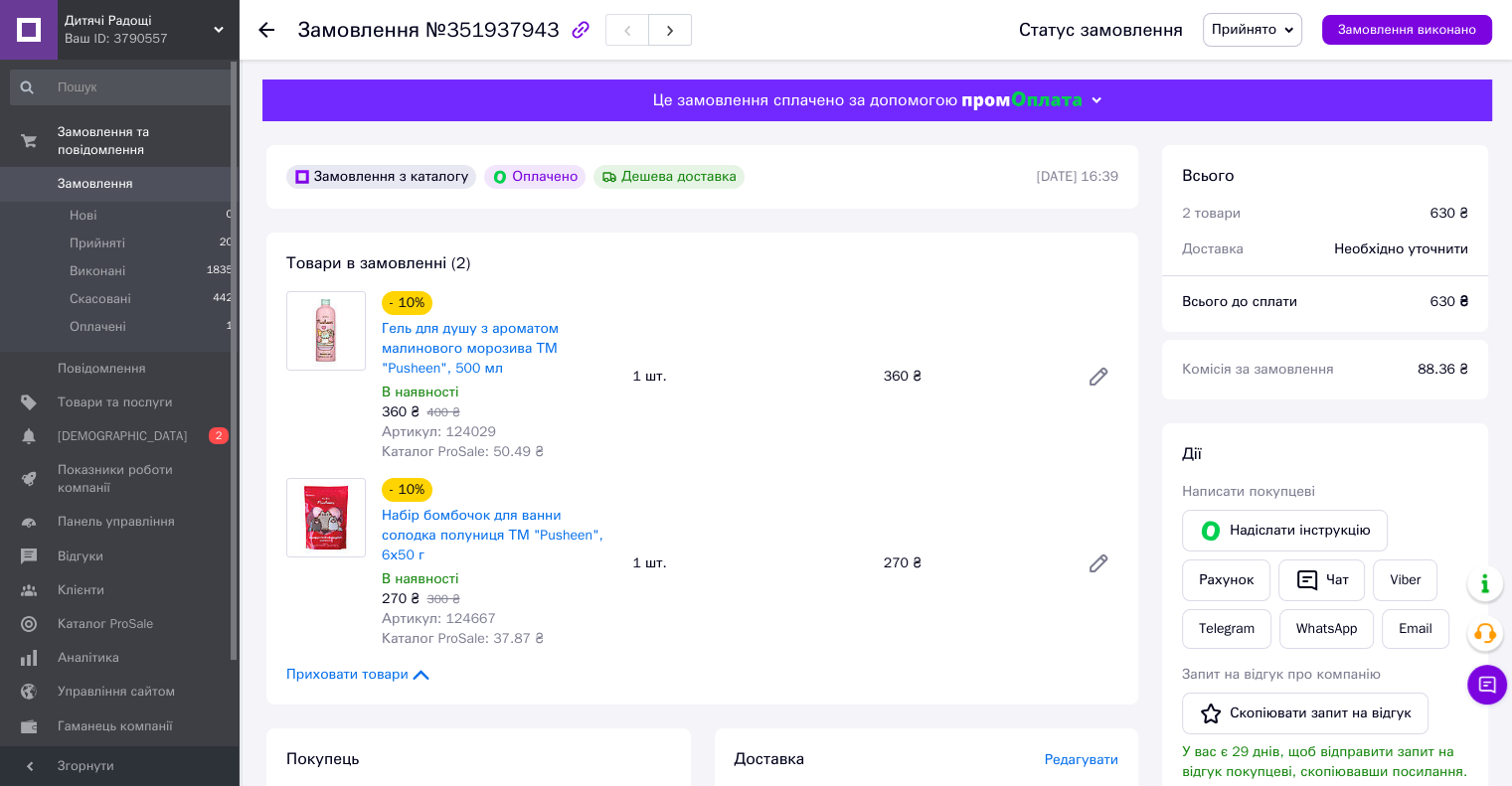 click on "Артикул: 124667" at bounding box center [438, 618] 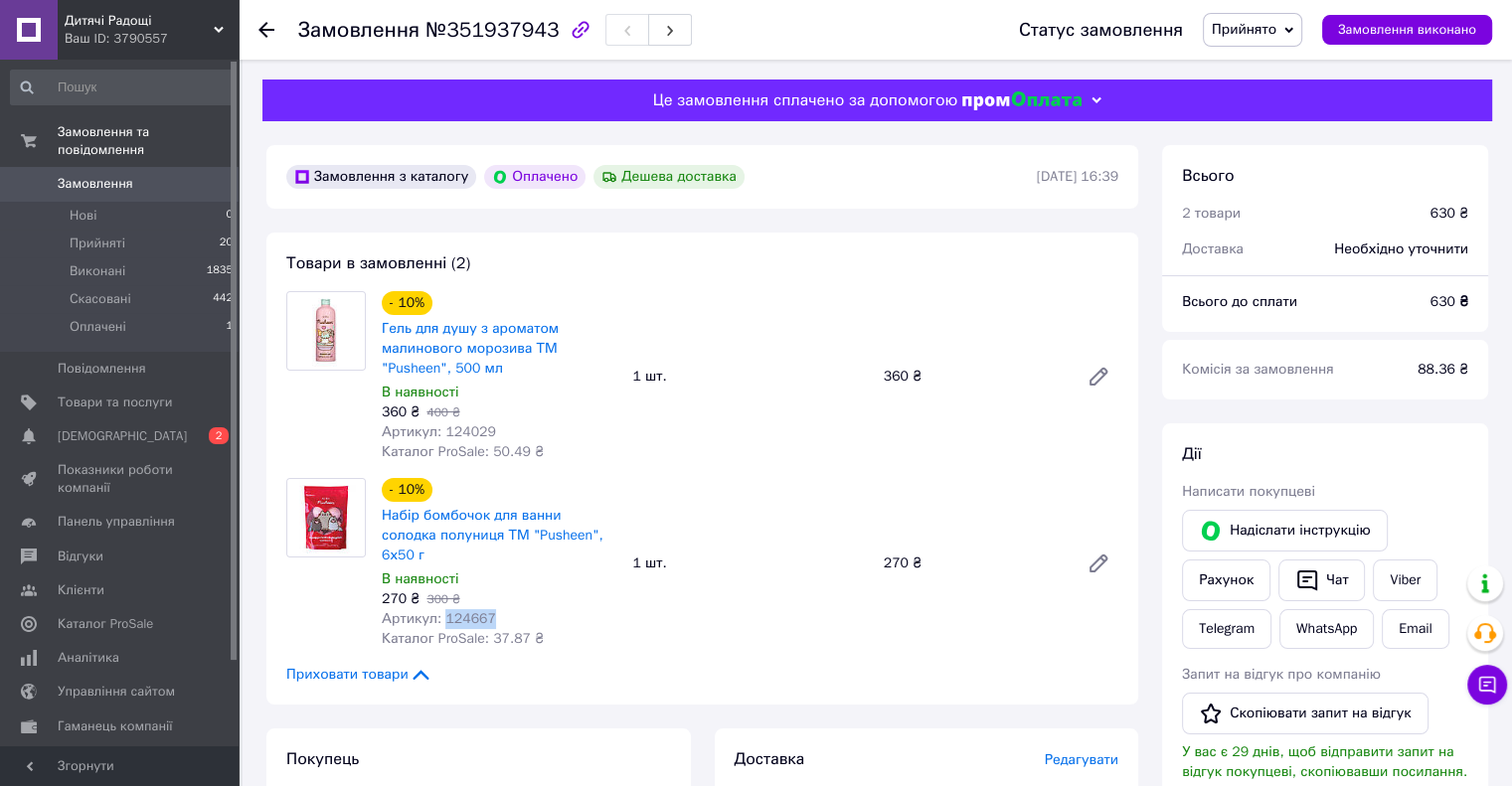 click on "Артикул: 124667" at bounding box center [438, 618] 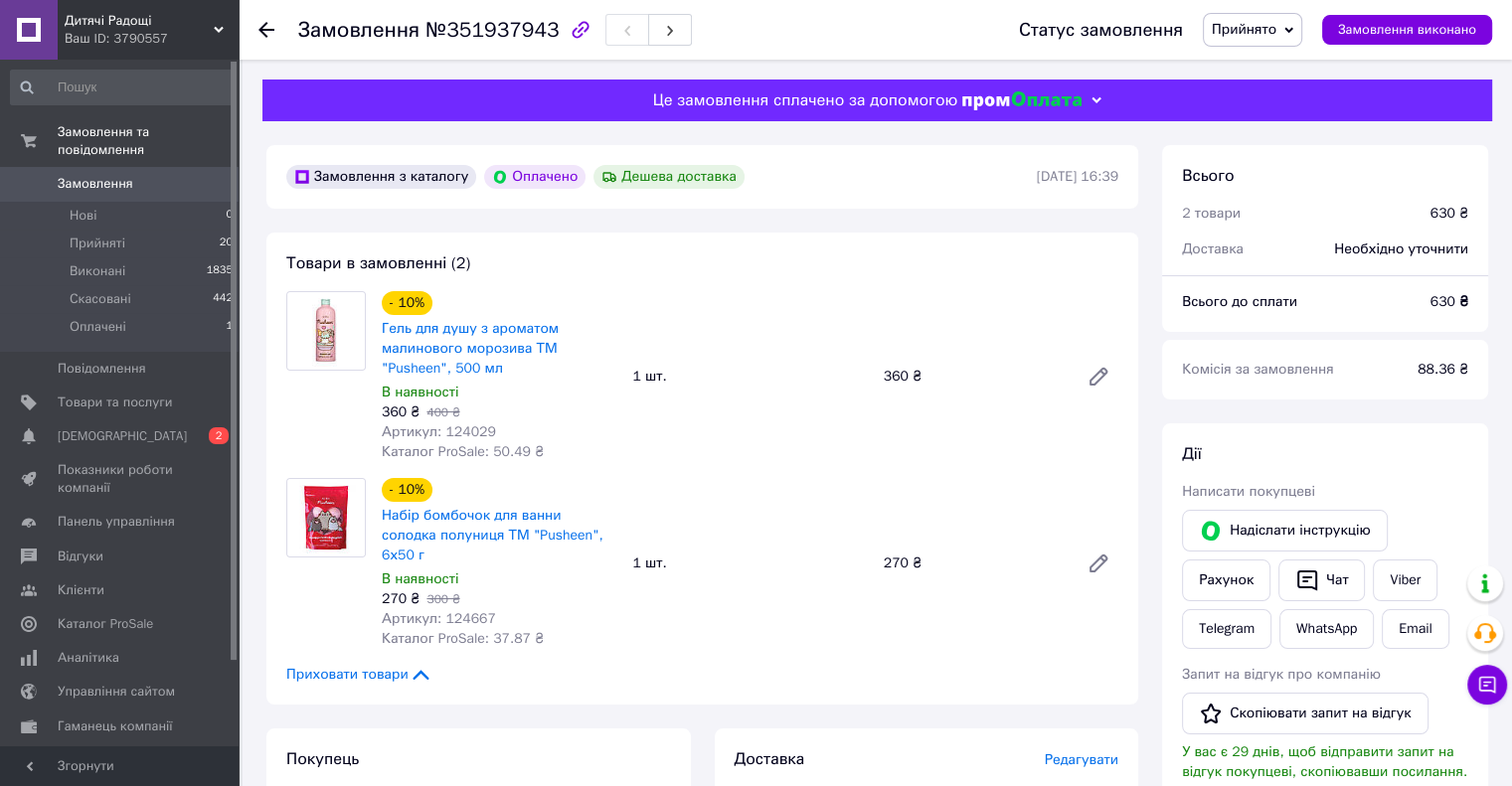 click on "Замовлення" at bounding box center (359, 30) 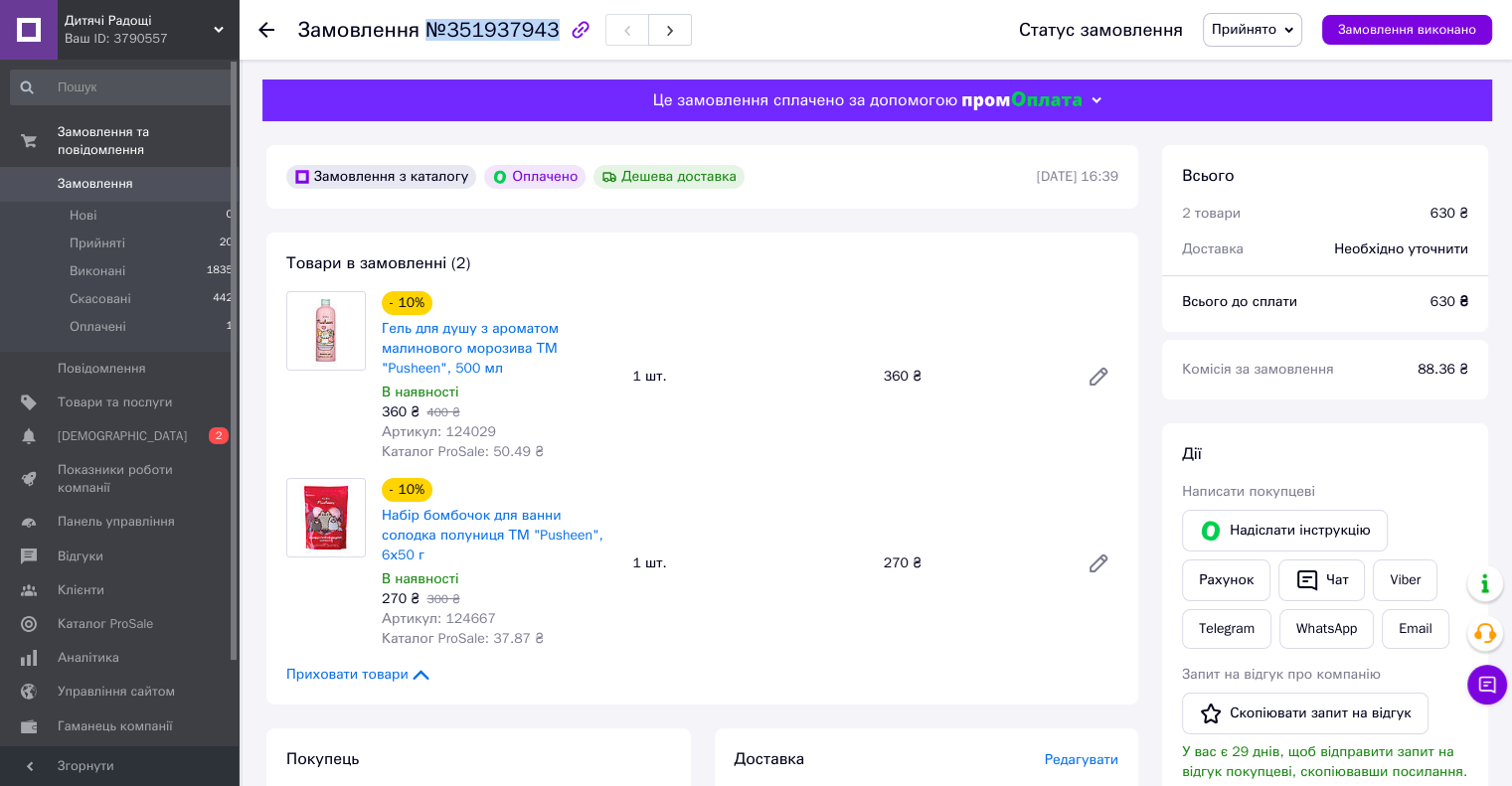 drag, startPoint x: 421, startPoint y: 30, endPoint x: 445, endPoint y: 30, distance: 24 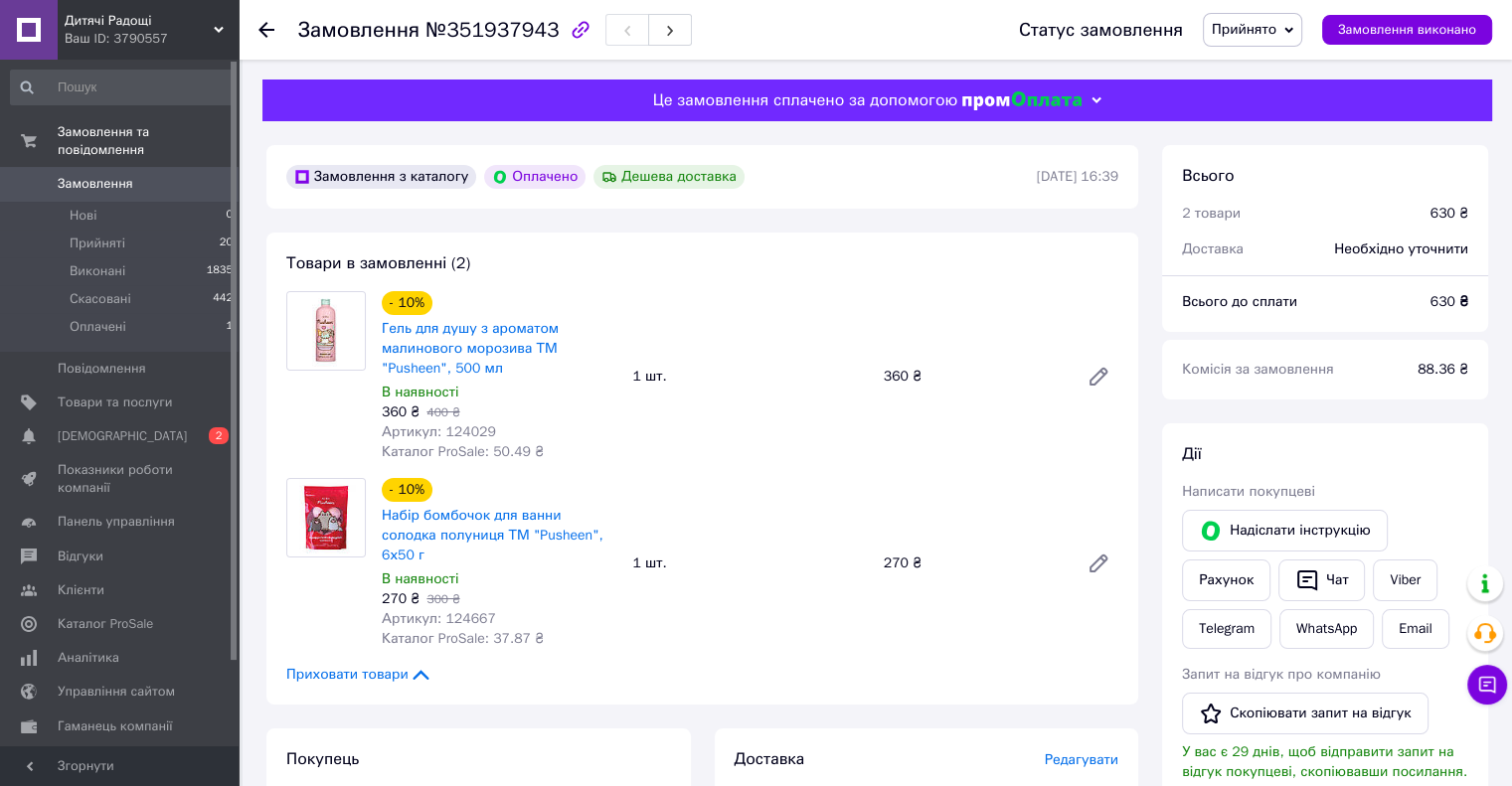 click on "Артикул: 124029" at bounding box center (438, 431) 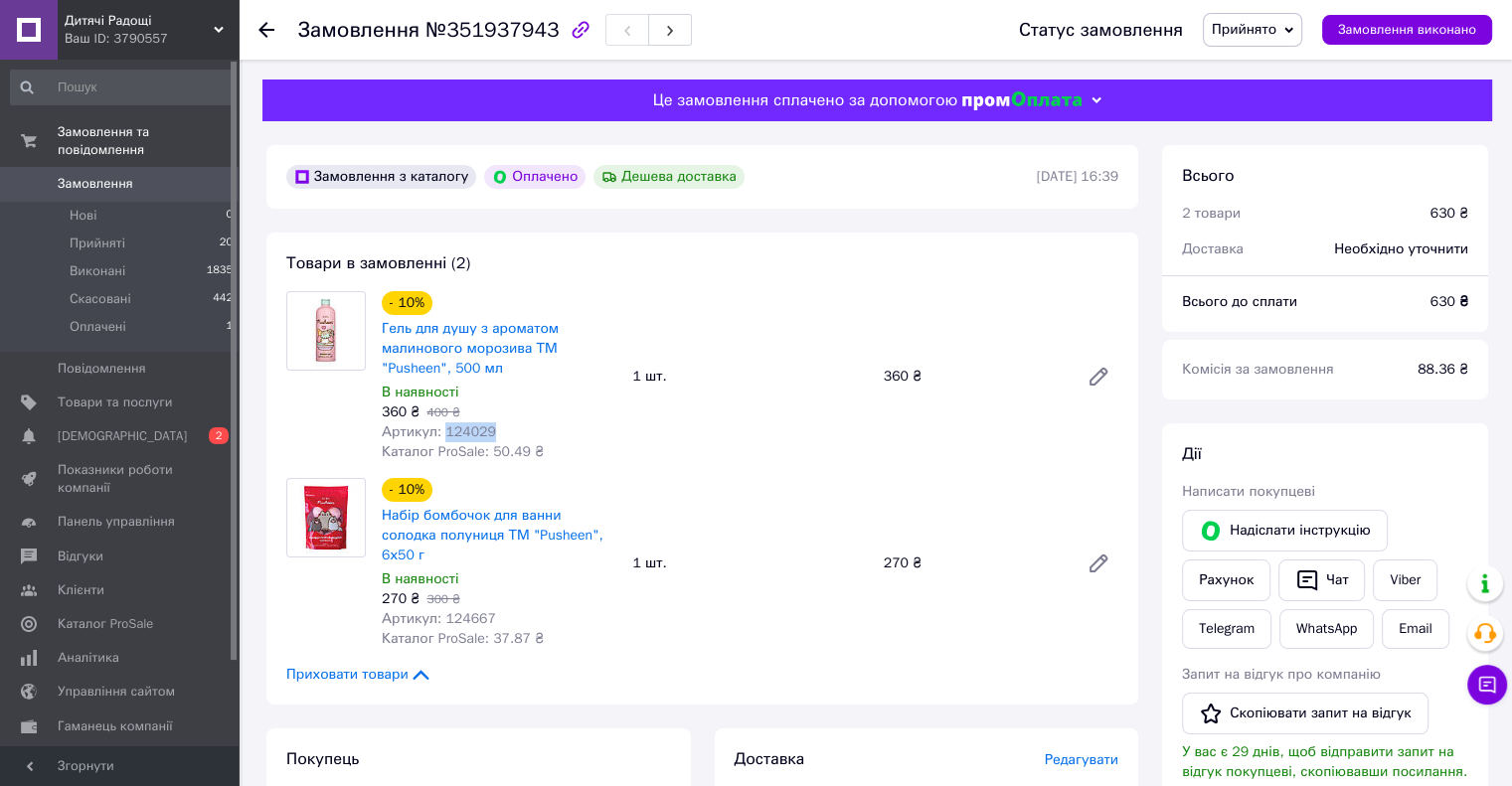 click on "Артикул: 124029" at bounding box center (438, 431) 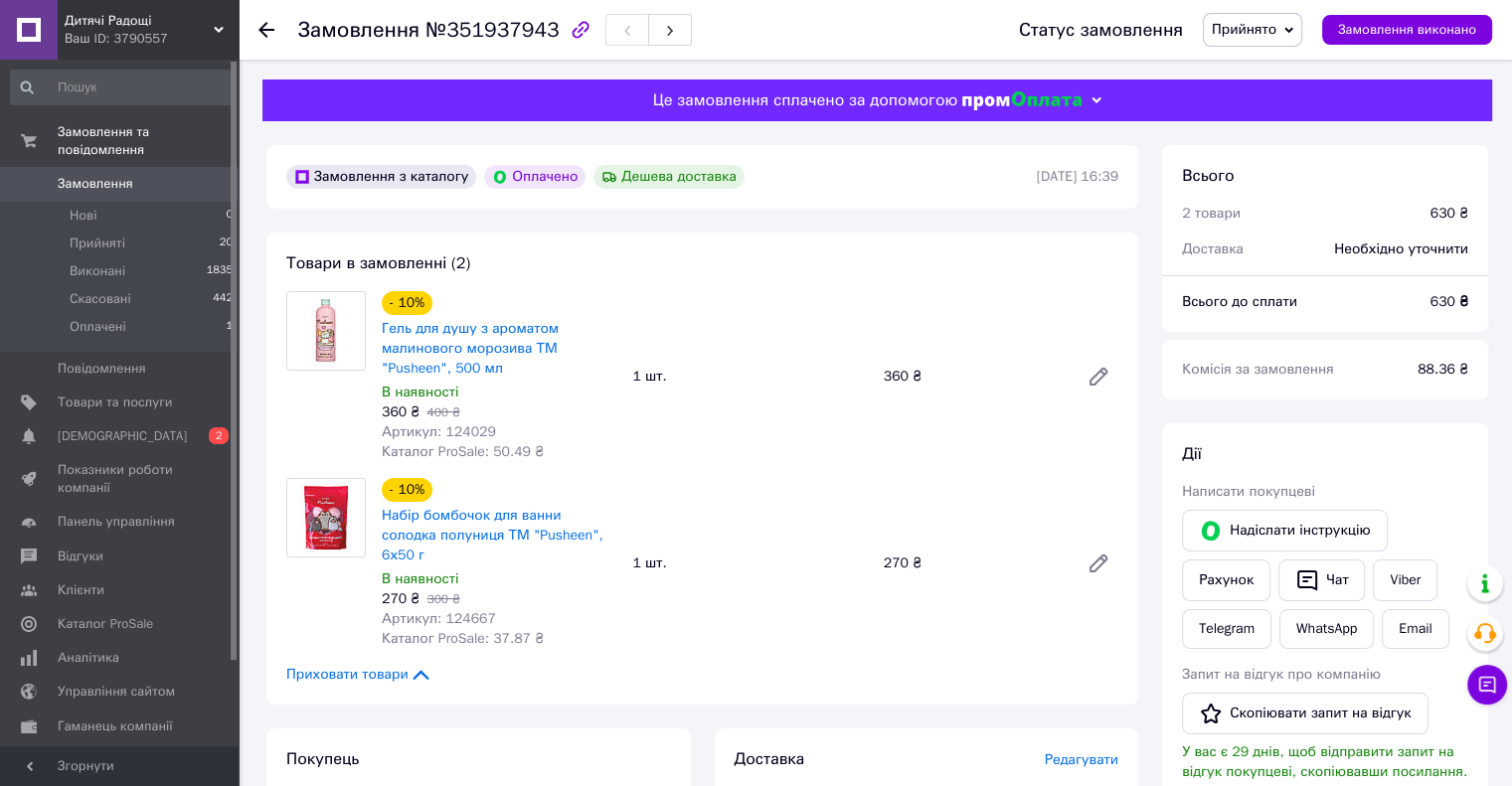 click on "Артикул: 124667" at bounding box center [438, 618] 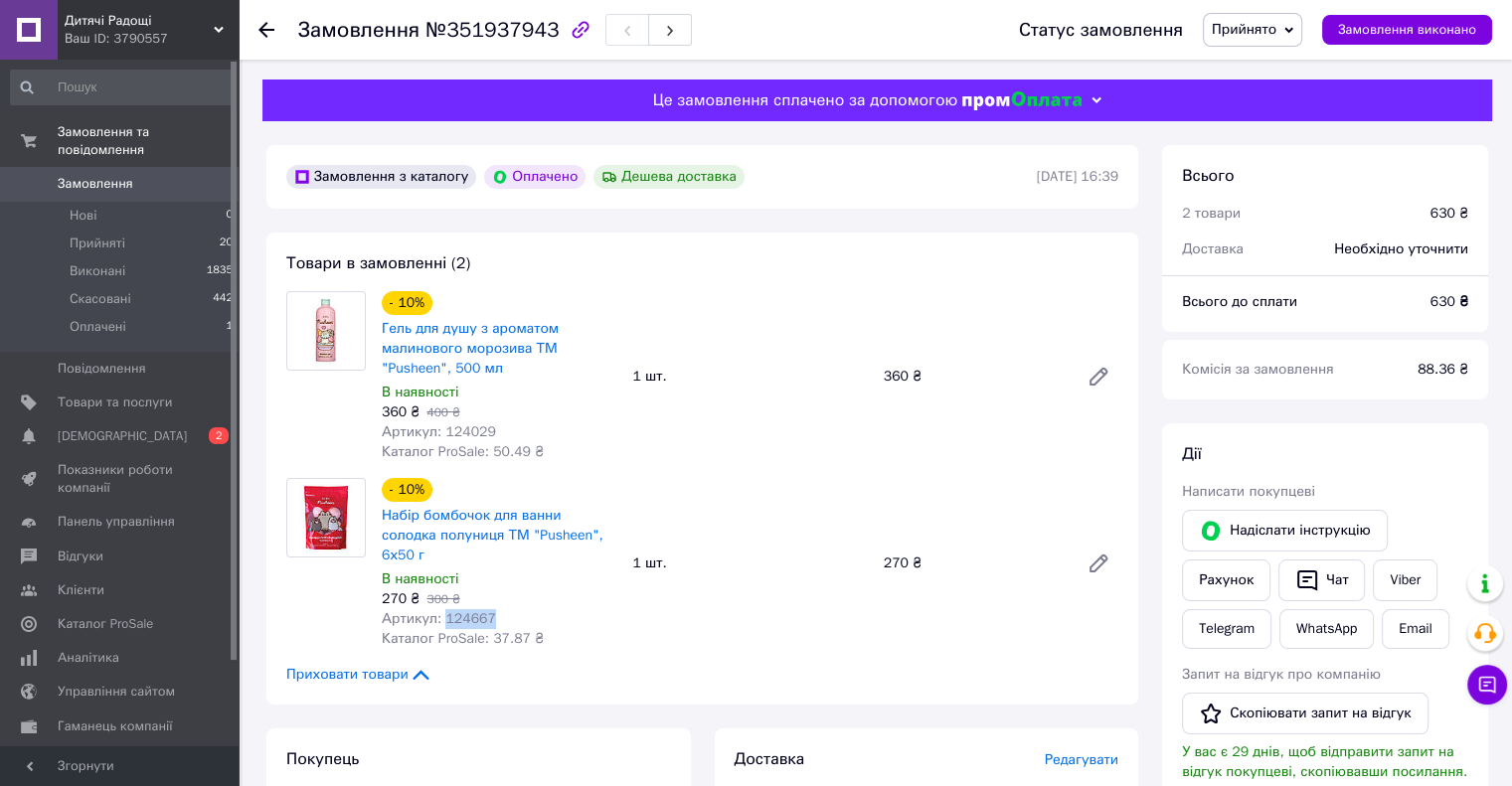 click on "Артикул: 124667" at bounding box center [438, 618] 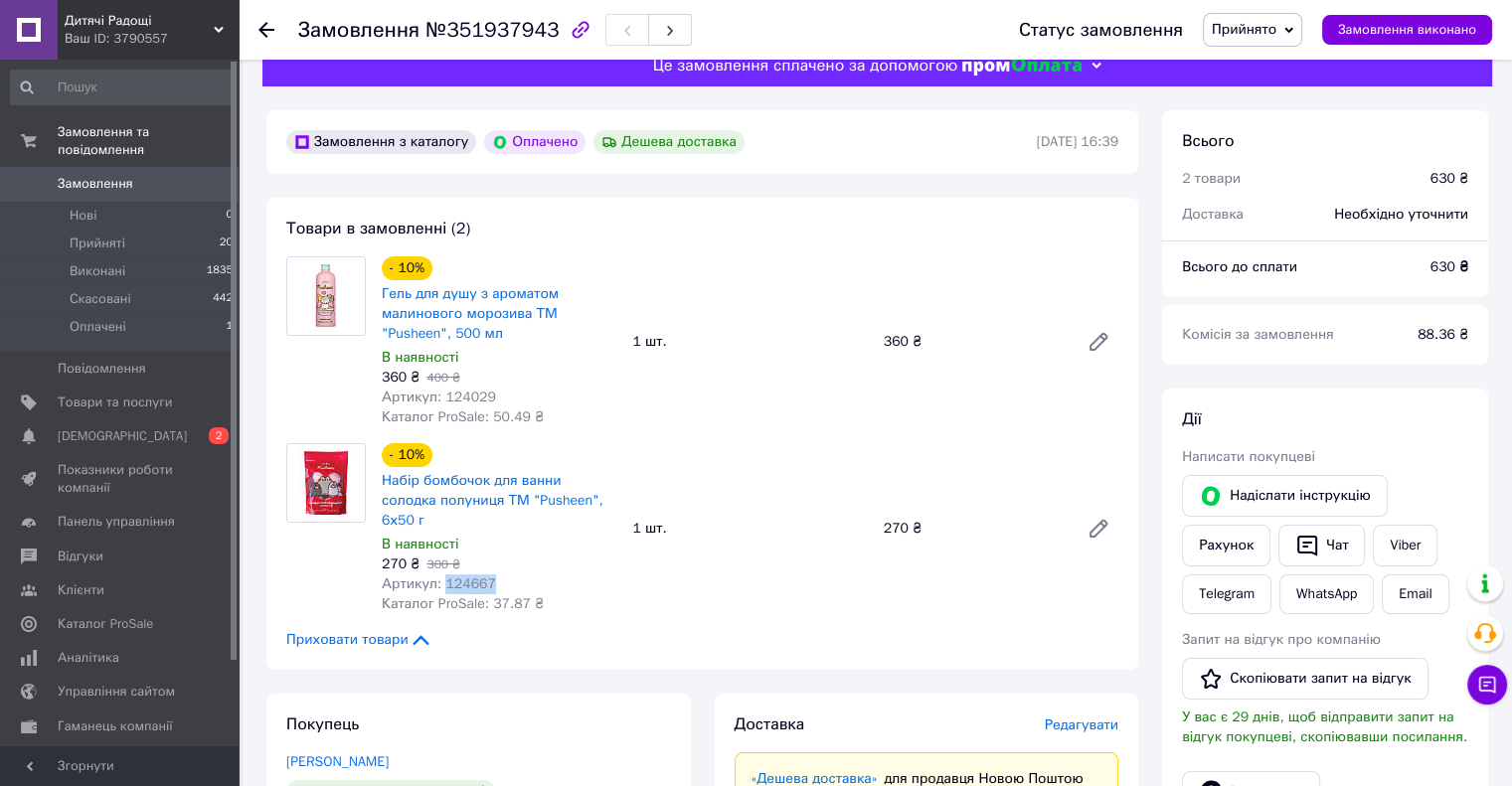 scroll, scrollTop: 0, scrollLeft: 0, axis: both 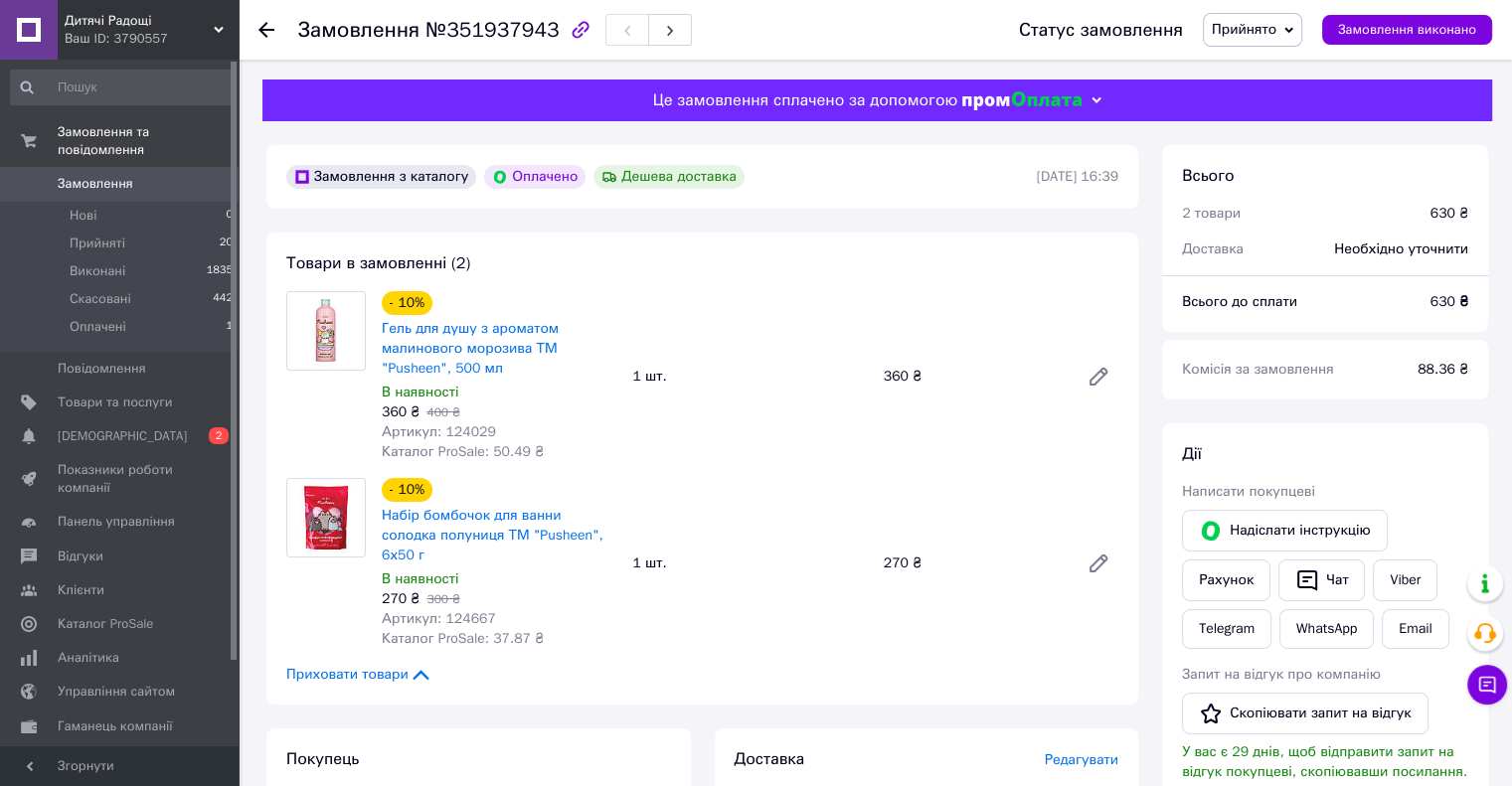click on "Артикул: 124029" at bounding box center (438, 431) 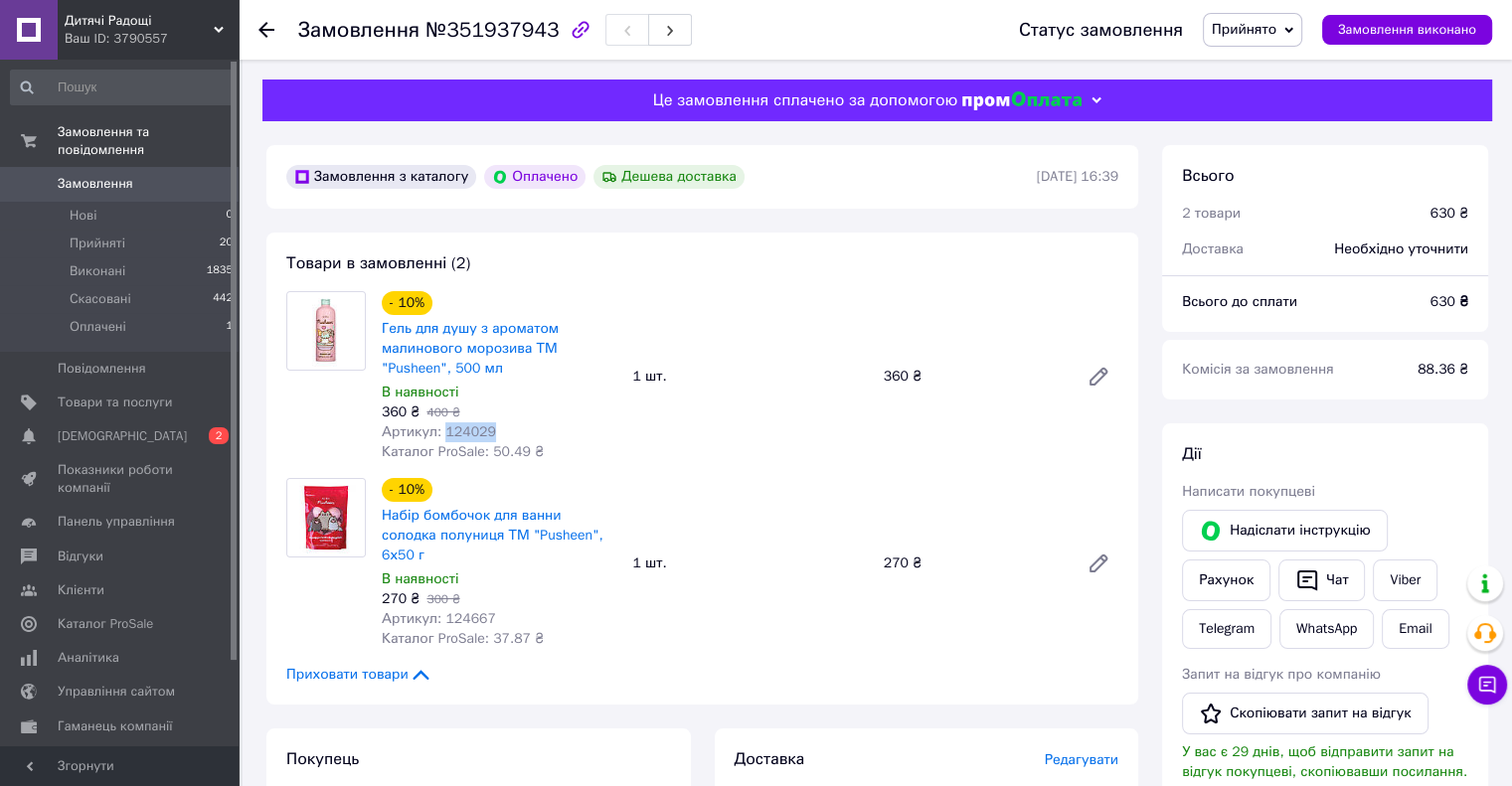 click on "Артикул: 124029" at bounding box center [438, 431] 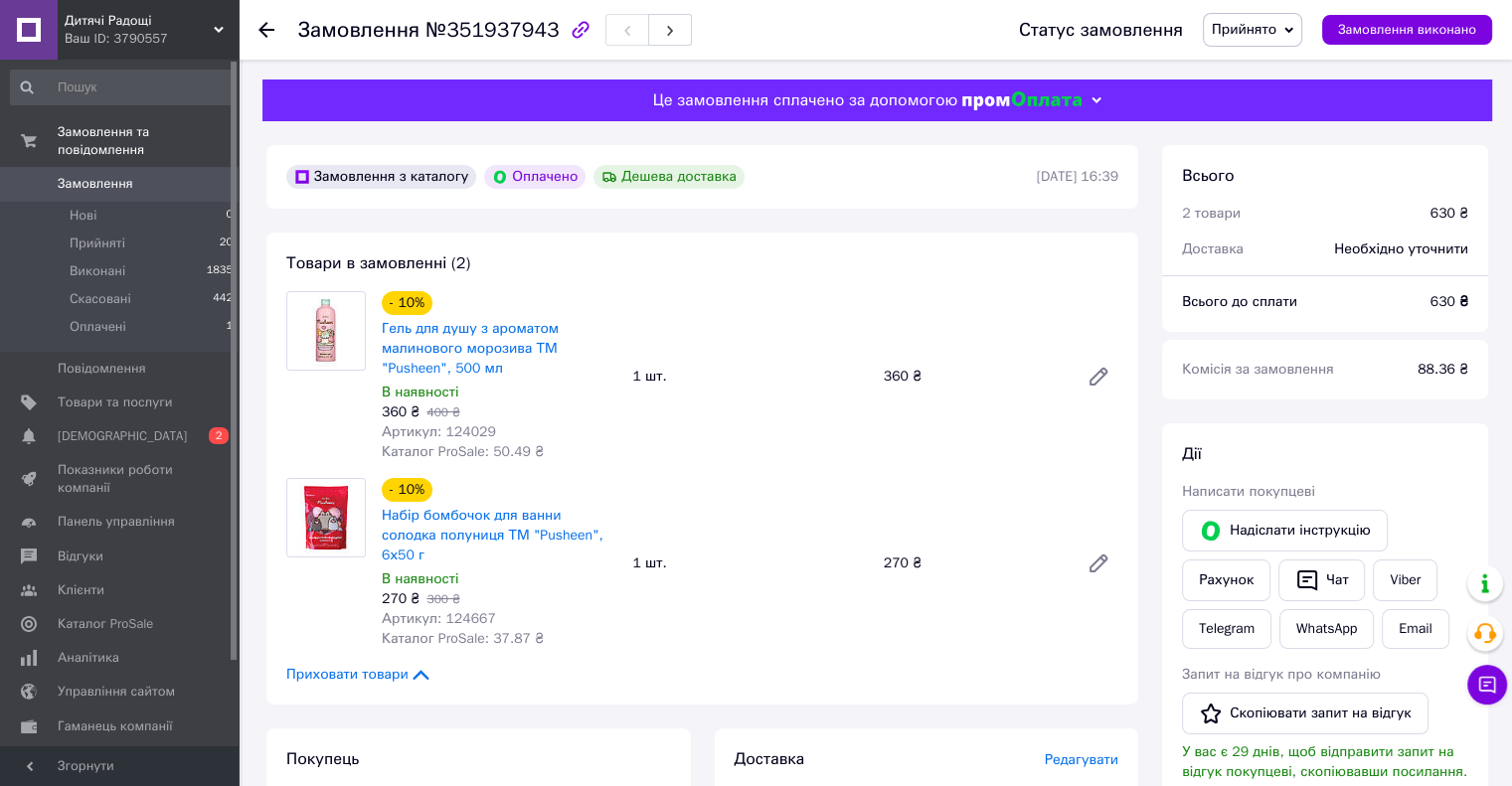 click on "Артикул: 124667" at bounding box center [438, 618] 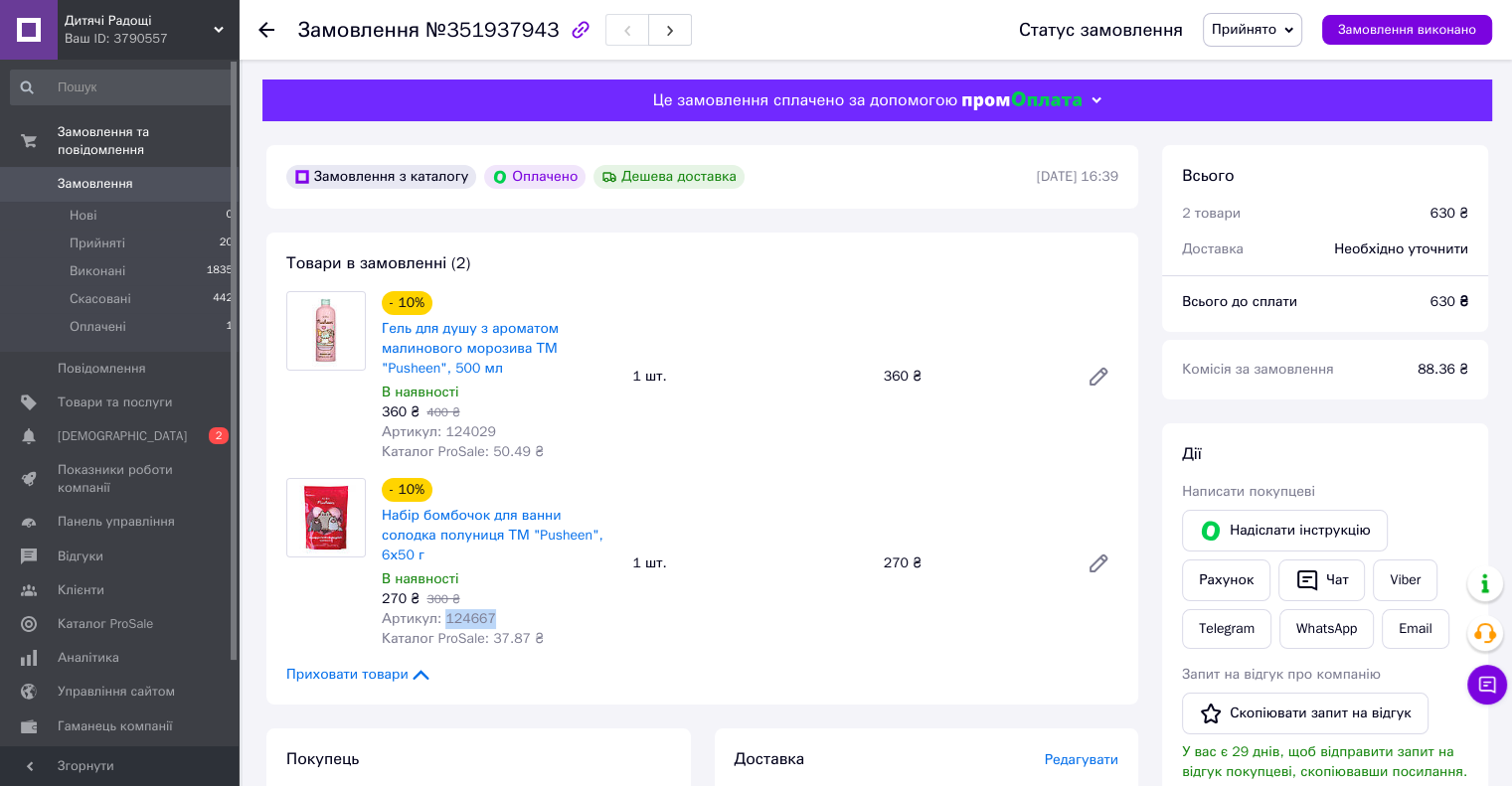 click on "Артикул: 124667" at bounding box center [438, 618] 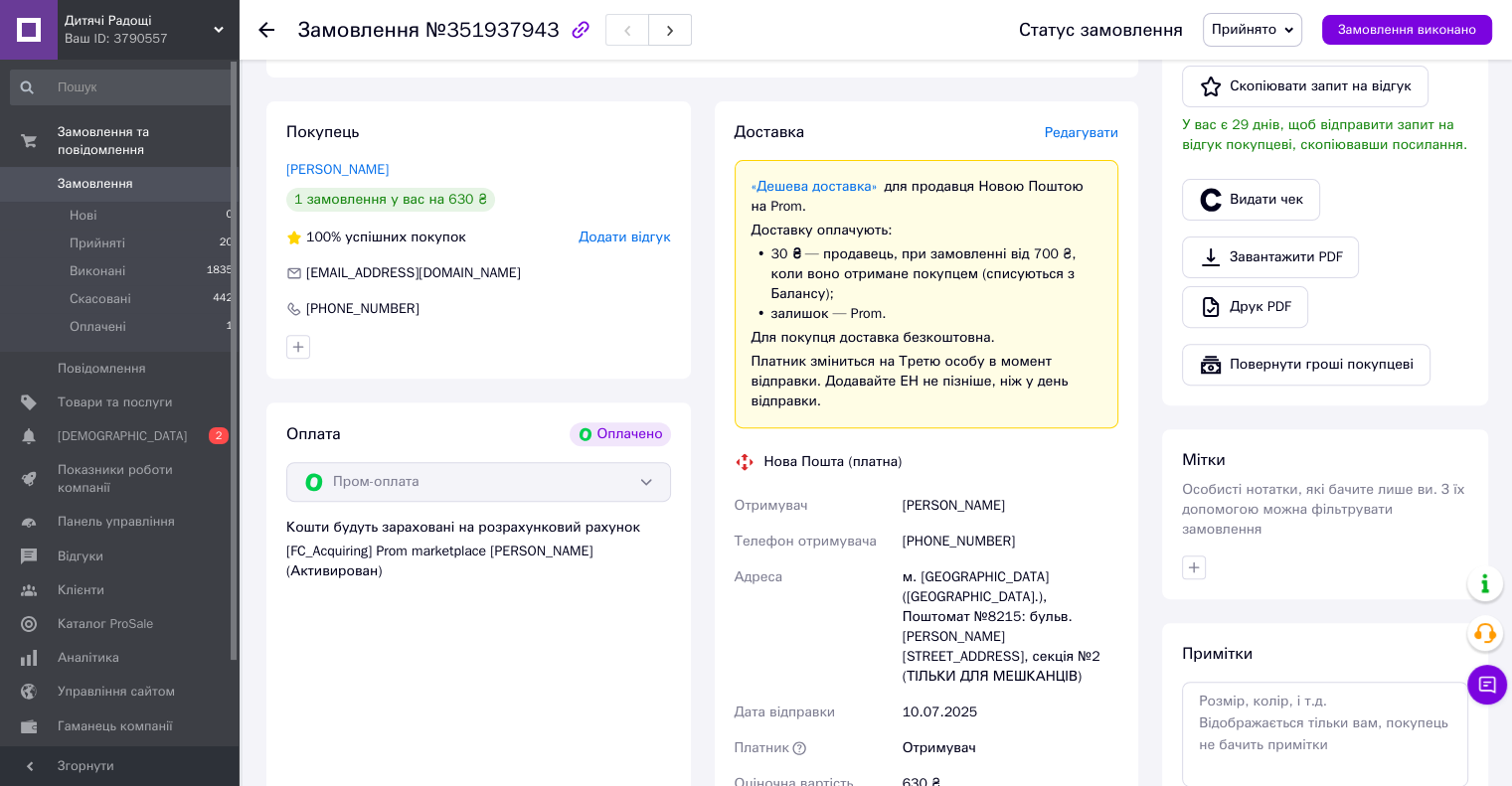 scroll, scrollTop: 795, scrollLeft: 0, axis: vertical 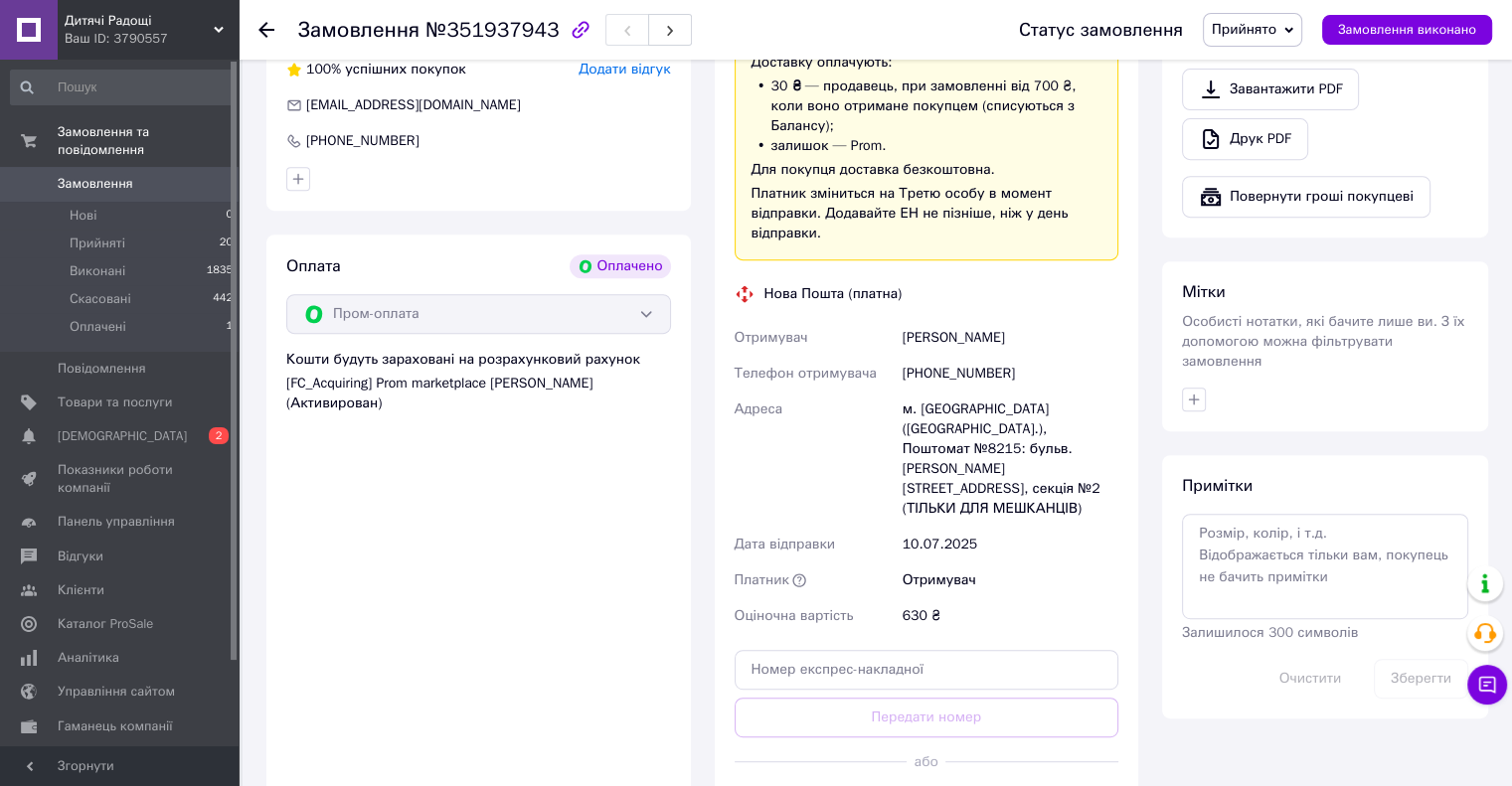 click on "Згенерувати ЕН" at bounding box center (926, 806) 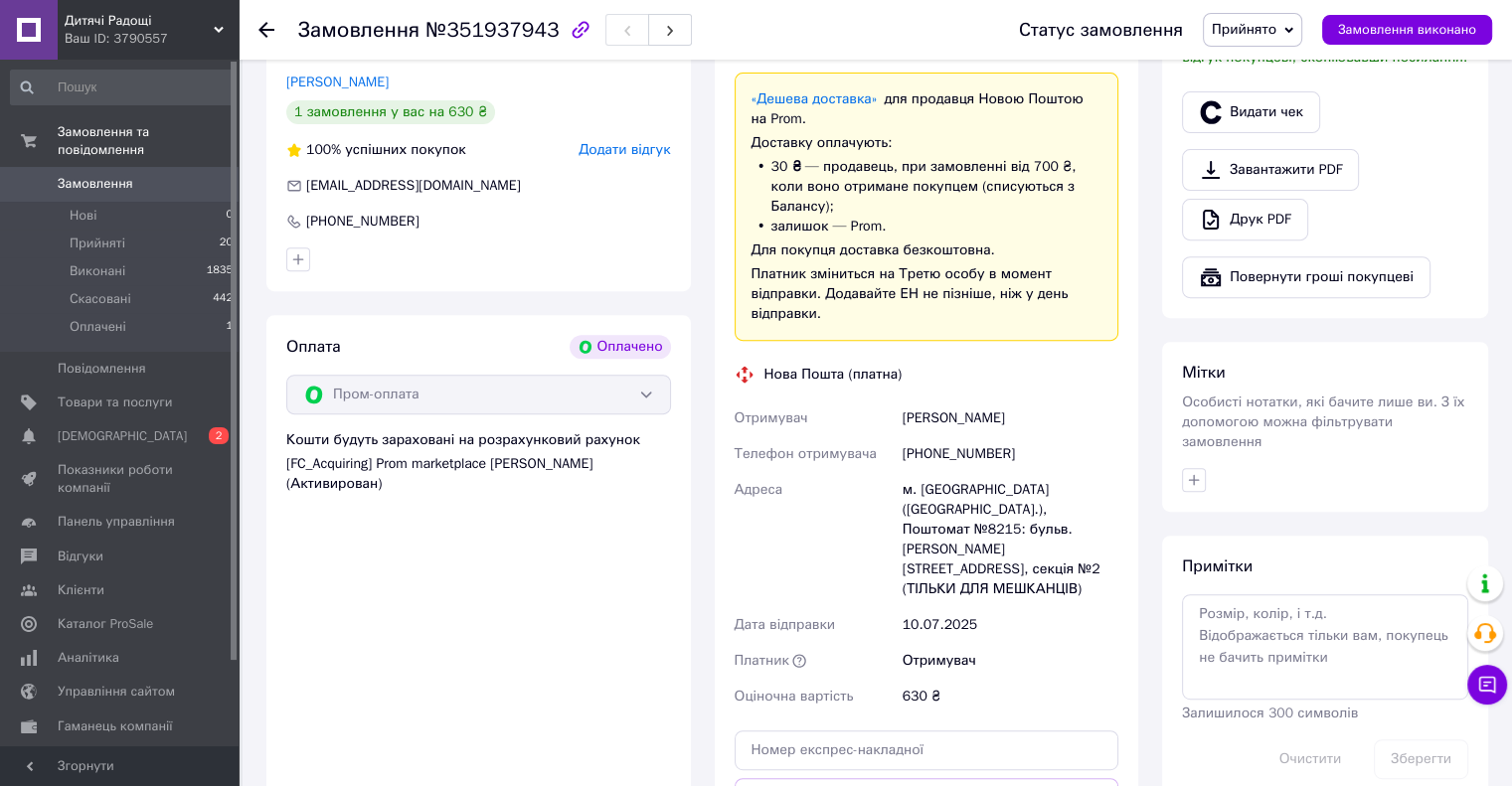 scroll, scrollTop: 596, scrollLeft: 0, axis: vertical 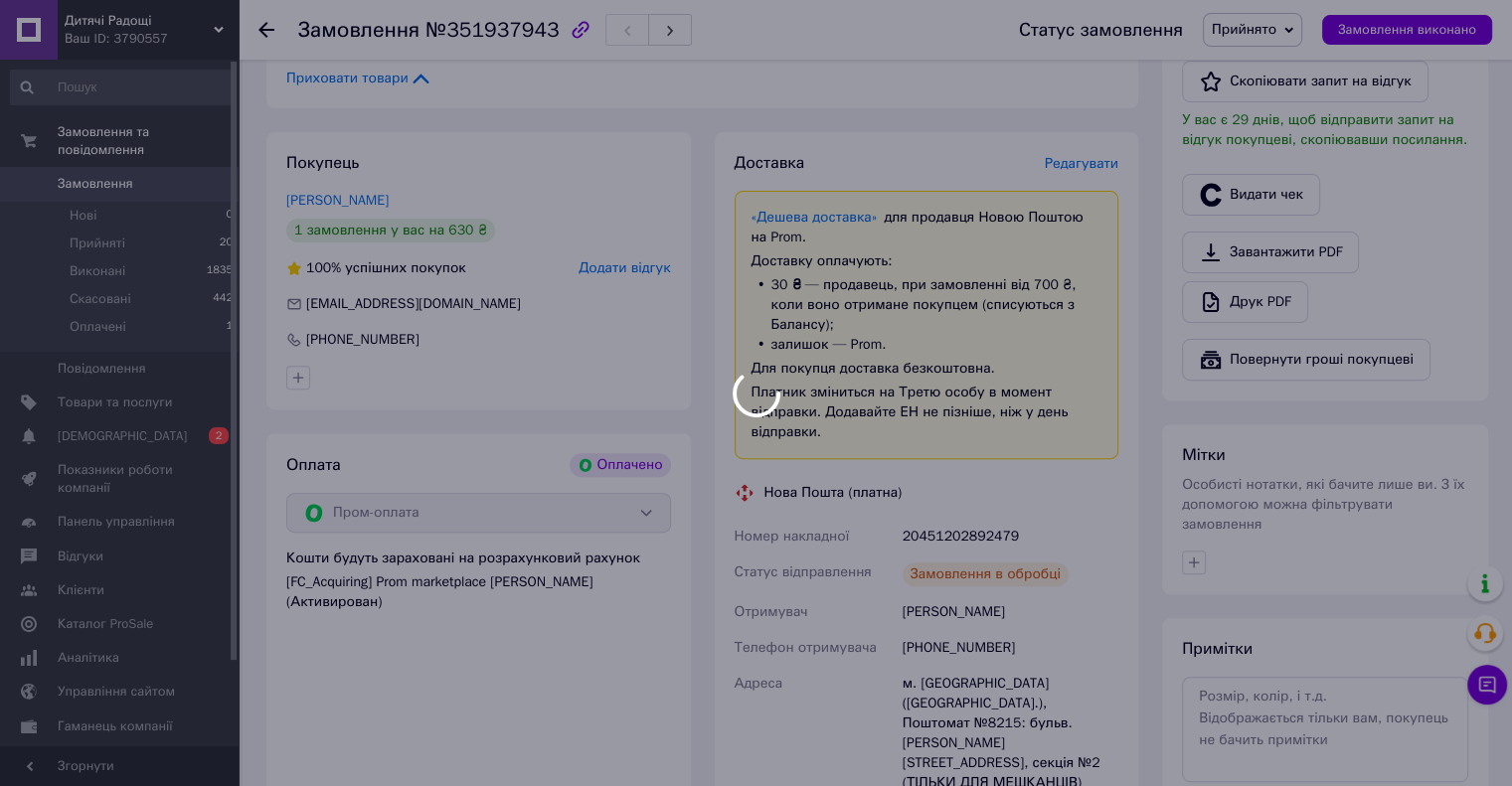 click at bounding box center [756, 393] 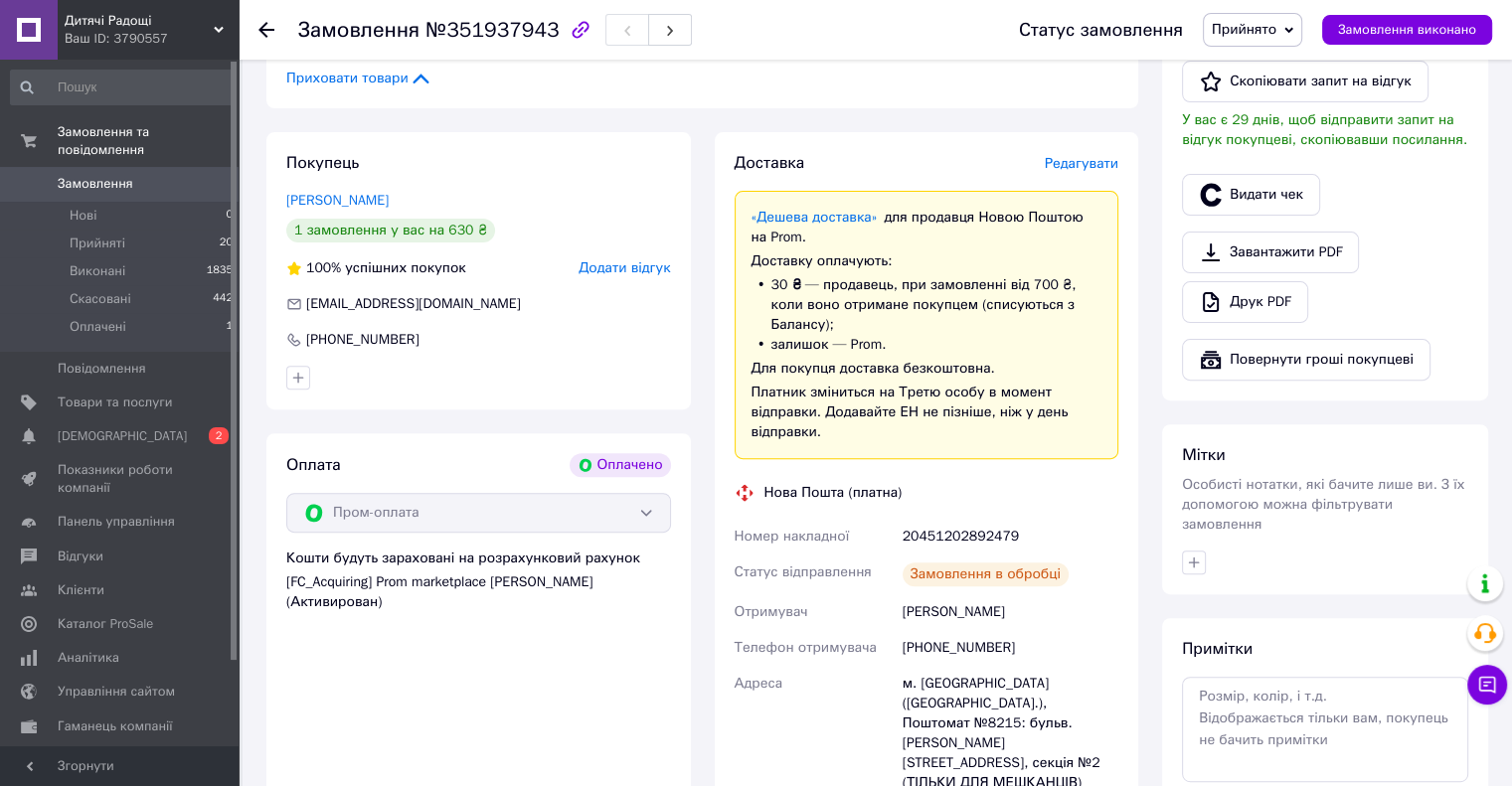 click on "20451202892479" at bounding box center (1010, 537) 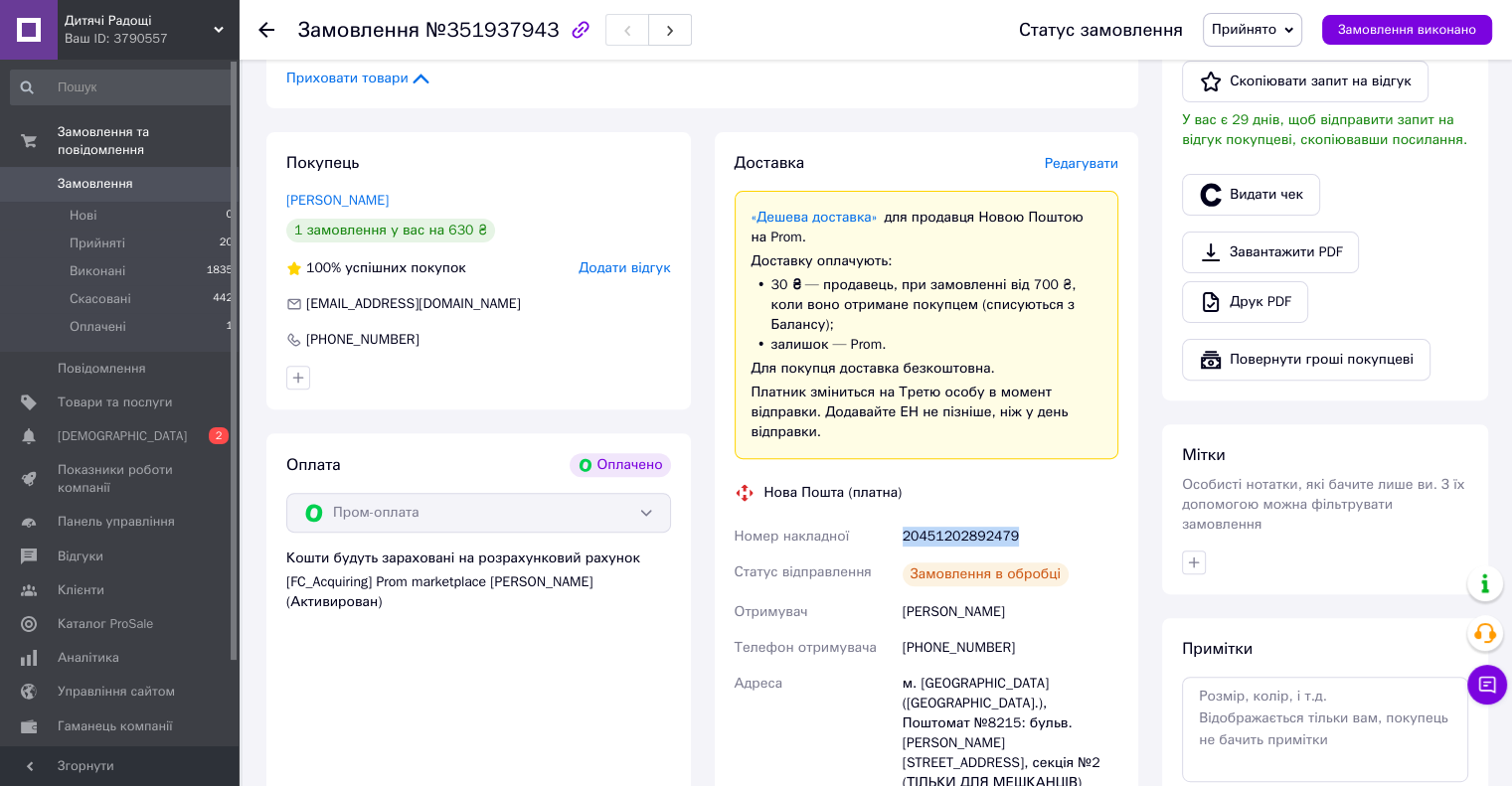 click on "20451202892479" at bounding box center [1010, 537] 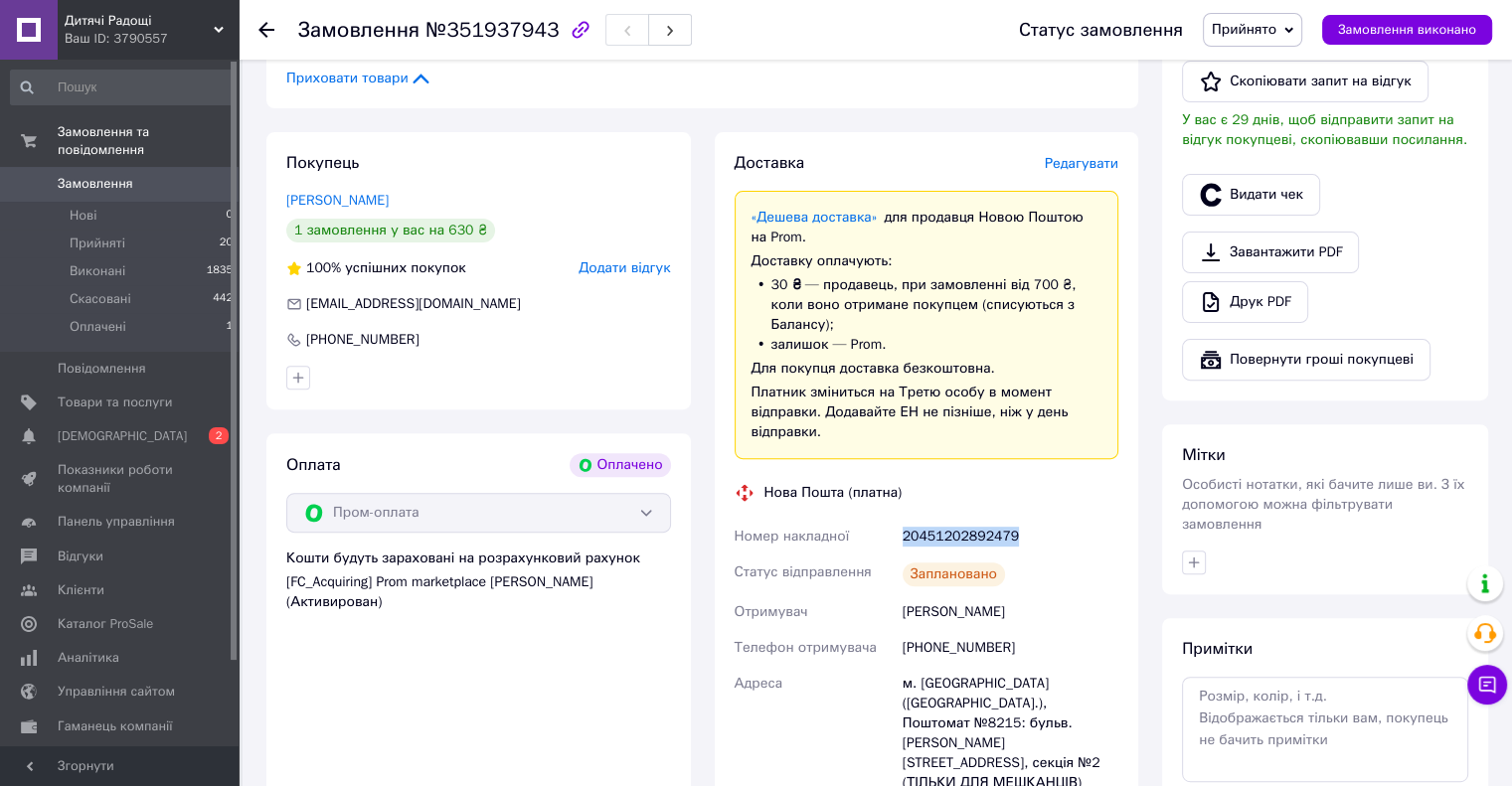 copy on "20451202892479" 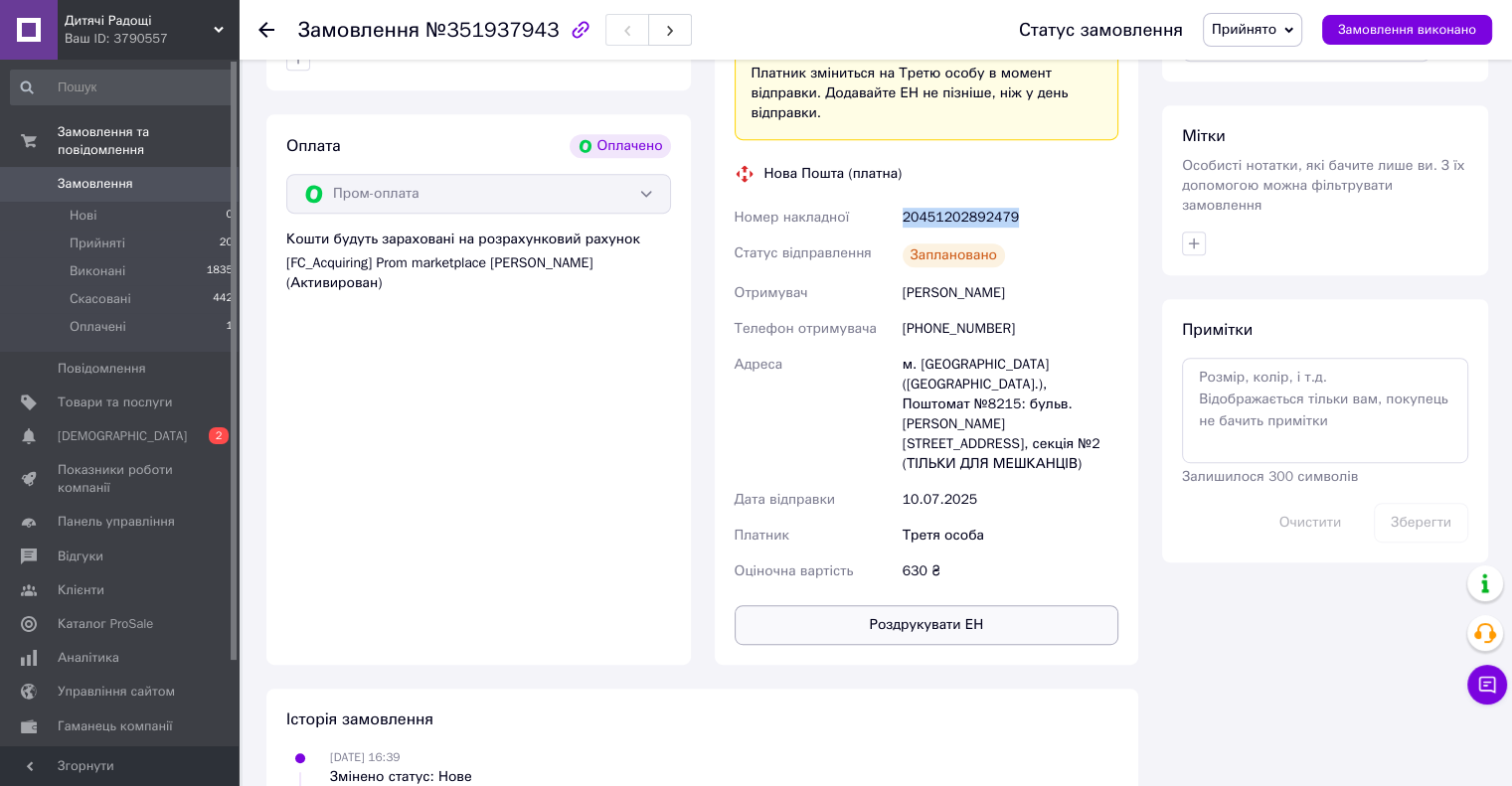 scroll, scrollTop: 994, scrollLeft: 0, axis: vertical 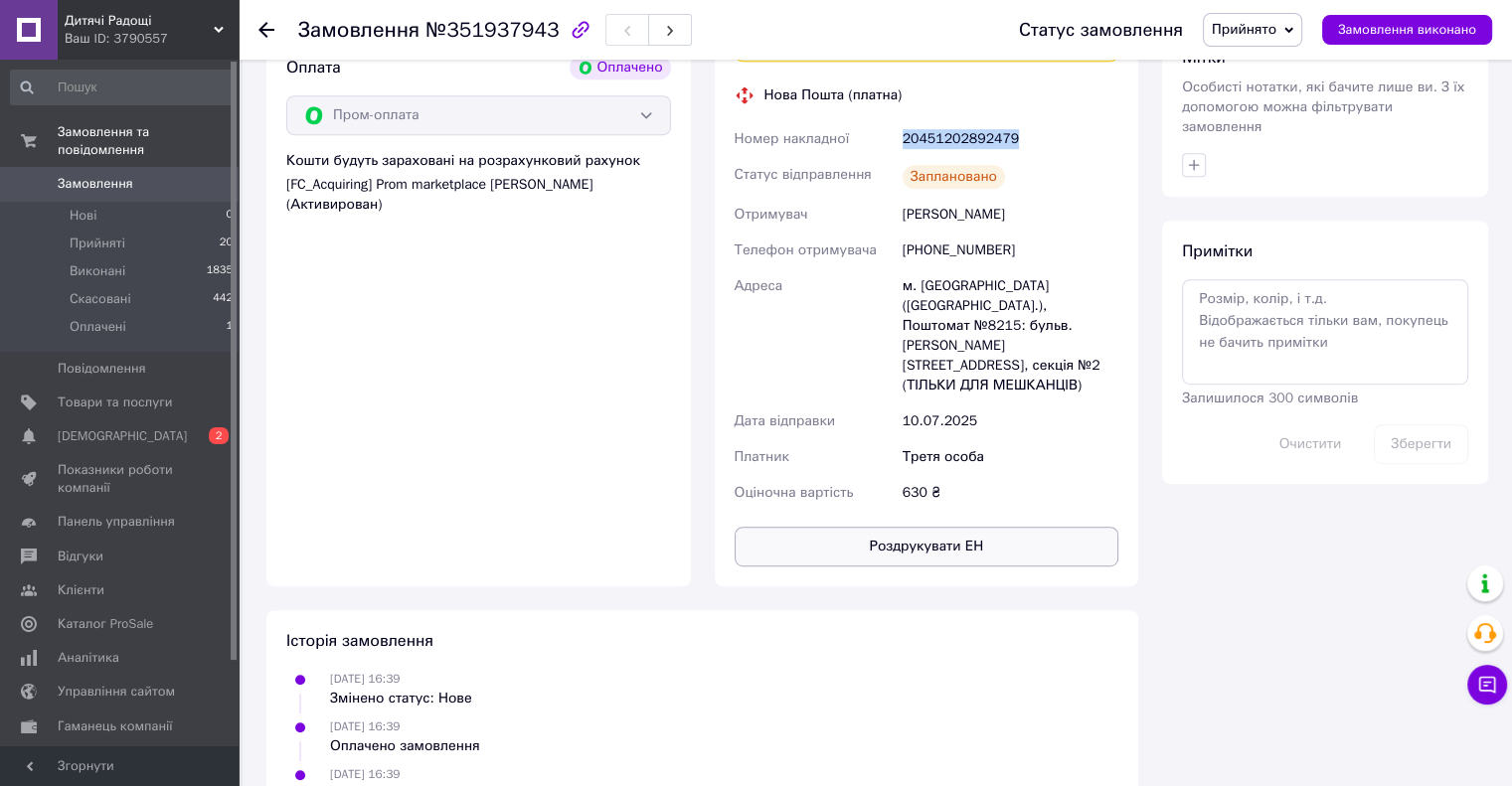 click on "Роздрукувати ЕН" at bounding box center (926, 547) 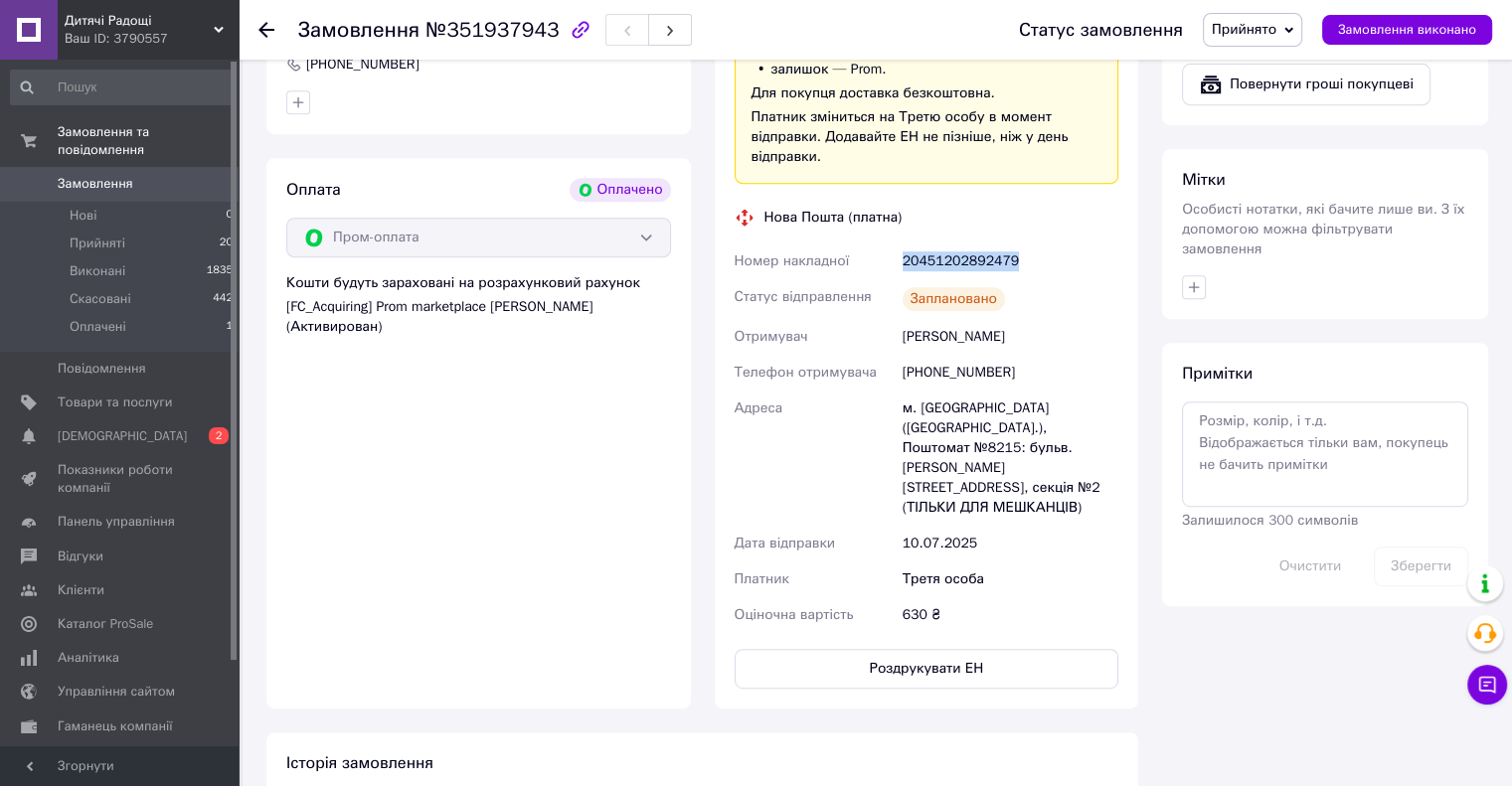 scroll, scrollTop: 696, scrollLeft: 0, axis: vertical 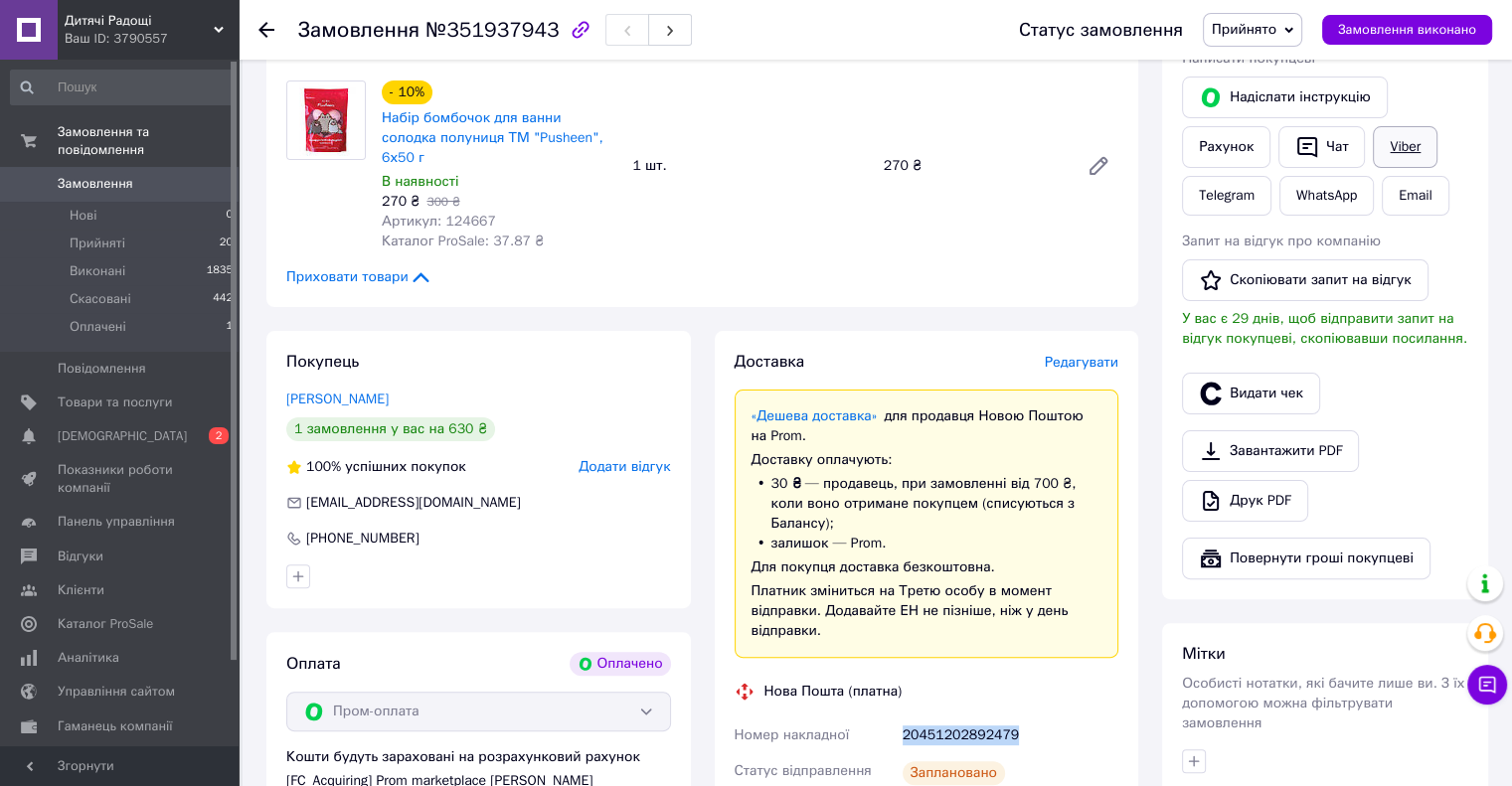 click on "Viber" at bounding box center (1405, 147) 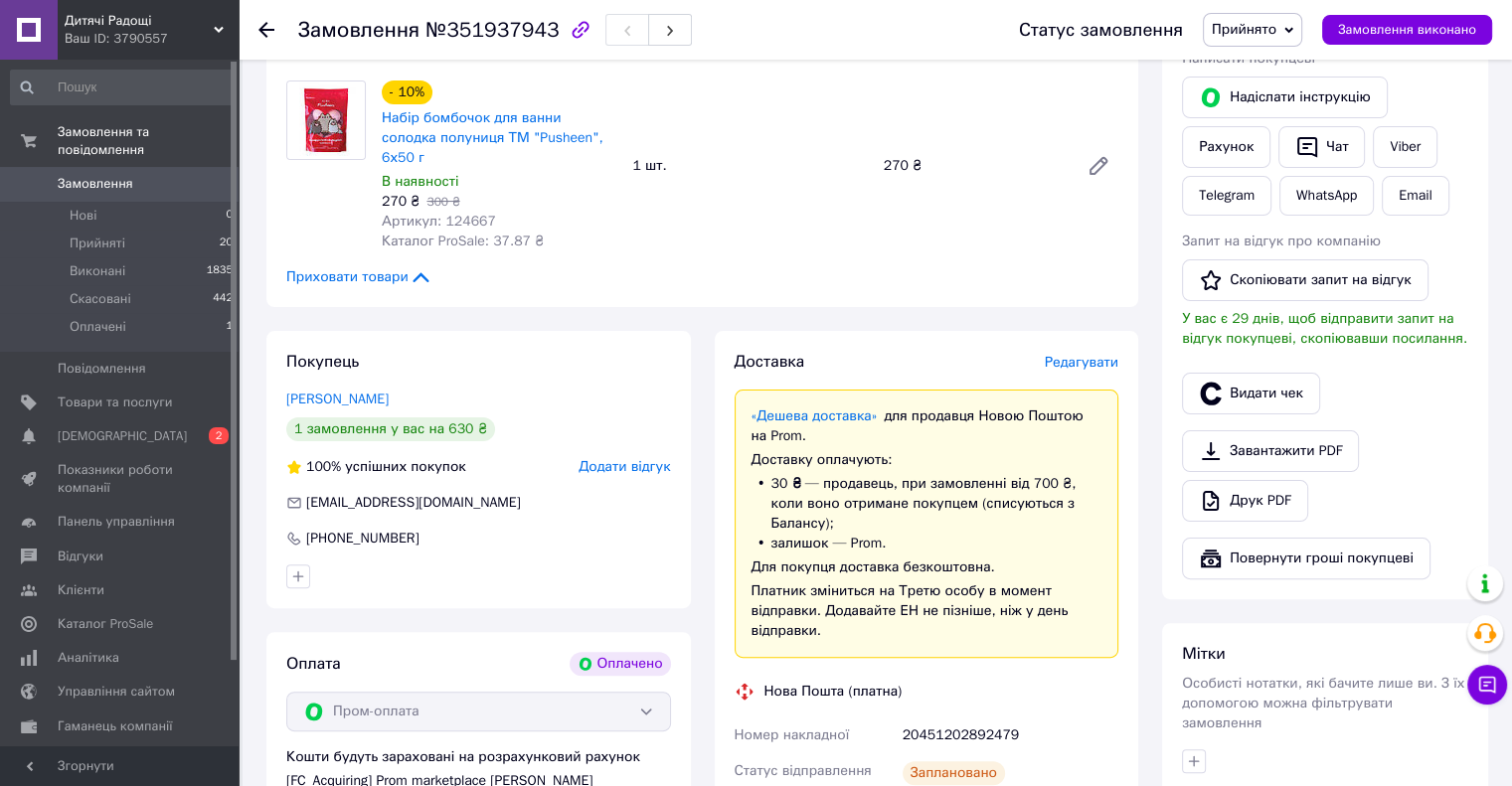 click on "№351937943" at bounding box center (492, 30) 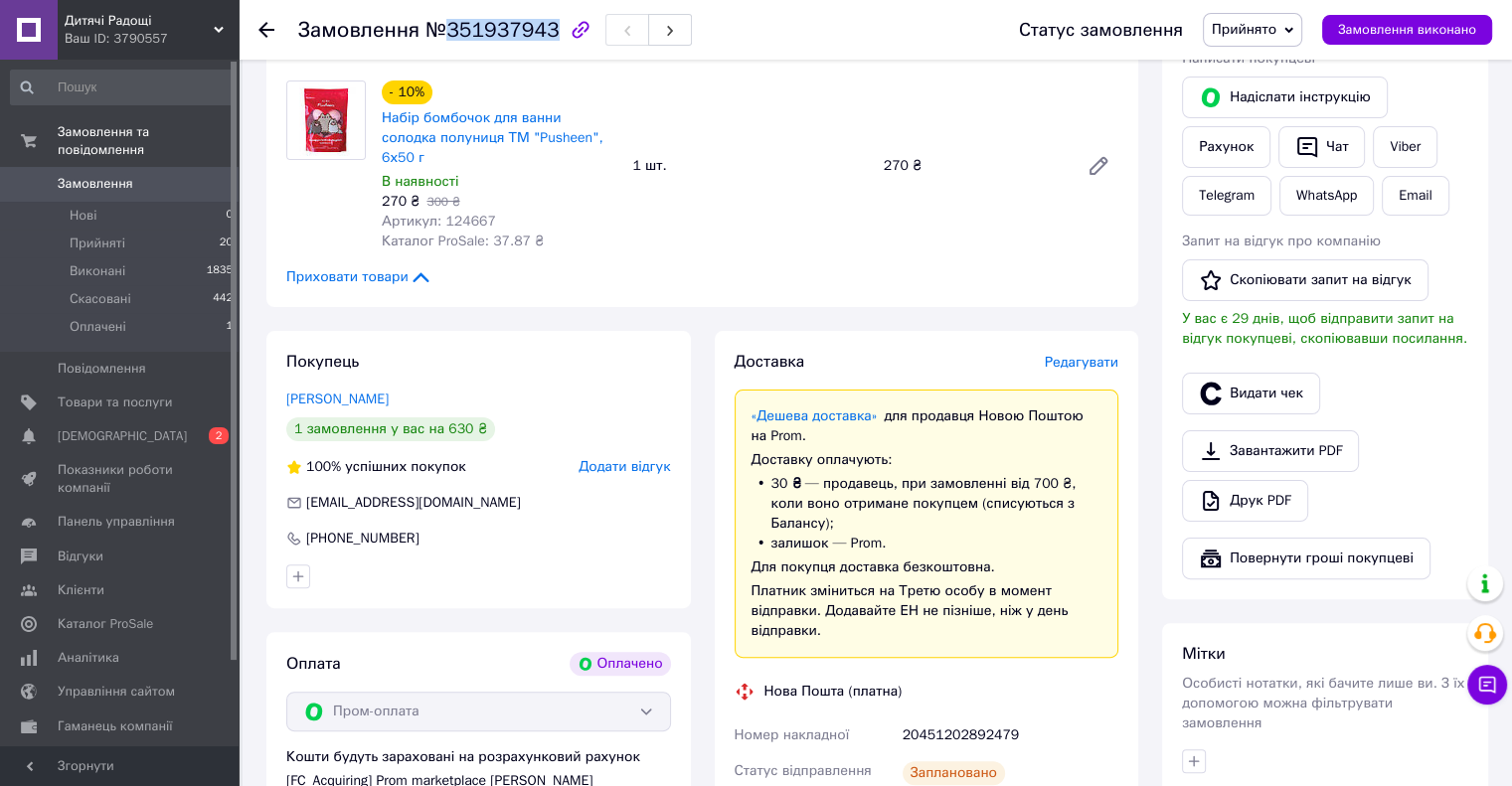 click on "№351937943" at bounding box center [492, 30] 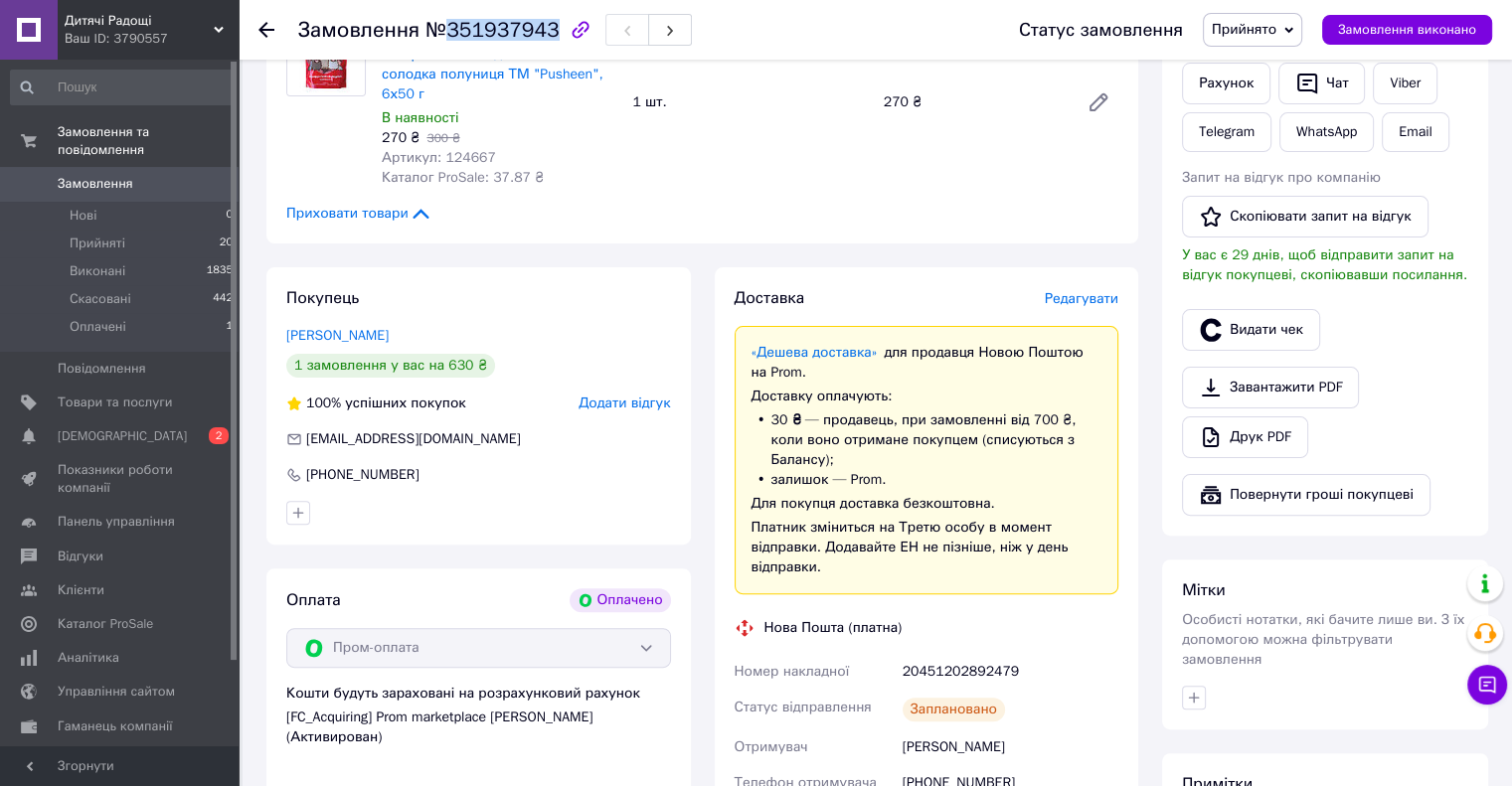 scroll, scrollTop: 497, scrollLeft: 0, axis: vertical 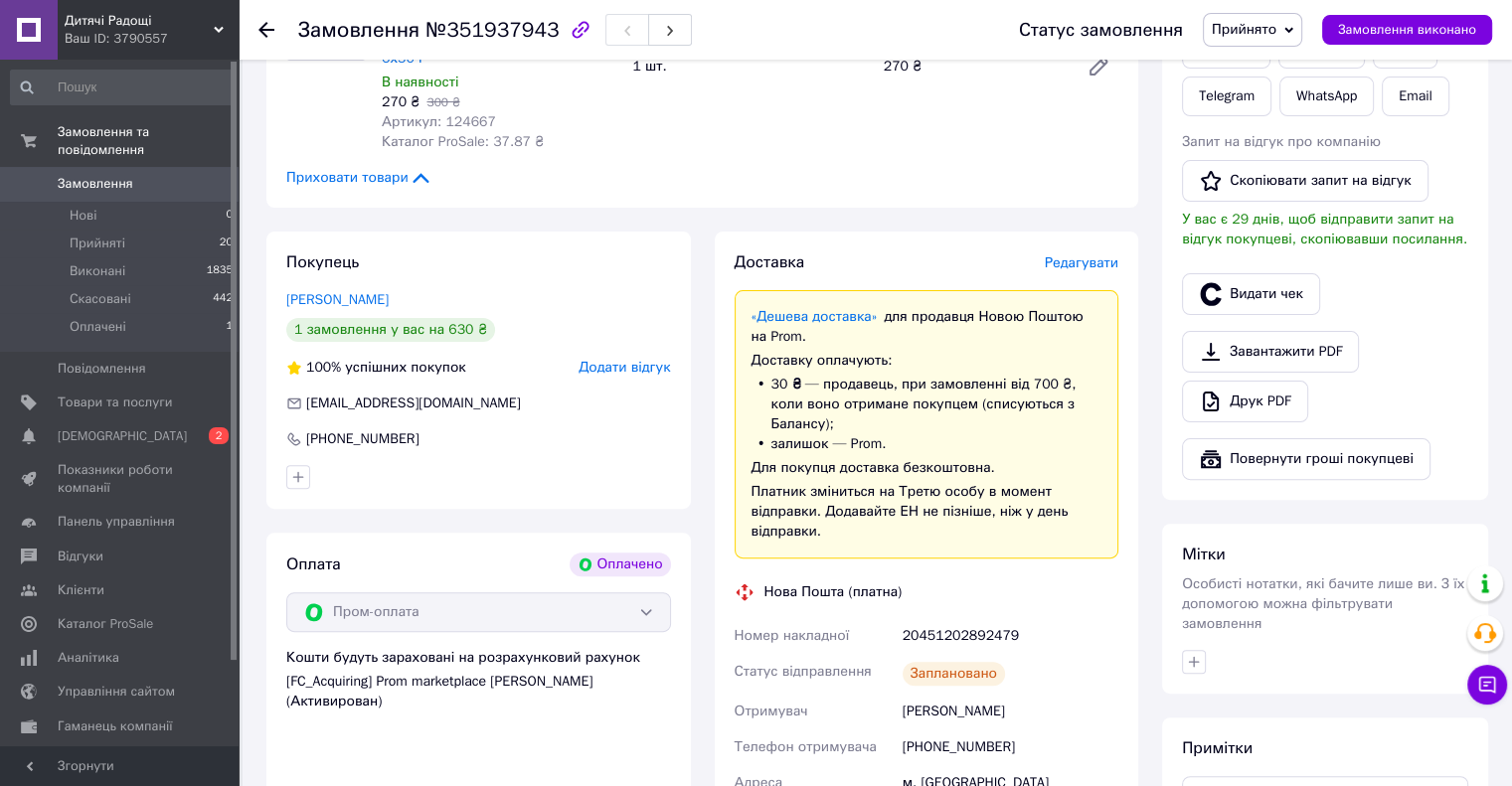 click on "20451202892479" at bounding box center [1010, 636] 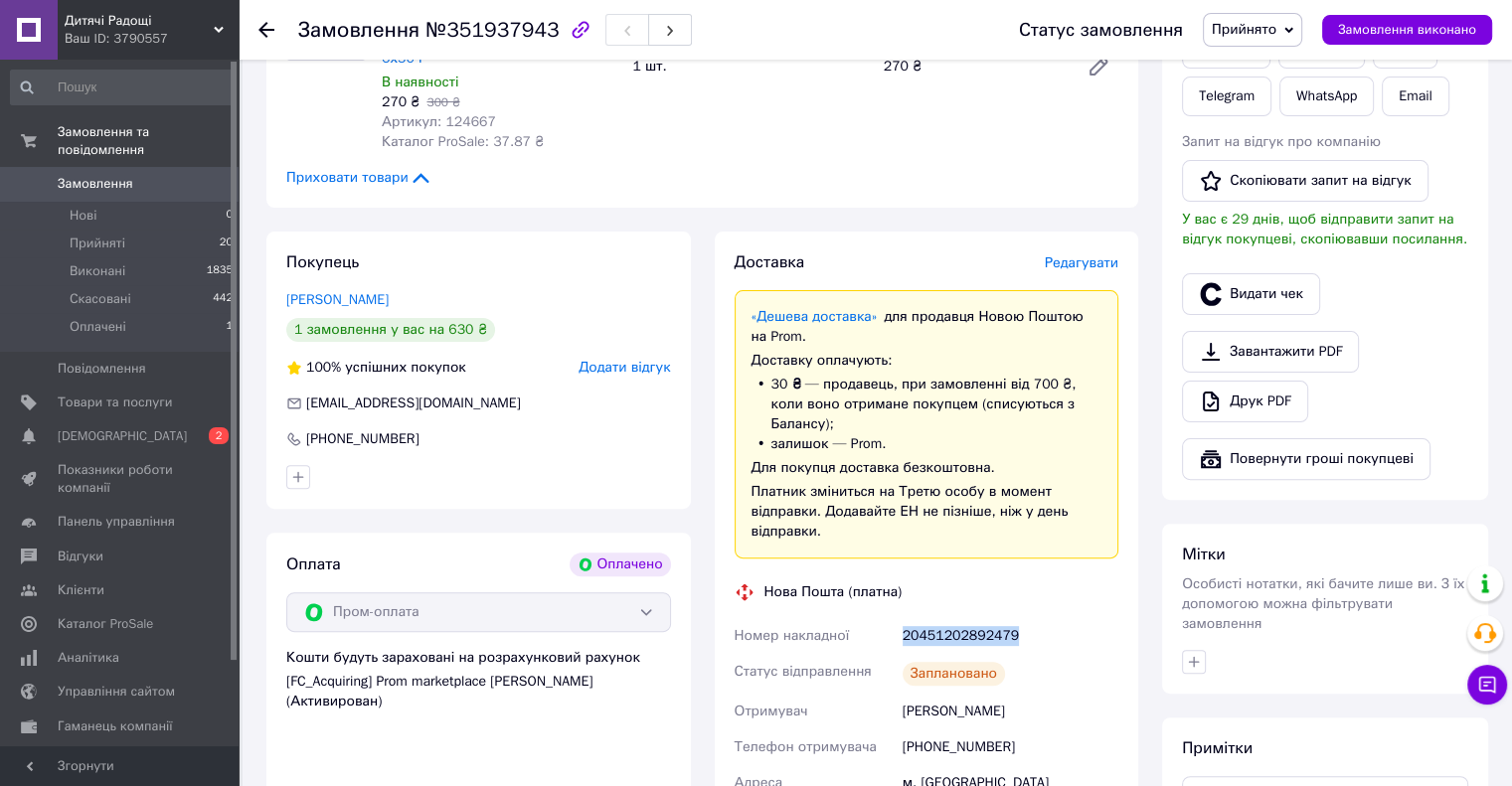 click on "20451202892479" at bounding box center [1010, 636] 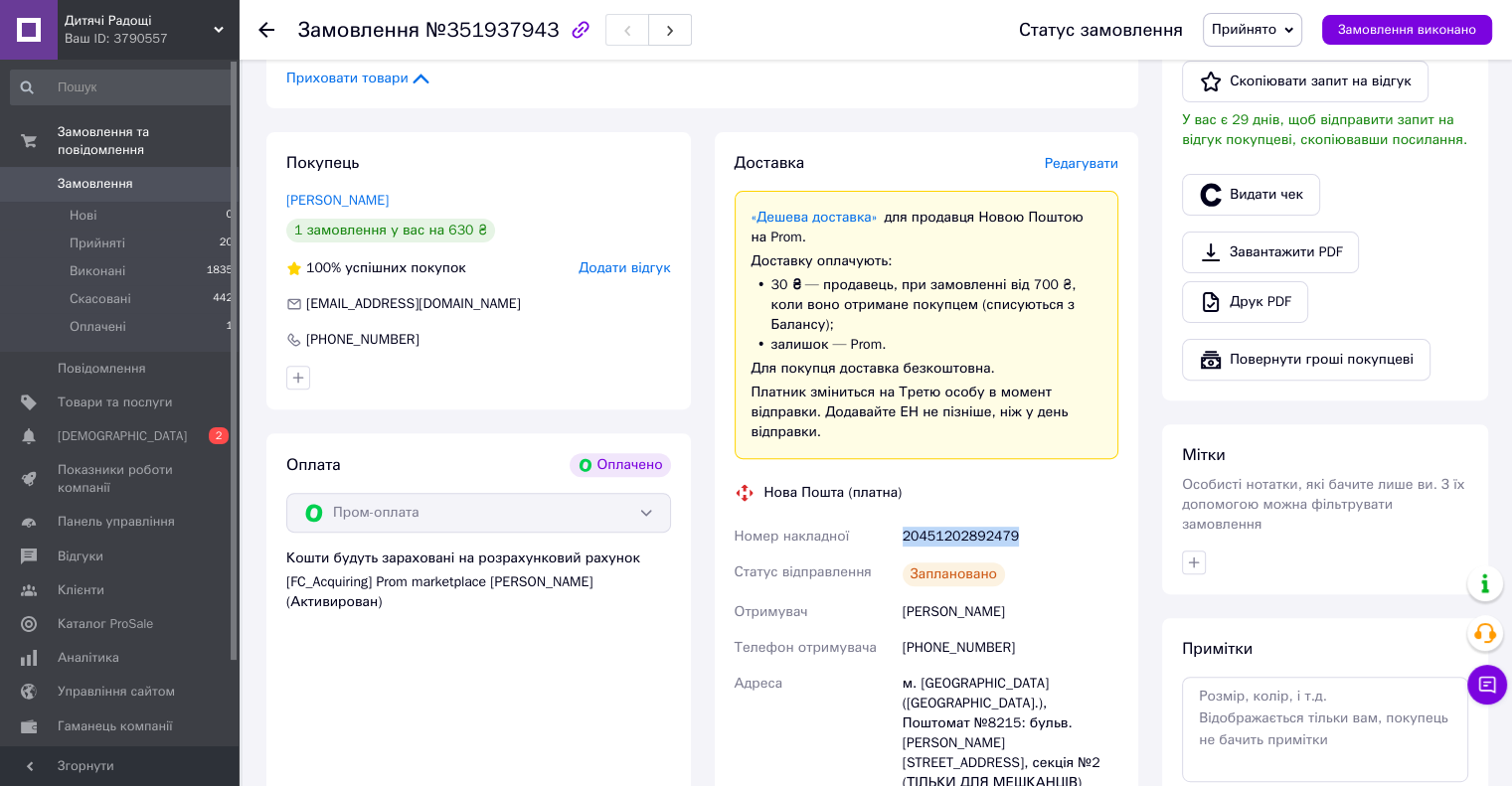 scroll, scrollTop: 497, scrollLeft: 0, axis: vertical 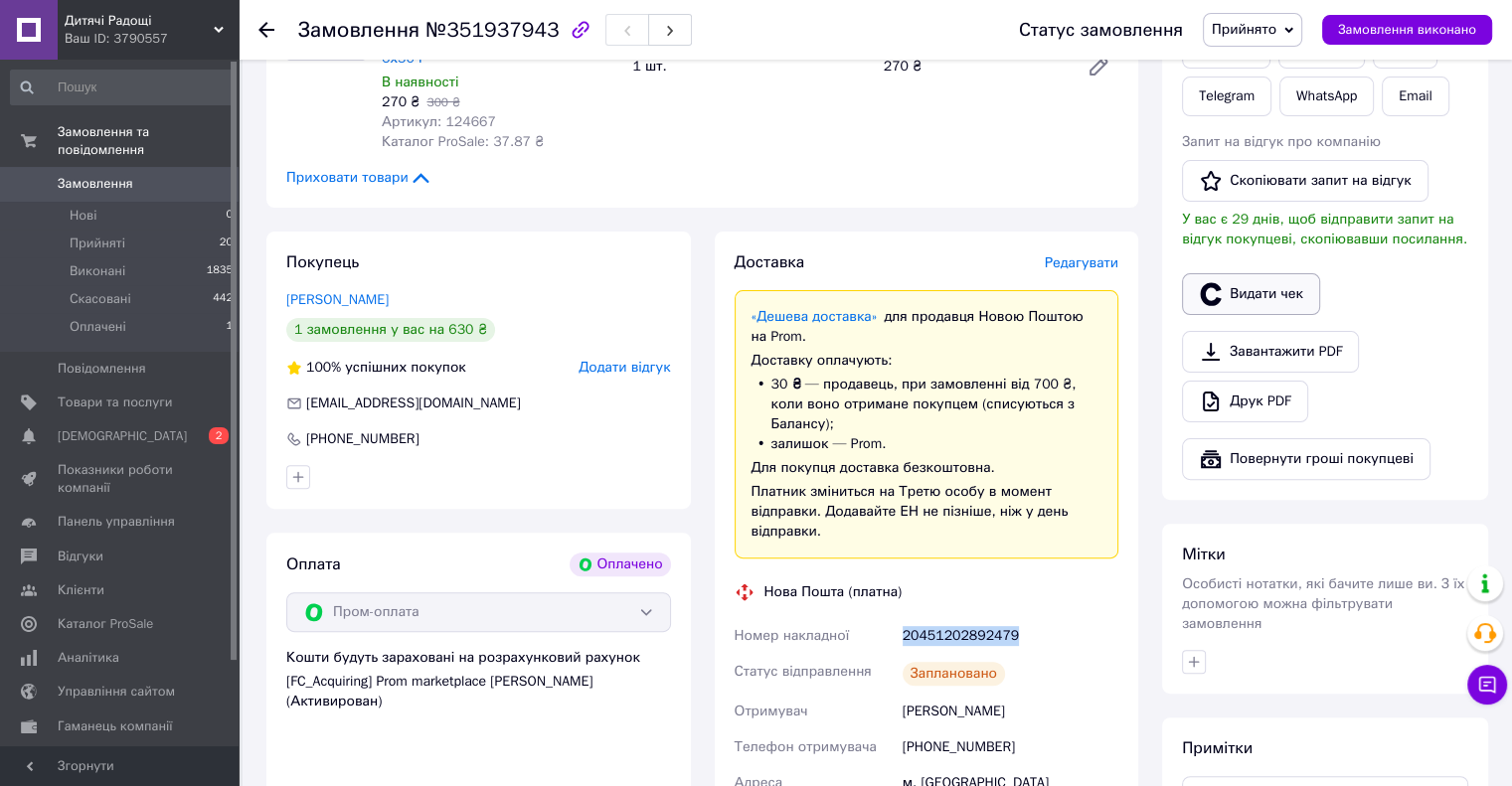 click on "Видати чек" at bounding box center [1251, 294] 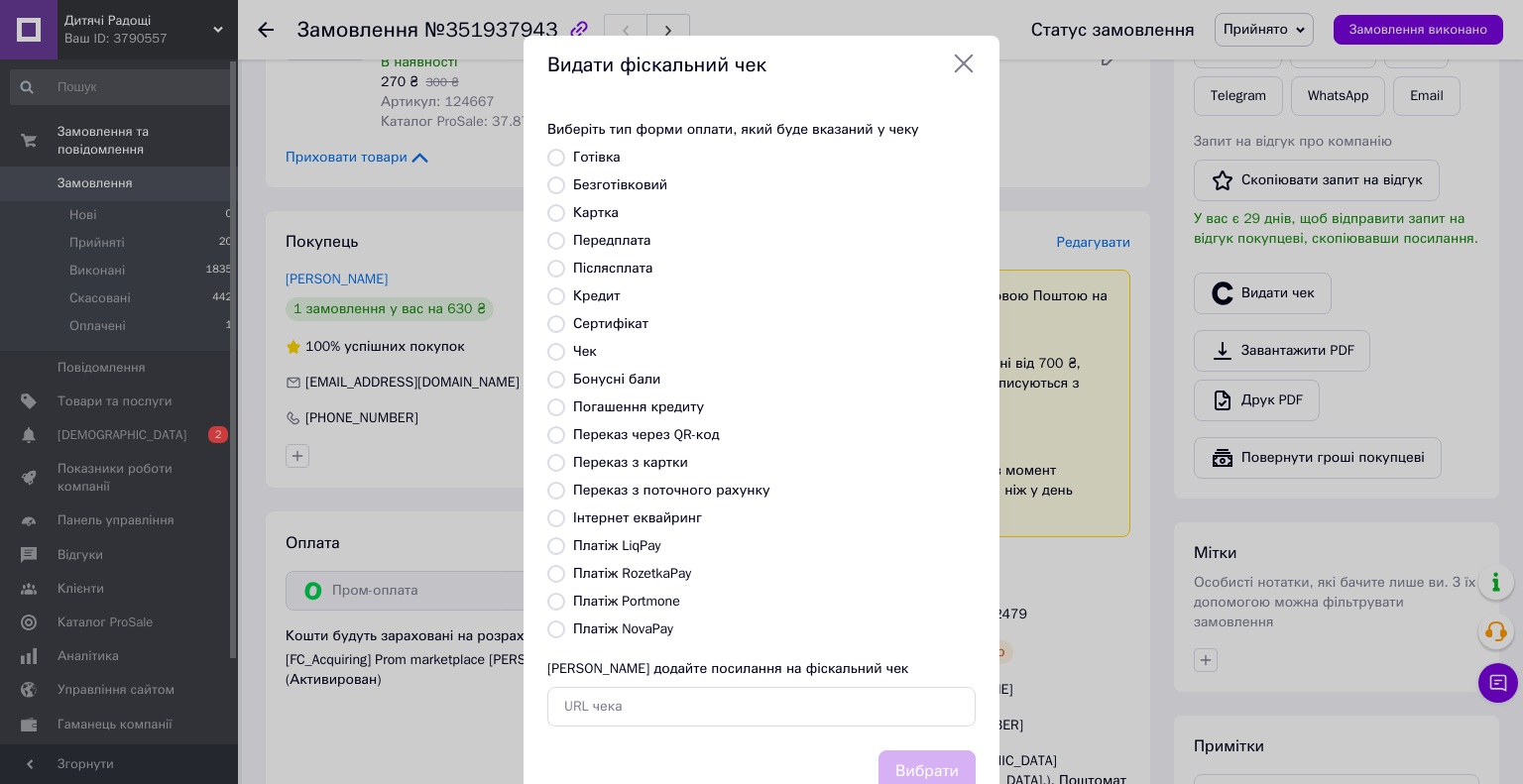 click on "Безготівковий" at bounding box center (620, 184) 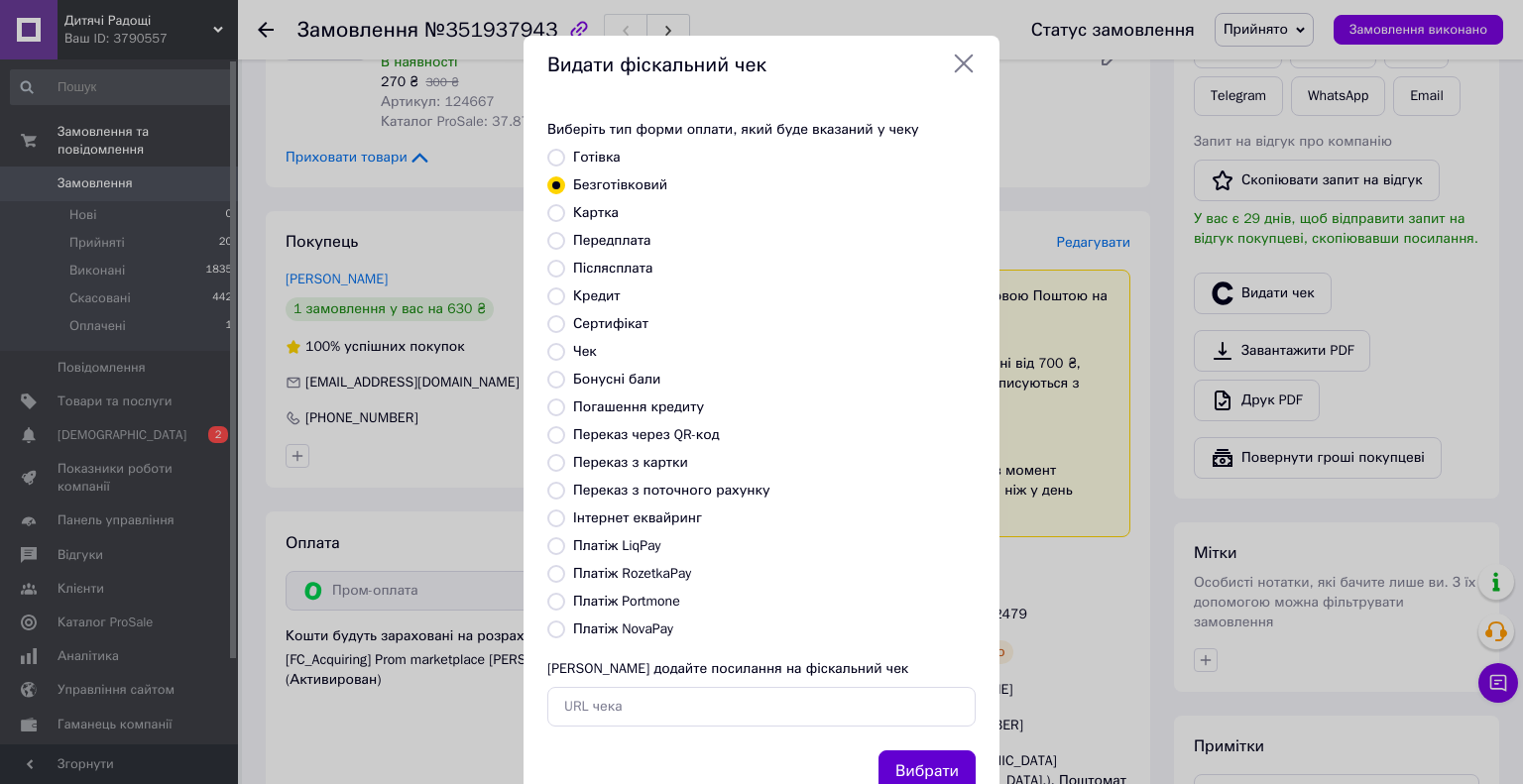 click on "Вибрати" at bounding box center [927, 771] 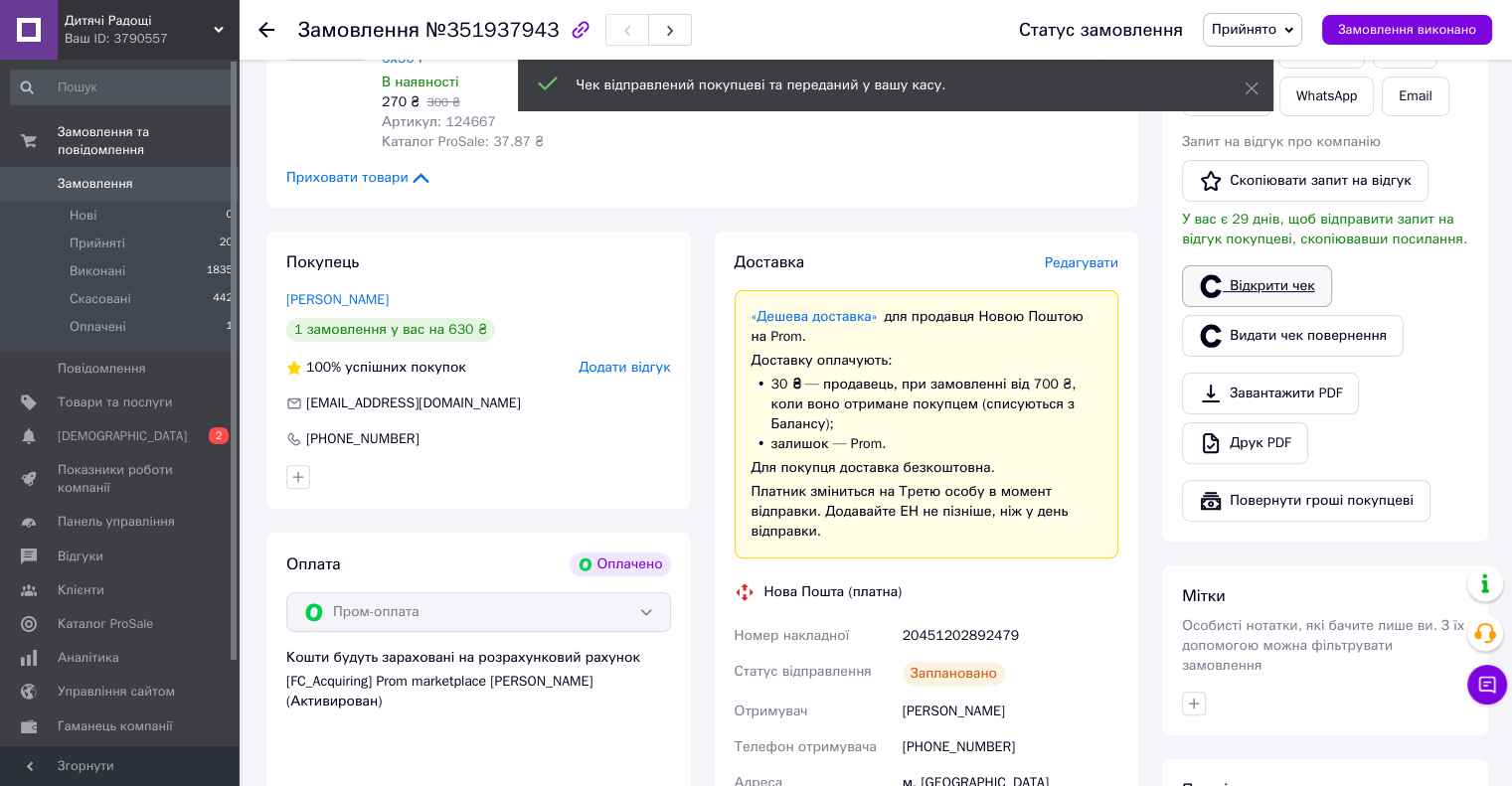 click on "Відкрити чек" at bounding box center [1257, 286] 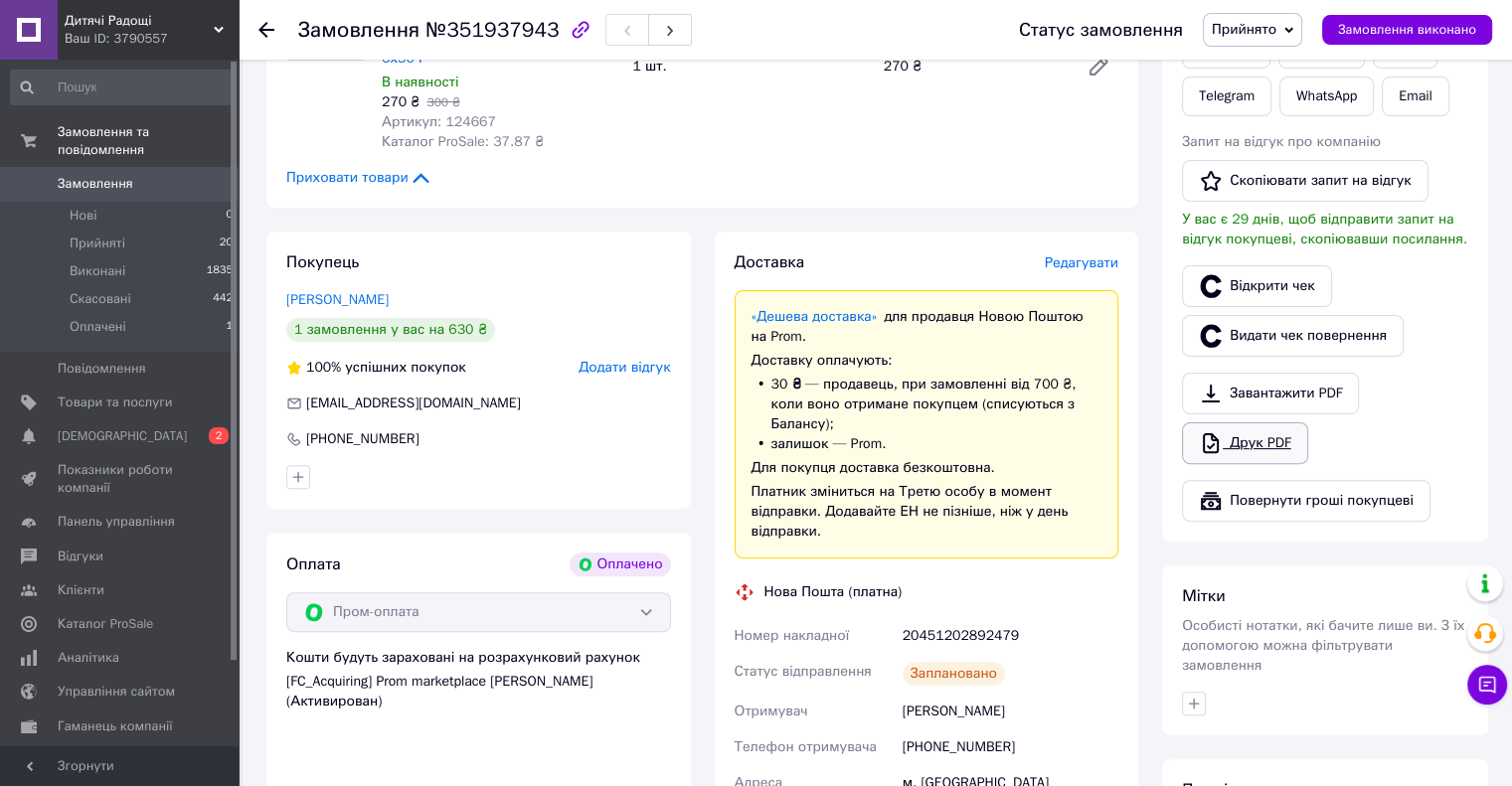 click on "Друк PDF" at bounding box center [1245, 443] 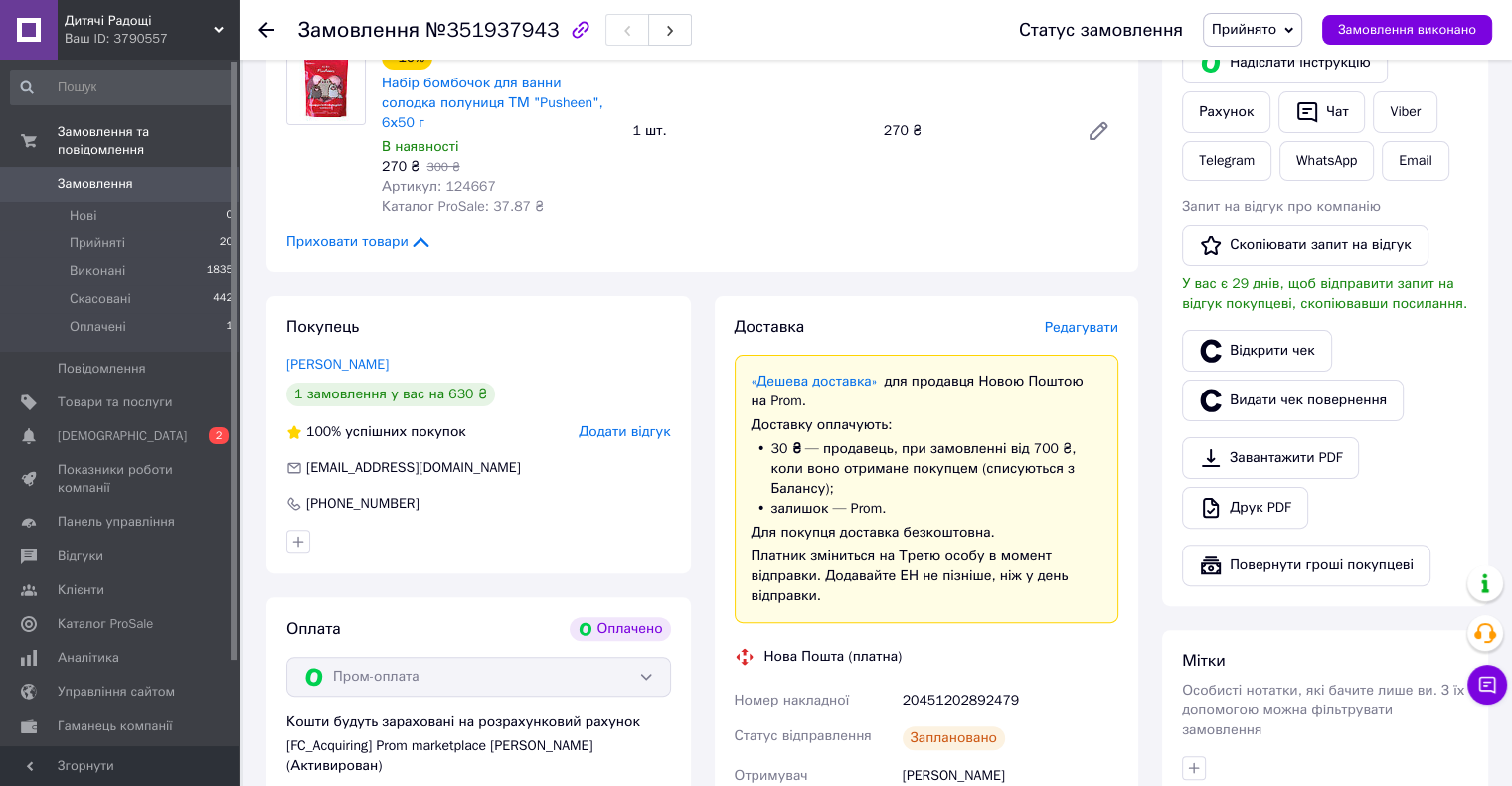 scroll, scrollTop: 397, scrollLeft: 0, axis: vertical 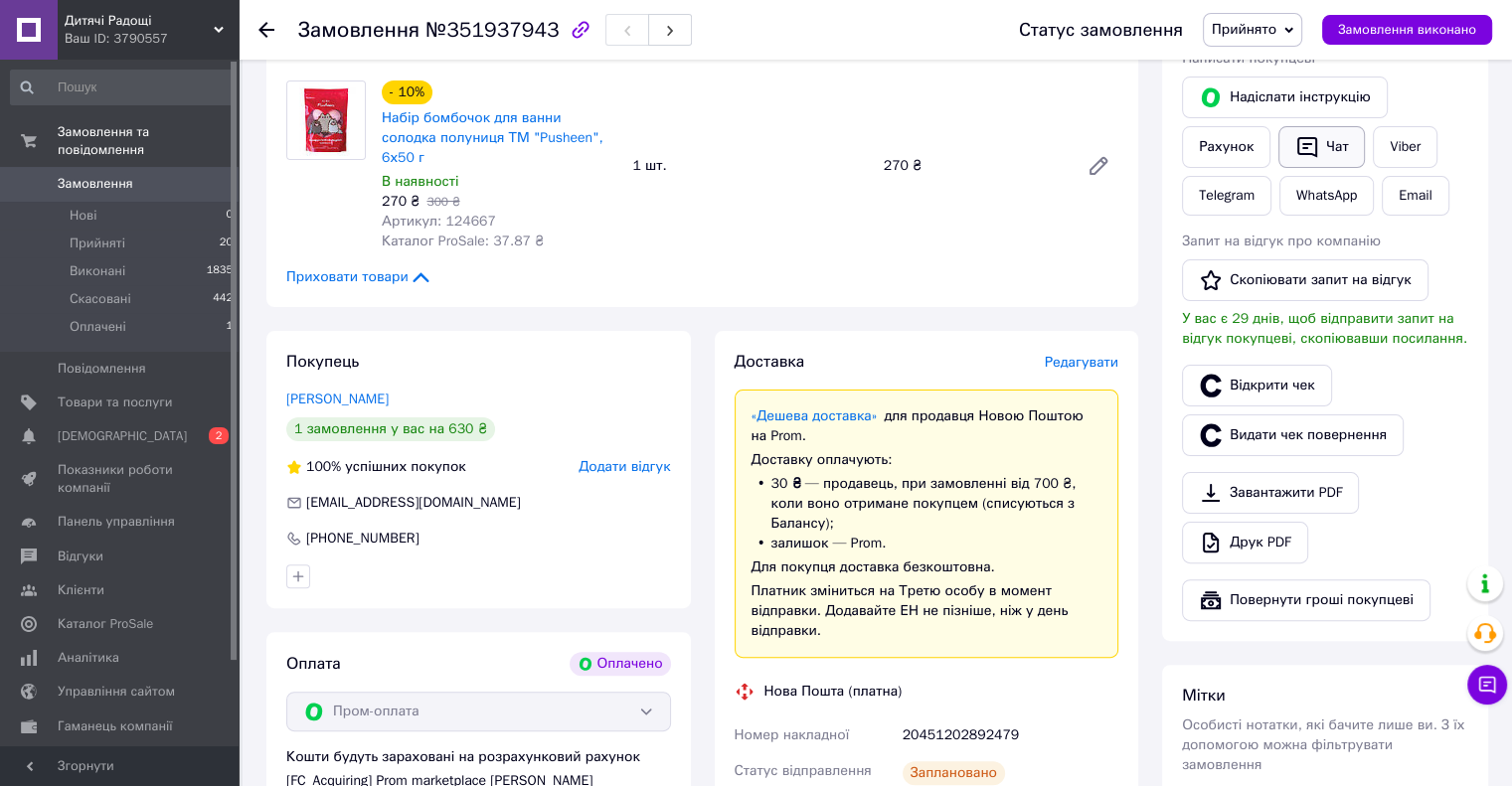 click on "Чат" at bounding box center [1321, 147] 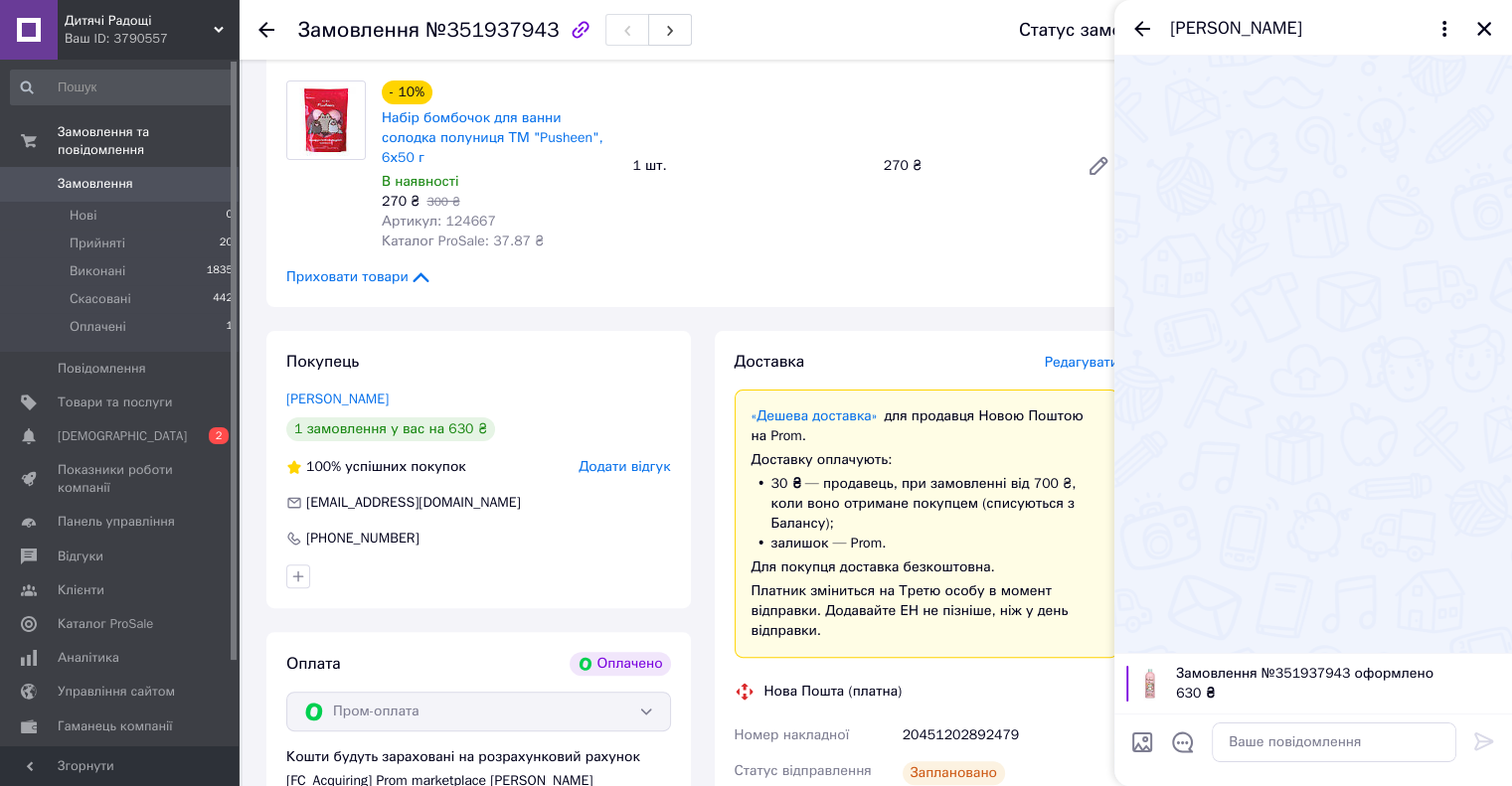 click at bounding box center (1142, 742) 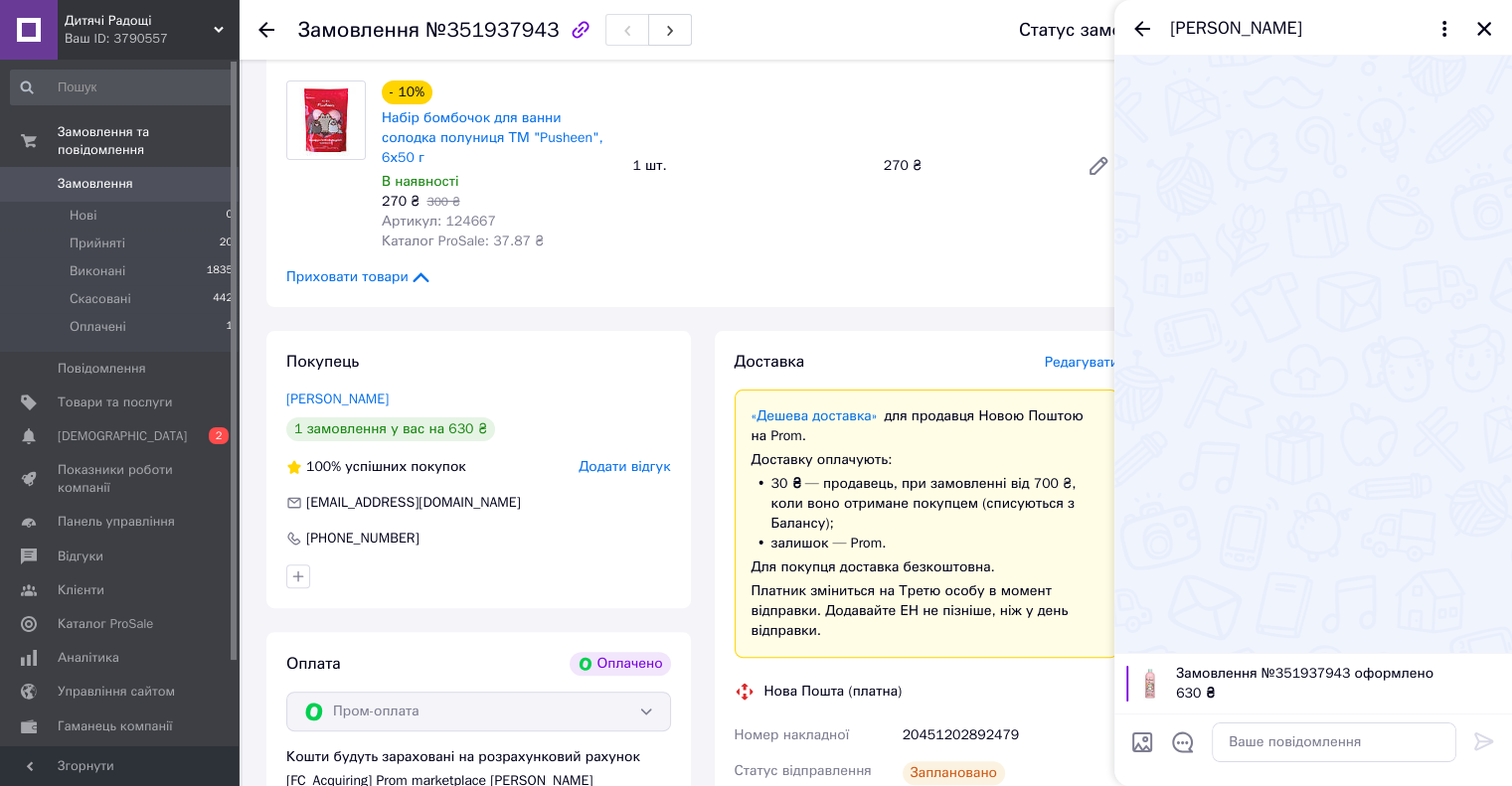 type on "C:\fakepath\Накладна №351937943, версія для друку__page-0001.jpg" 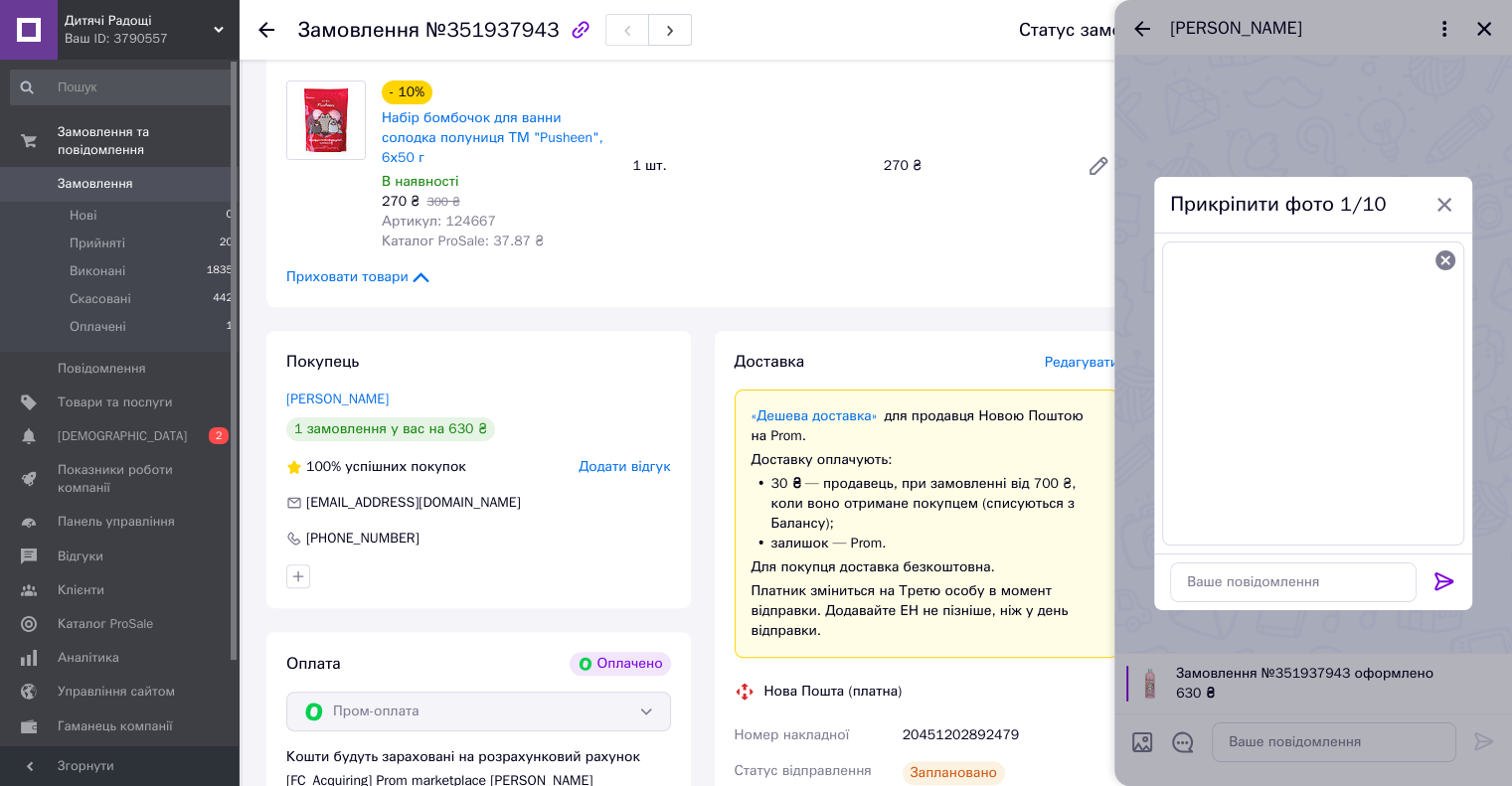 click 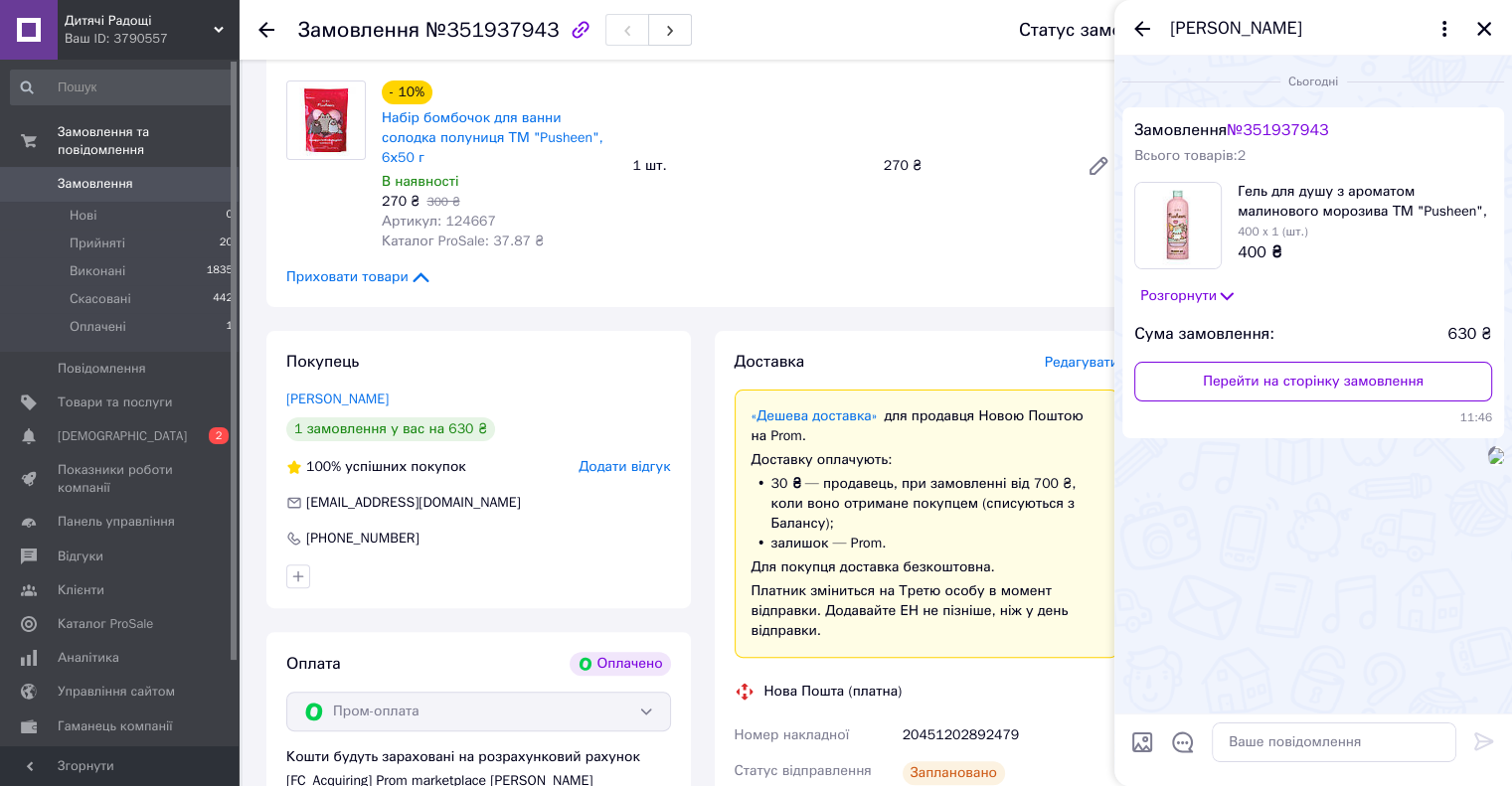 click on "[PERSON_NAME]" at bounding box center (1313, 28) 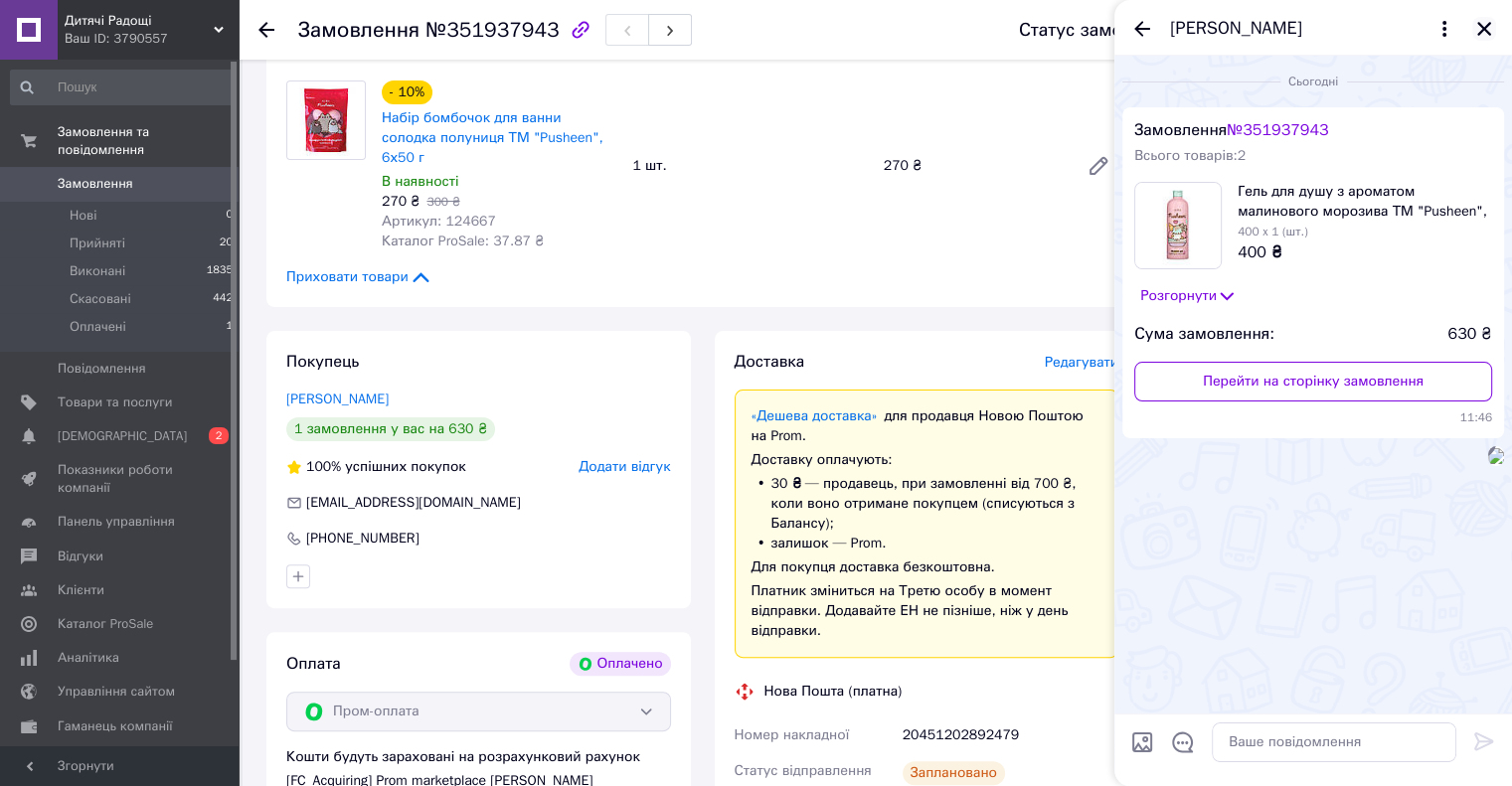 click 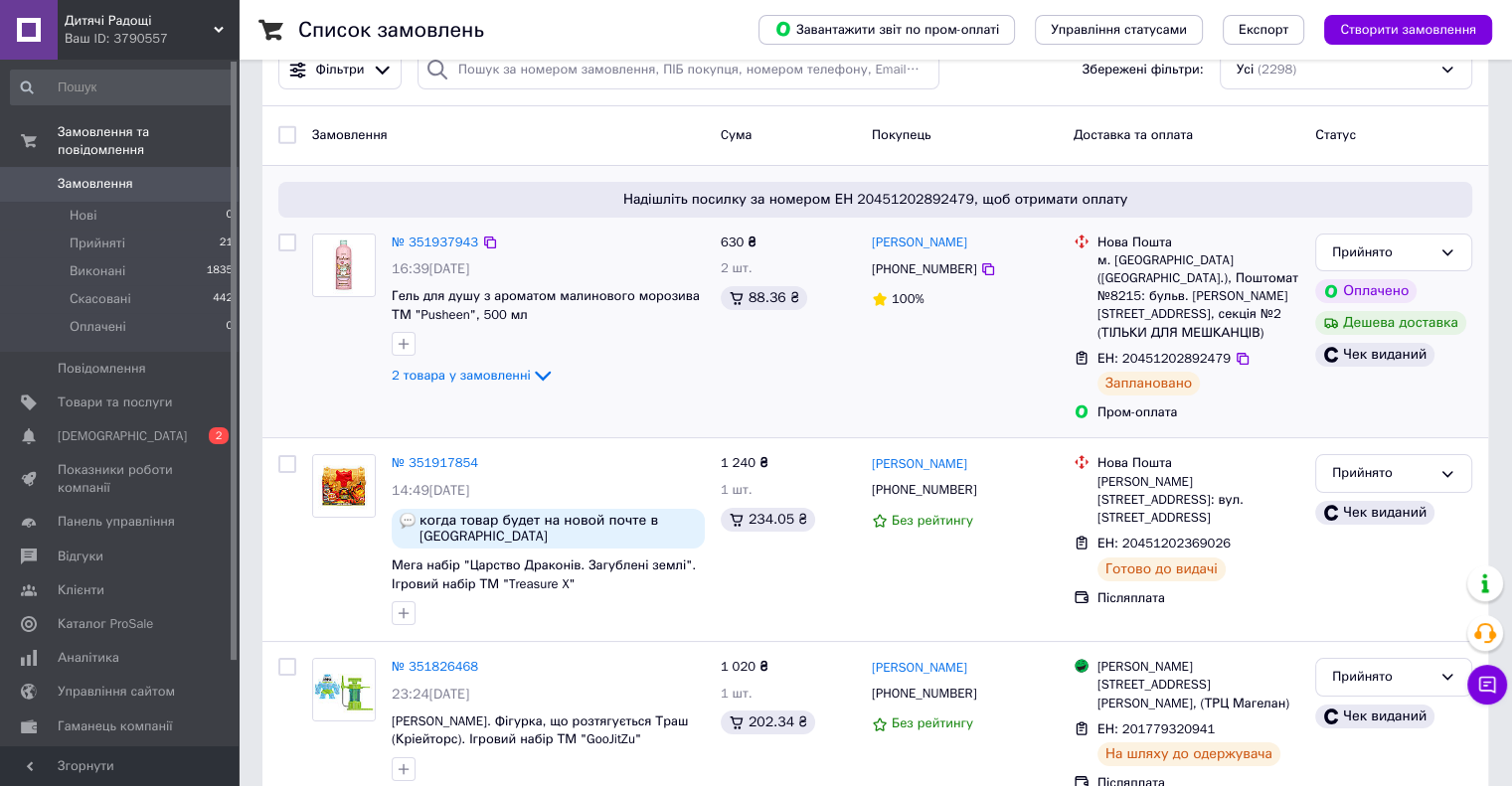 scroll, scrollTop: 0, scrollLeft: 0, axis: both 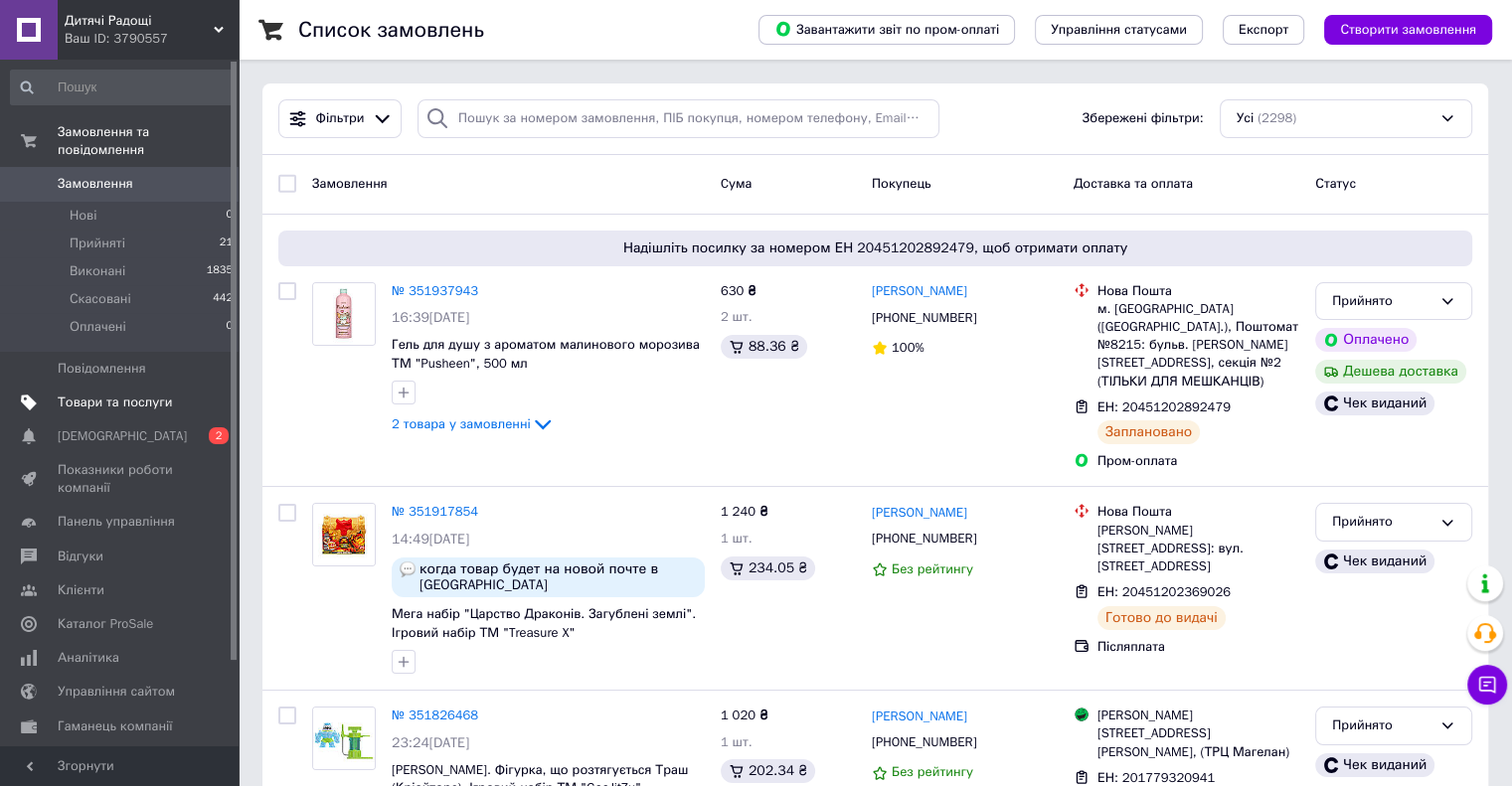click on "Товари та послуги" at bounding box center [114, 402] 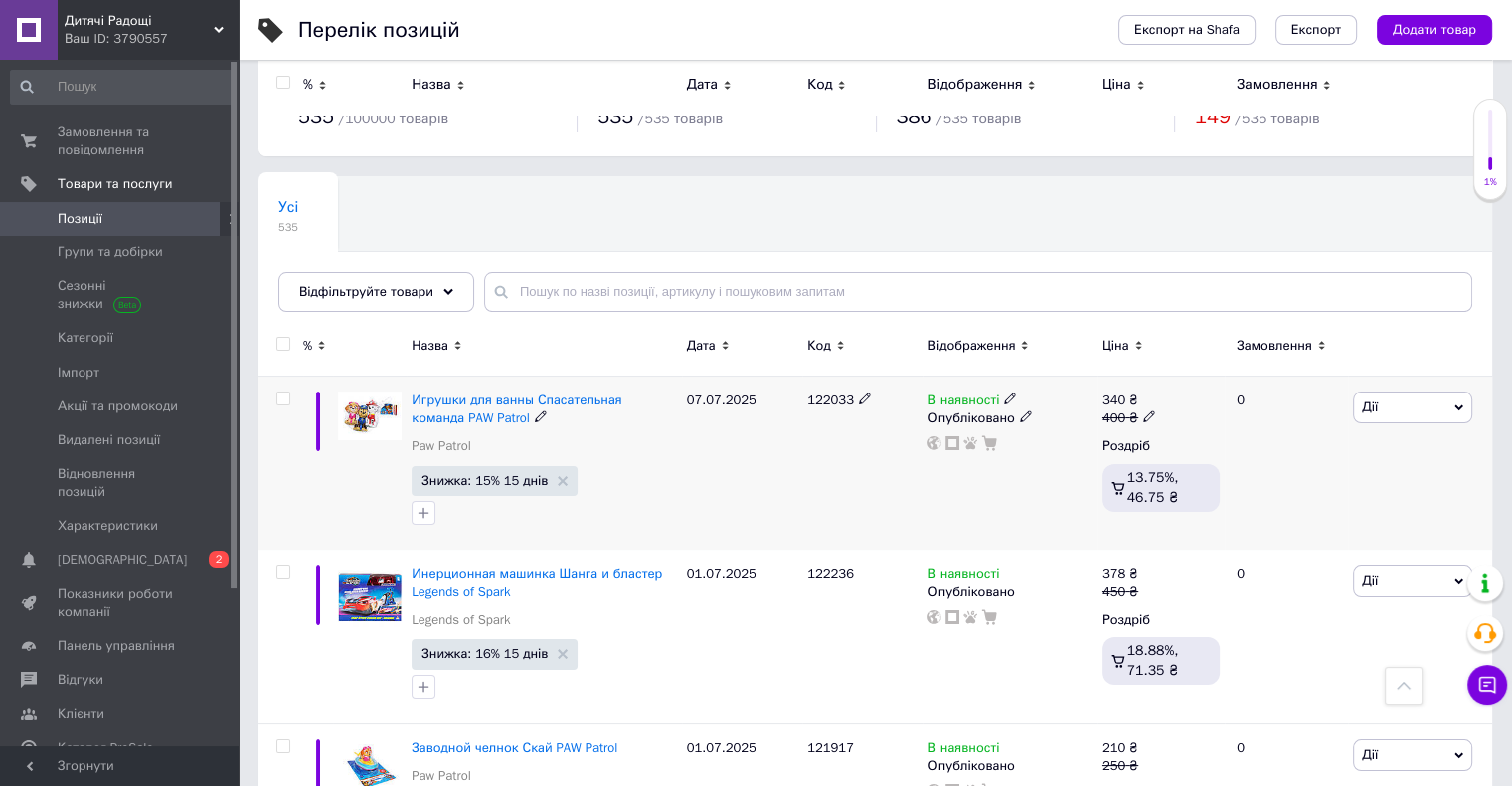 scroll, scrollTop: 0, scrollLeft: 0, axis: both 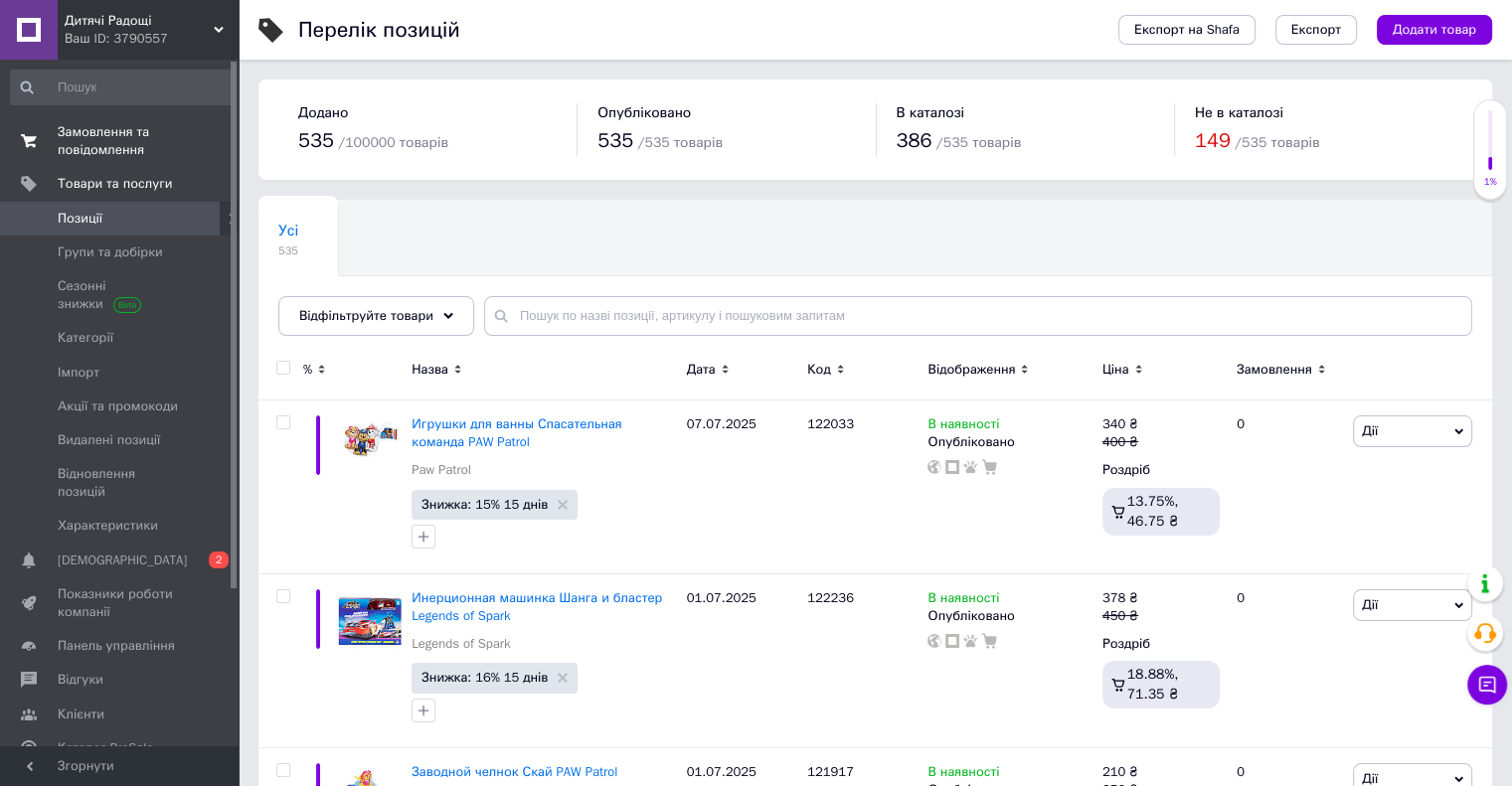 click on "Замовлення та повідомлення" at bounding box center [120, 141] 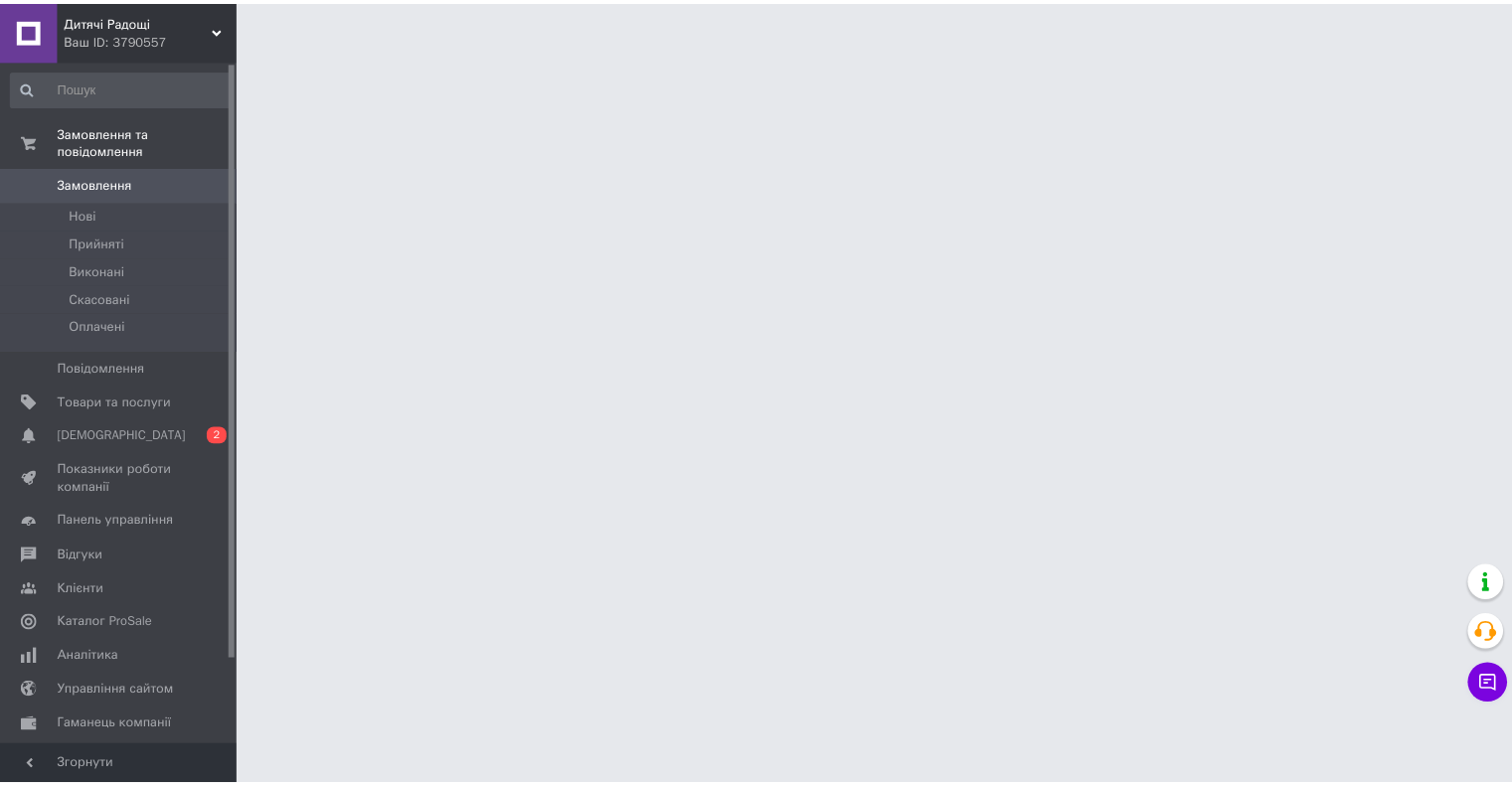 scroll, scrollTop: 0, scrollLeft: 0, axis: both 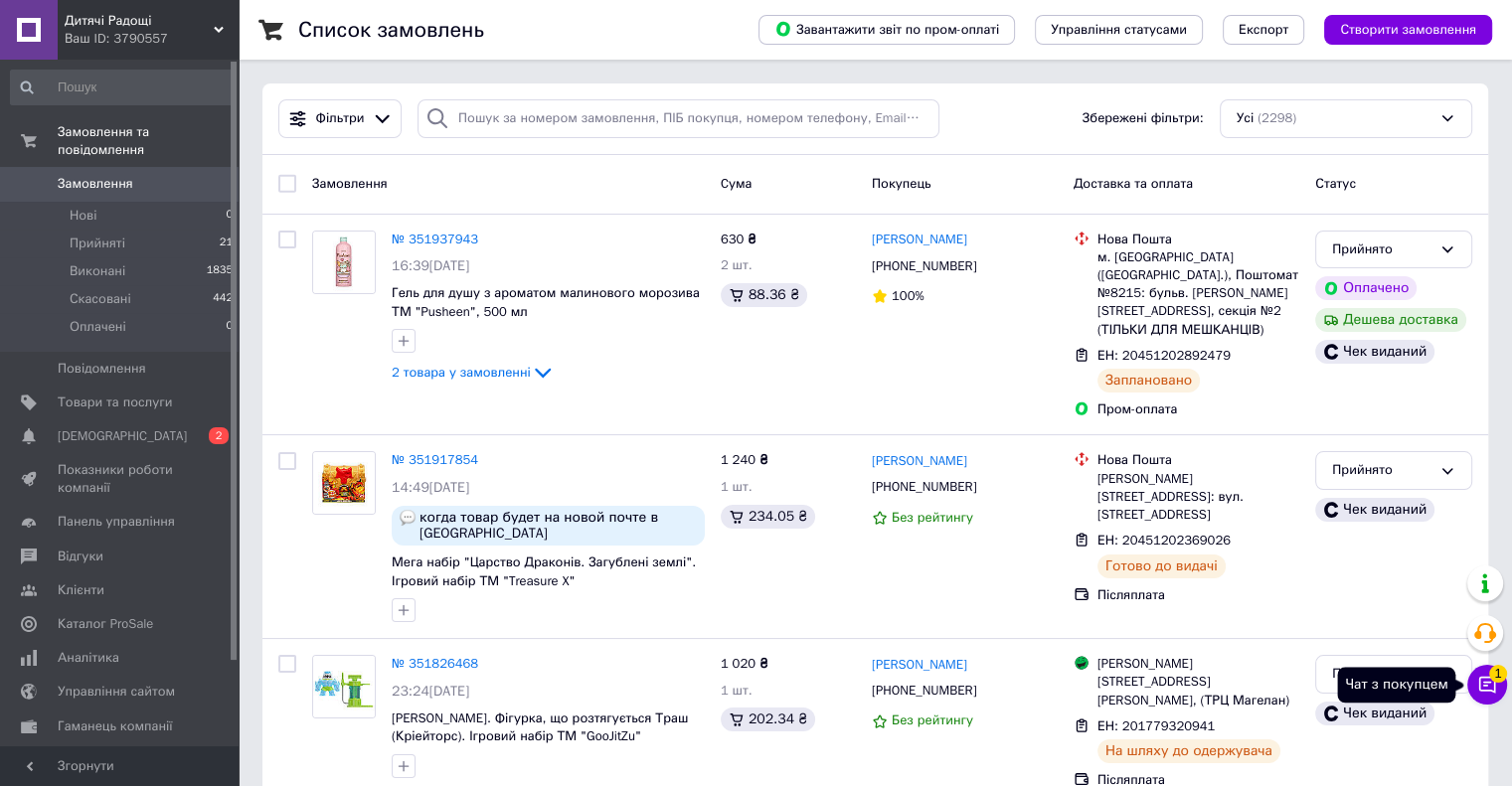 click 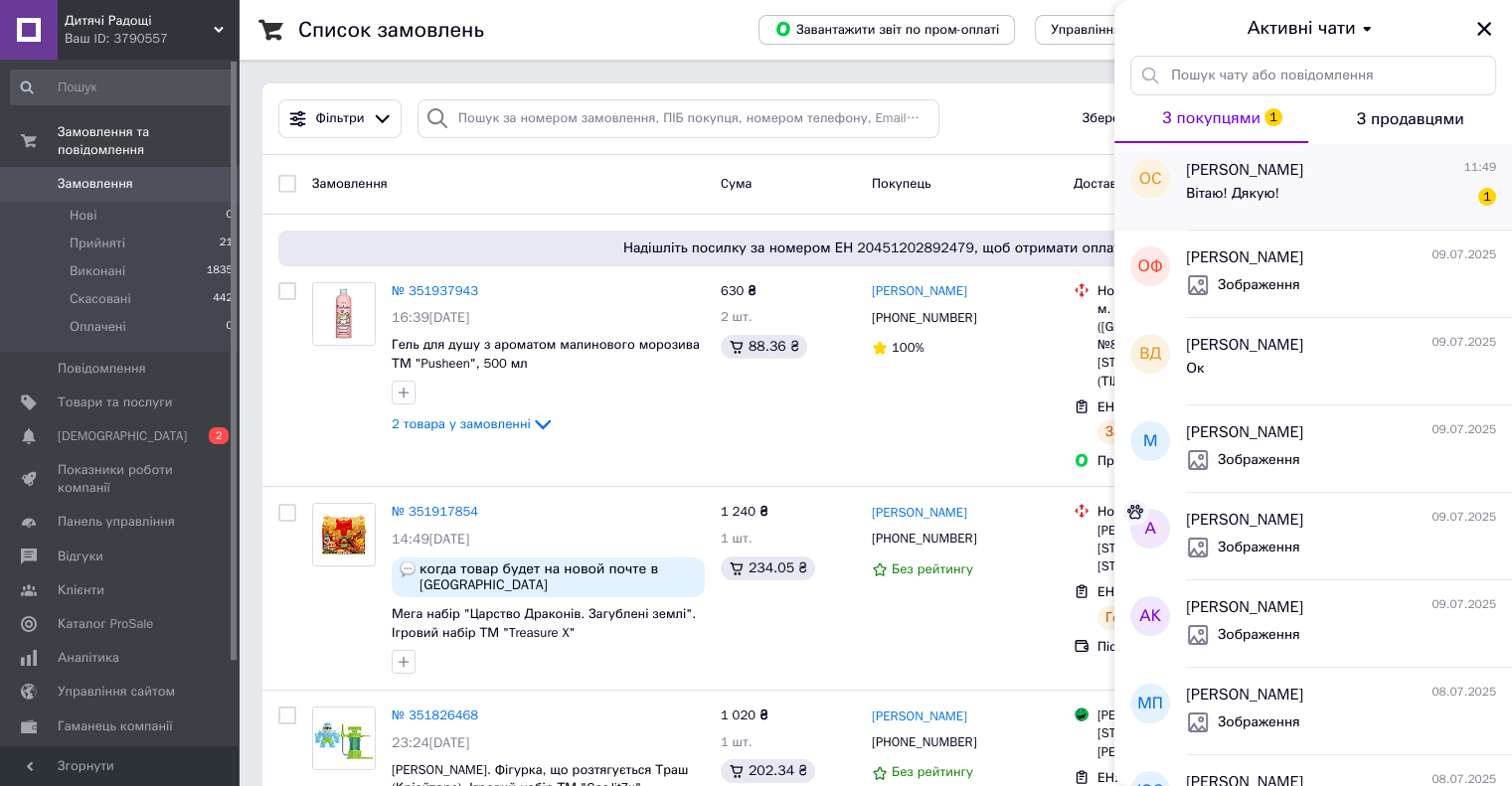 click on "Вітаю! Дякую! 1" at bounding box center [1341, 198] 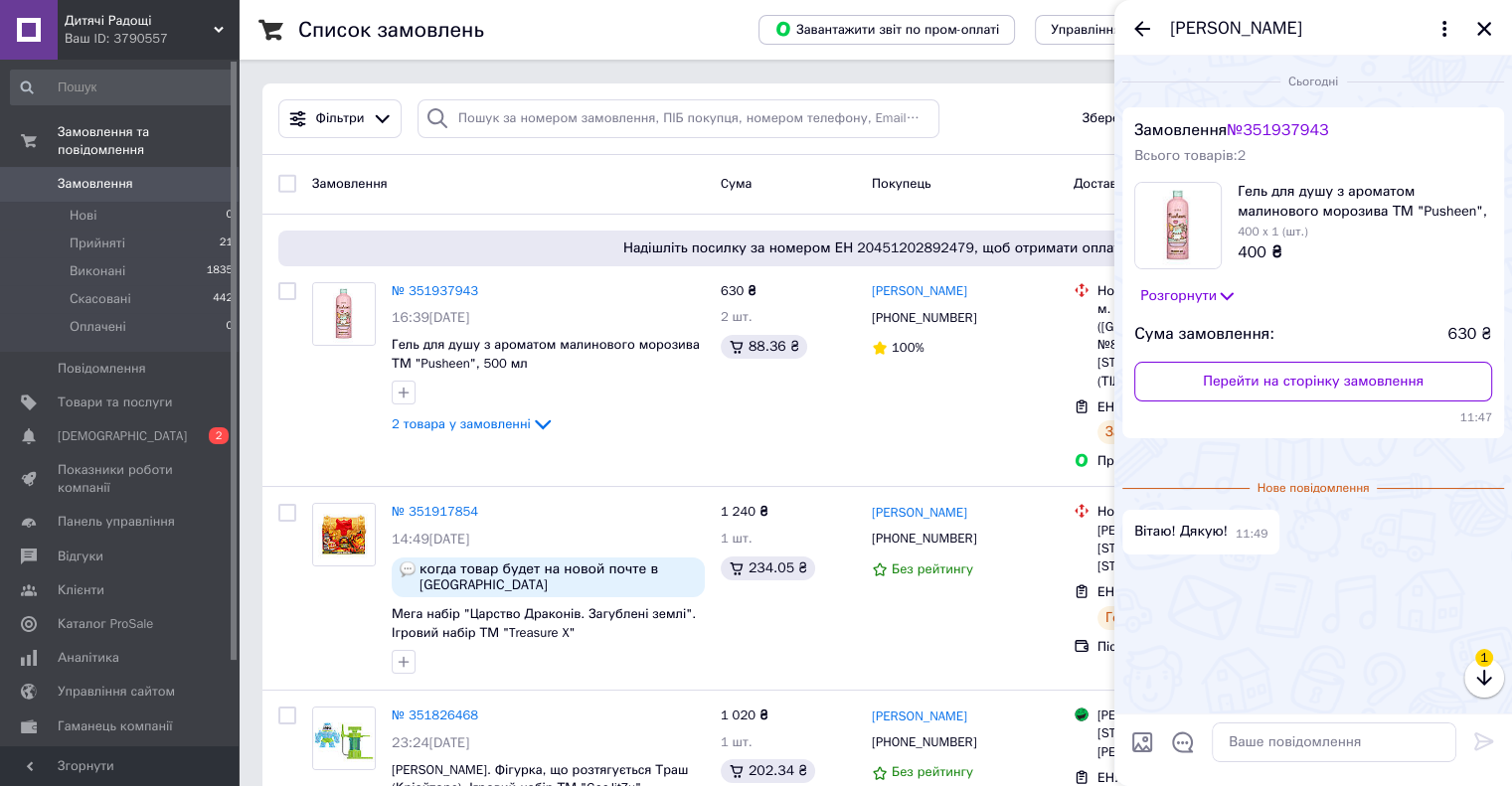 scroll, scrollTop: 127, scrollLeft: 0, axis: vertical 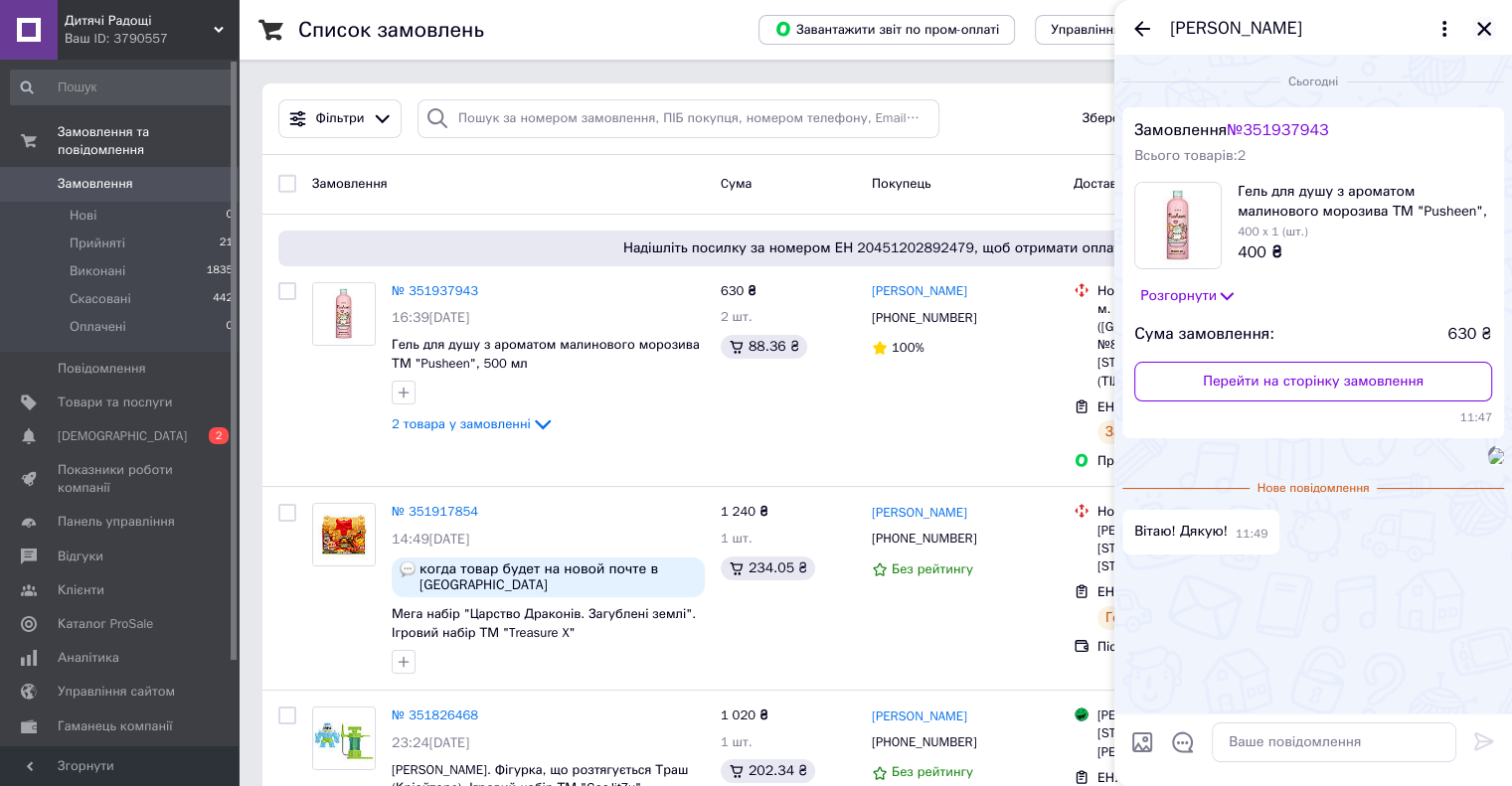 click 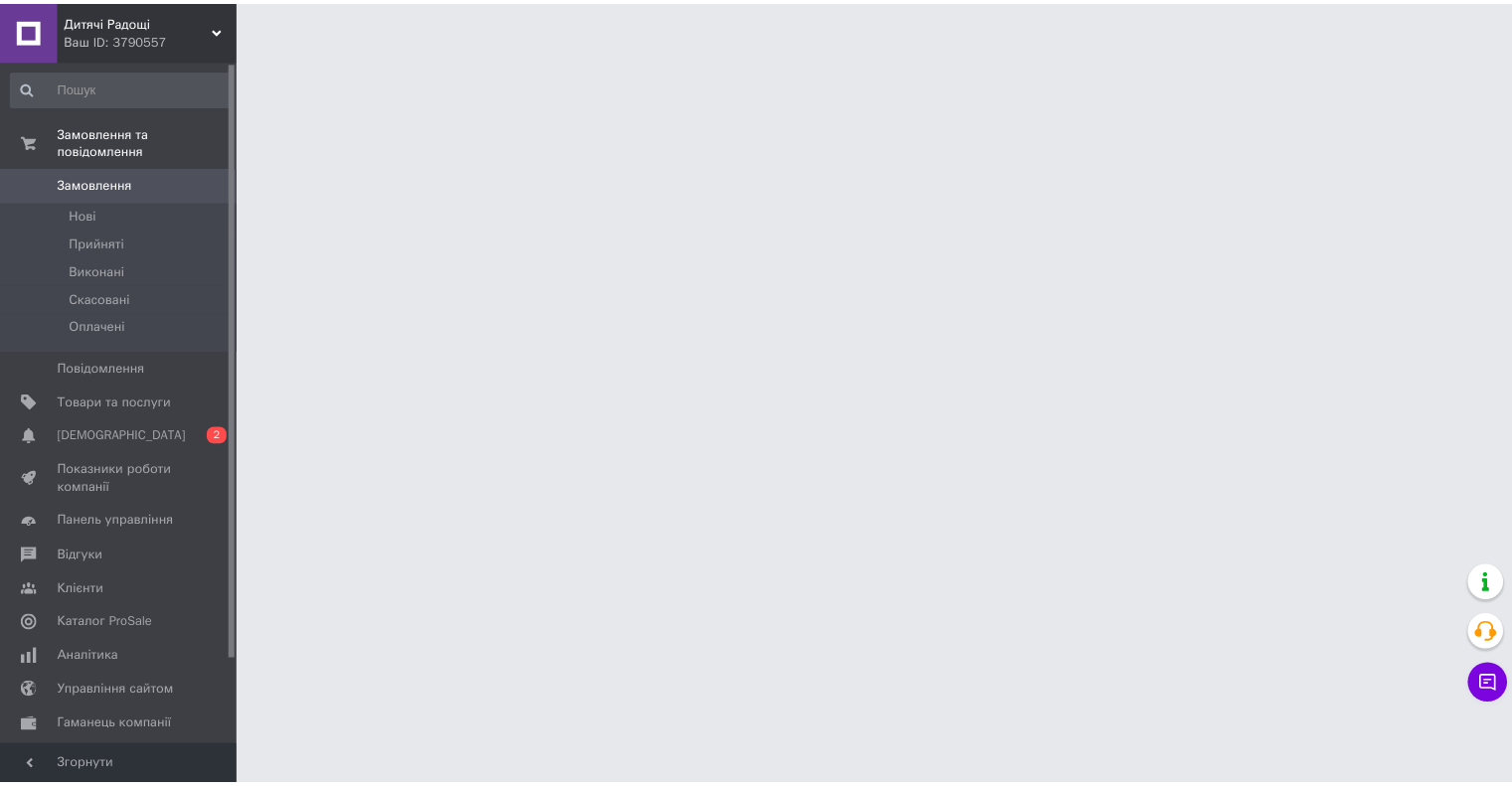 scroll, scrollTop: 0, scrollLeft: 0, axis: both 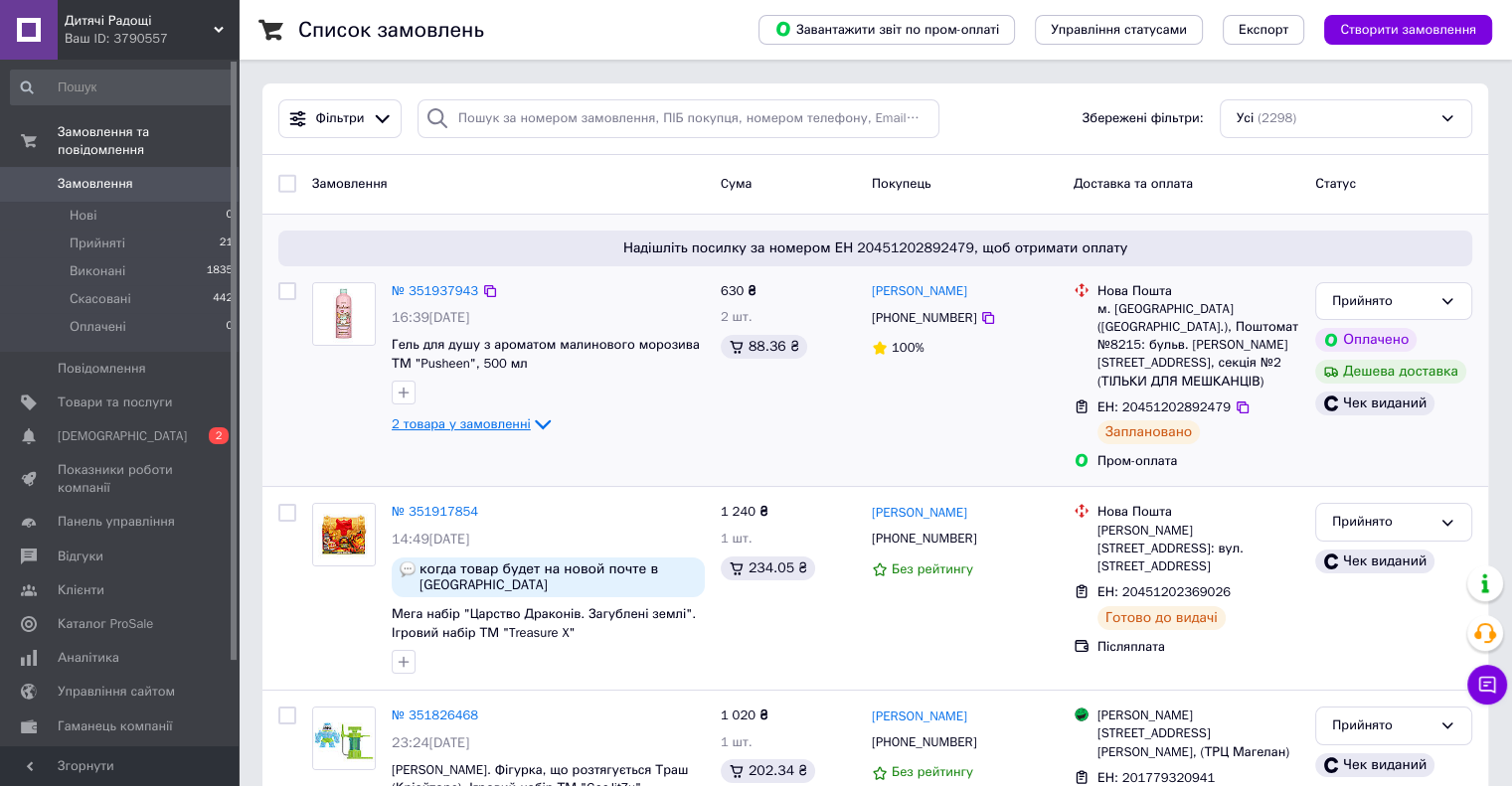 click 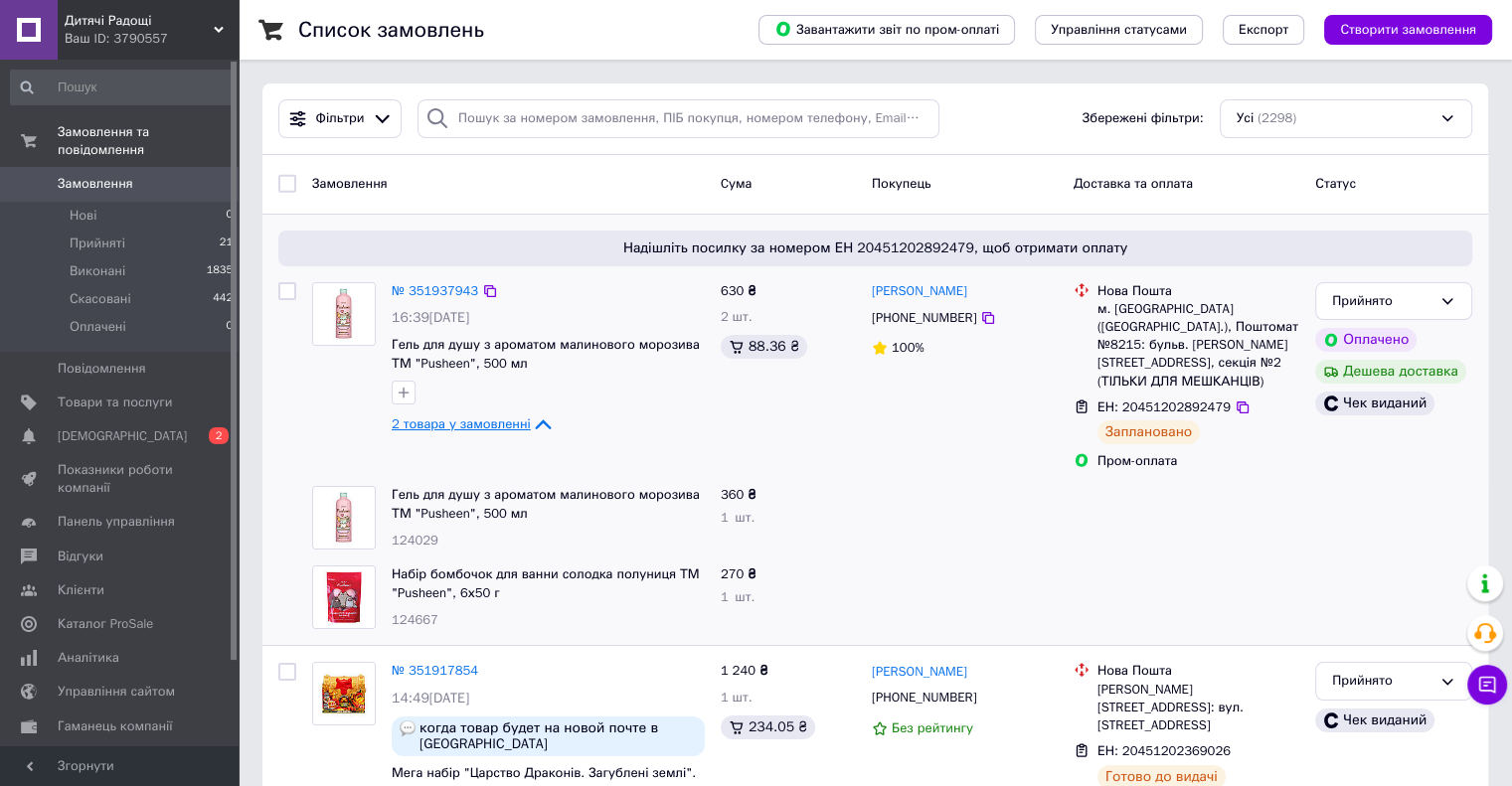 click 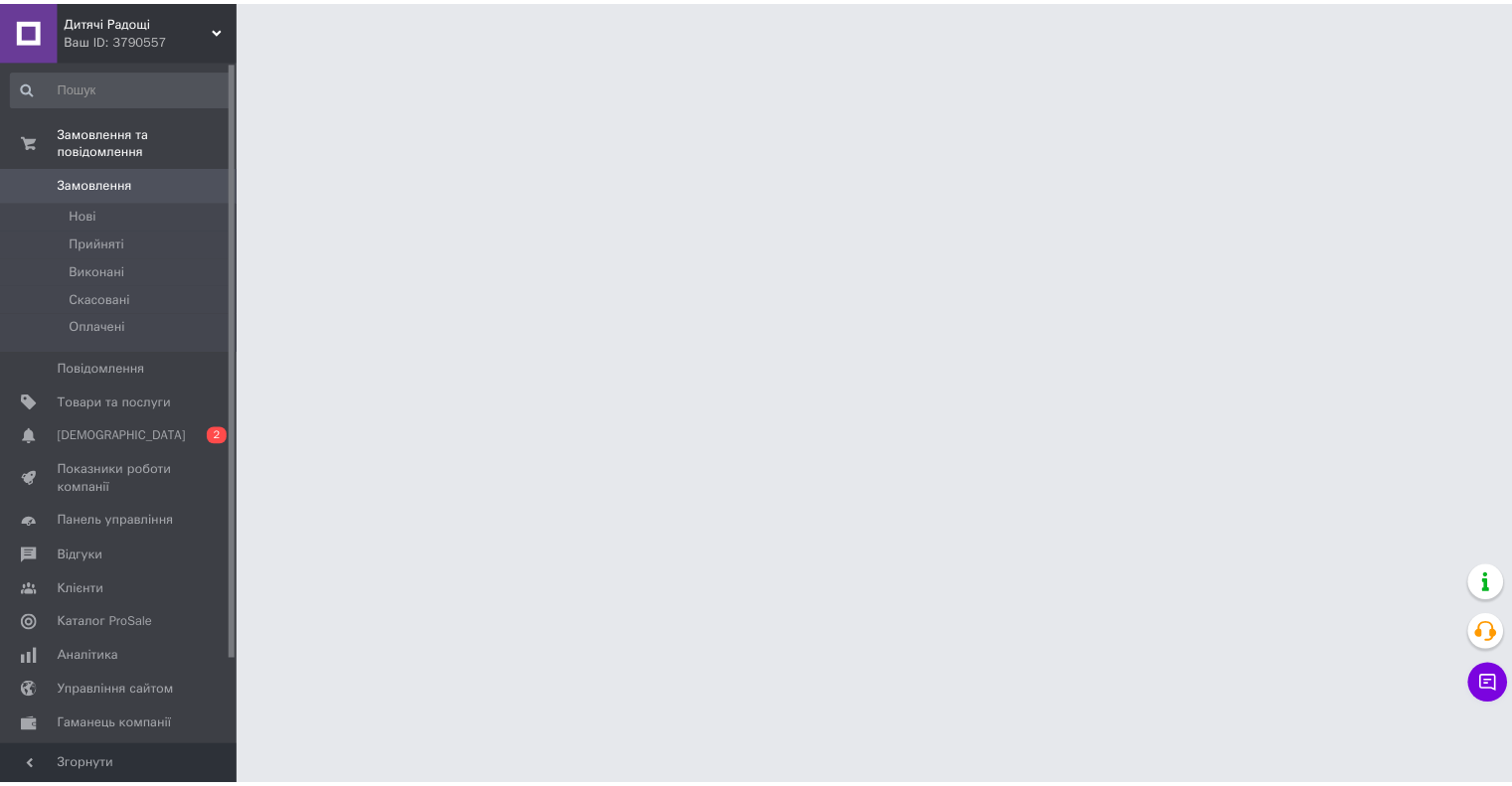 scroll, scrollTop: 0, scrollLeft: 0, axis: both 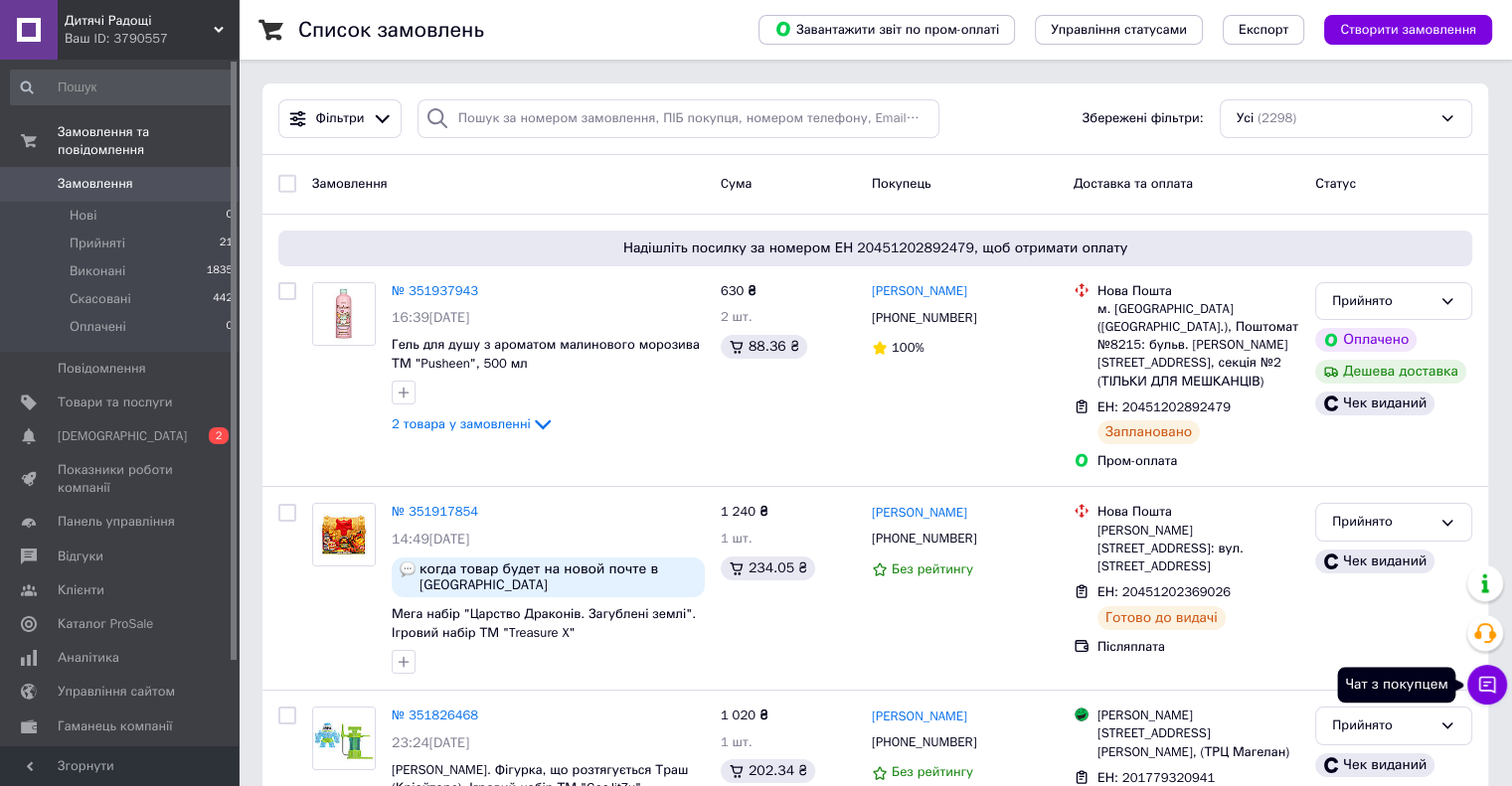 click 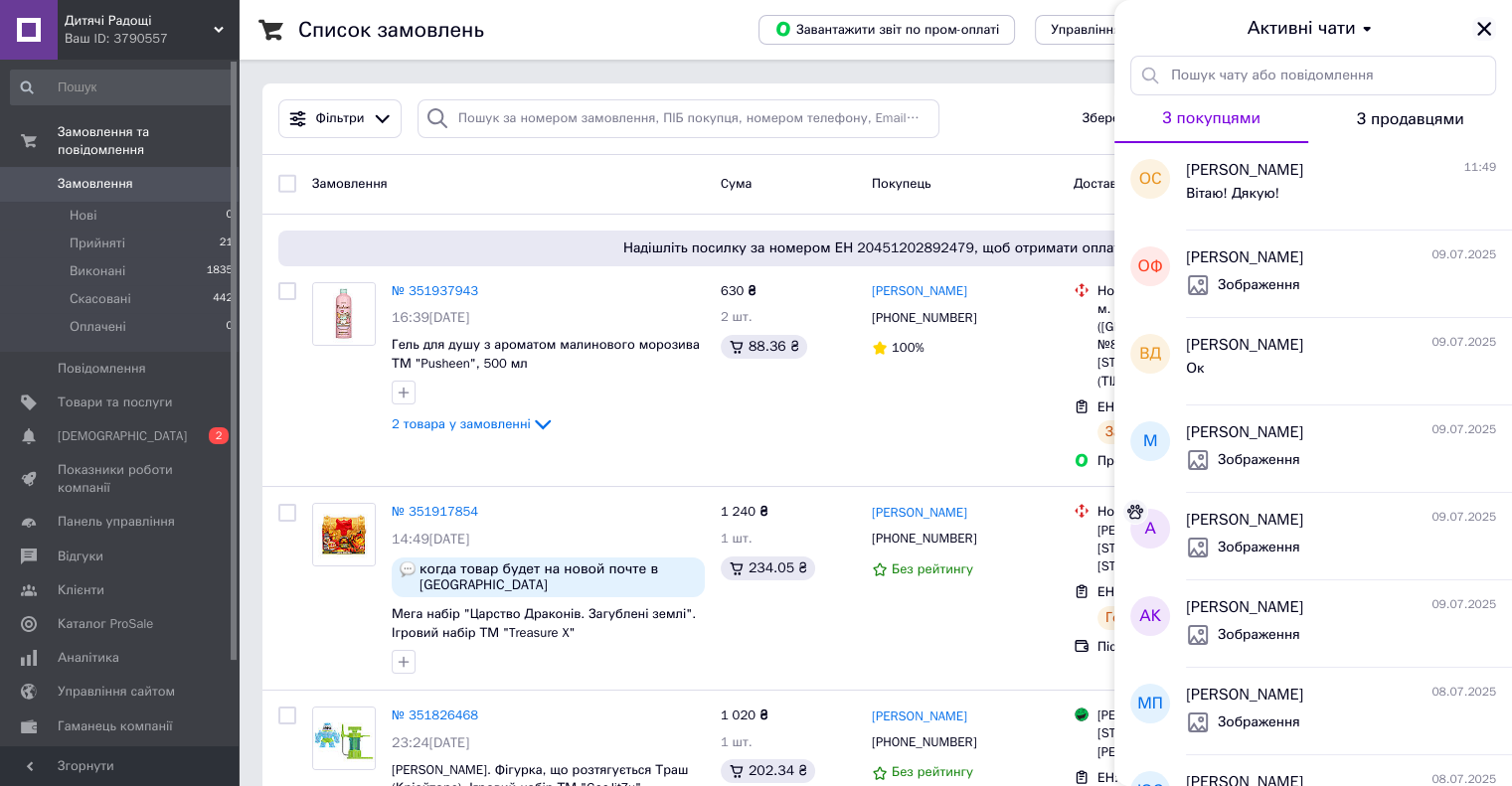 click 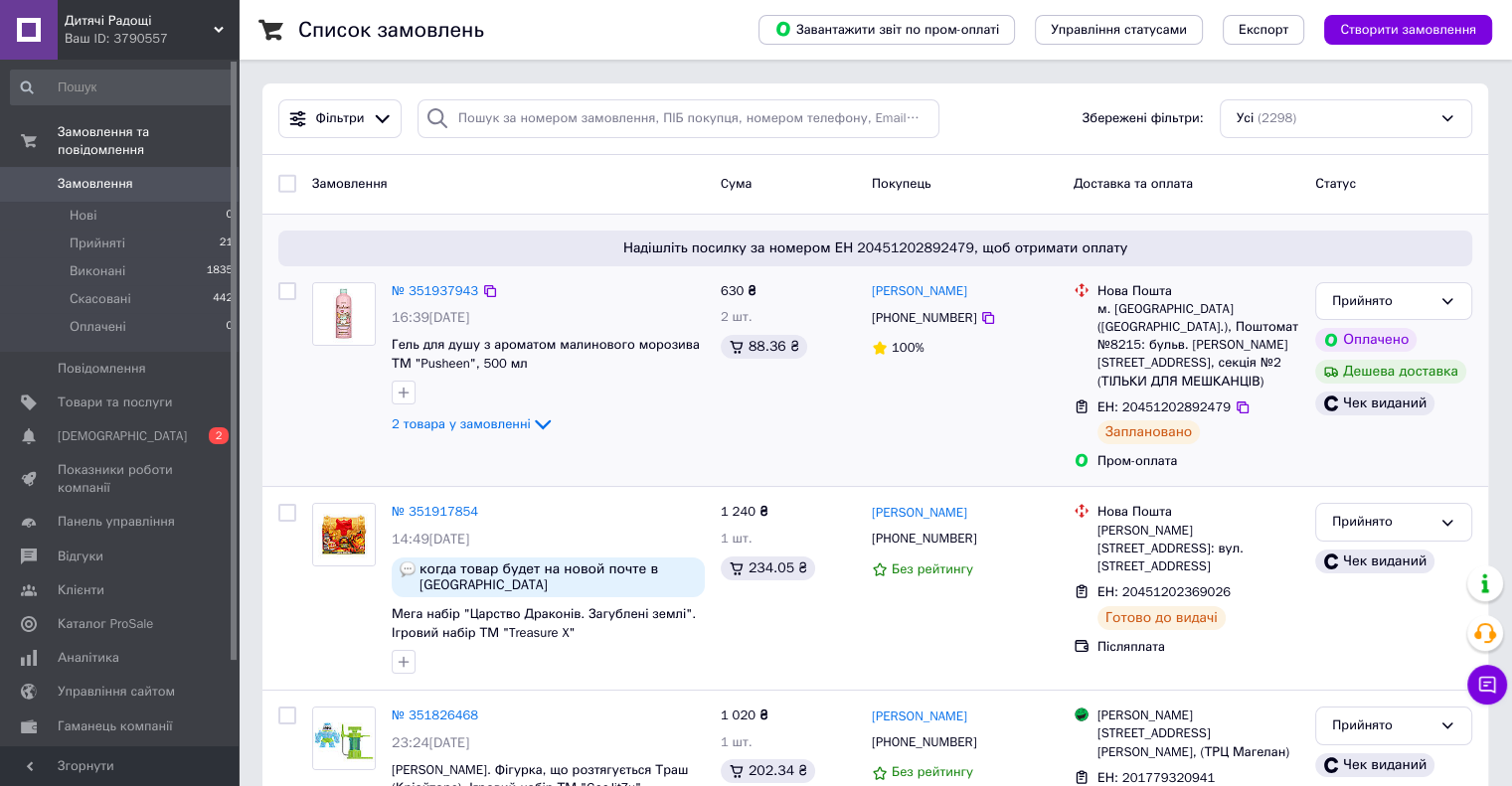 click on "Надішліть посилку за номером ЕН 20451202892479, щоб отримати оплату" at bounding box center [875, 248] 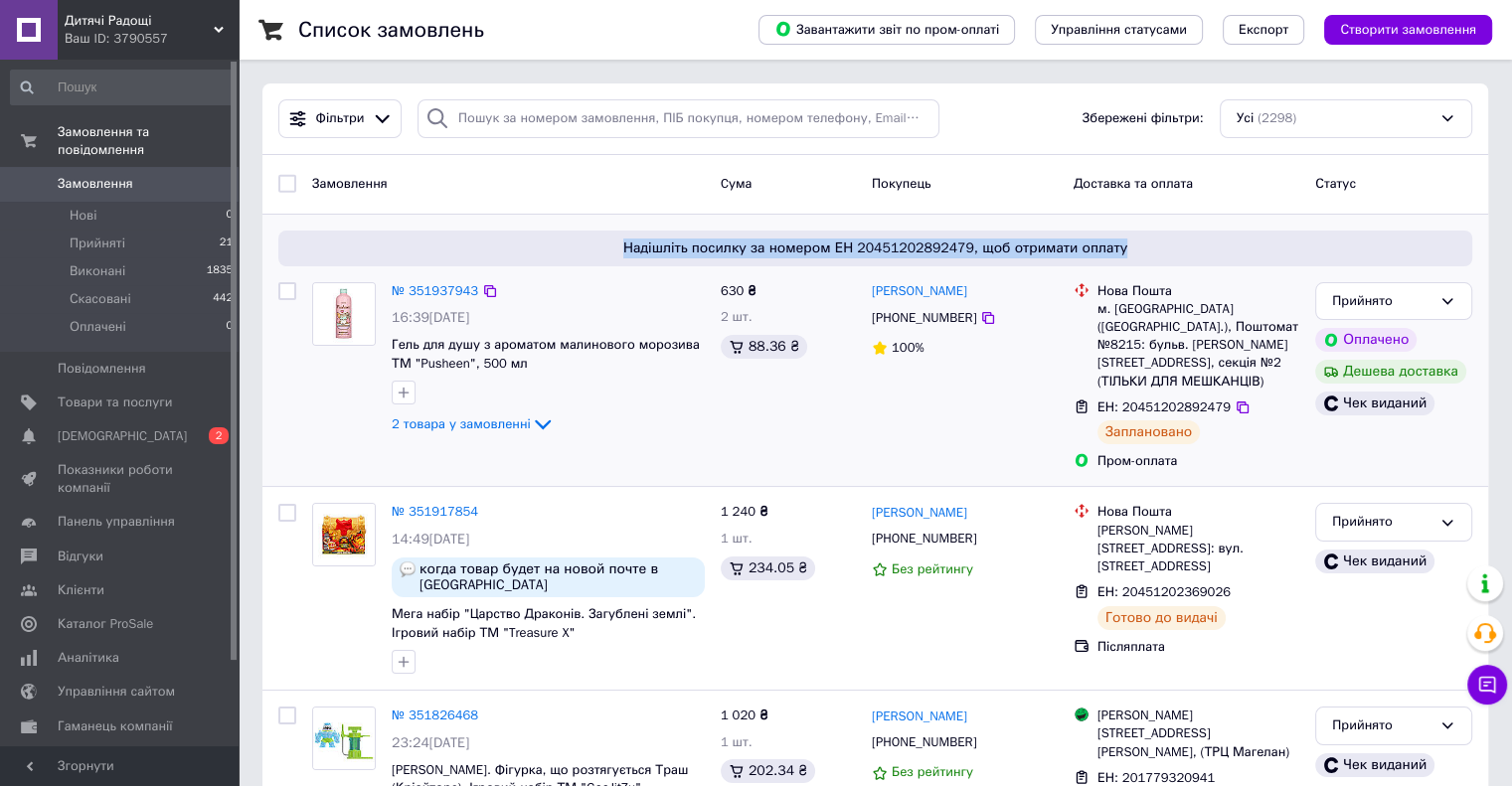 drag, startPoint x: 683, startPoint y: 249, endPoint x: 1121, endPoint y: 243, distance: 438.0411 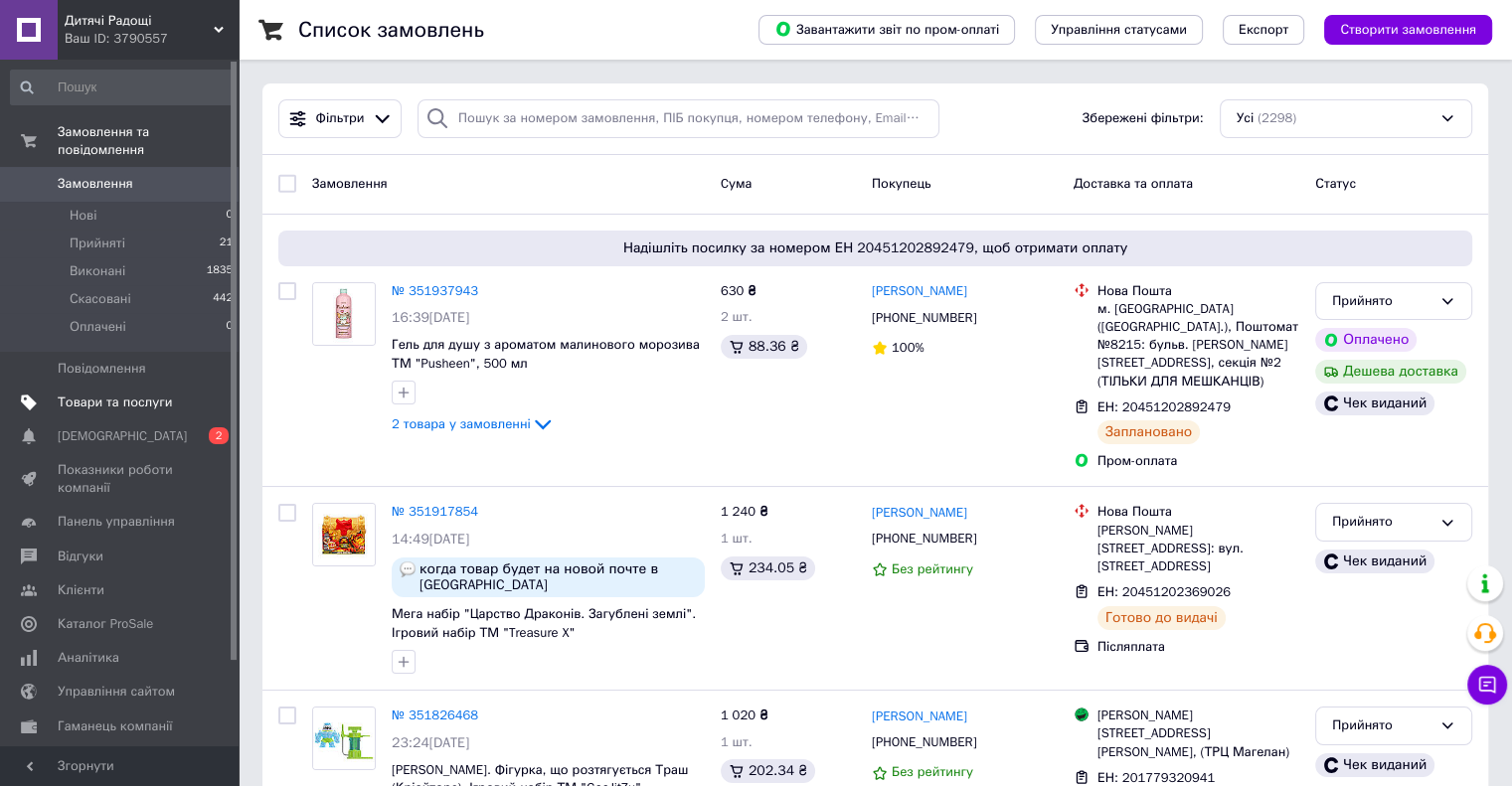 click at bounding box center (29, 402) 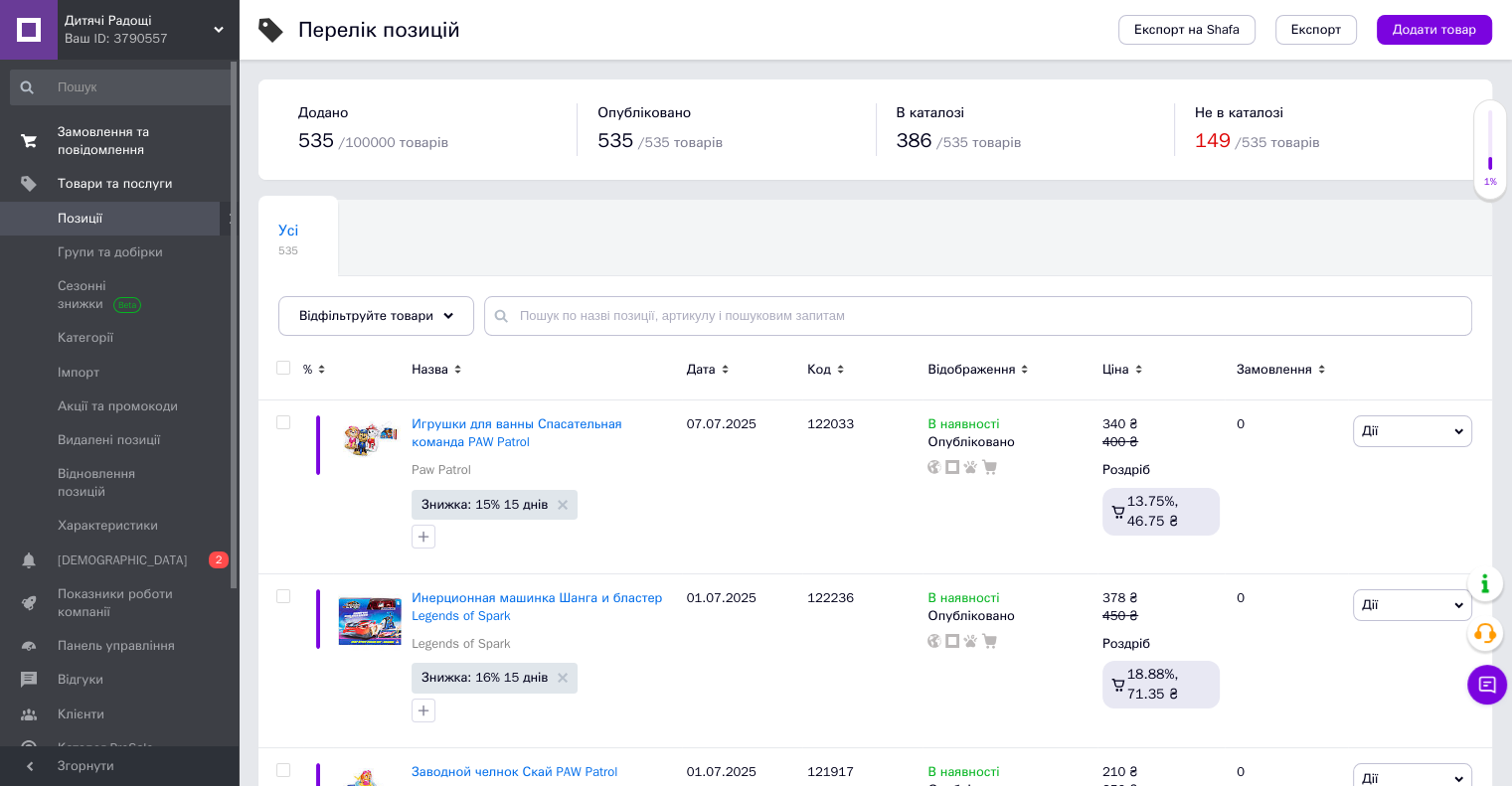 click on "Замовлення та повідомлення" at bounding box center (120, 141) 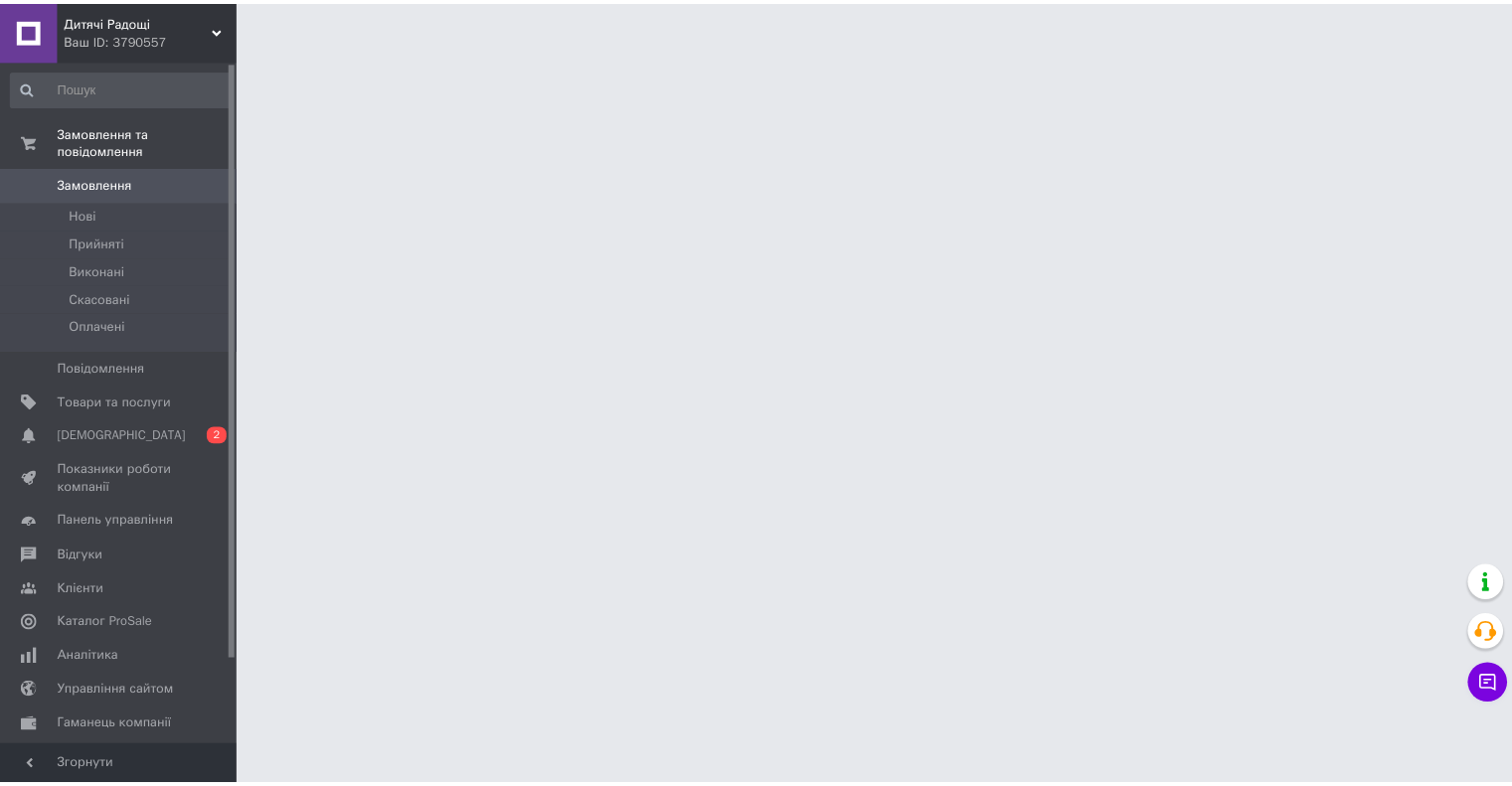 scroll, scrollTop: 0, scrollLeft: 0, axis: both 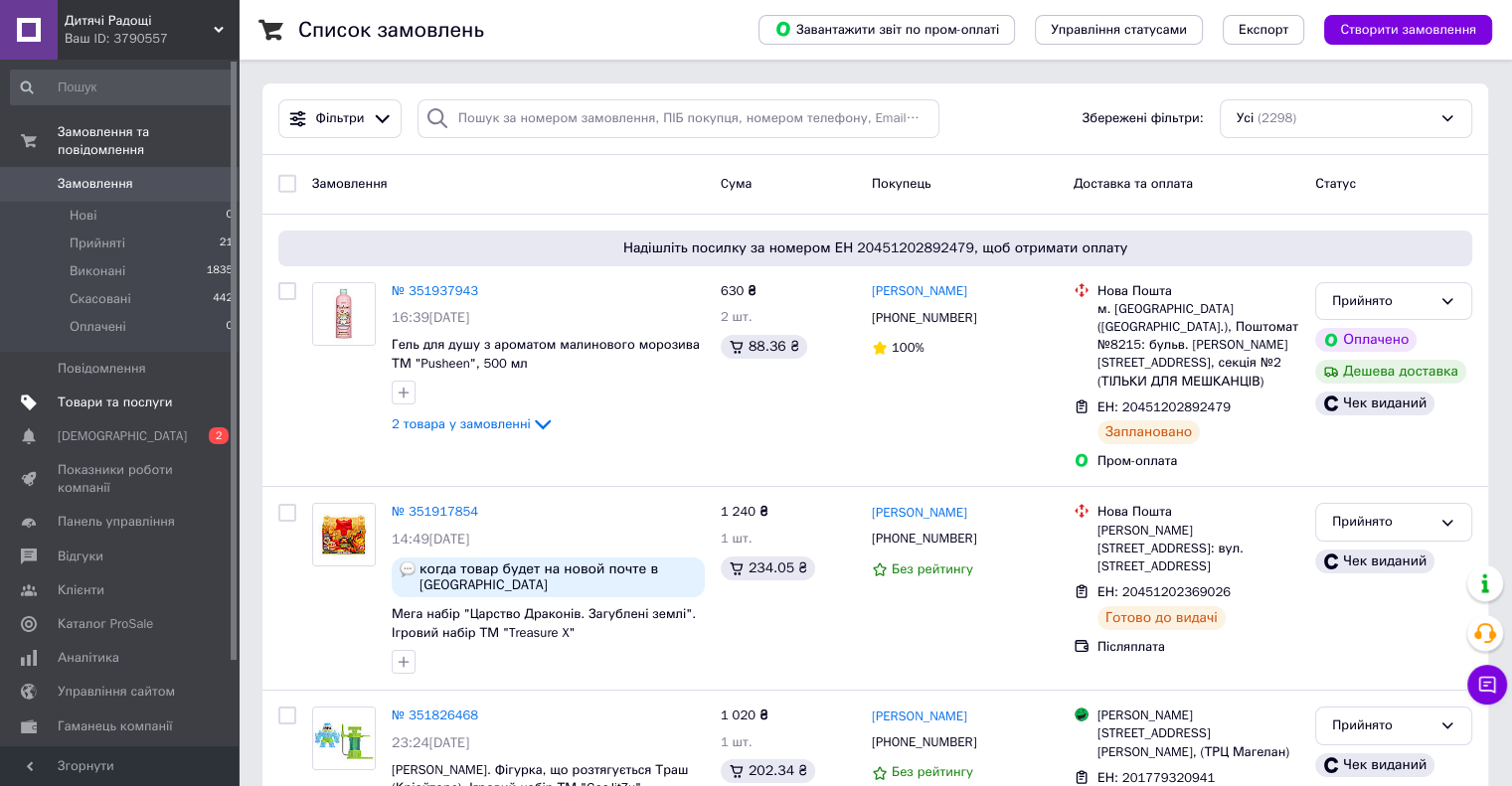 click on "Товари та послуги" at bounding box center [114, 402] 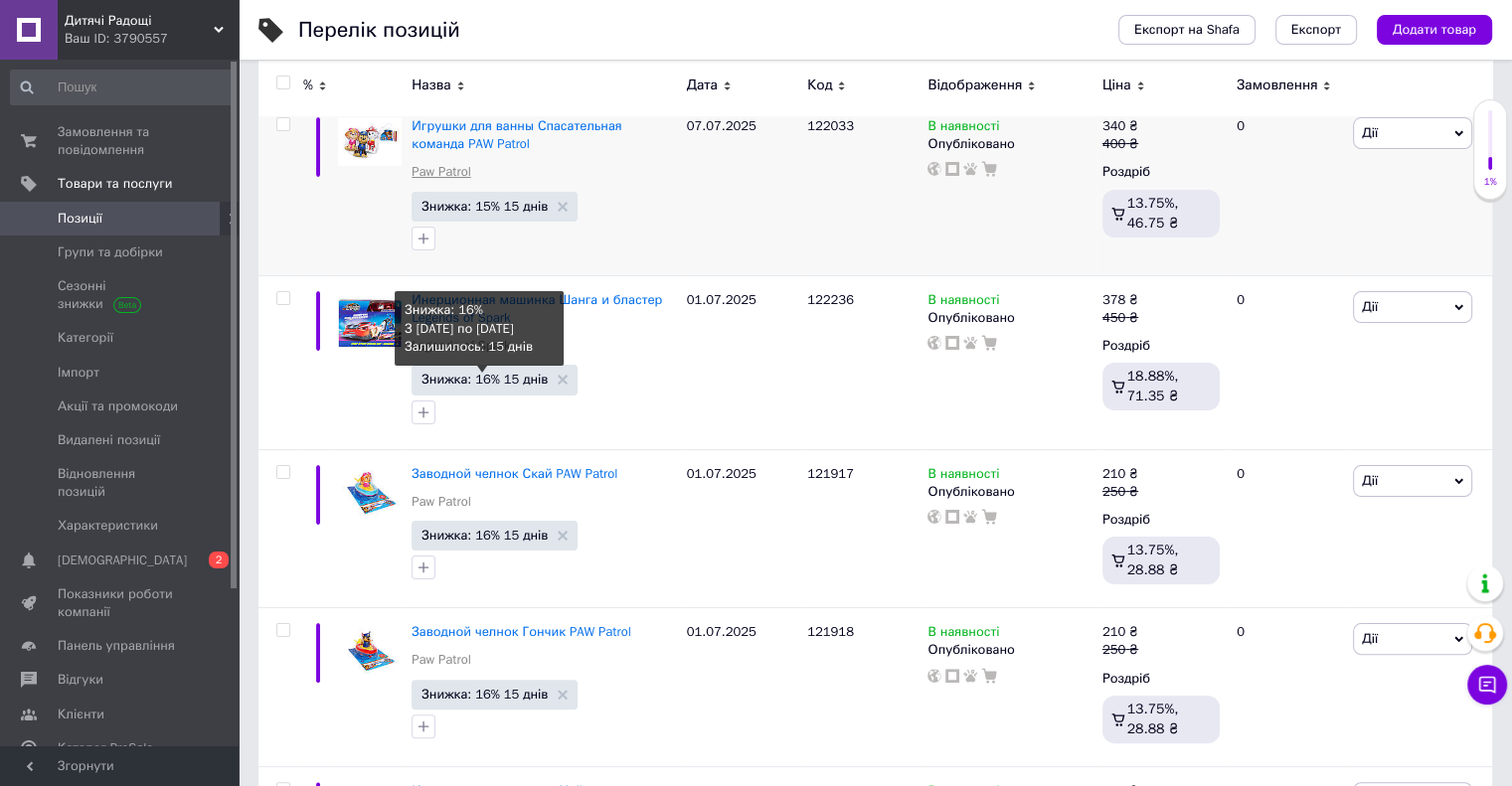 scroll, scrollTop: 0, scrollLeft: 0, axis: both 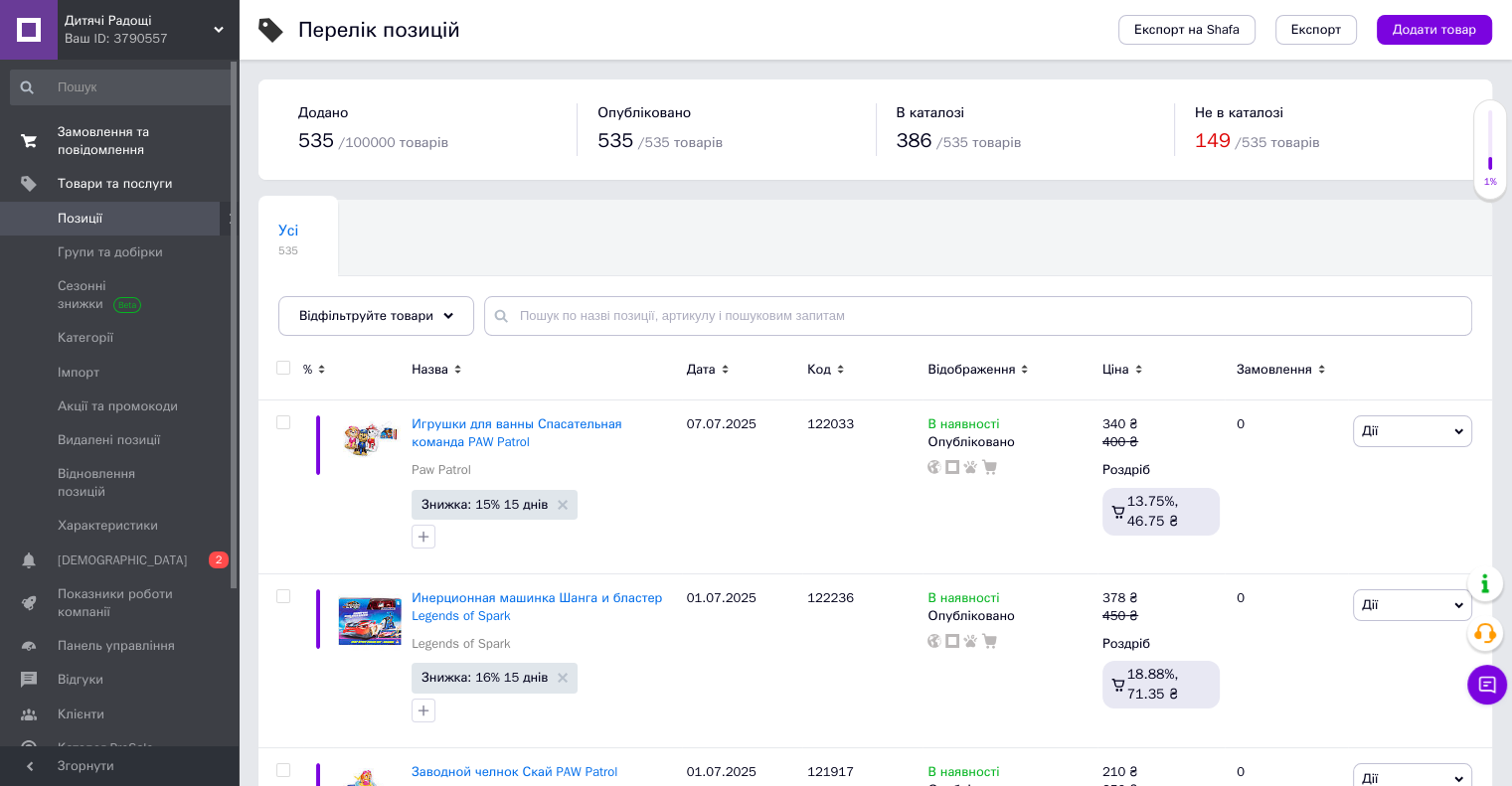 click on "Замовлення та повідомлення" at bounding box center [120, 141] 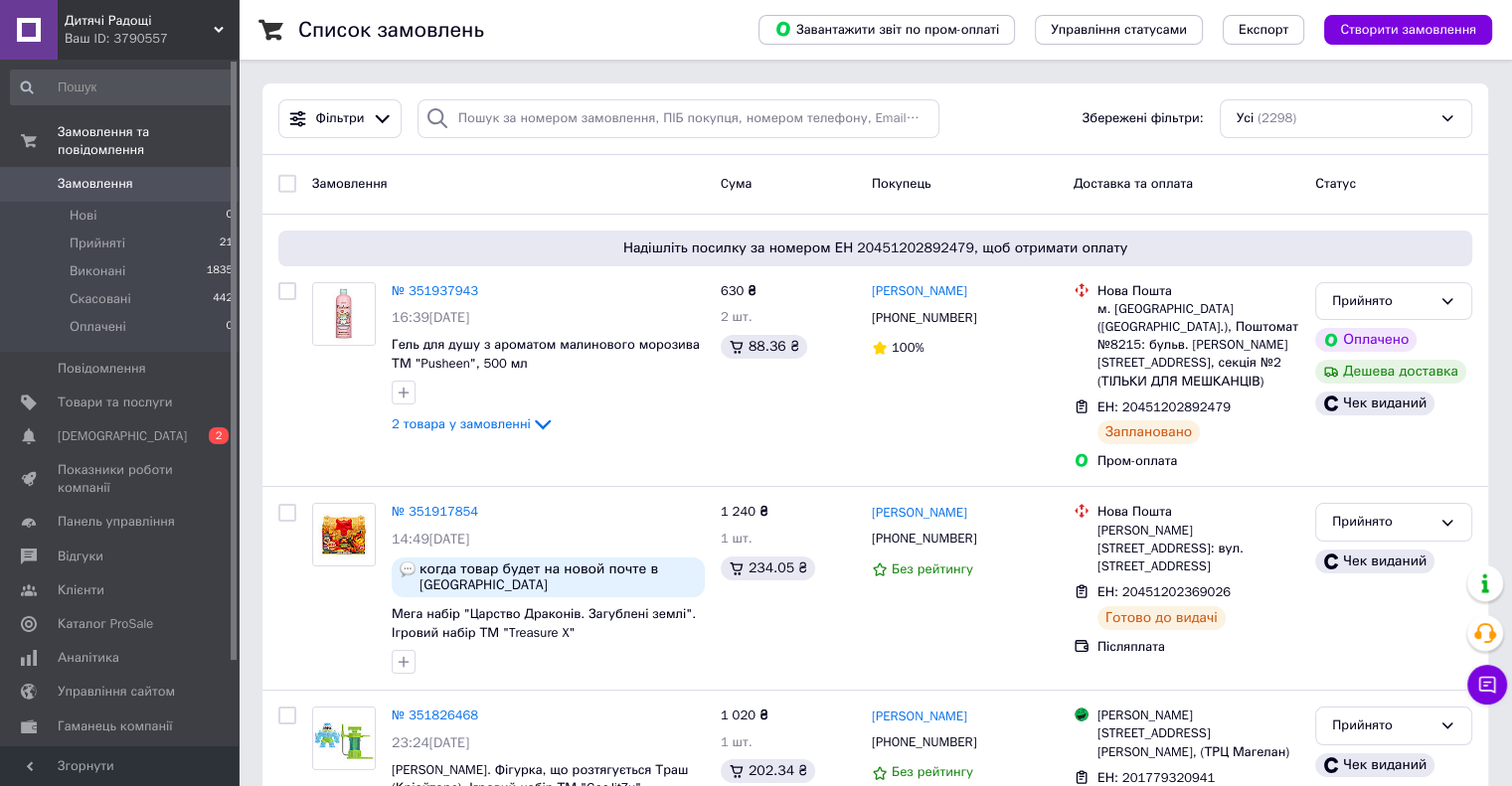 click on "Cума" at bounding box center [788, 184] 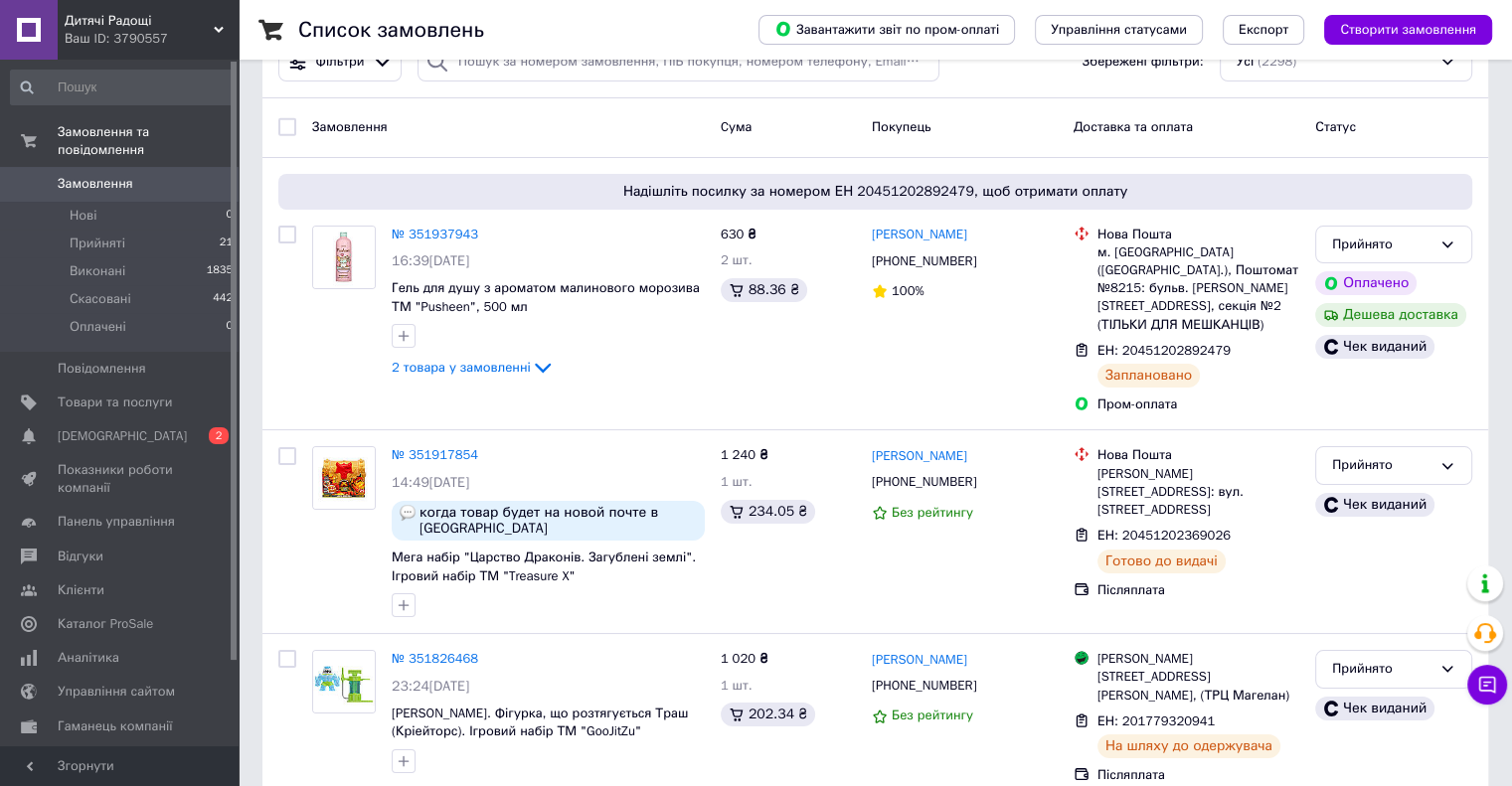 scroll, scrollTop: 0, scrollLeft: 0, axis: both 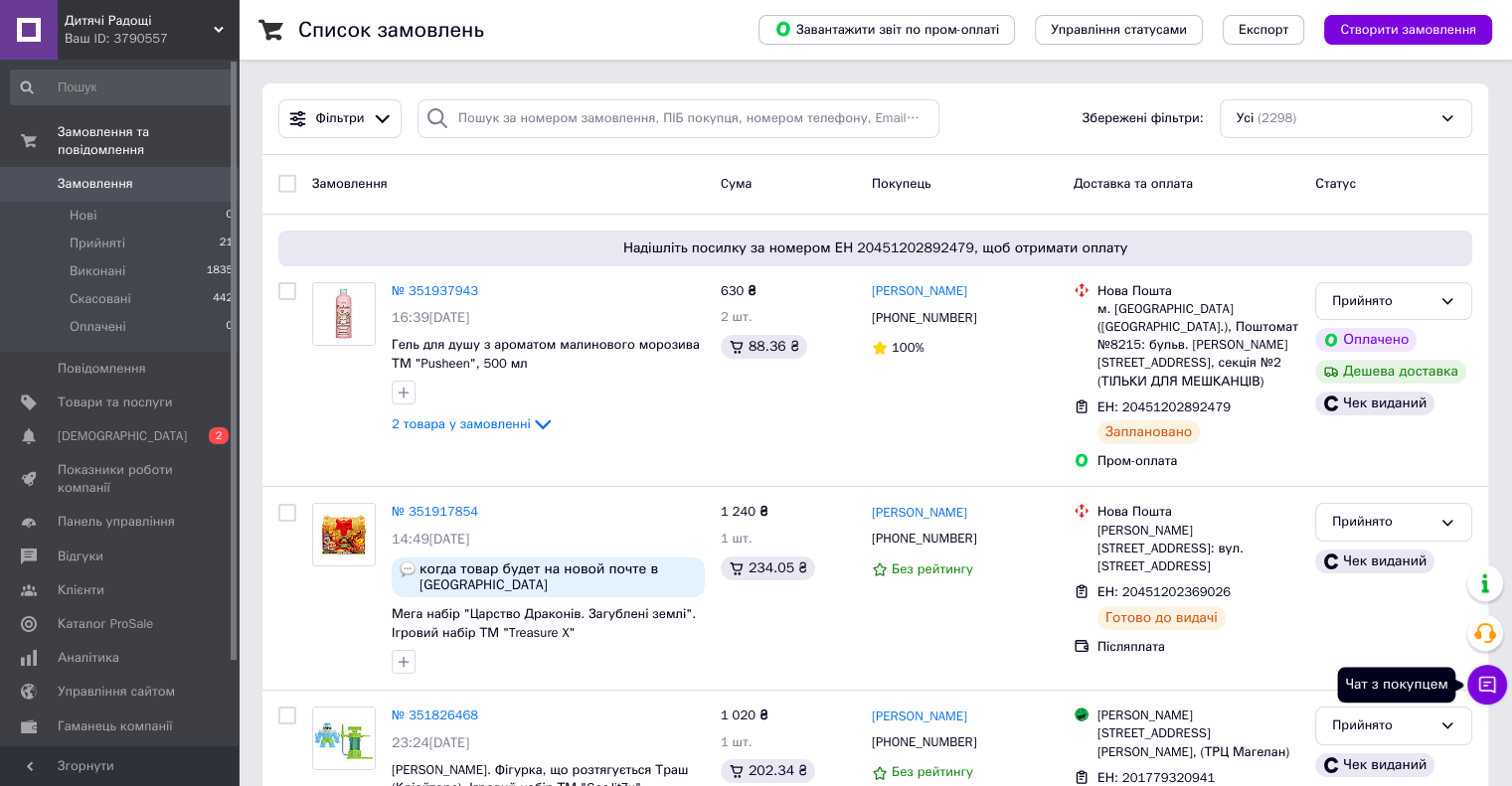 click 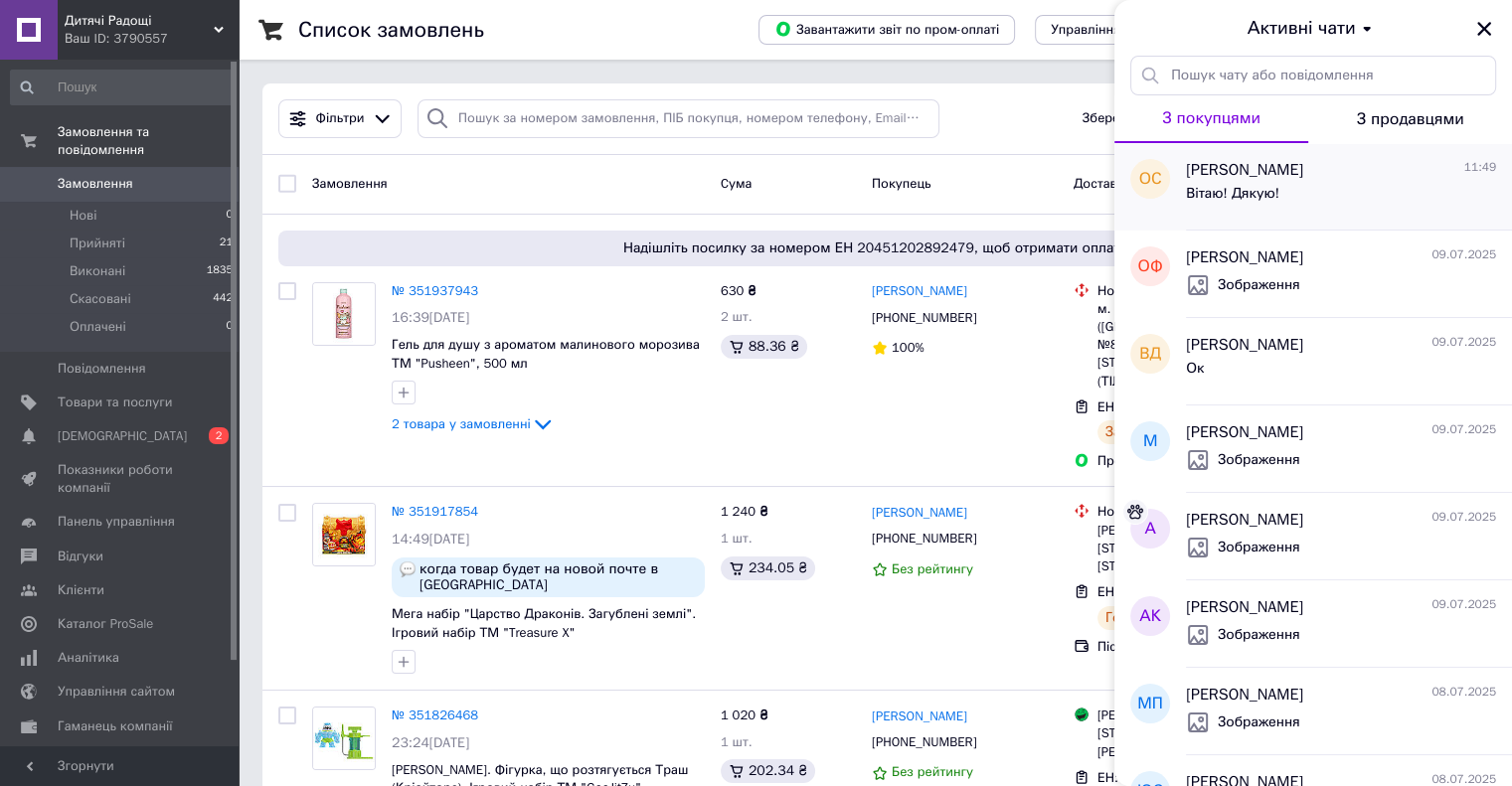 click on "Вітаю! Дякую!" at bounding box center (1341, 198) 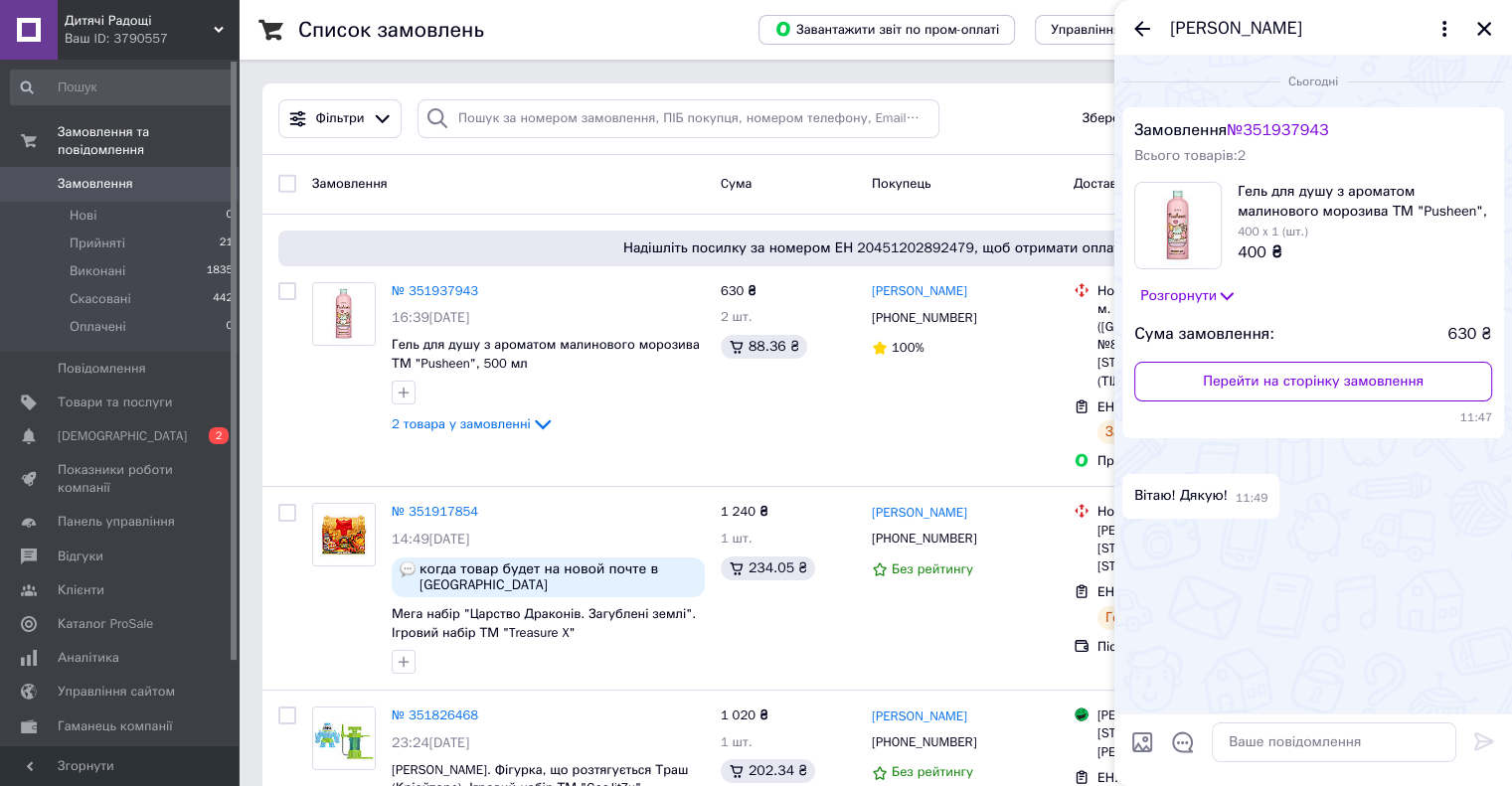 scroll, scrollTop: 90, scrollLeft: 0, axis: vertical 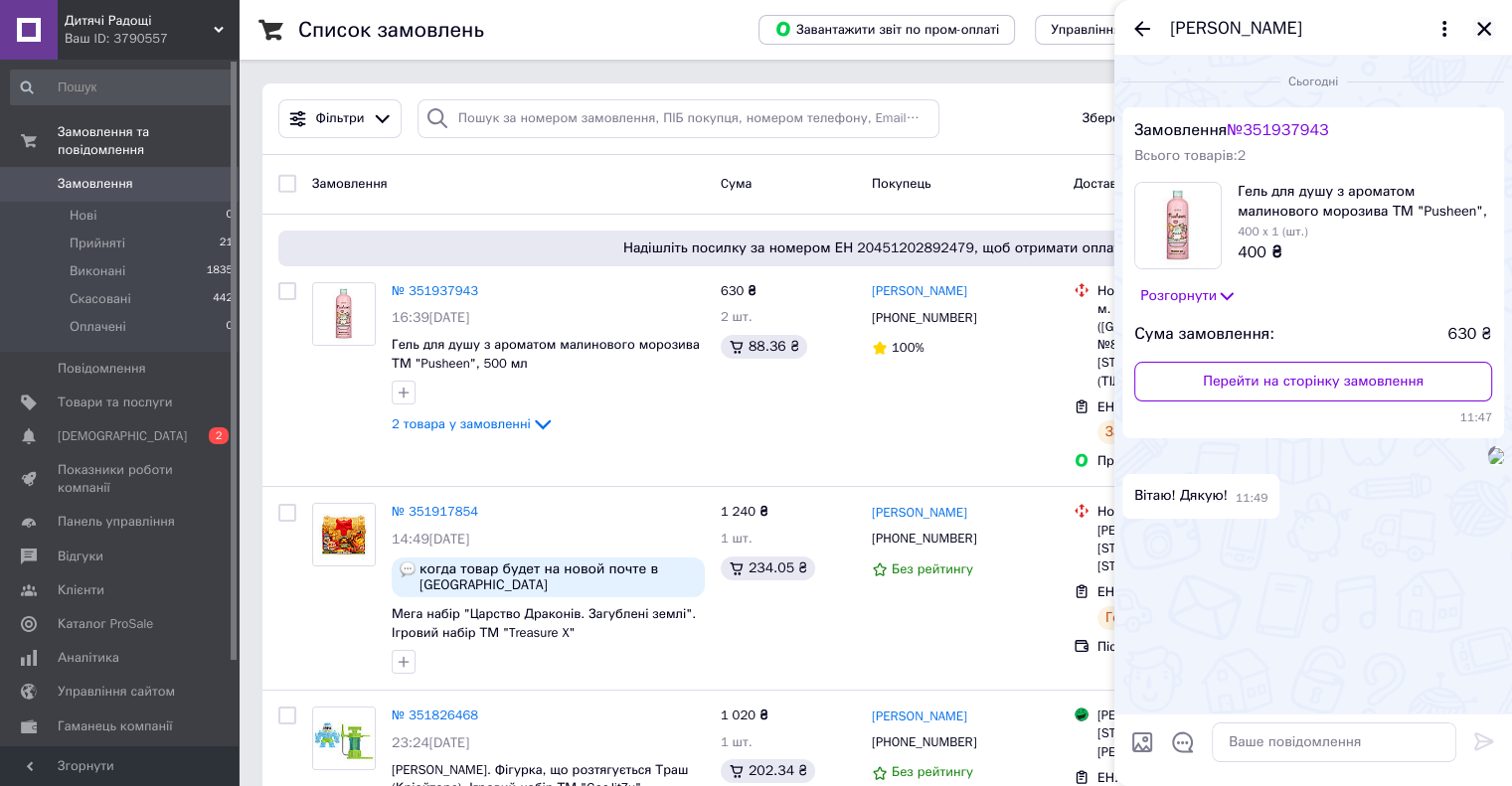 click 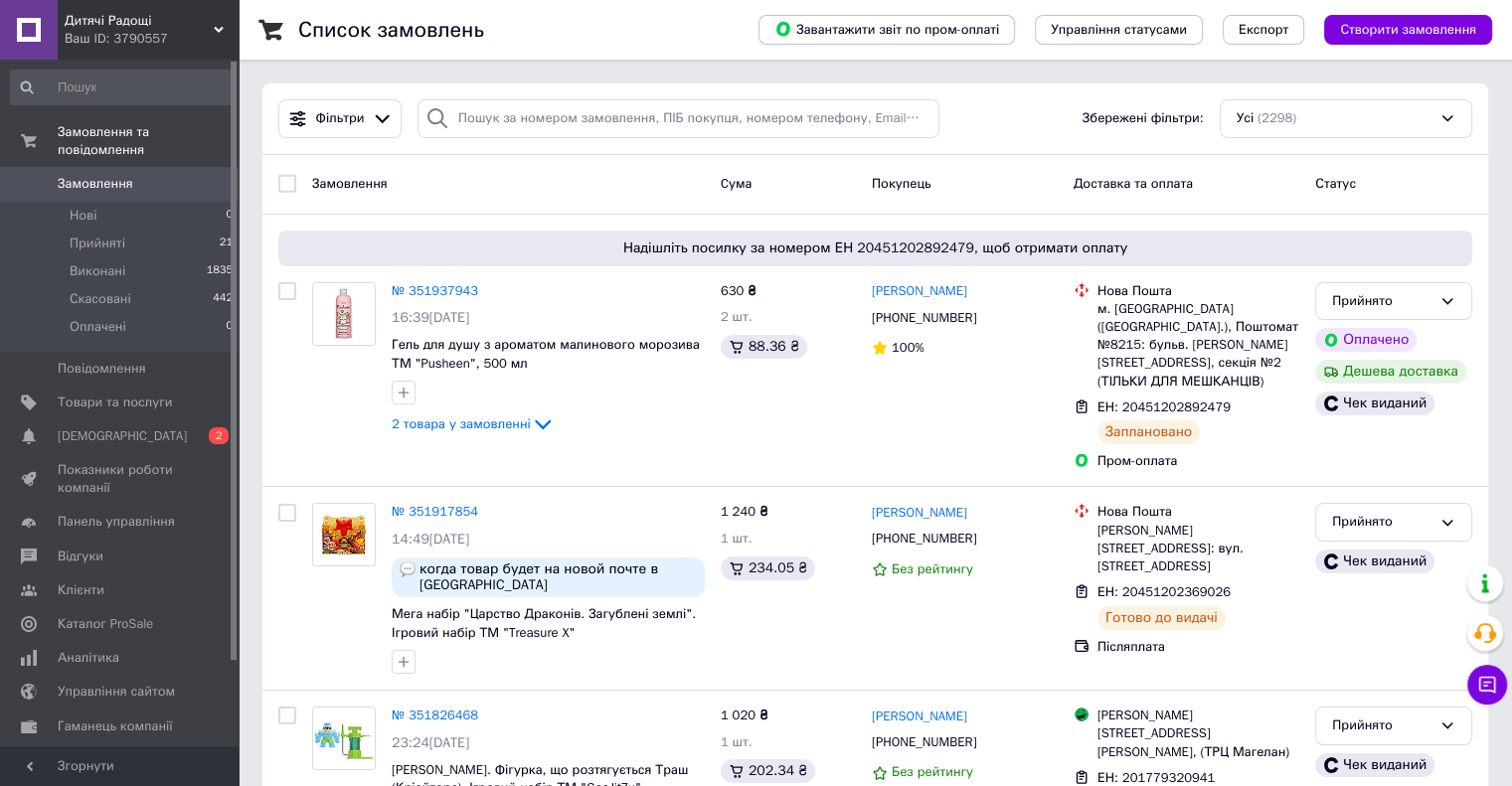click on "Замовлення" at bounding box center [350, 183] 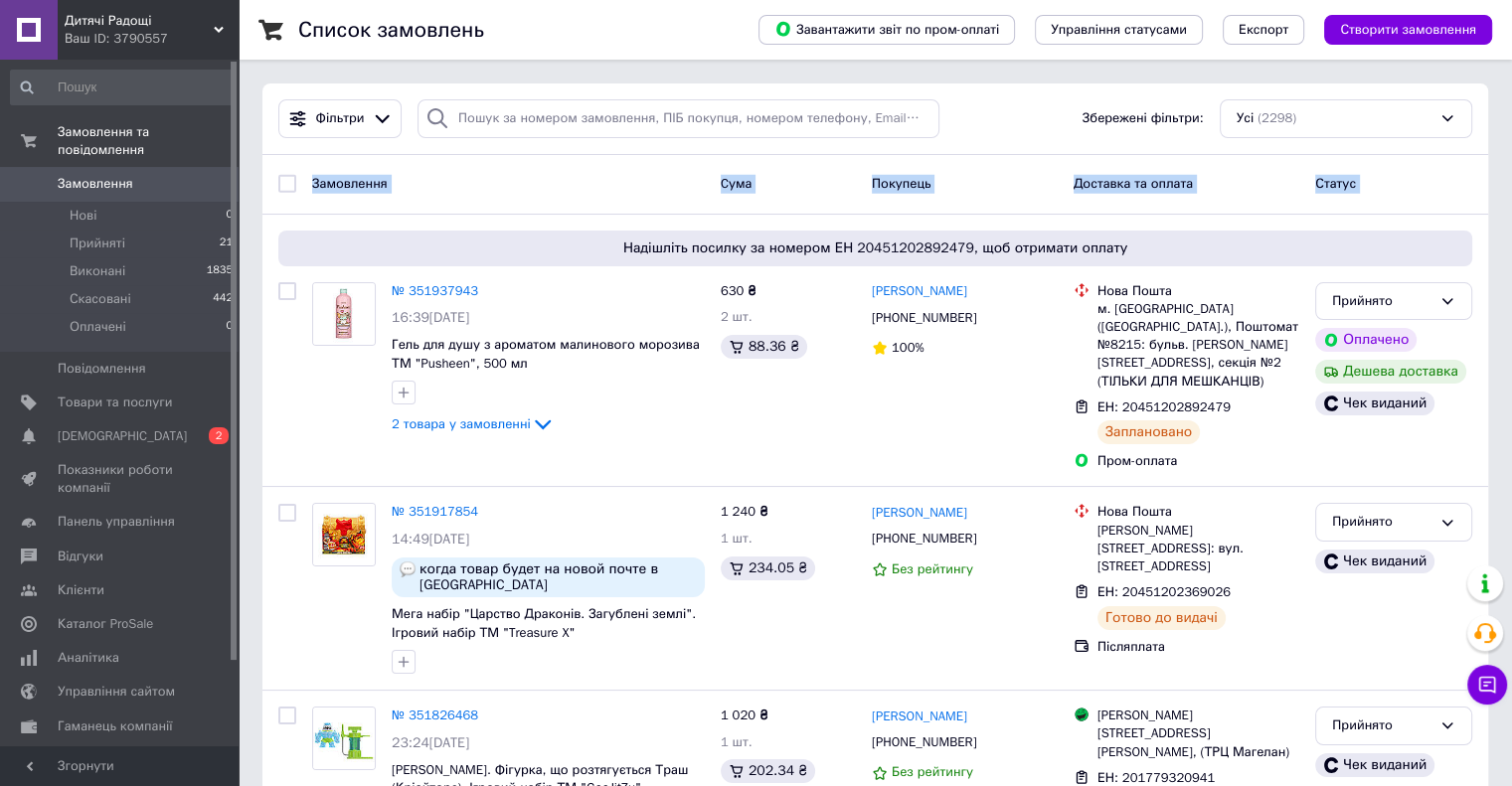 drag, startPoint x: 329, startPoint y: 184, endPoint x: 1418, endPoint y: 193, distance: 1089.037 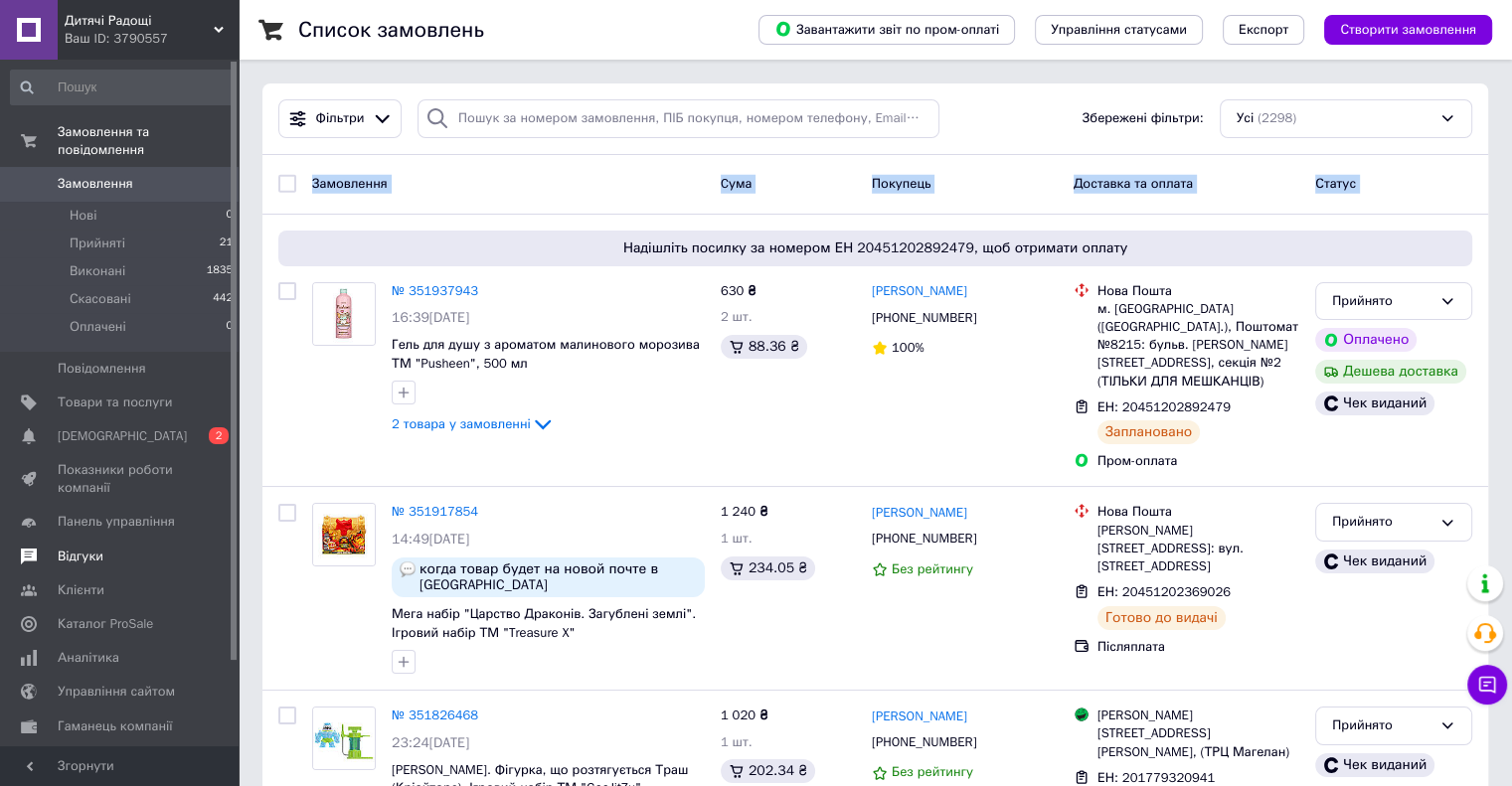 click on "Відгуки" at bounding box center [81, 556] 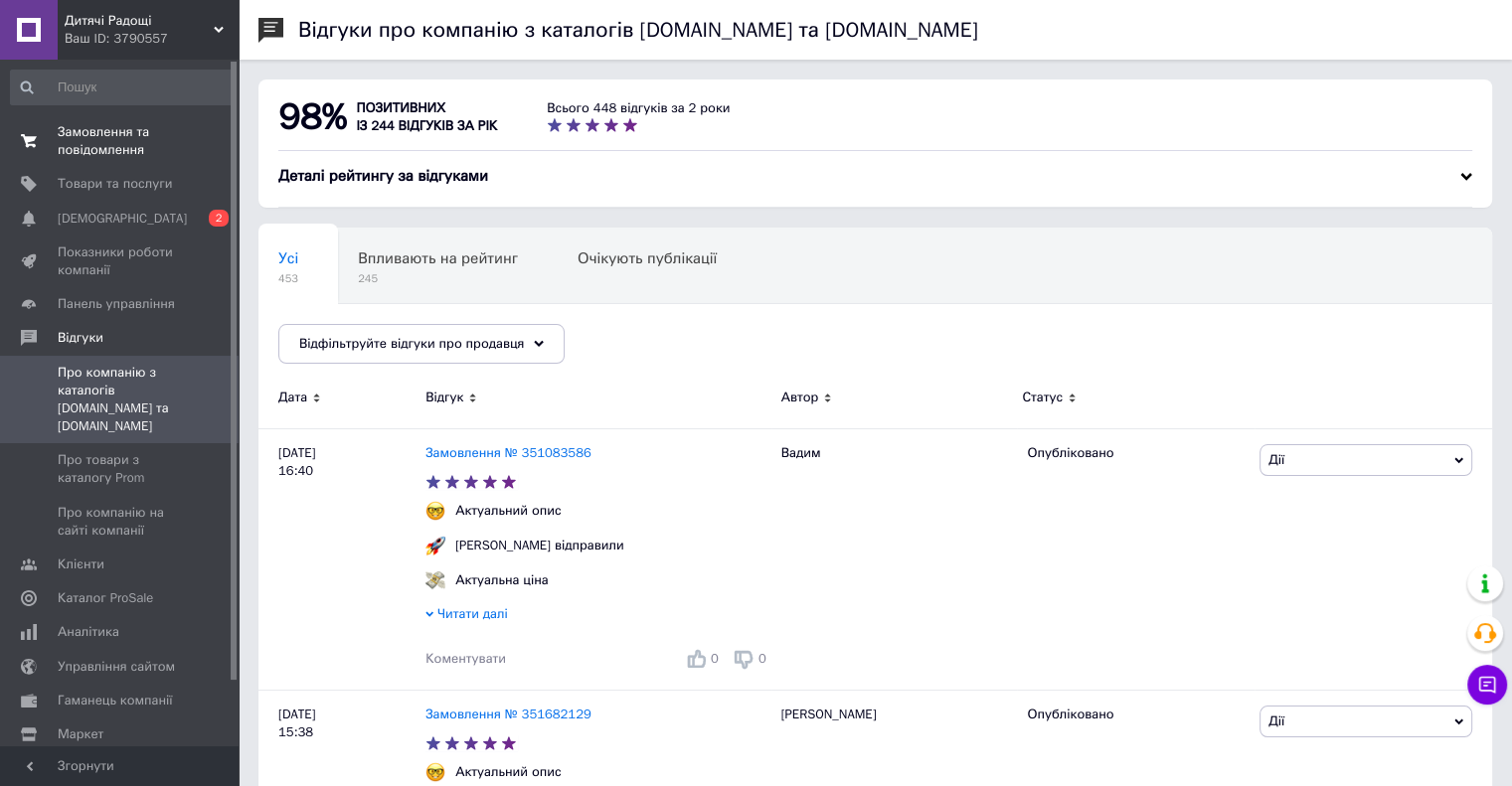 click on "Замовлення та повідомлення" at bounding box center (120, 141) 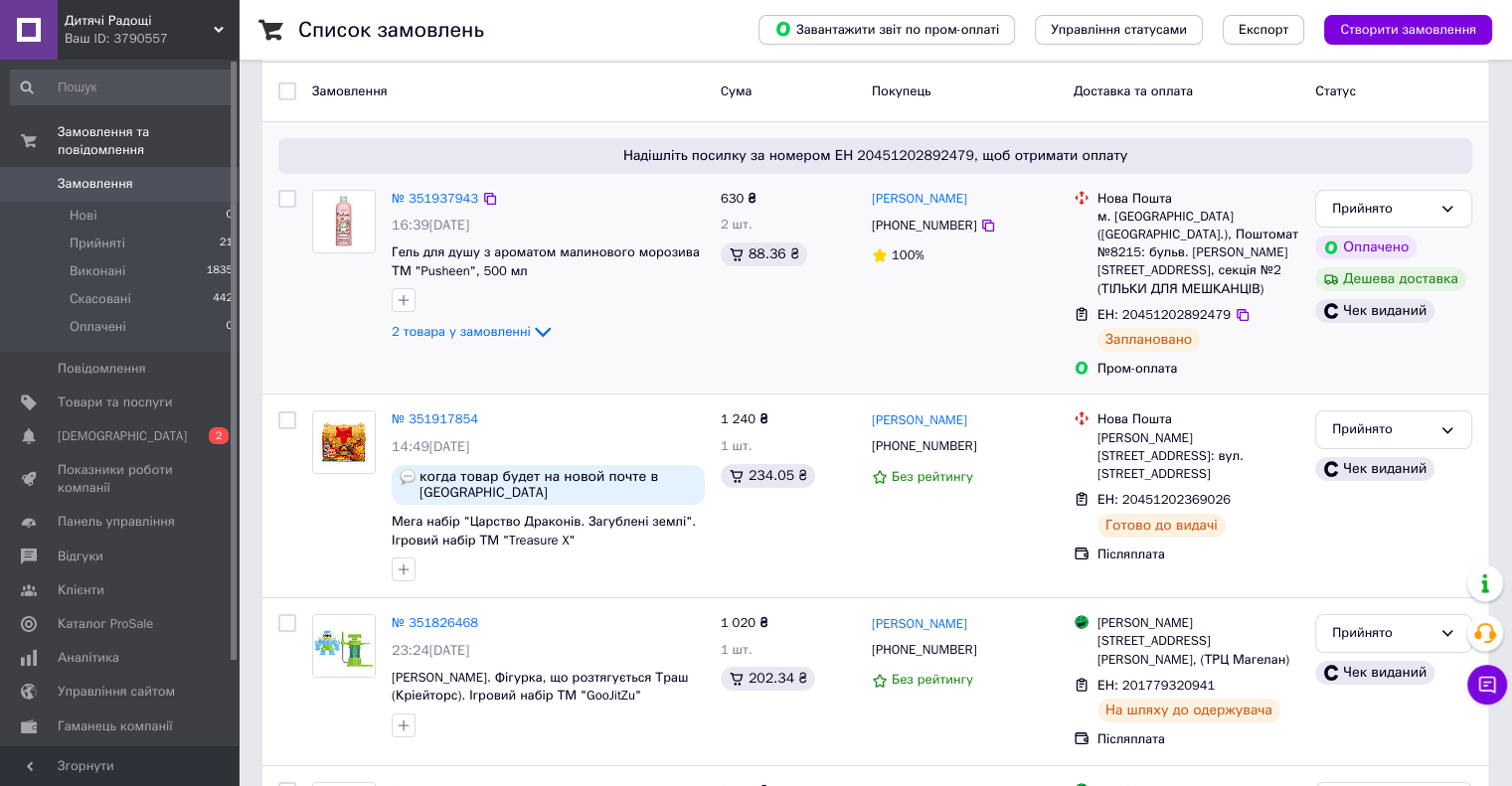 scroll, scrollTop: 0, scrollLeft: 0, axis: both 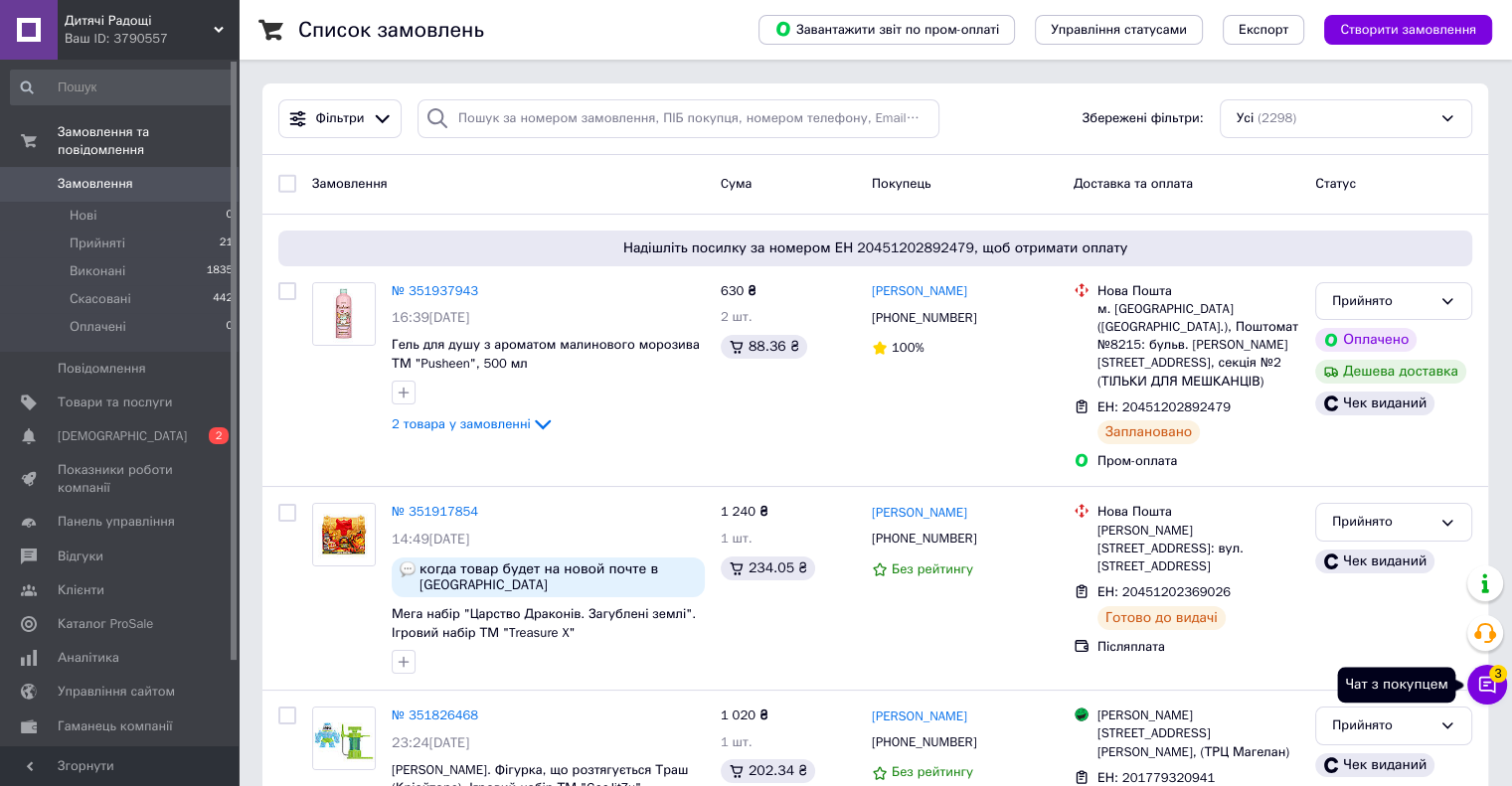 click on "Чат з покупцем 3" at bounding box center (1487, 685) 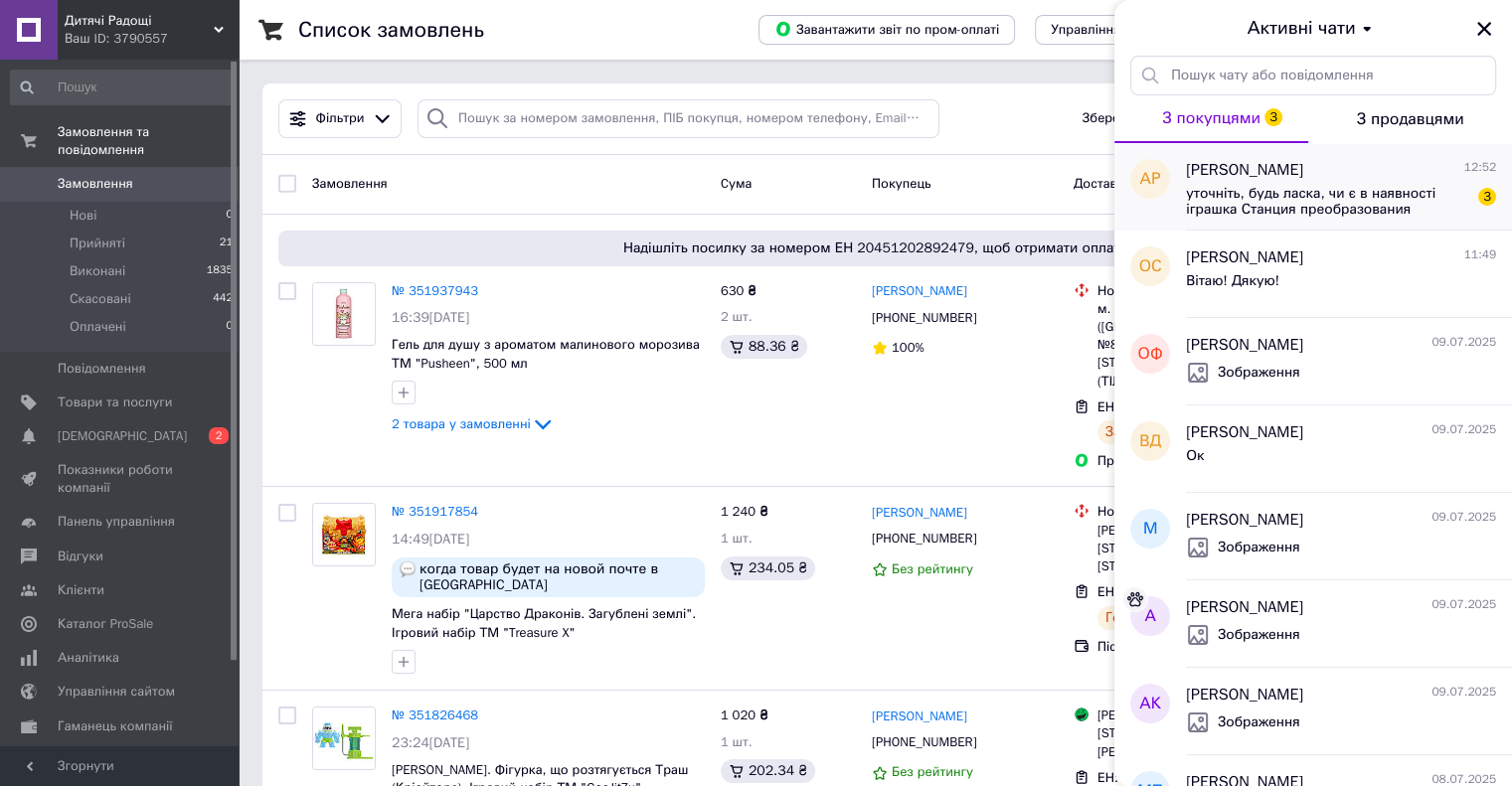 click on "уточніть, будь ласка, чи є в наявності іграшка Станция преобразования Пантера металлическая. Игровой набор ТМ "MrBeast Lab"?" at bounding box center [1327, 202] 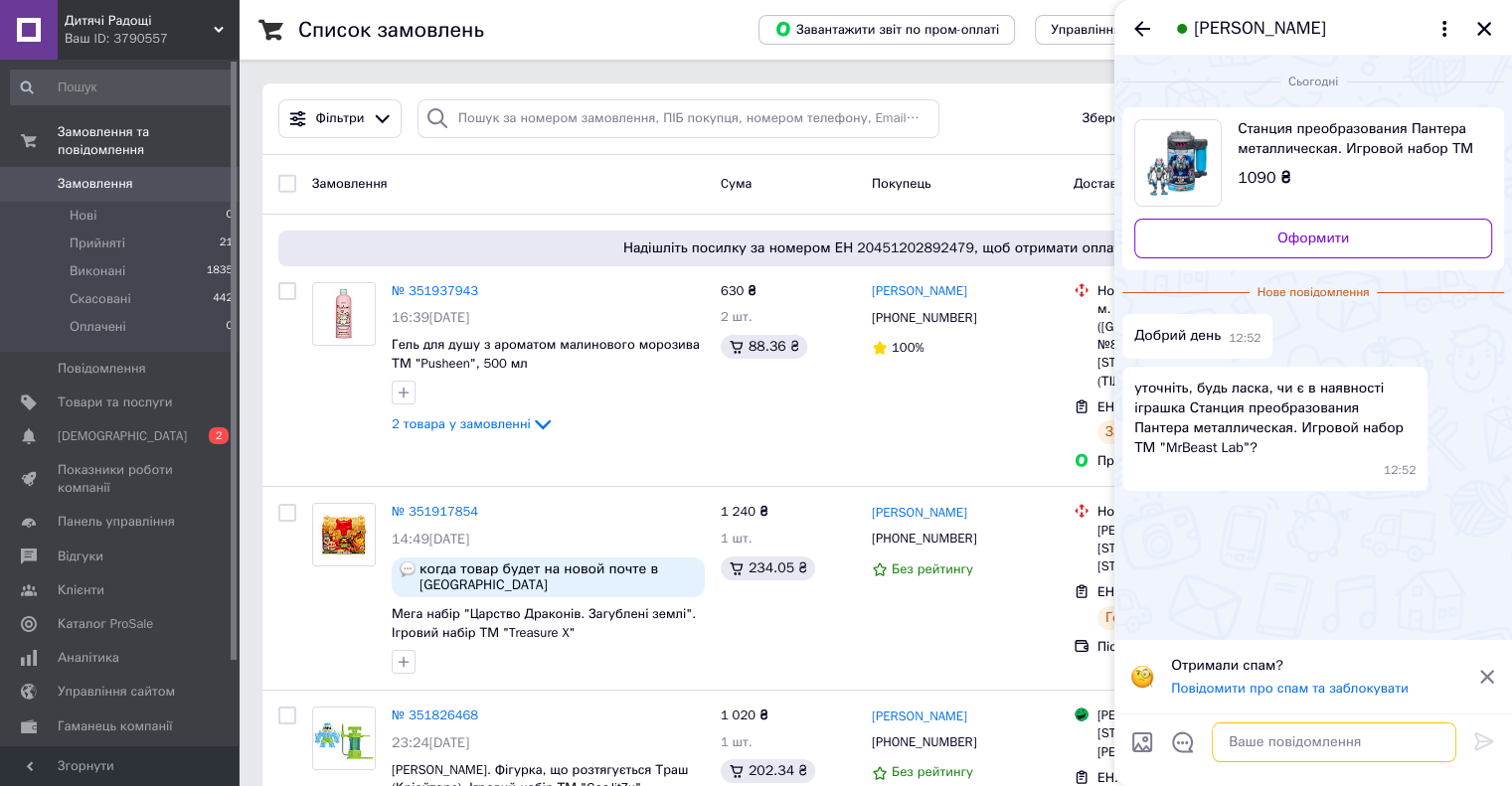click at bounding box center (1334, 742) 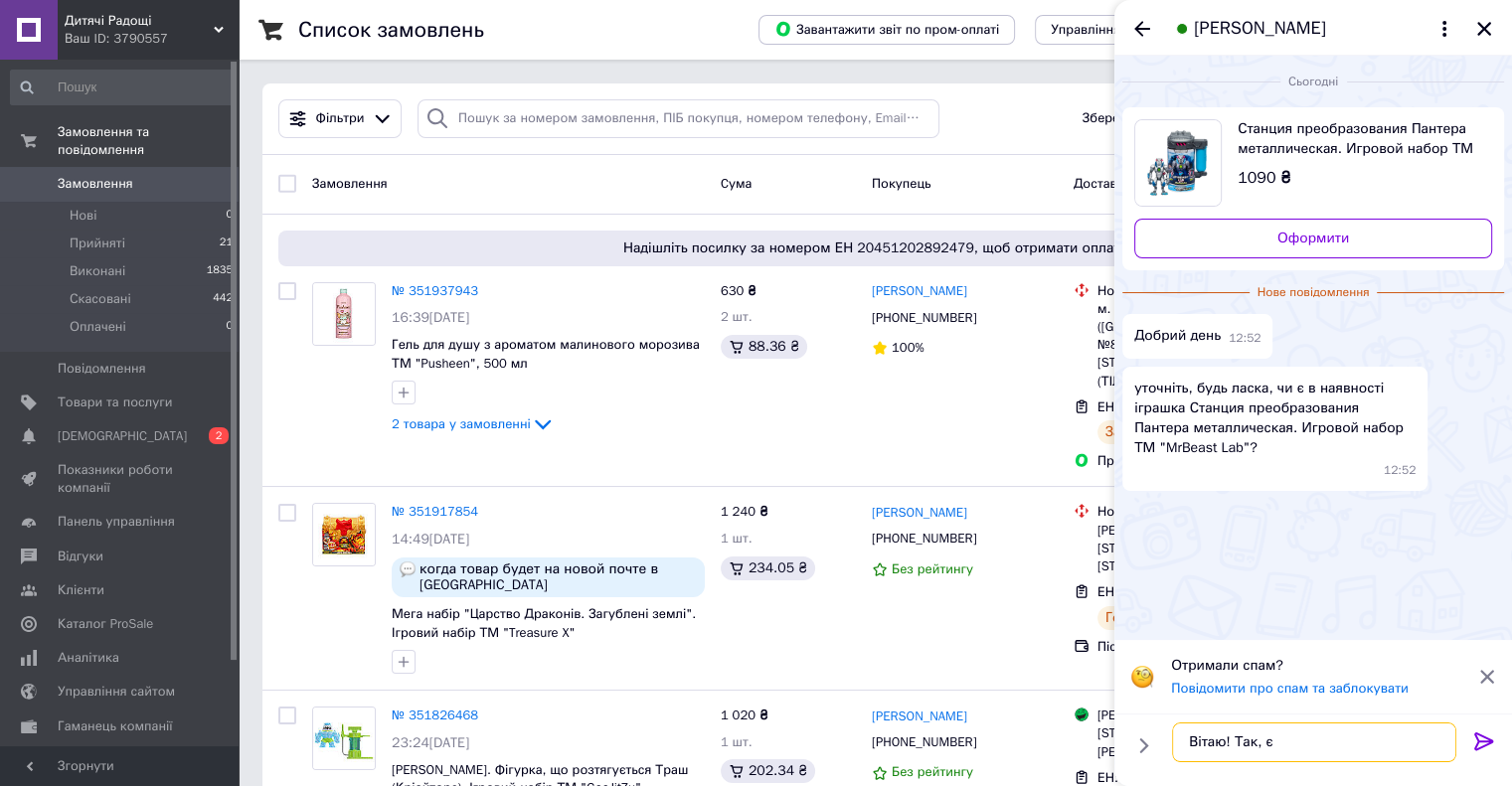 type on "Вітаю! Так, є" 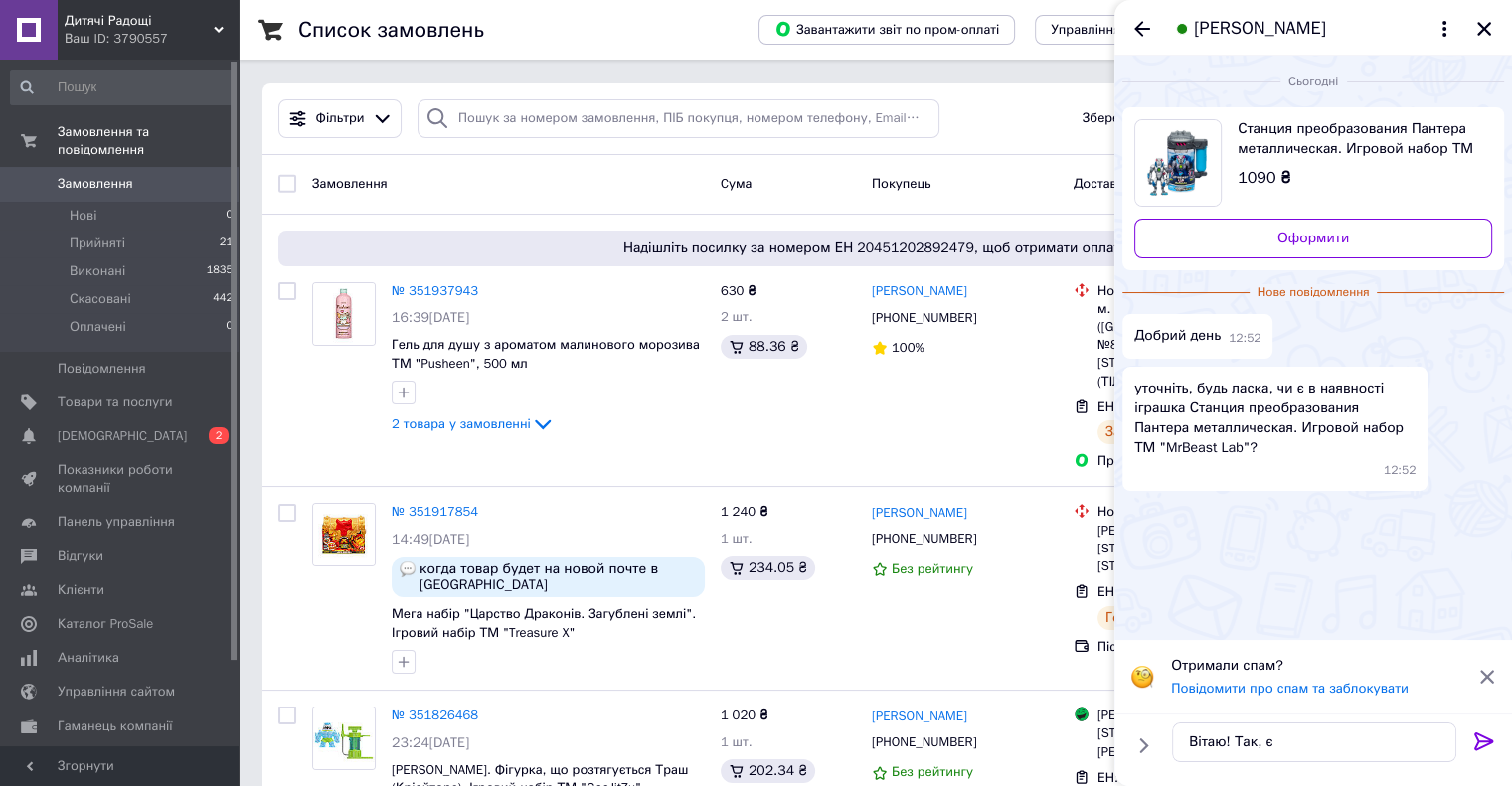 click 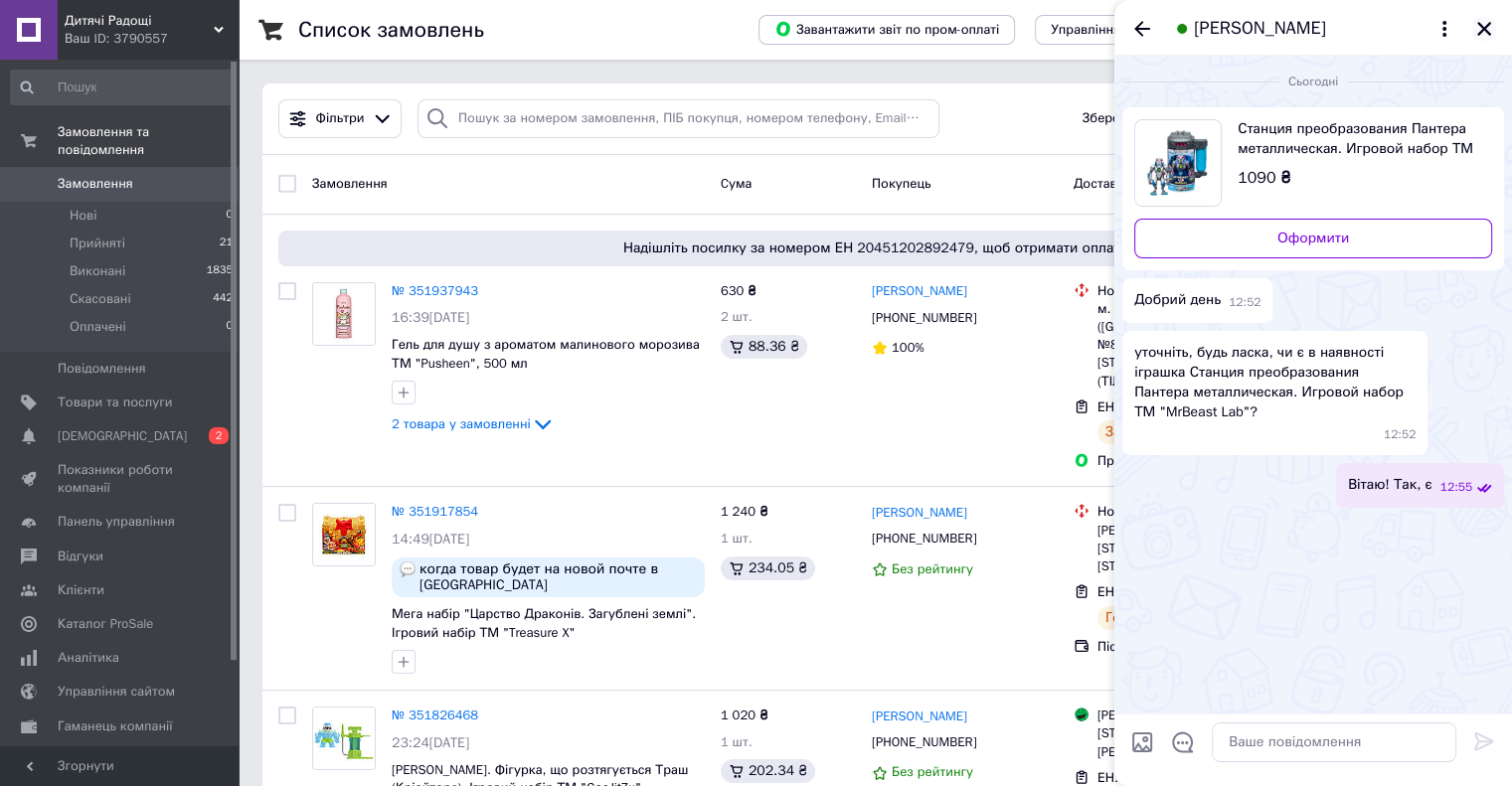 click 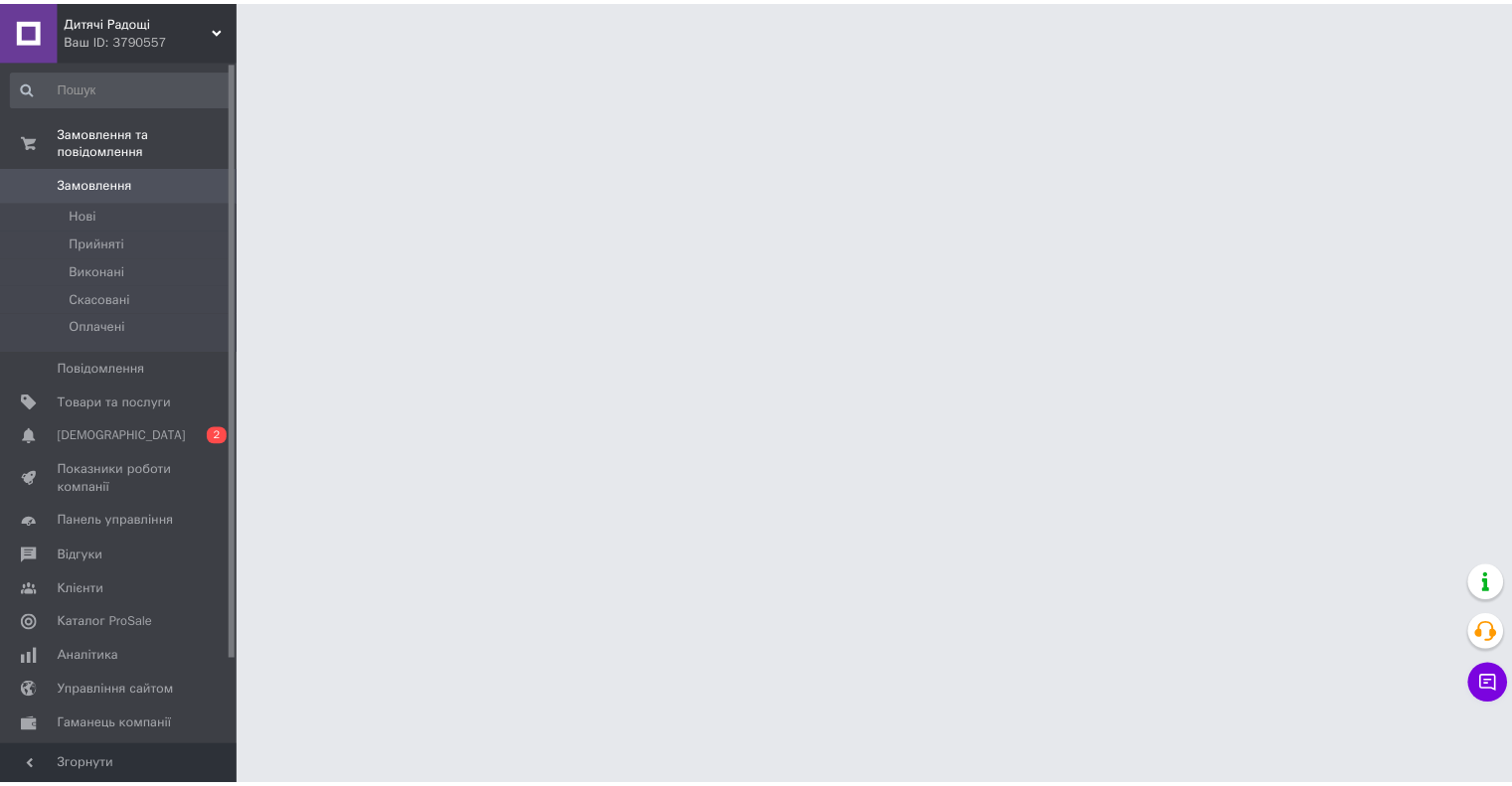 scroll, scrollTop: 0, scrollLeft: 0, axis: both 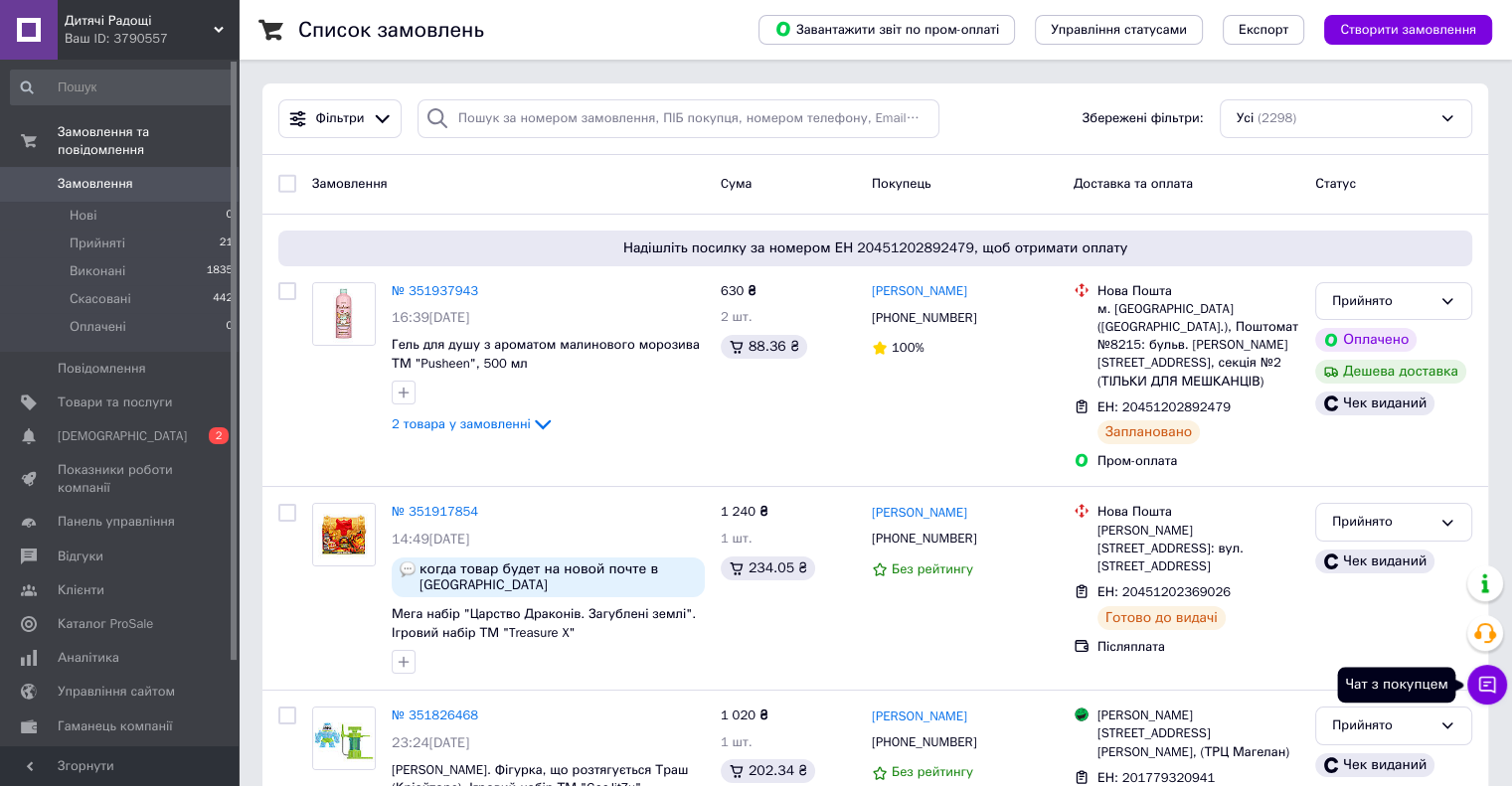 click 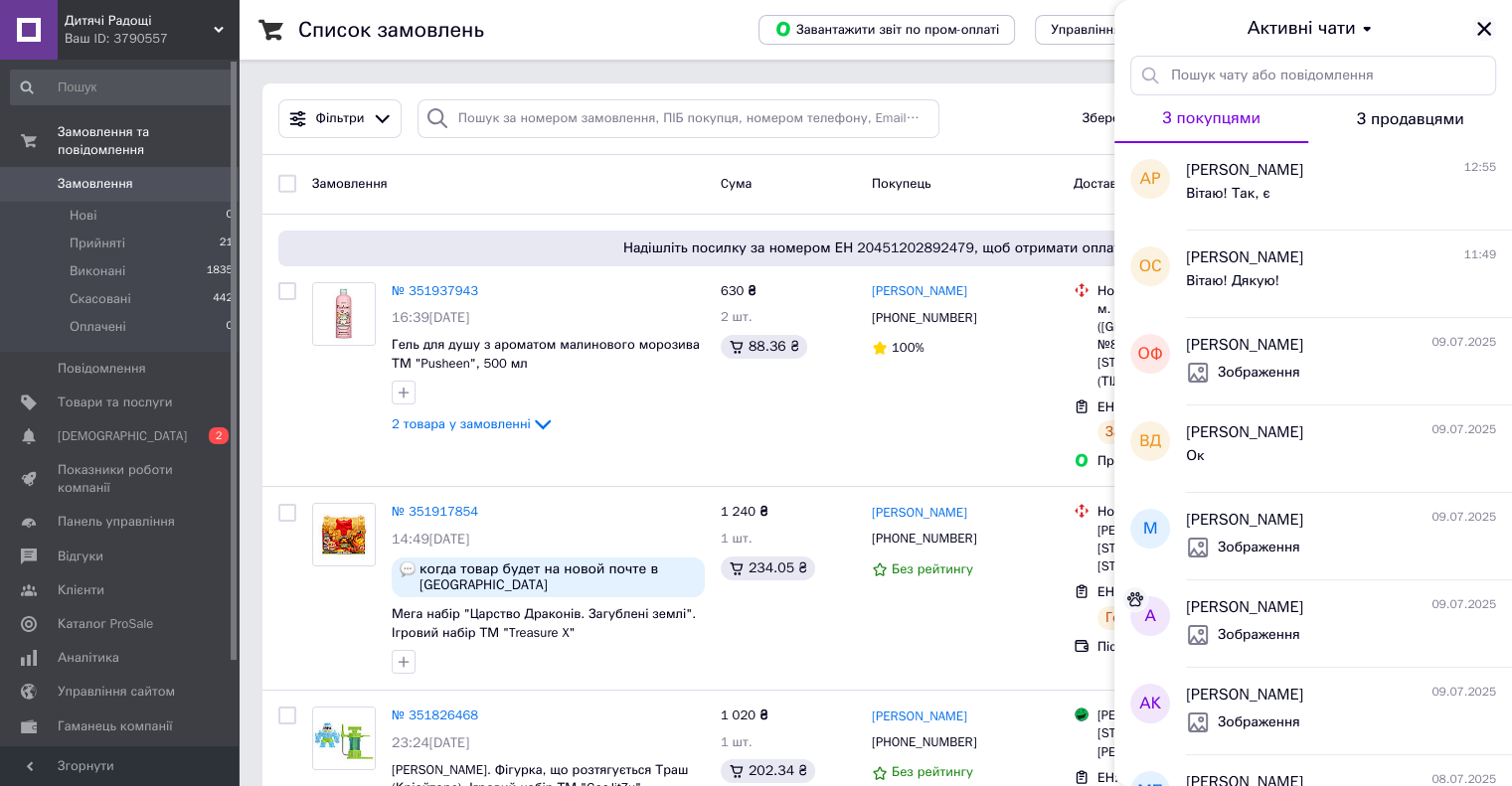 click 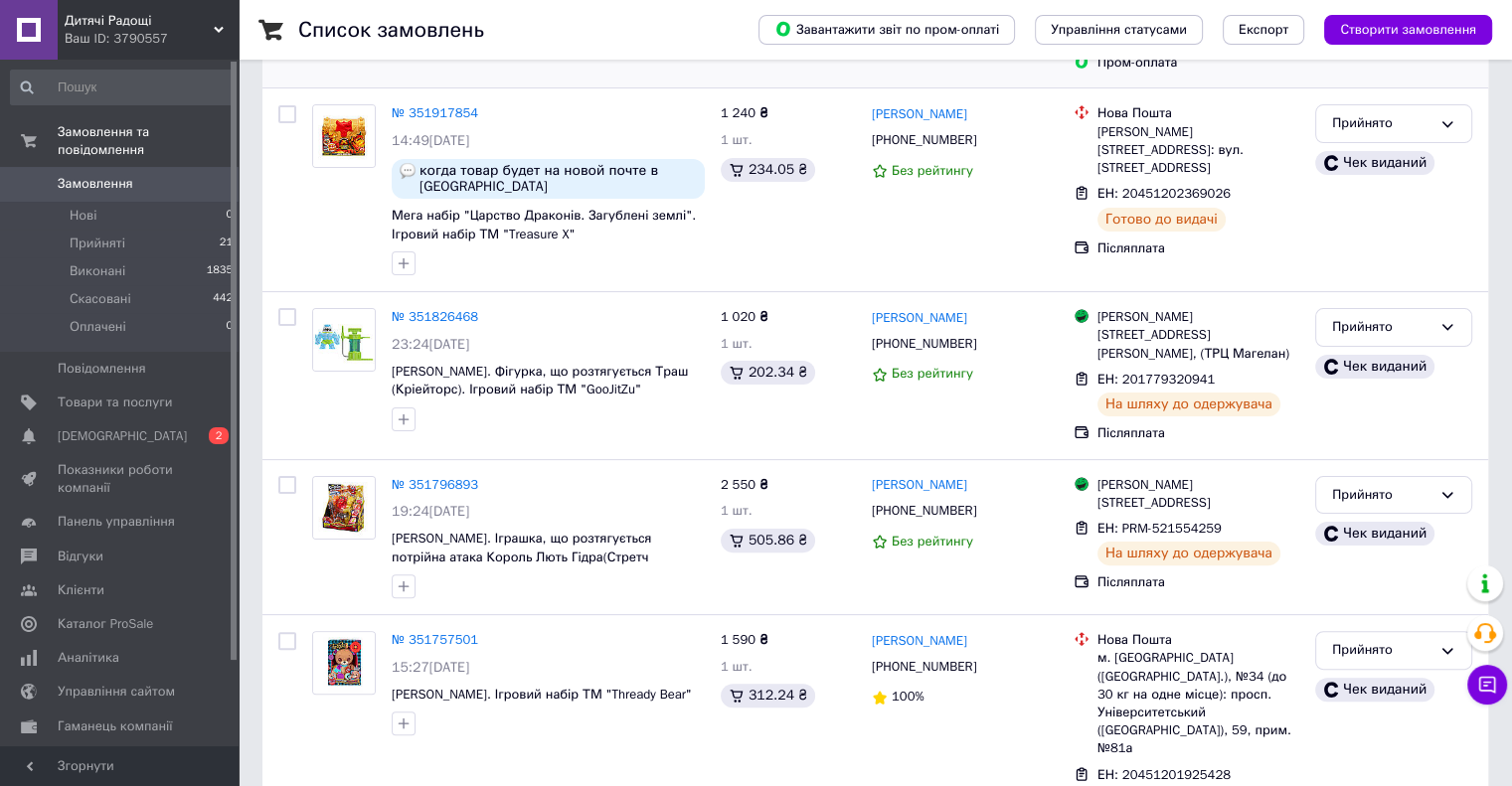 scroll, scrollTop: 0, scrollLeft: 0, axis: both 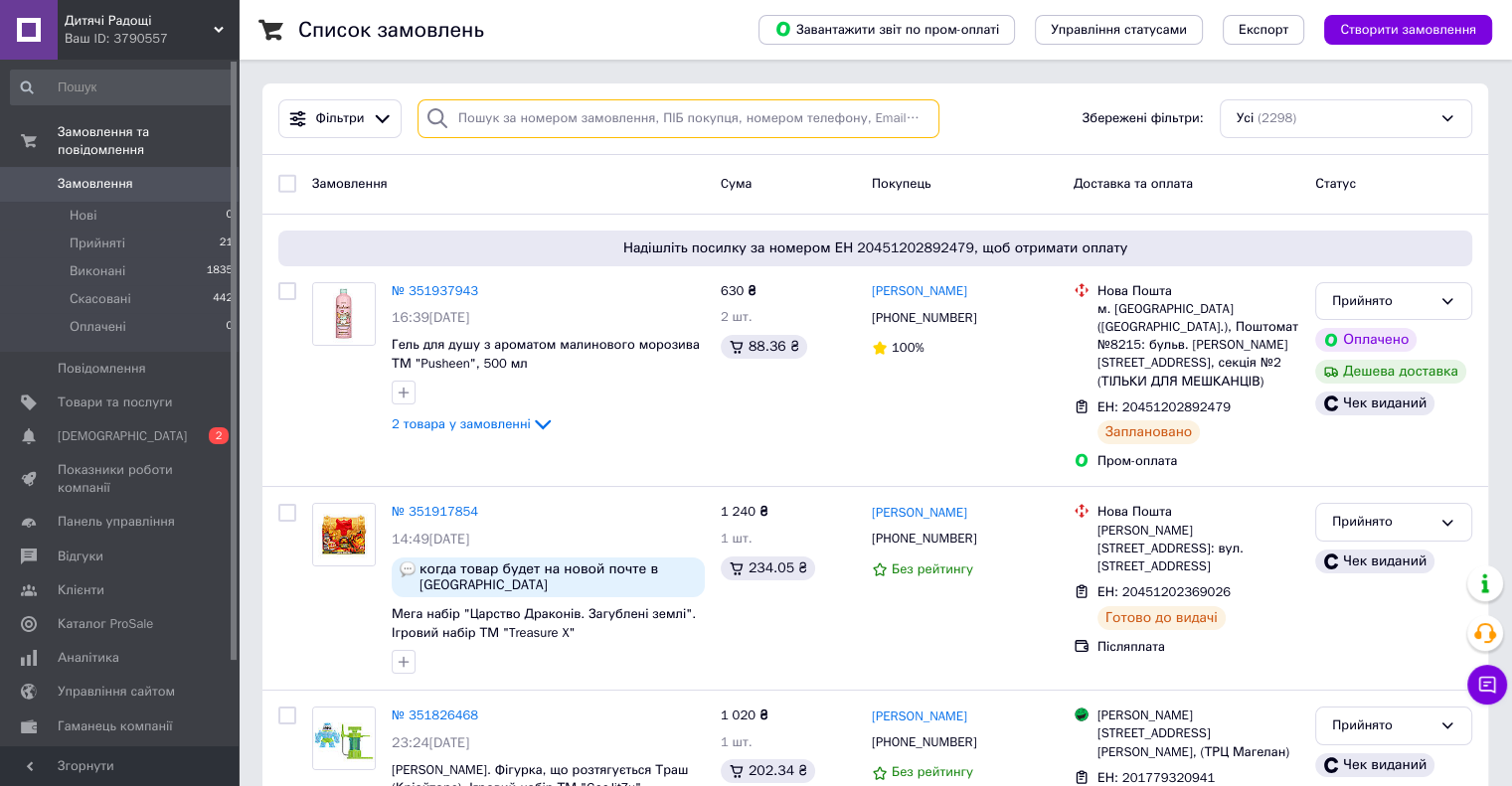 click at bounding box center [678, 118] 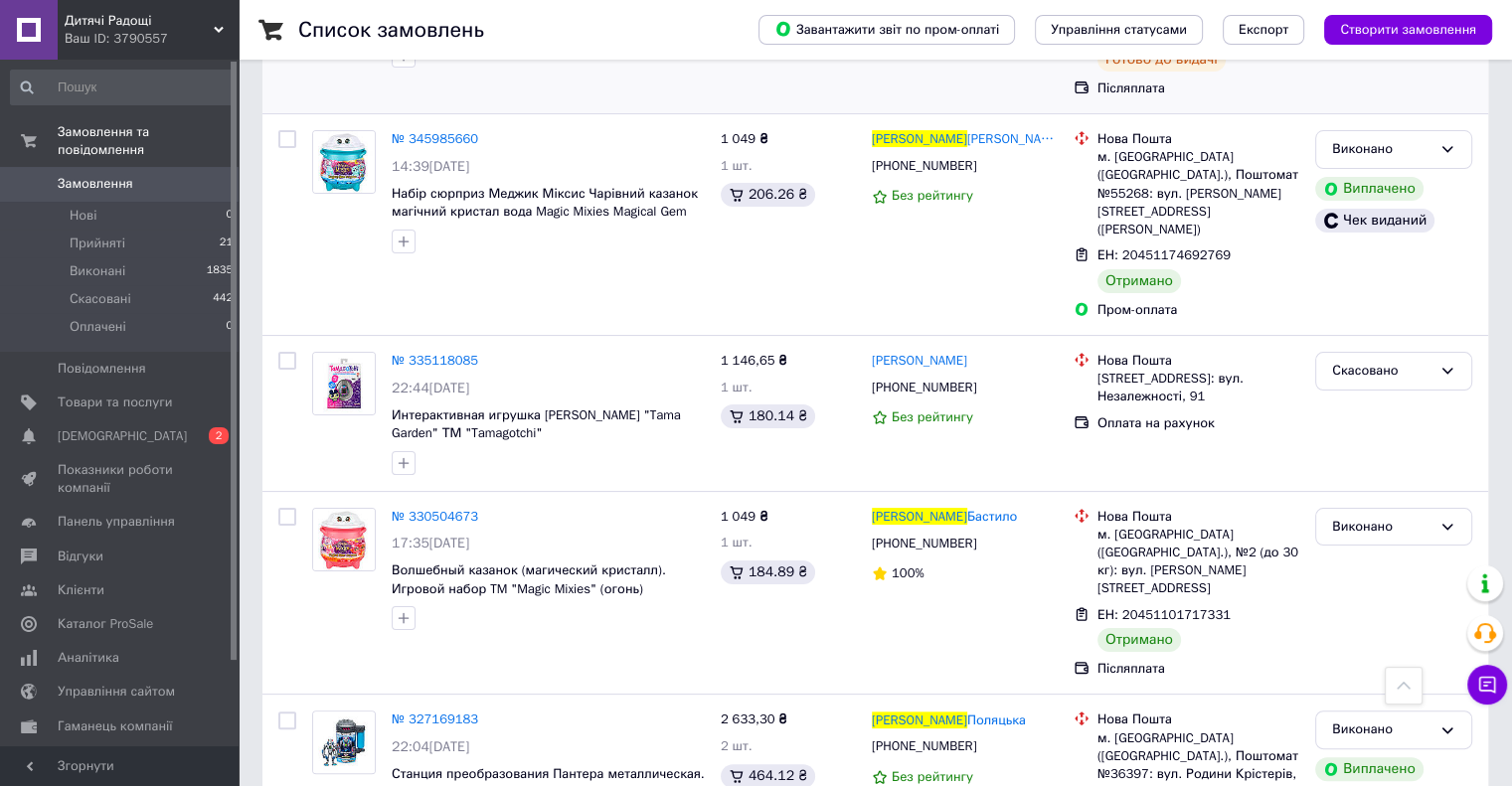 scroll, scrollTop: 0, scrollLeft: 0, axis: both 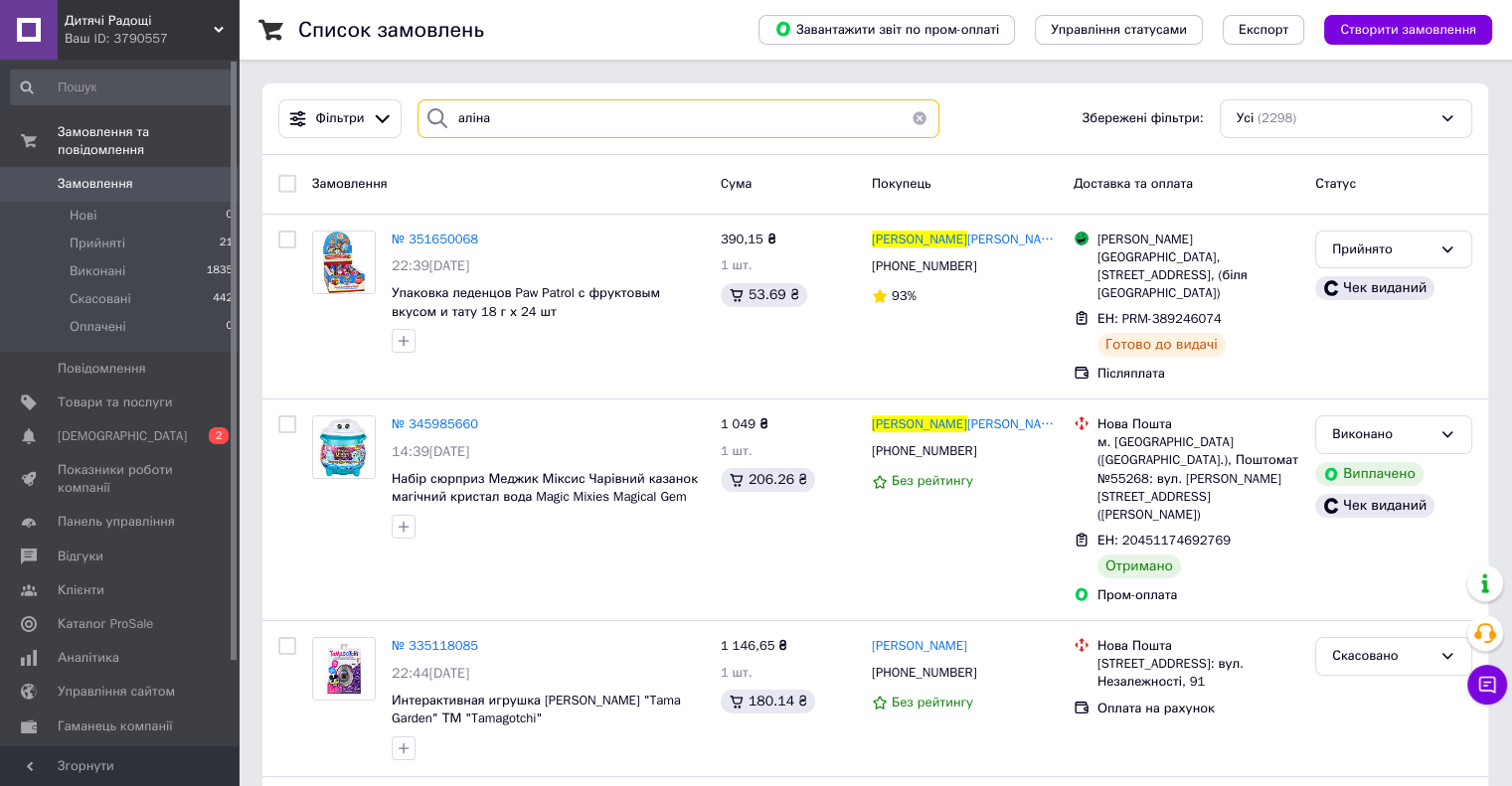 click on "аліна" at bounding box center [678, 118] 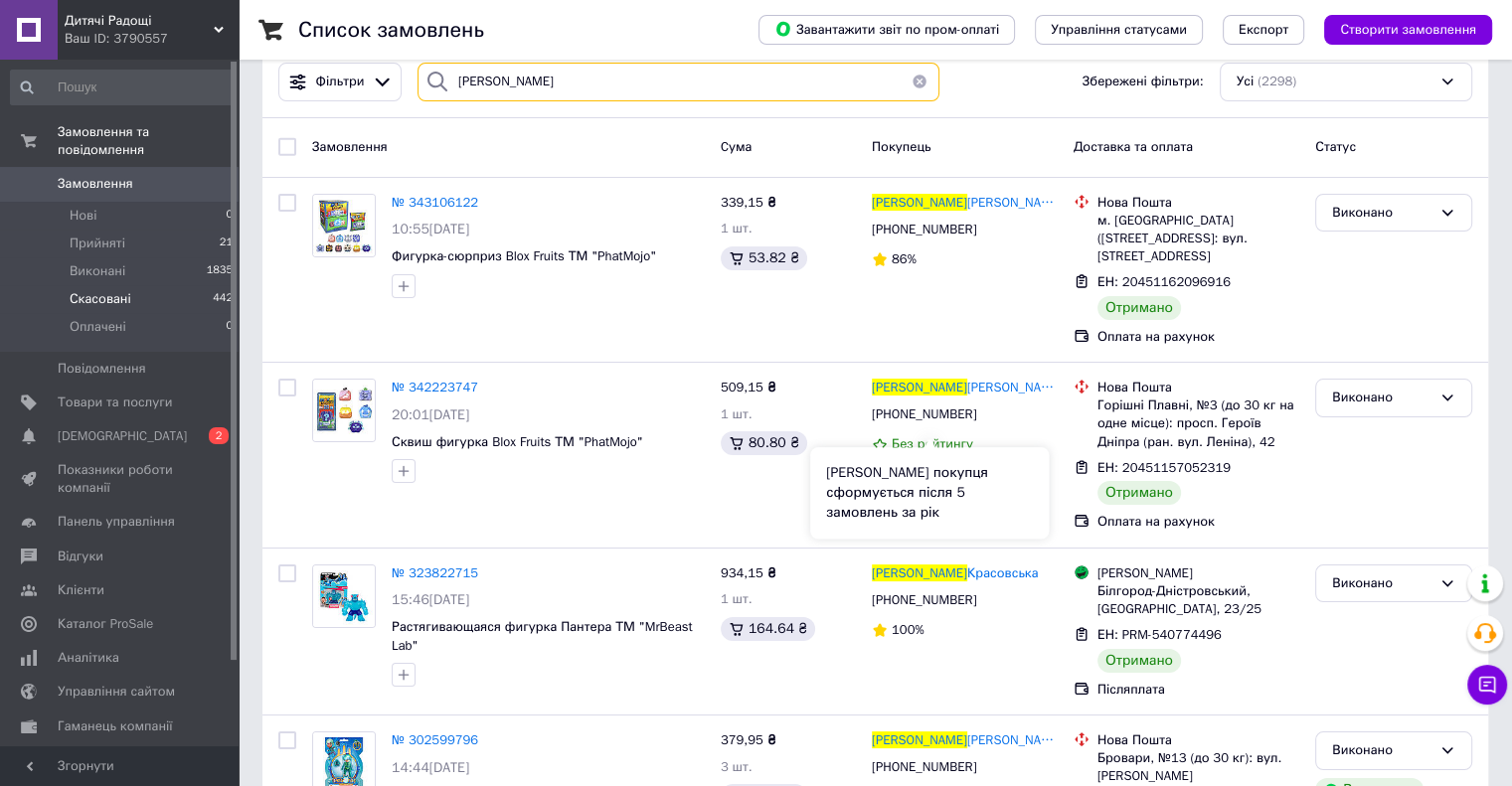 scroll, scrollTop: 0, scrollLeft: 0, axis: both 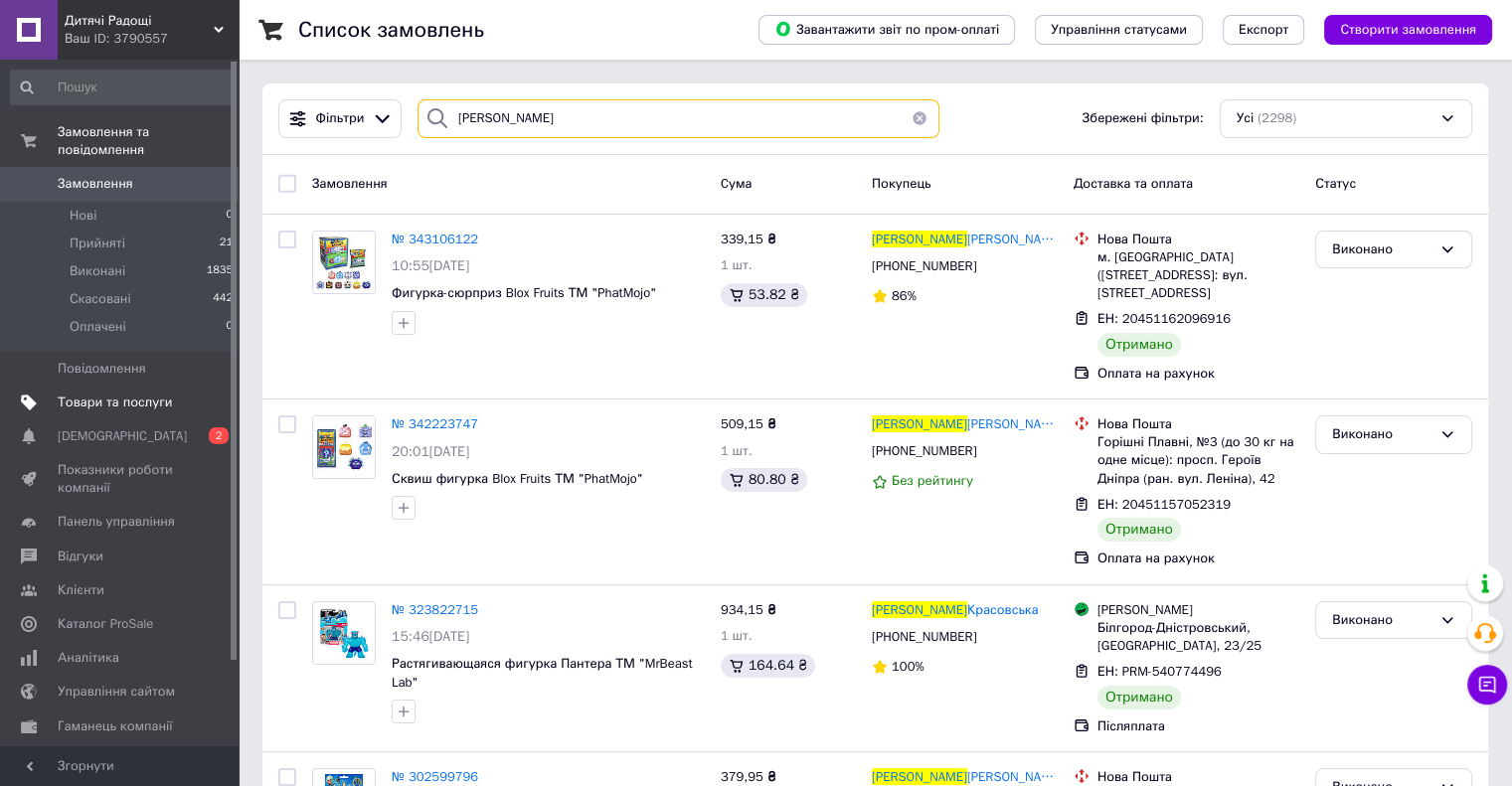 type on "алина" 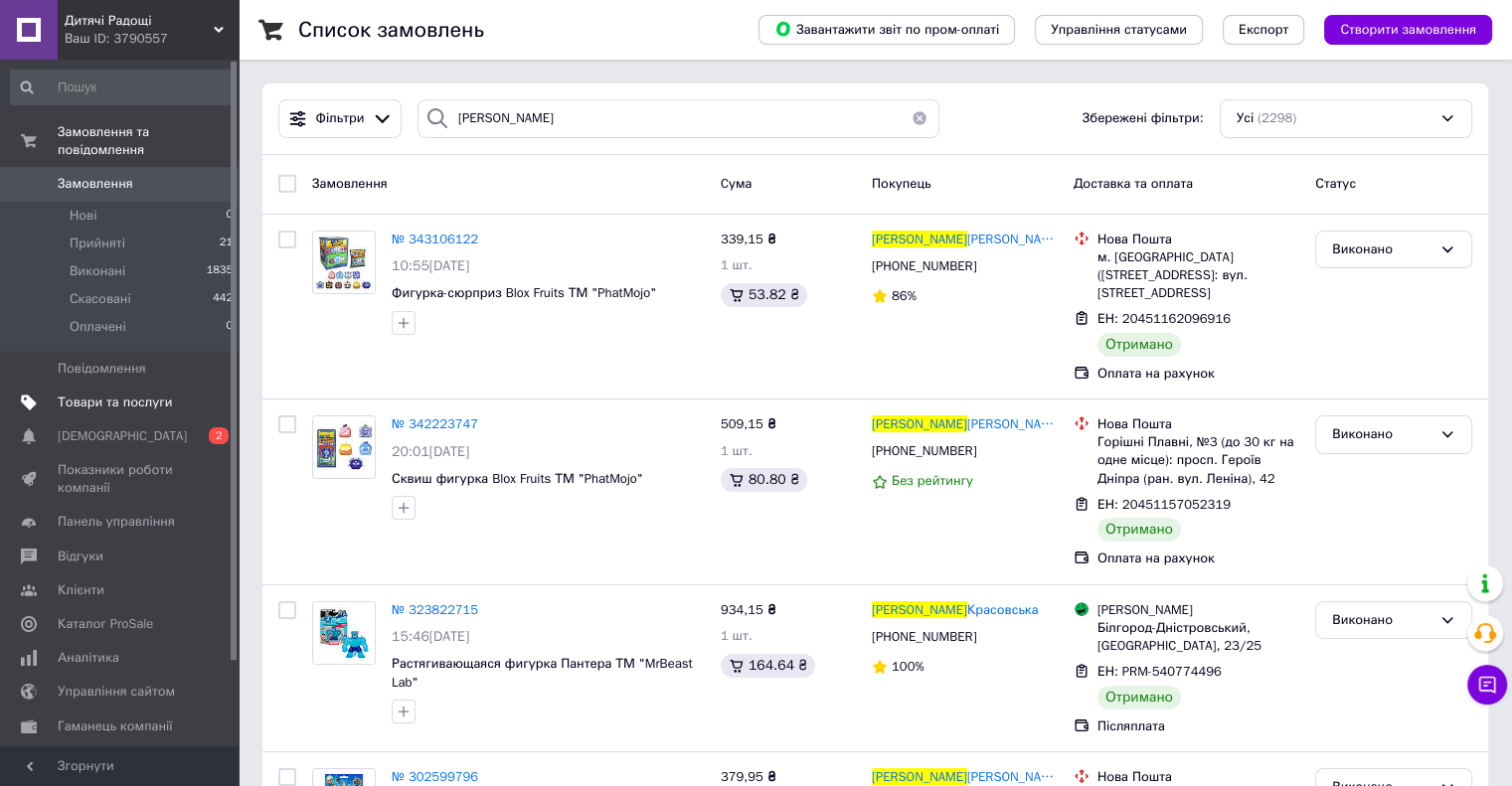 click on "Товари та послуги" at bounding box center [114, 402] 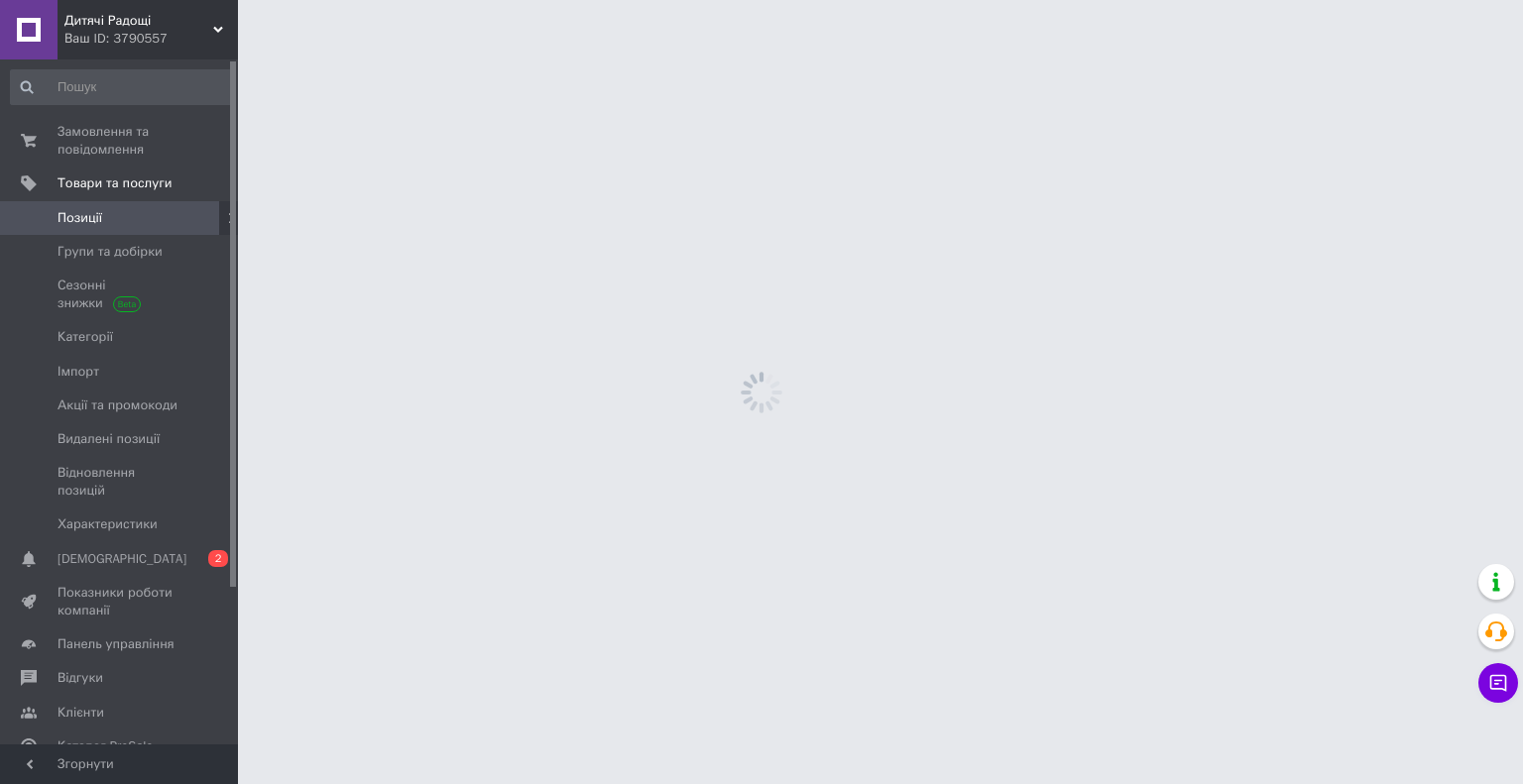 click on "Замовлення та повідомлення 0 0 Товари та послуги Позиції Групи та добірки Сезонні знижки Категорії Імпорт Акції та промокоди Видалені позиції Відновлення позицій Характеристики Сповіщення 0 2 Показники роботи компанії Панель управління Відгуки Клієнти Каталог ProSale Аналітика Управління сайтом Гаманець компанії Маркет Налаштування Тарифи та рахунки Prom топ" at bounding box center (122, 404) 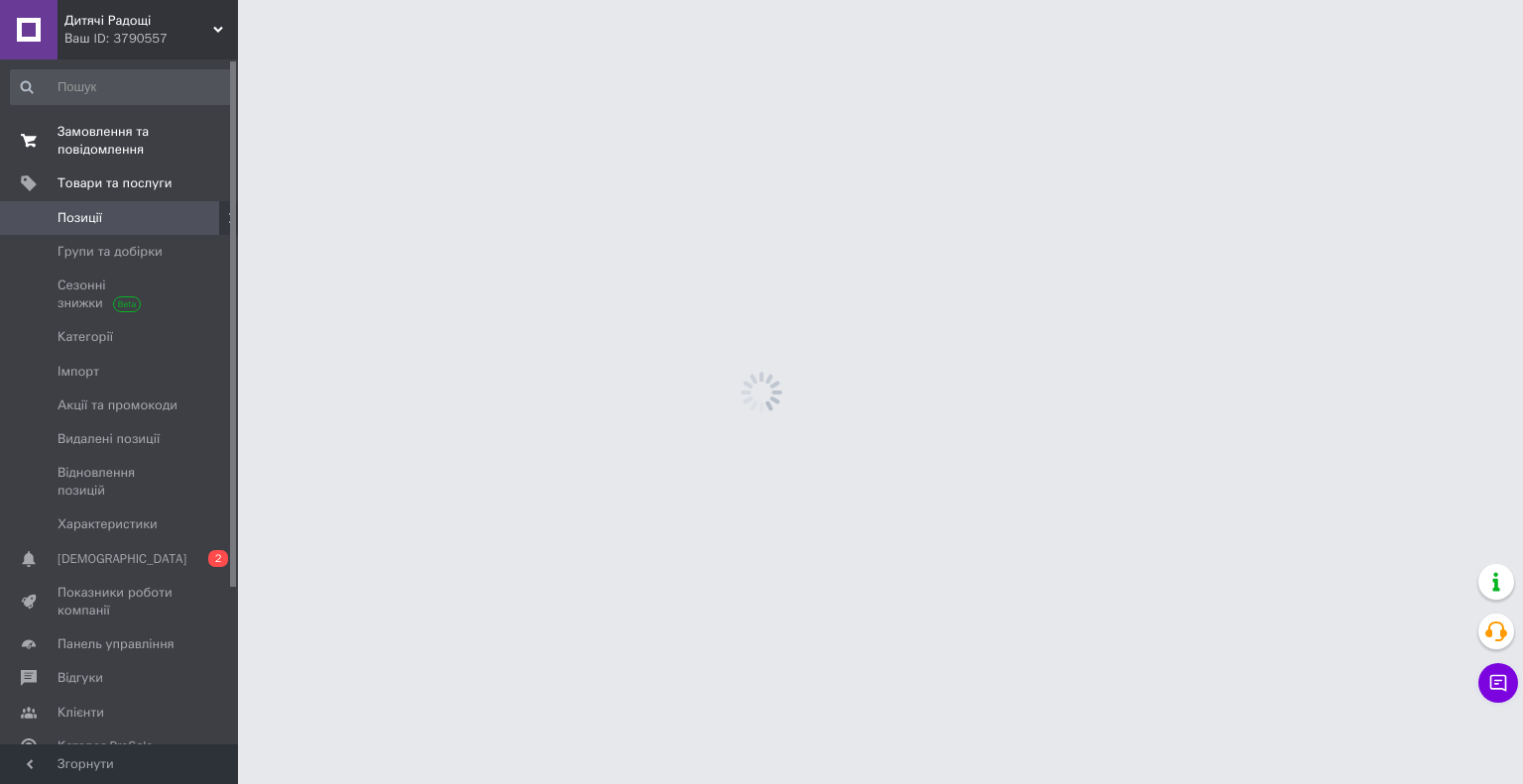 click on "Замовлення та повідомлення" at bounding box center (120, 141) 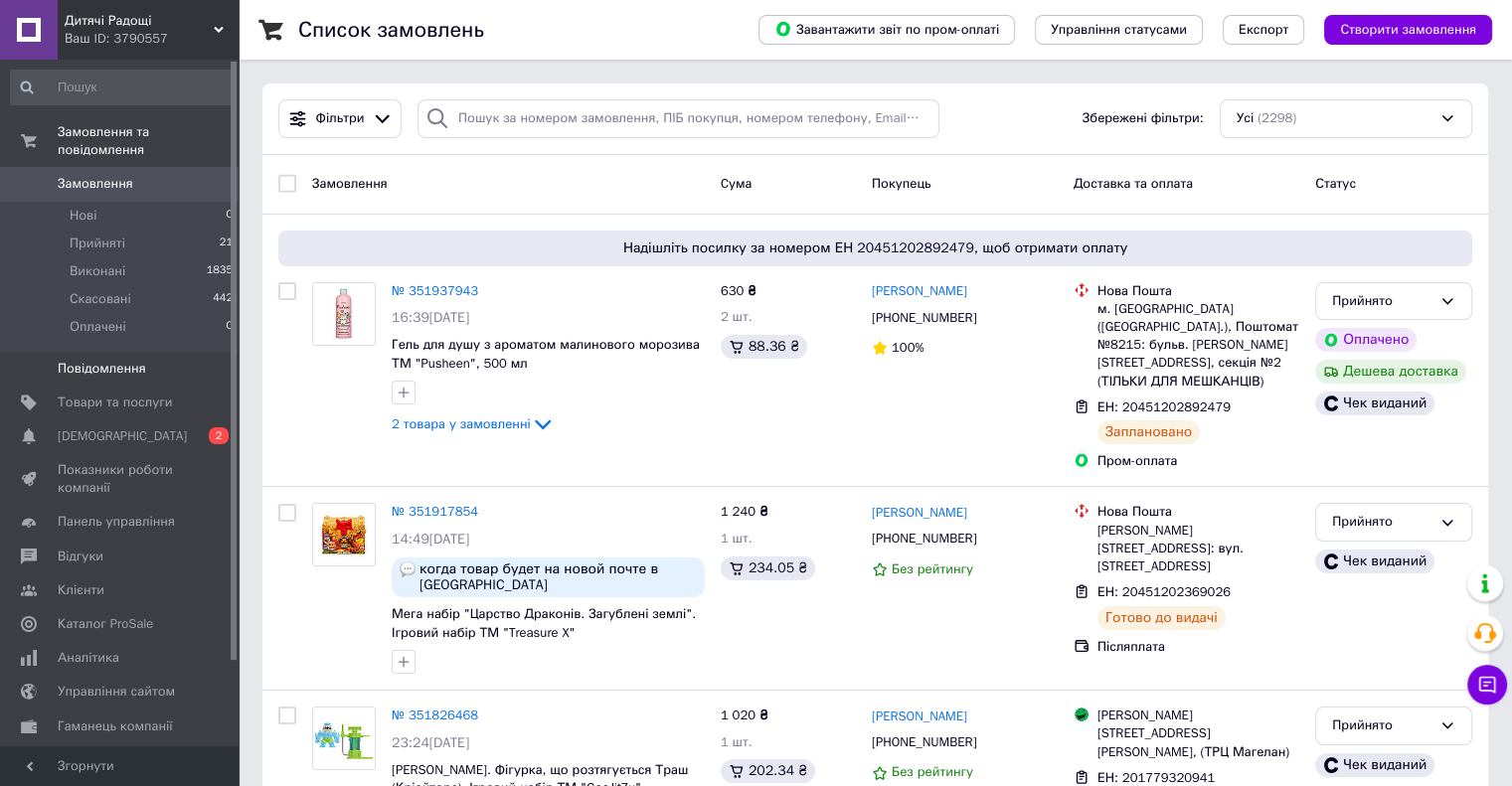 drag, startPoint x: 115, startPoint y: 381, endPoint x: 153, endPoint y: 354, distance: 46.615448 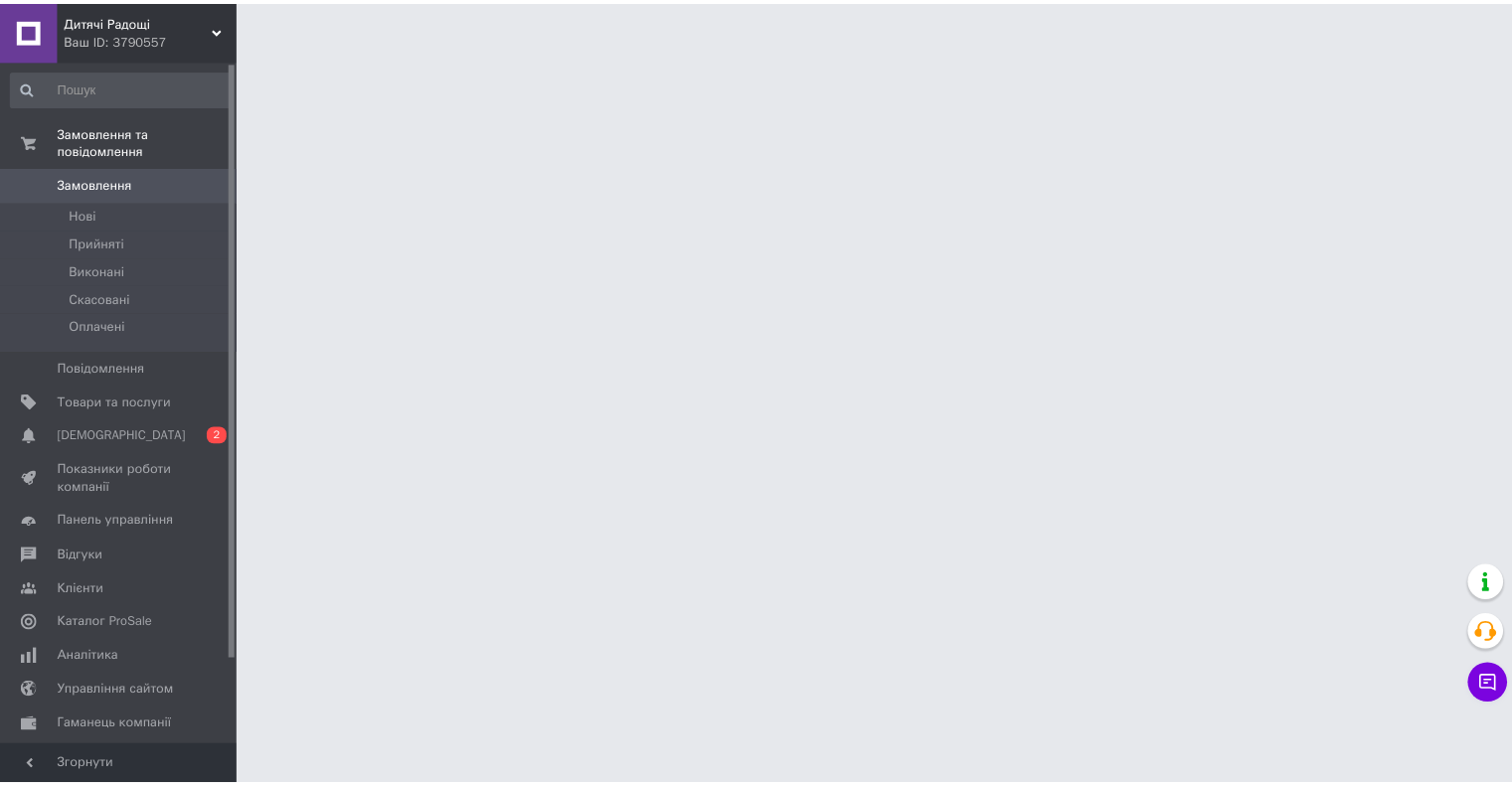 scroll, scrollTop: 0, scrollLeft: 0, axis: both 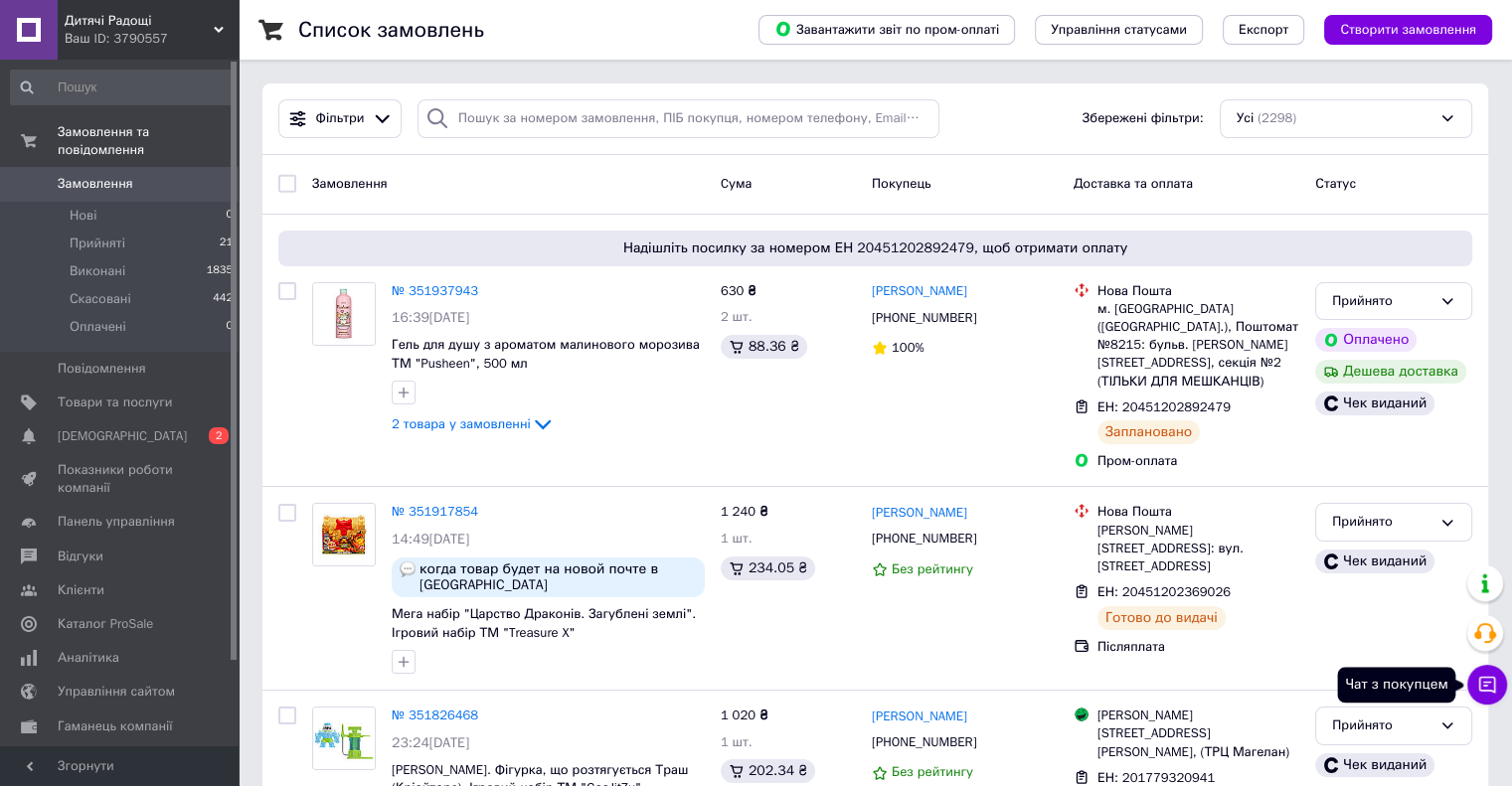 click 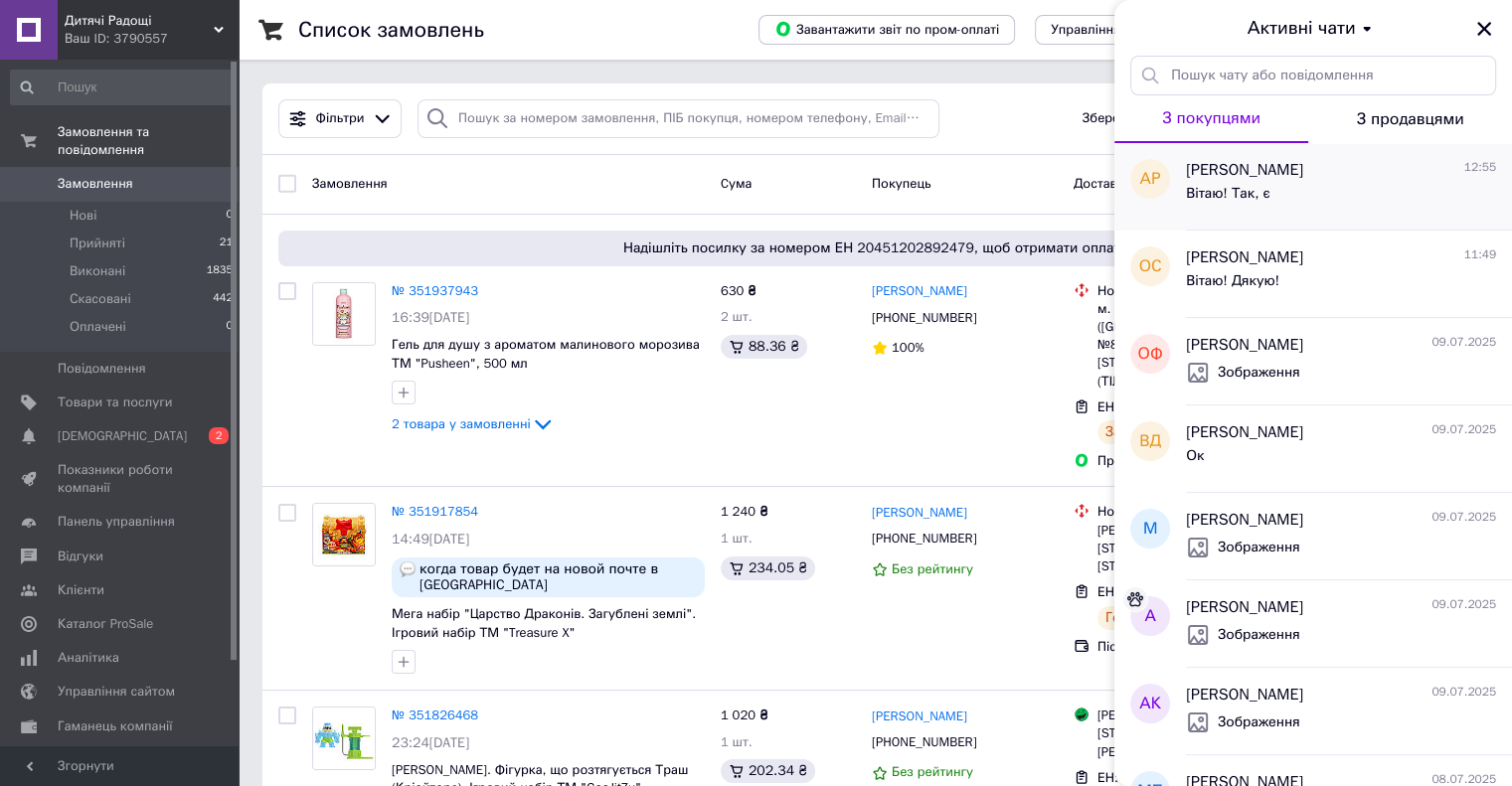 click on "Вітаю! Так, є" at bounding box center (1341, 198) 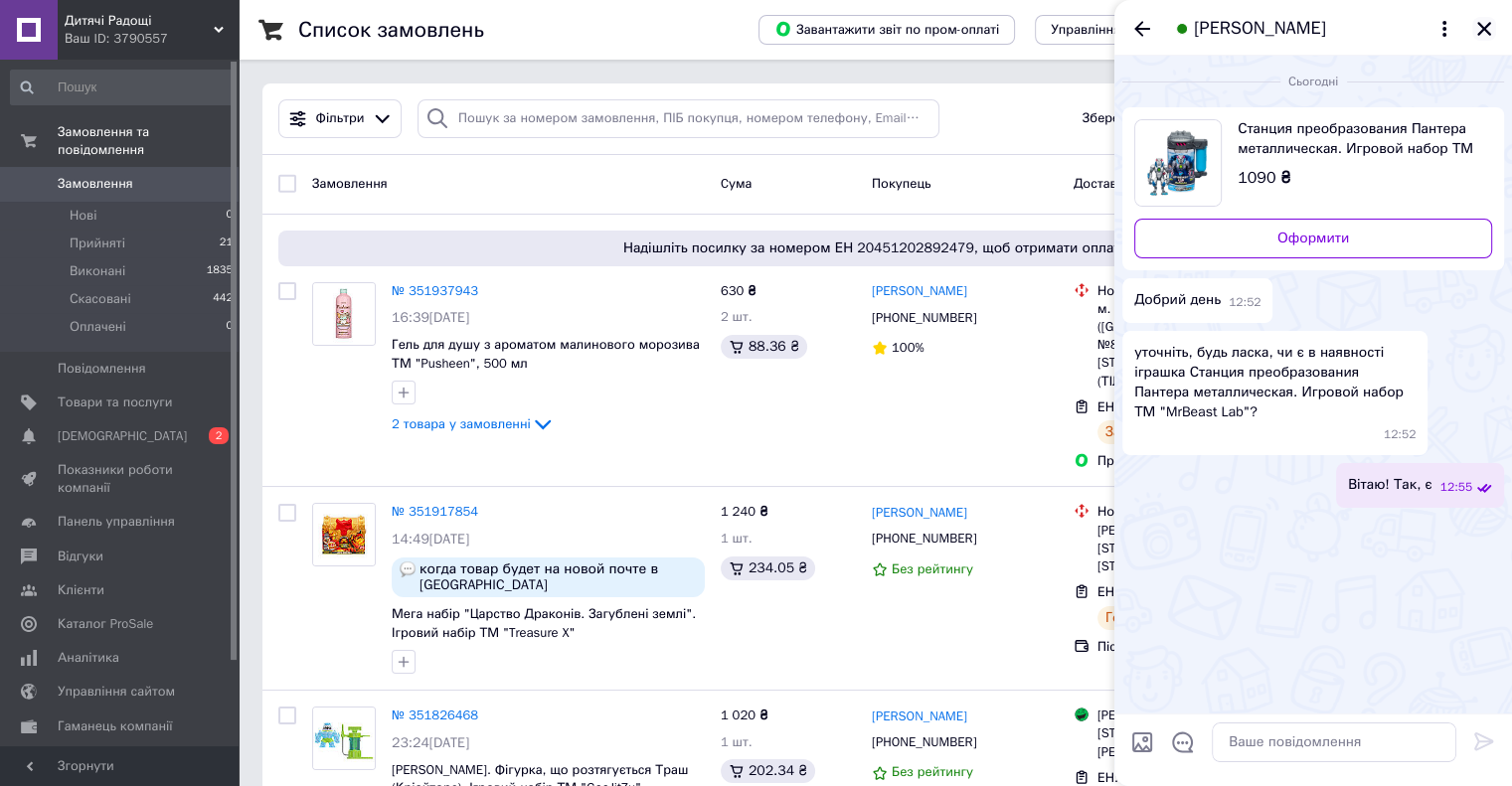 click 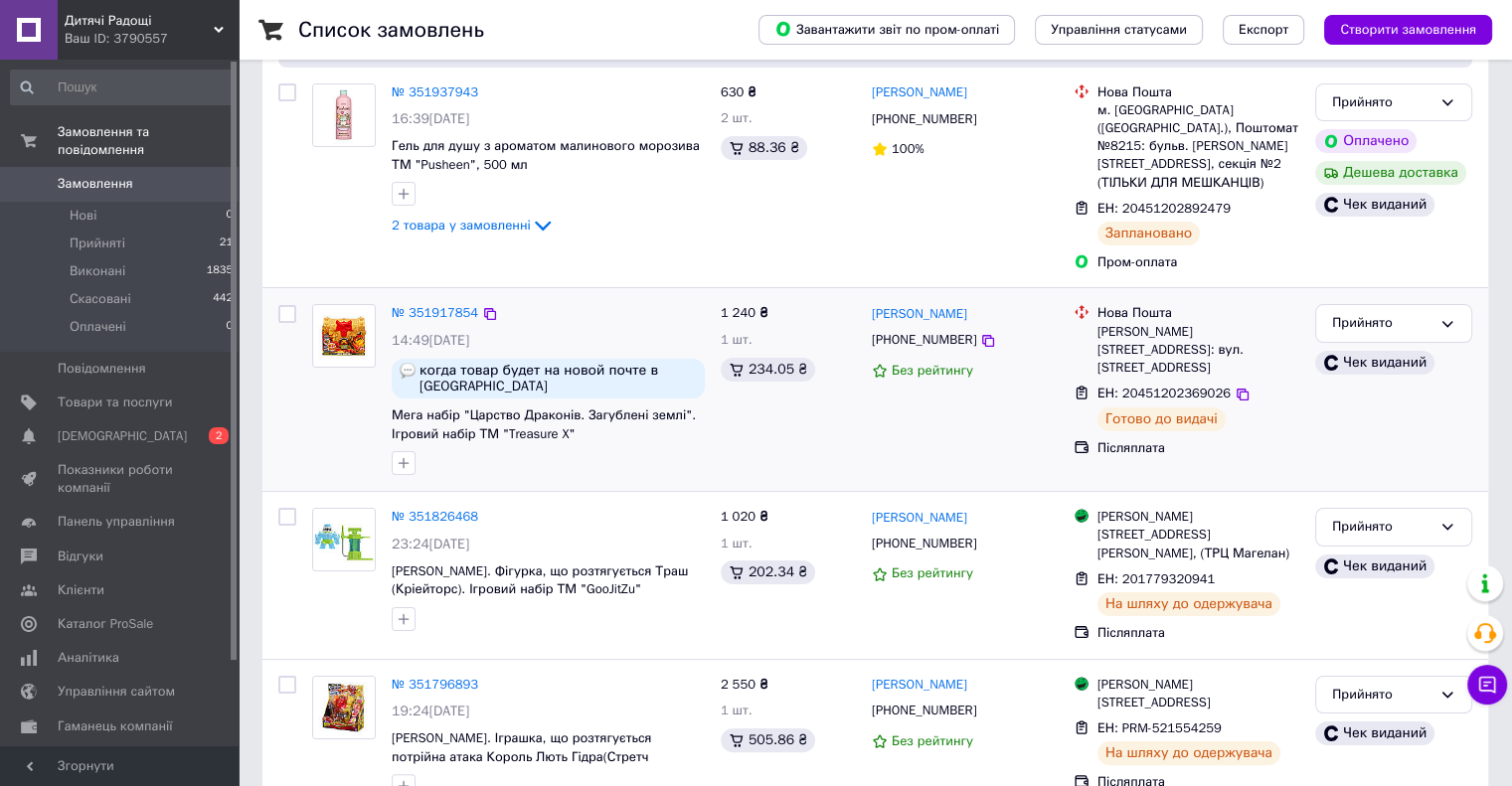 scroll, scrollTop: 0, scrollLeft: 0, axis: both 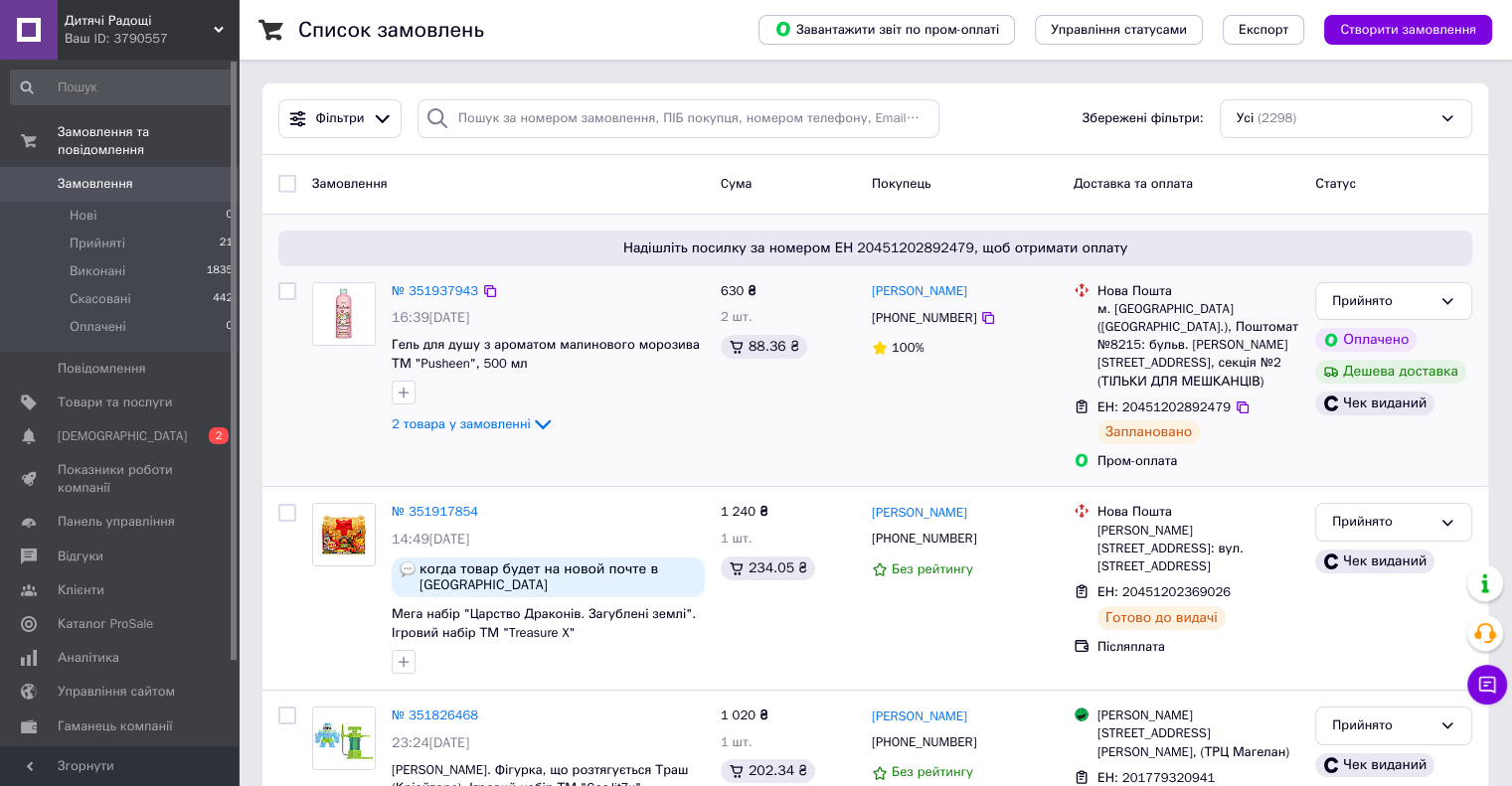 click on "630 ₴ 2 шт. 88.36 ₴" at bounding box center [788, 377] 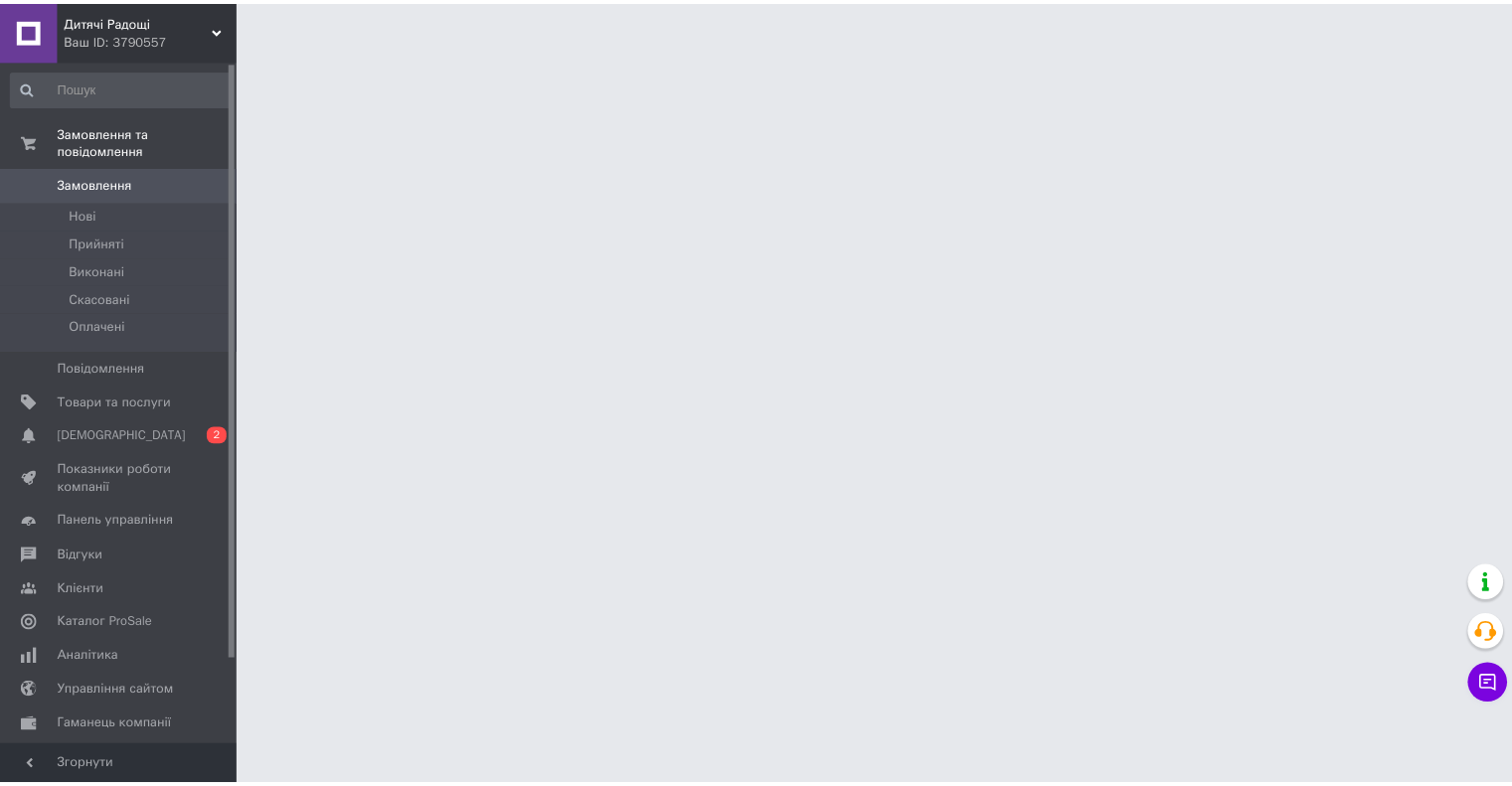 scroll, scrollTop: 0, scrollLeft: 0, axis: both 